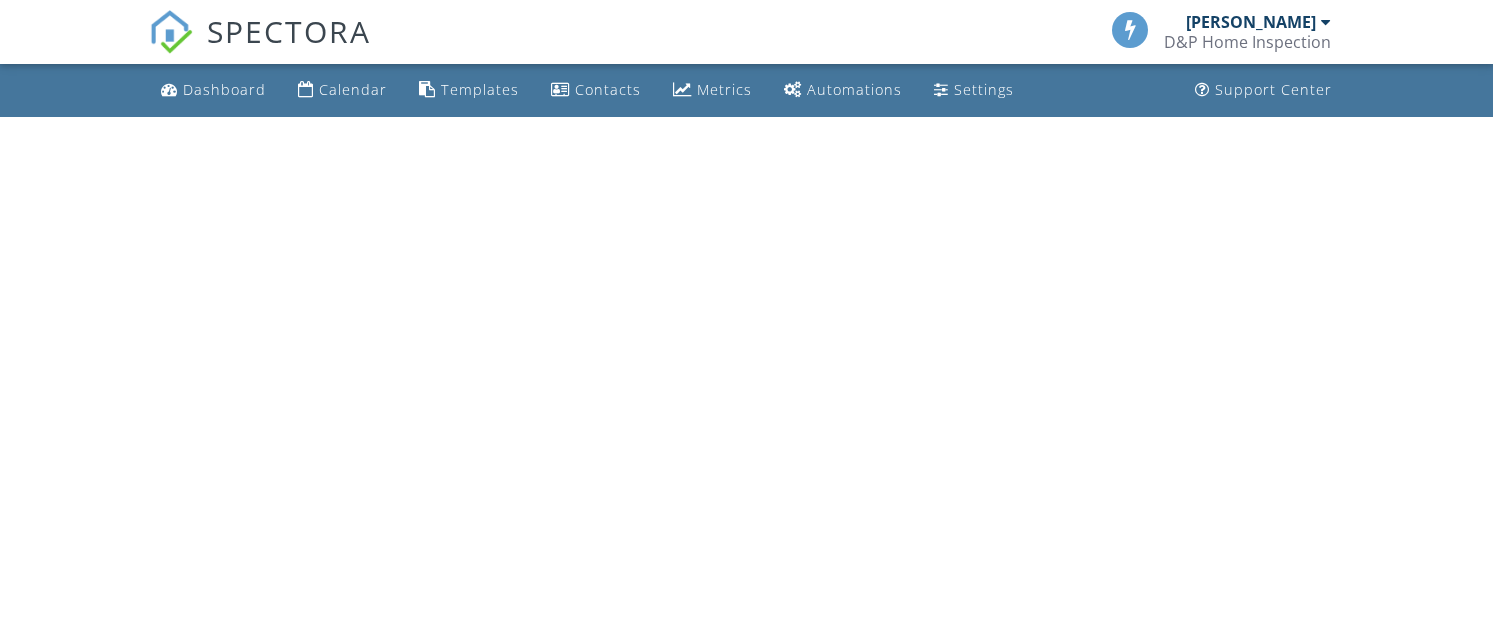 scroll, scrollTop: 0, scrollLeft: 0, axis: both 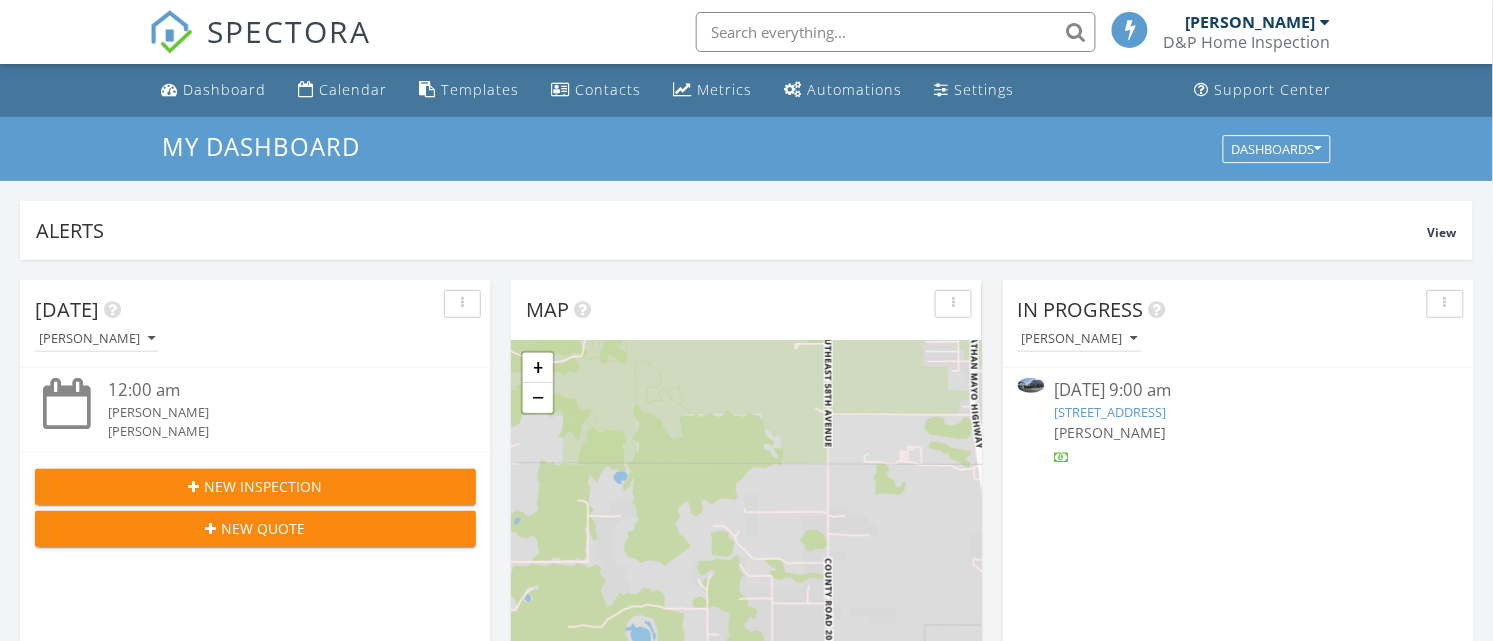 click on "[STREET_ADDRESS]" at bounding box center [1111, 412] 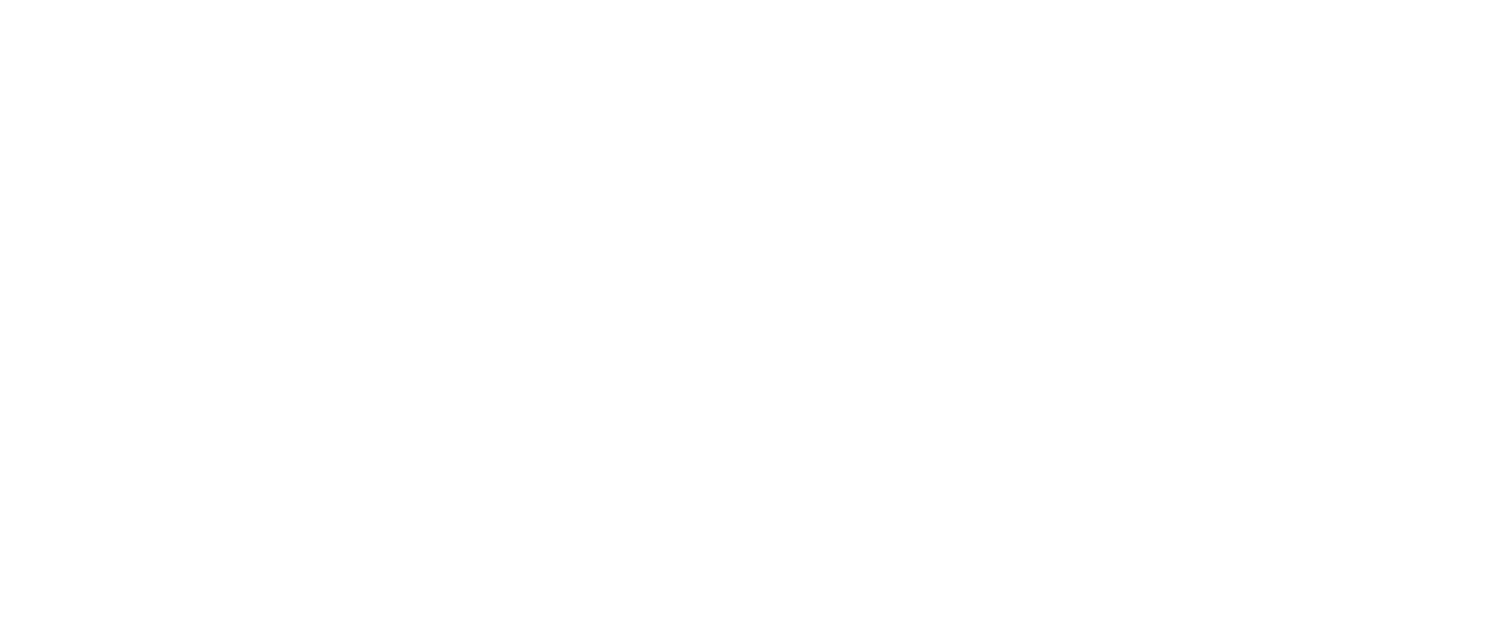 scroll, scrollTop: 0, scrollLeft: 0, axis: both 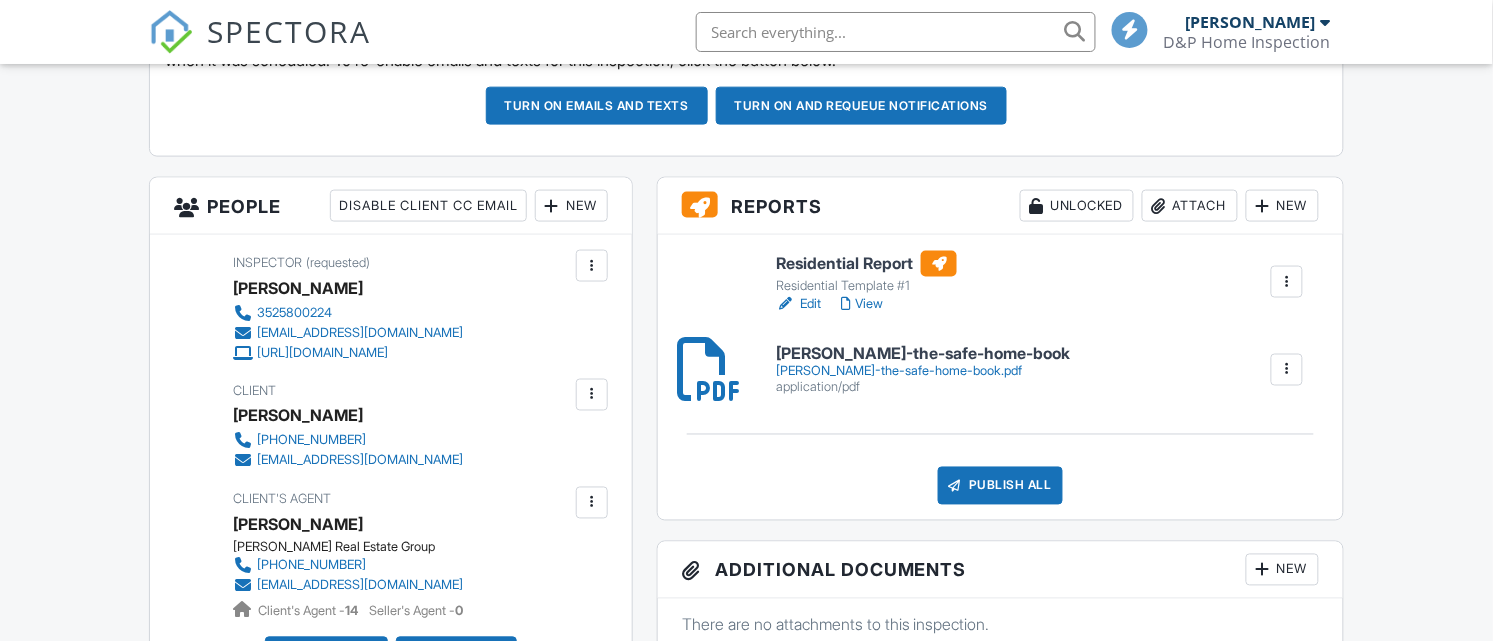 click on "View" at bounding box center [862, 304] 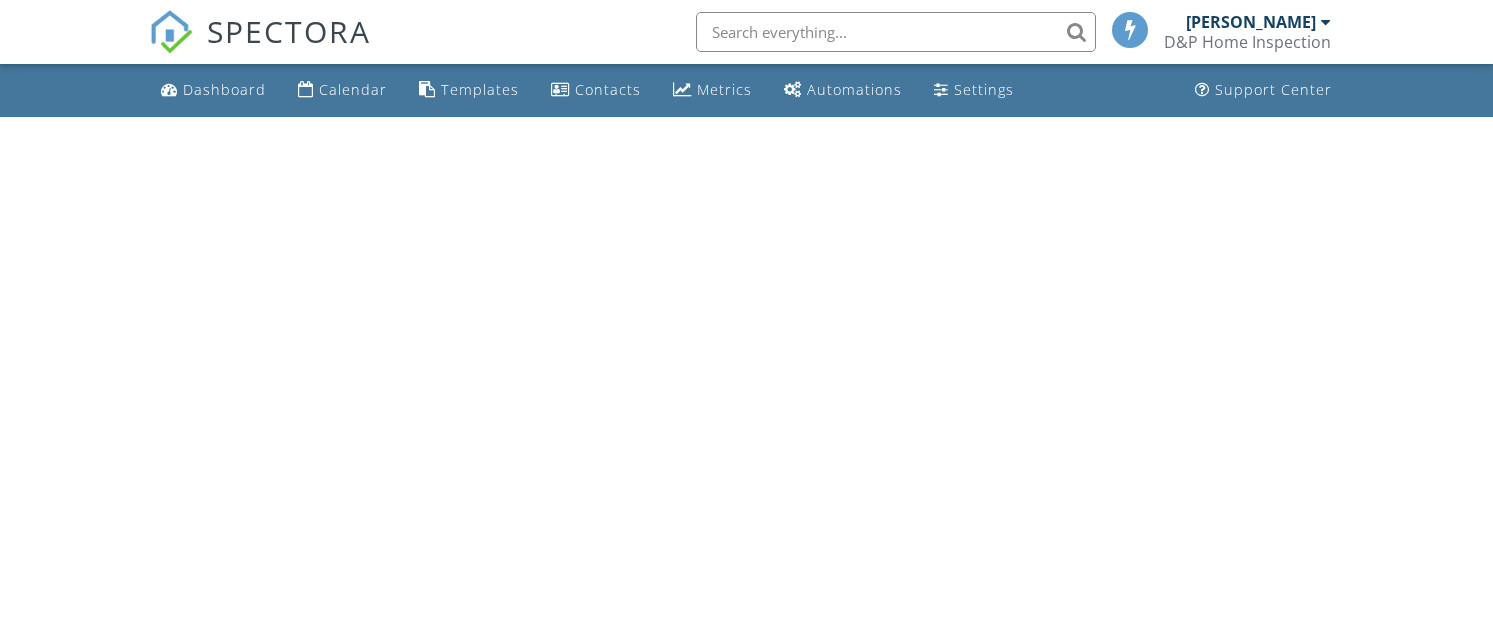 scroll, scrollTop: 0, scrollLeft: 0, axis: both 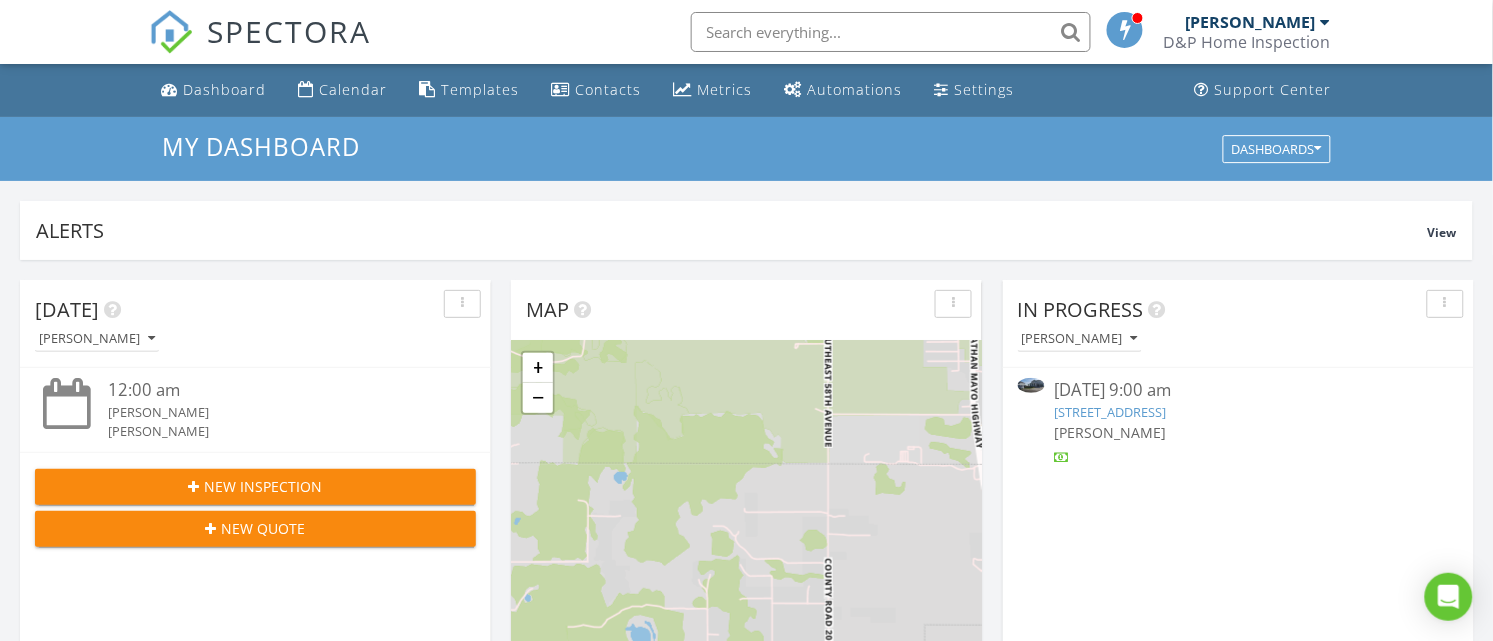 click on "2180 Axel St, Minneola, FL 34756" at bounding box center (1111, 412) 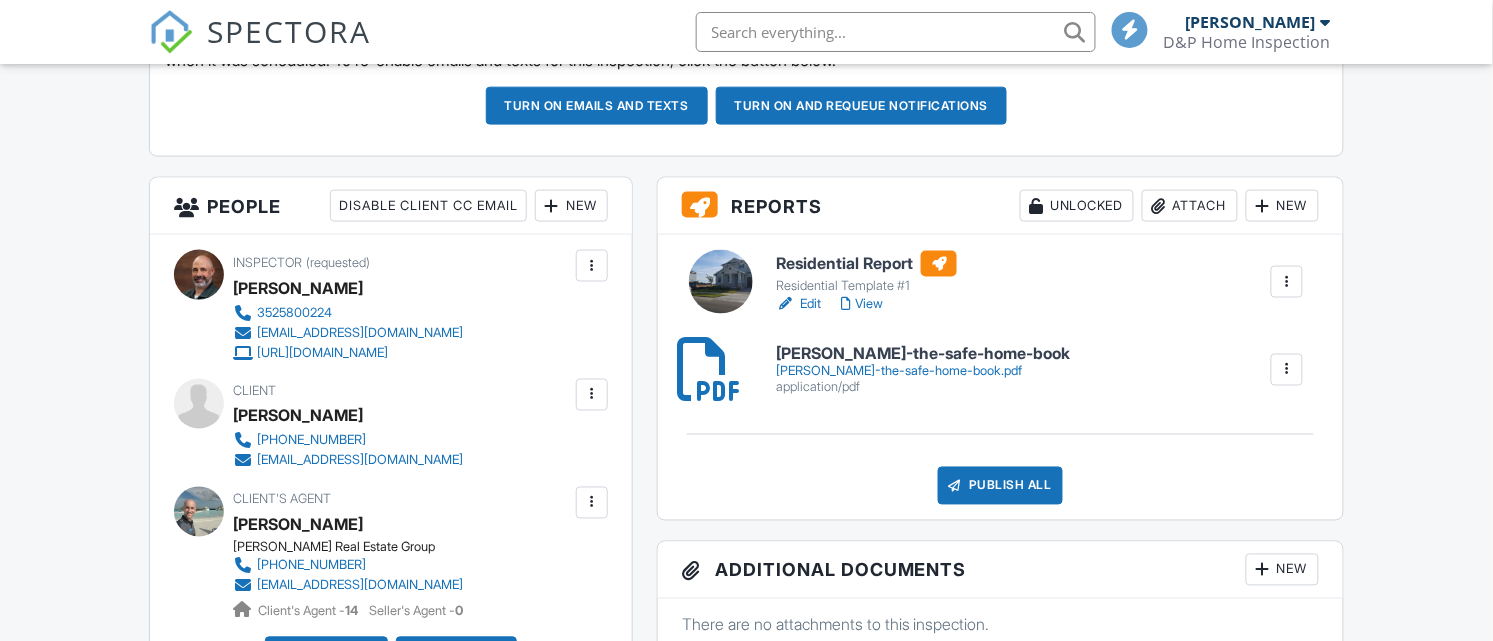 scroll, scrollTop: 625, scrollLeft: 0, axis: vertical 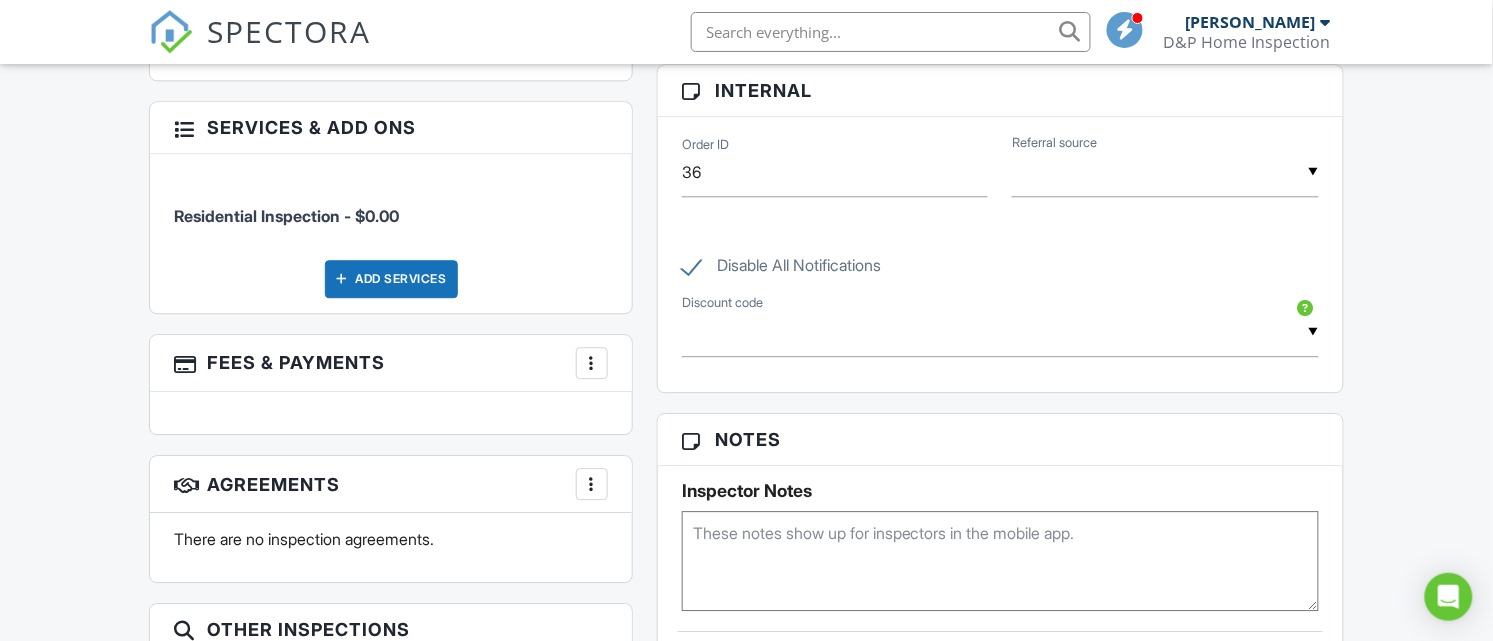 click at bounding box center [592, 363] 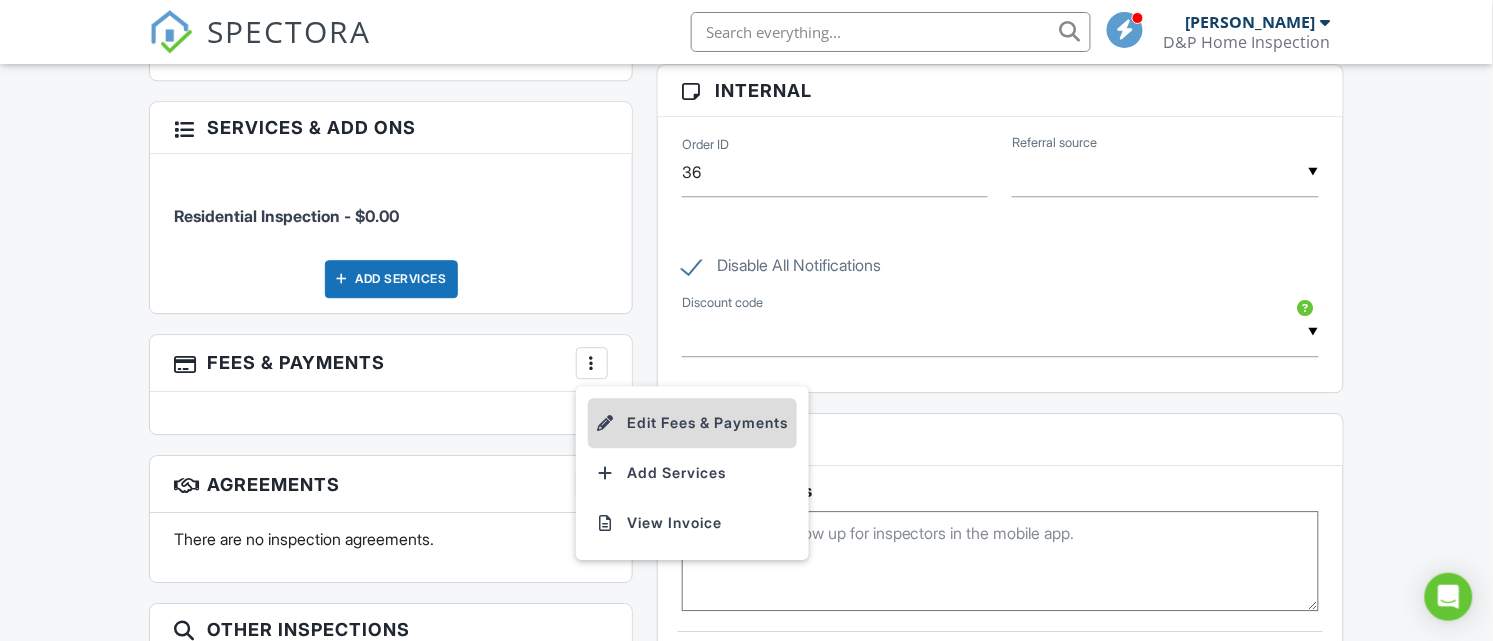 click on "Edit Fees & Payments" at bounding box center [692, 423] 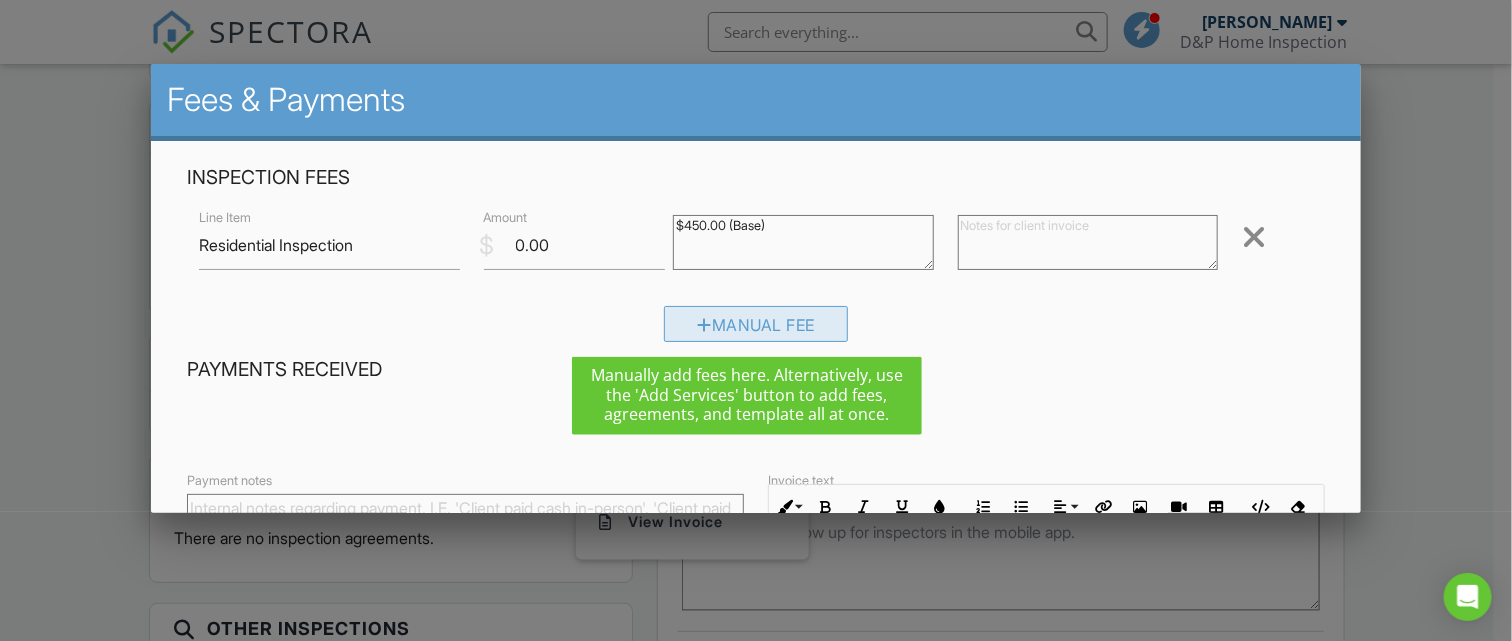 click at bounding box center [704, 325] 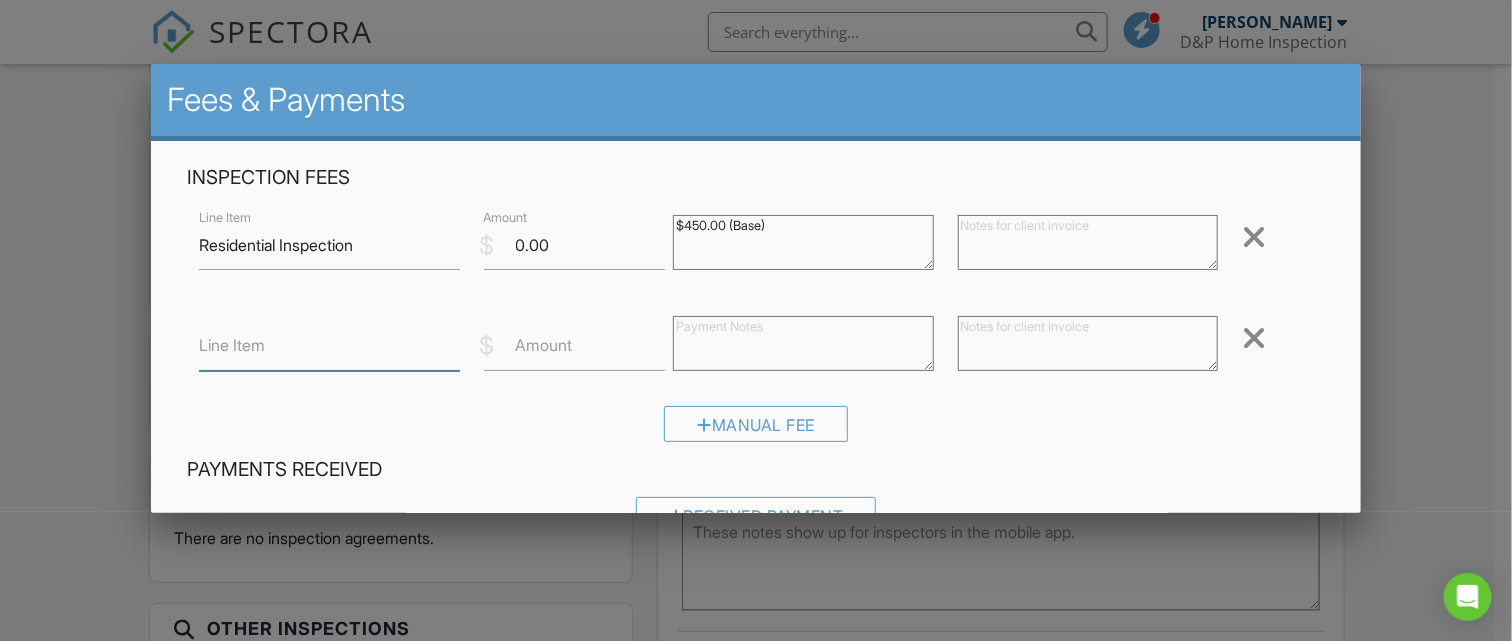 click on "Line Item" at bounding box center (329, 346) 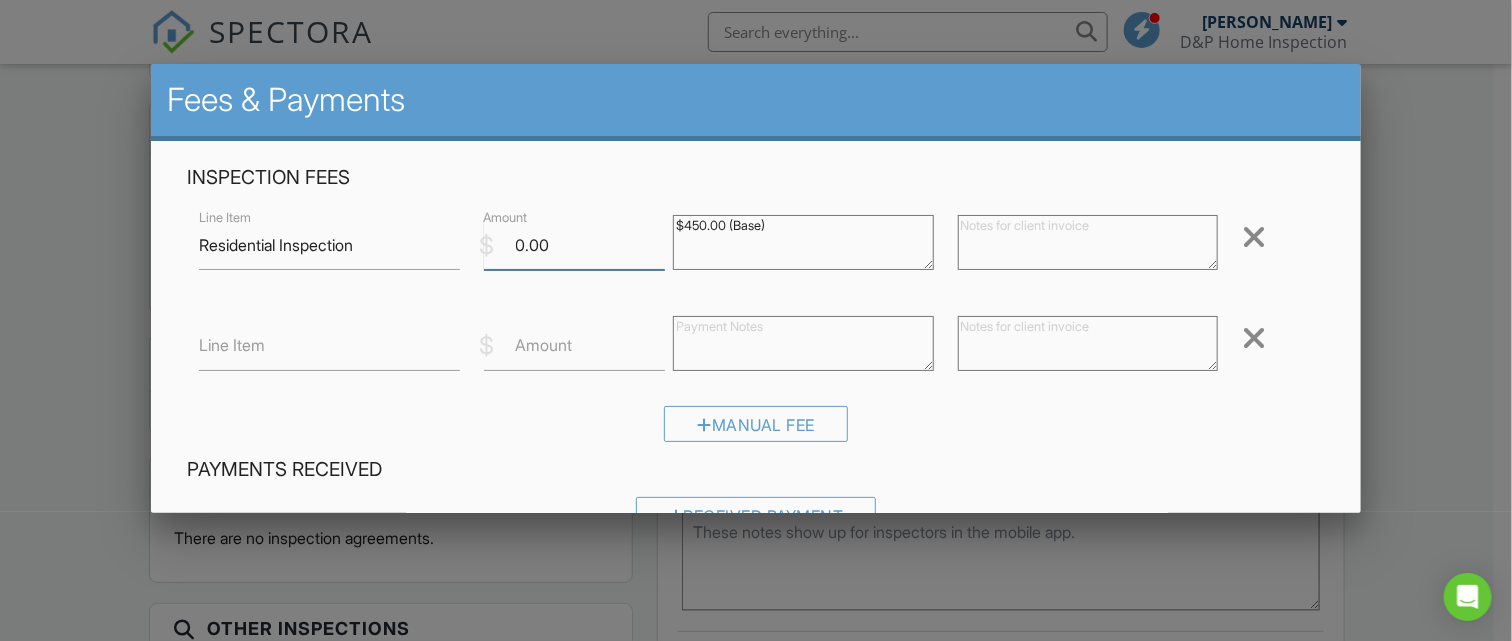 drag, startPoint x: 521, startPoint y: 240, endPoint x: 507, endPoint y: 241, distance: 14.035668 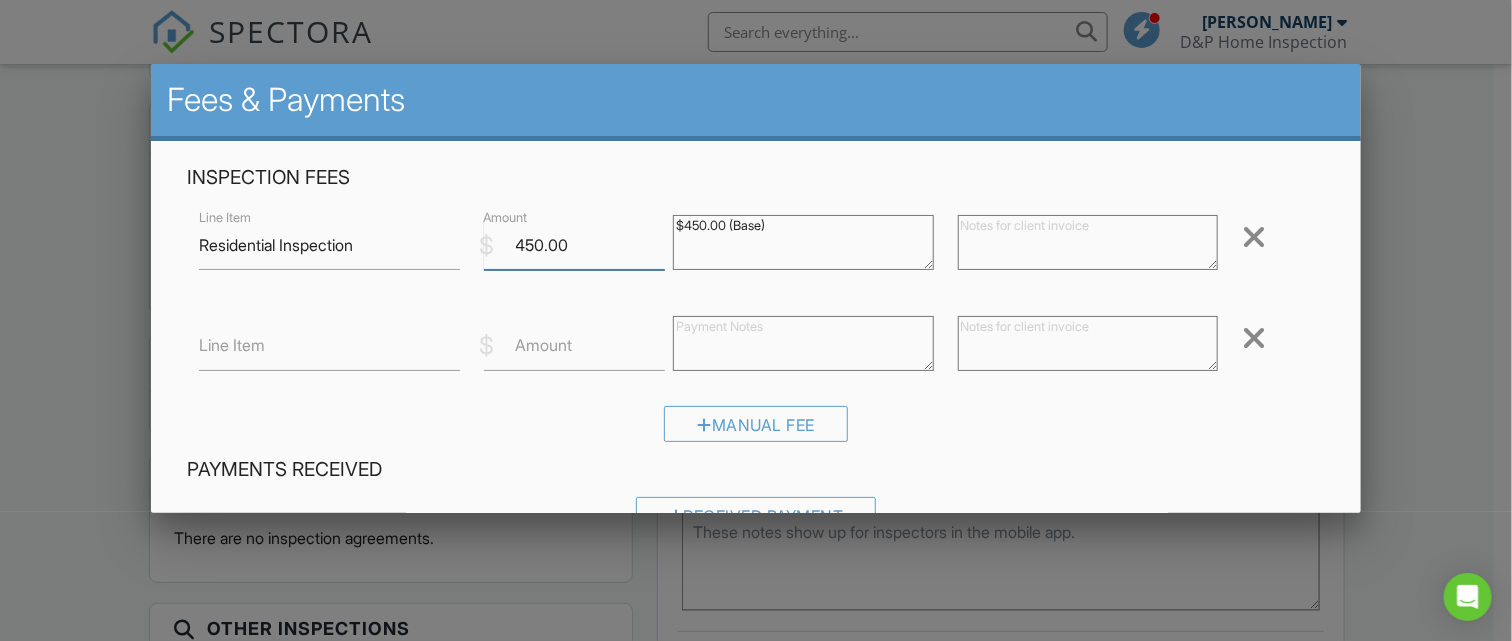 type on "450.00" 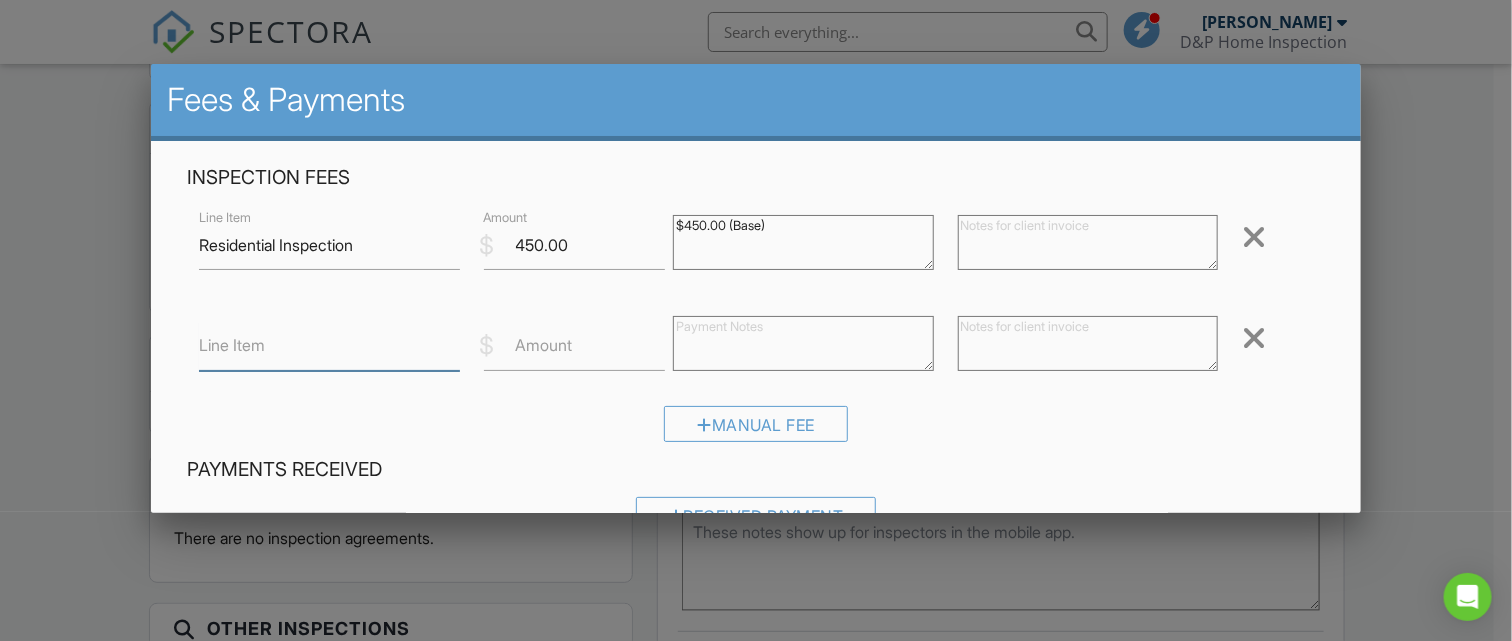 click on "Line Item" at bounding box center [329, 346] 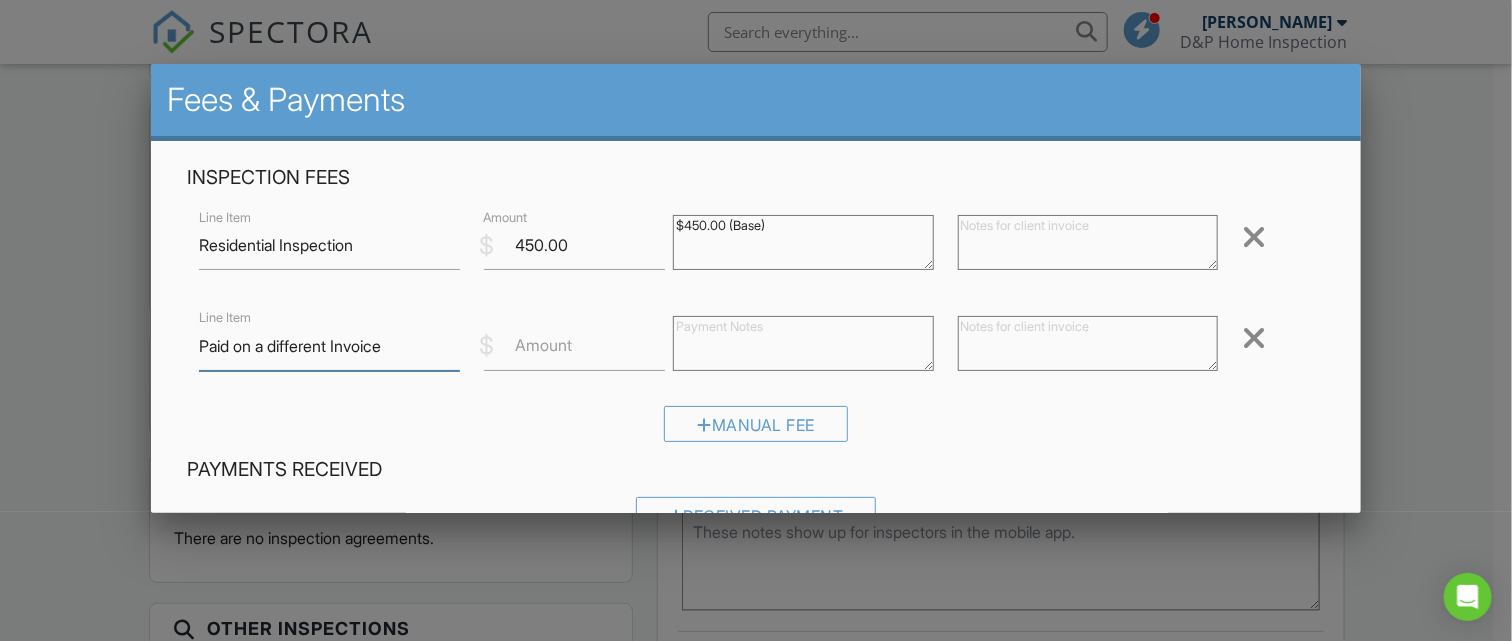 type on "Paid on a different Invoice" 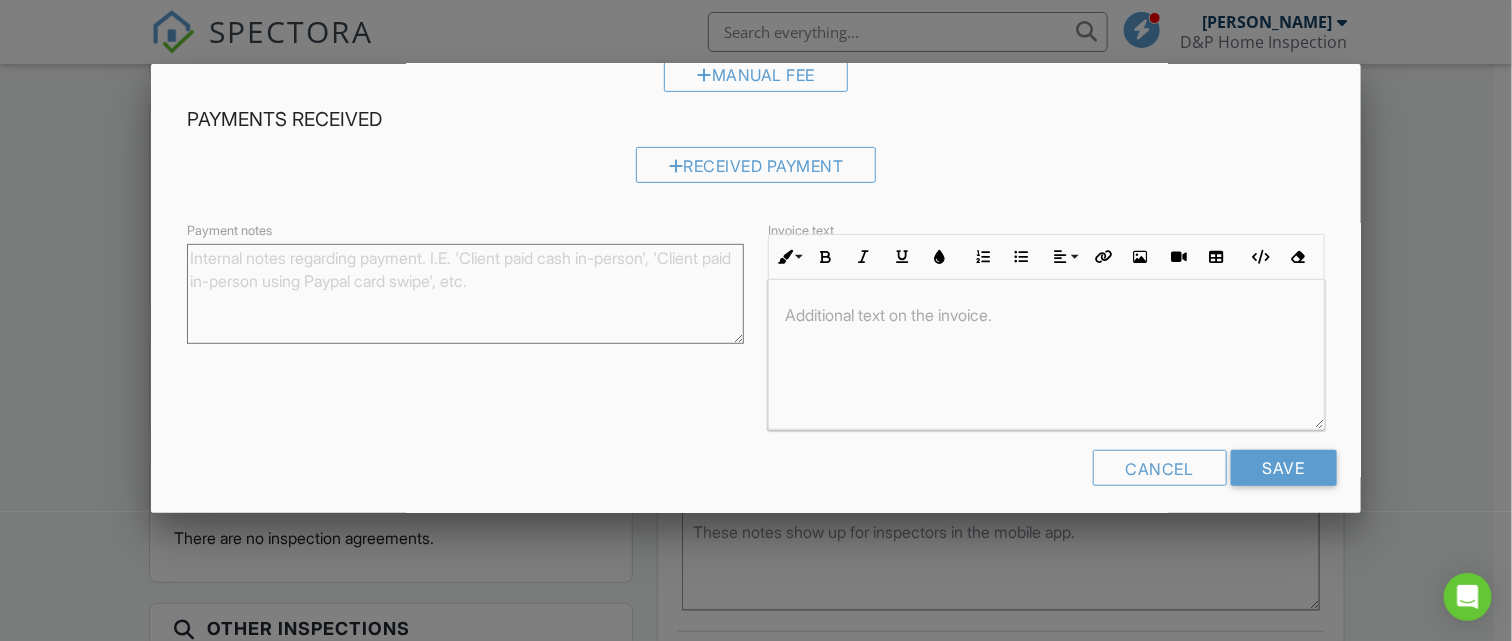 scroll, scrollTop: 408, scrollLeft: 0, axis: vertical 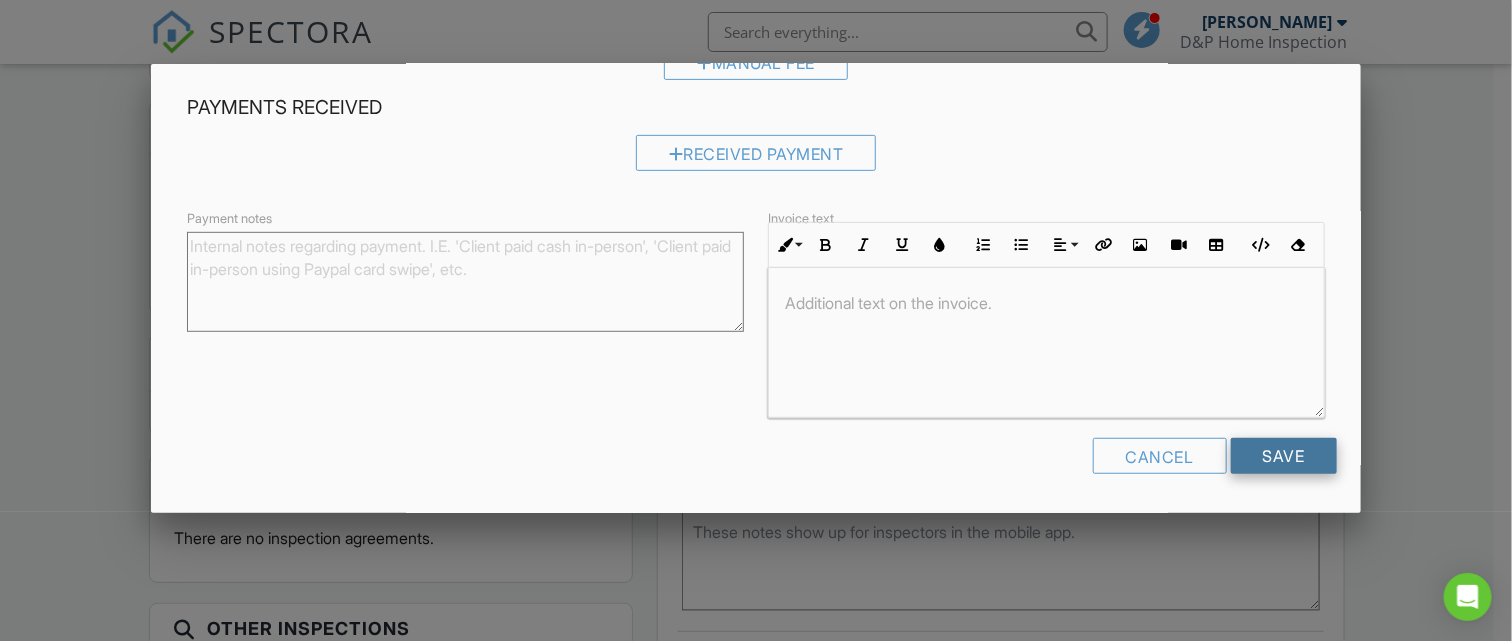 type on "-450" 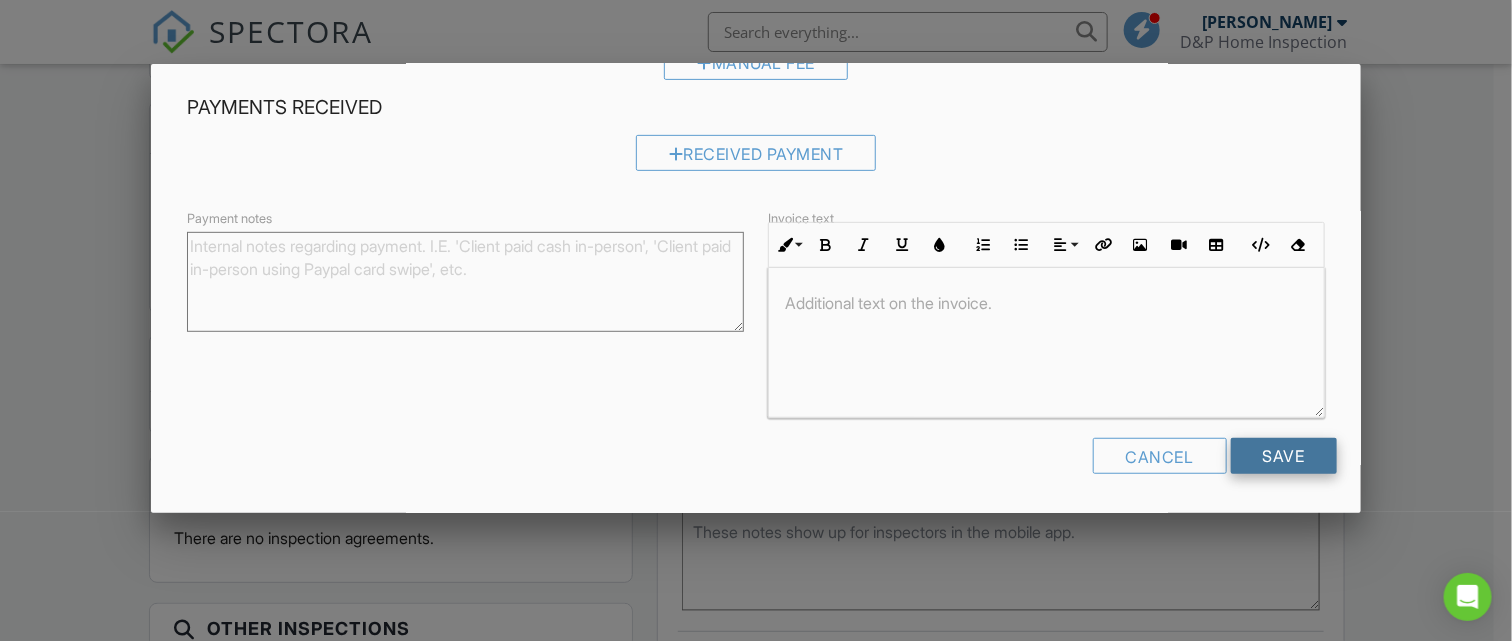 click on "Save" at bounding box center [1284, 456] 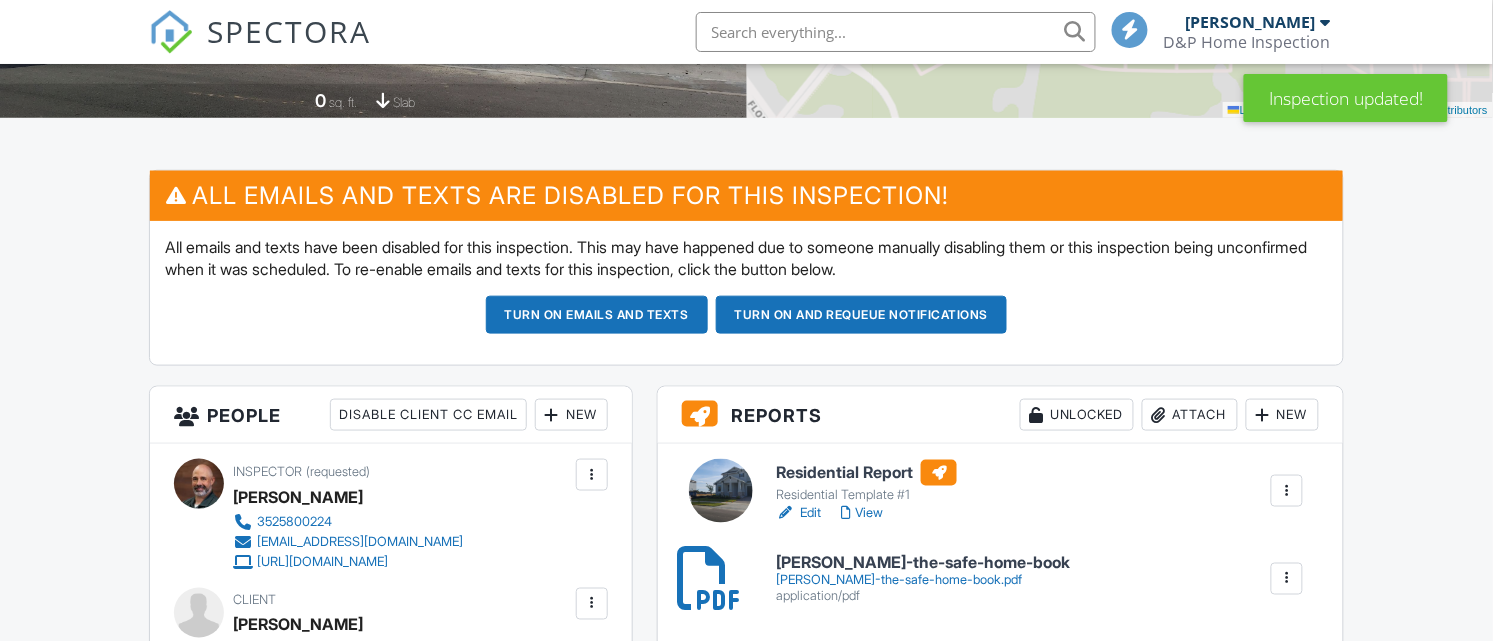 scroll, scrollTop: 416, scrollLeft: 0, axis: vertical 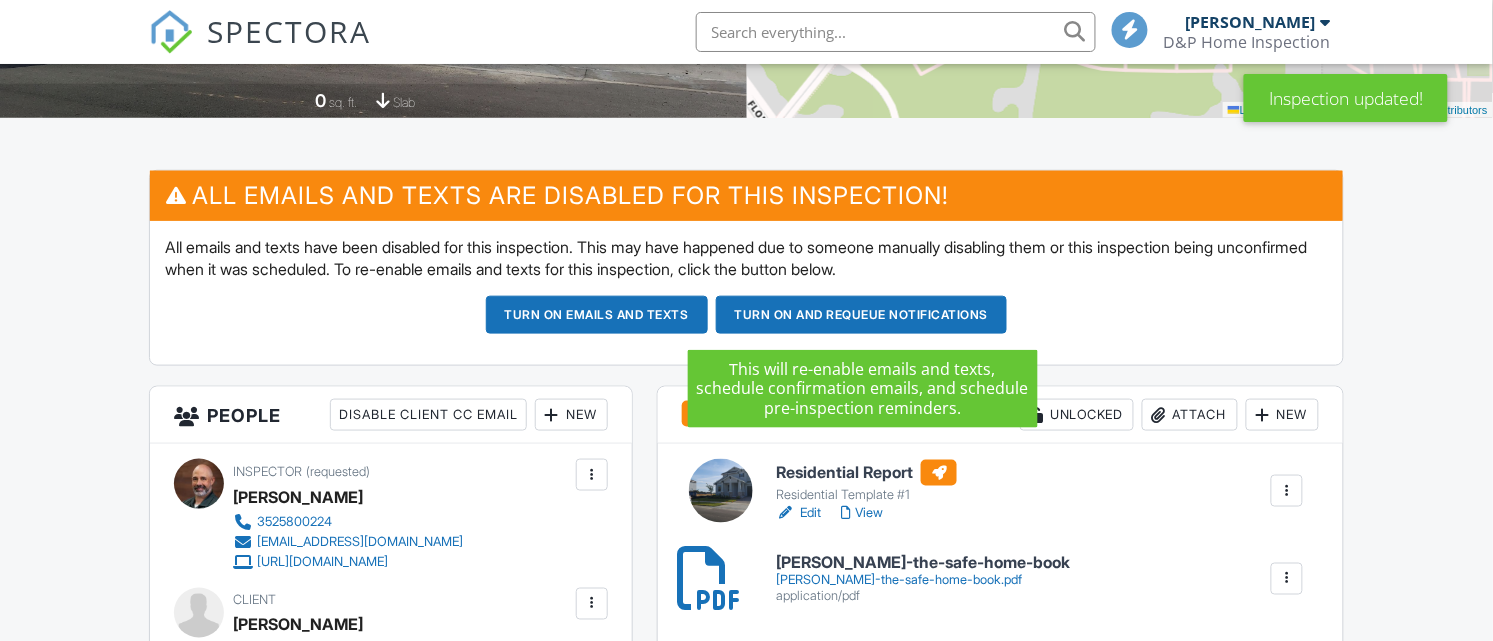 click on "Turn on and Requeue Notifications" at bounding box center [862, 315] 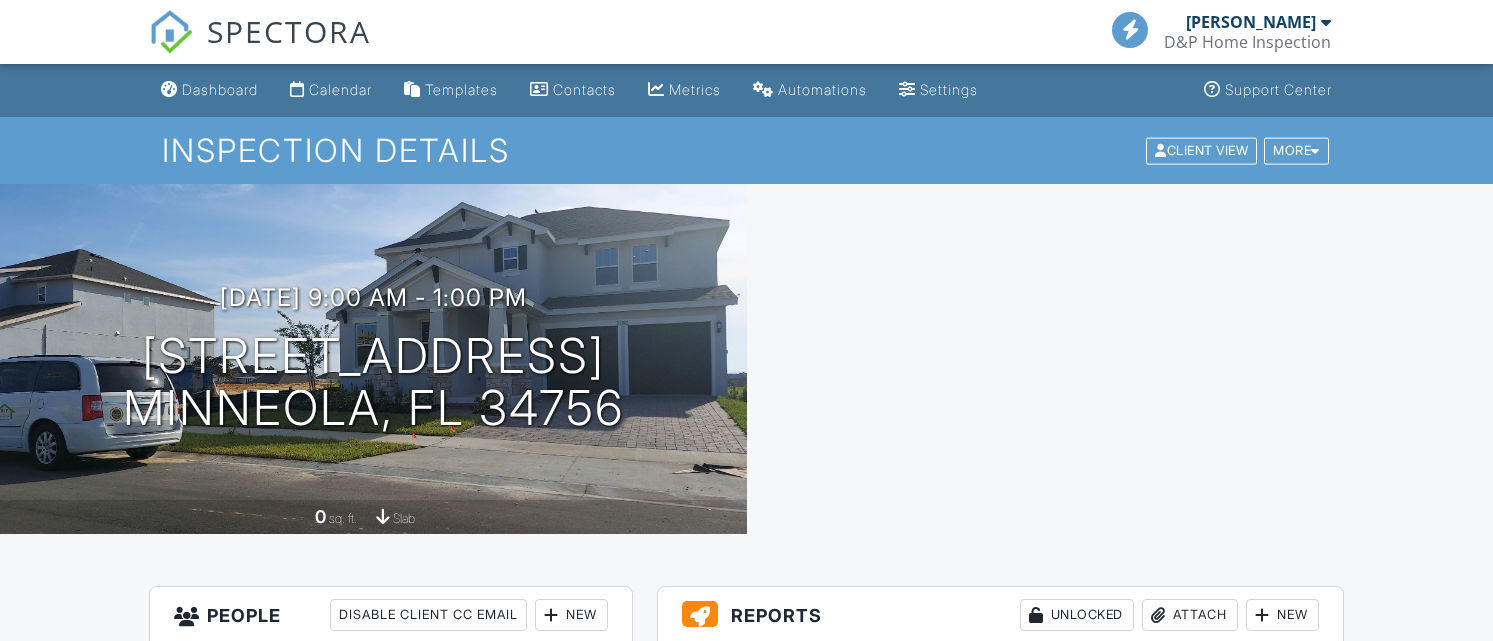 click on "Dashboard
Calendar
Templates
Contacts
Metrics
Automations
Settings
Support Center
Inspection Details
Client View
More
Property Details
Reschedule
Reorder / Copy
Share
Cancel
Delete
Print Order
Convert to V9
Enable Pass on CC Fees
Disable Buy Now Pay Later
View Change Log
07/11/2025  9:00 am
- 1:00 pm
2180 Axel St
Minneola, FL 34756
0
sq. ft.
slab
All emails and texts are disabled for this inspection!
All emails and texts have been disabled for this inspection. This may have happened due to someone manually disabling them or this inspection being unconfirmed when it was scheduled. To re-enable emails and texts for this inspection, click the button below.
Turn on emails and texts" at bounding box center (746, 1489) 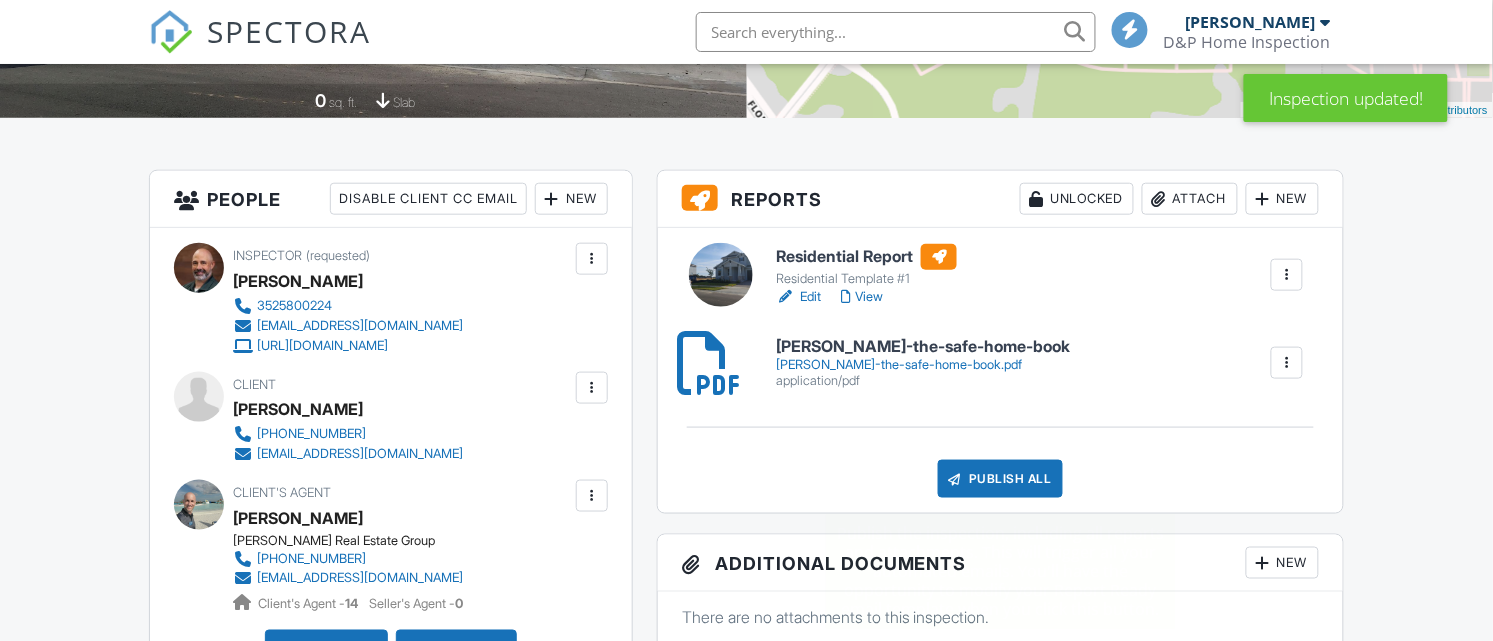 scroll, scrollTop: 416, scrollLeft: 0, axis: vertical 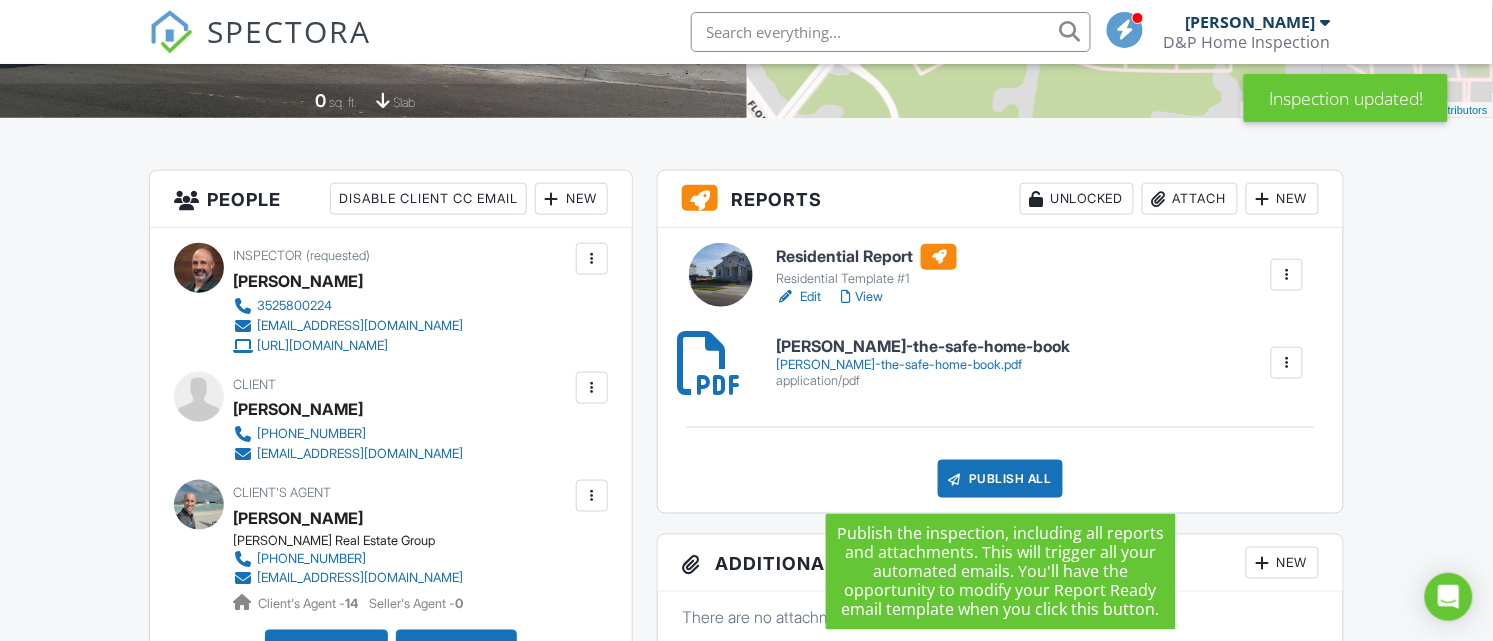 click on "Publish All" at bounding box center [1000, 479] 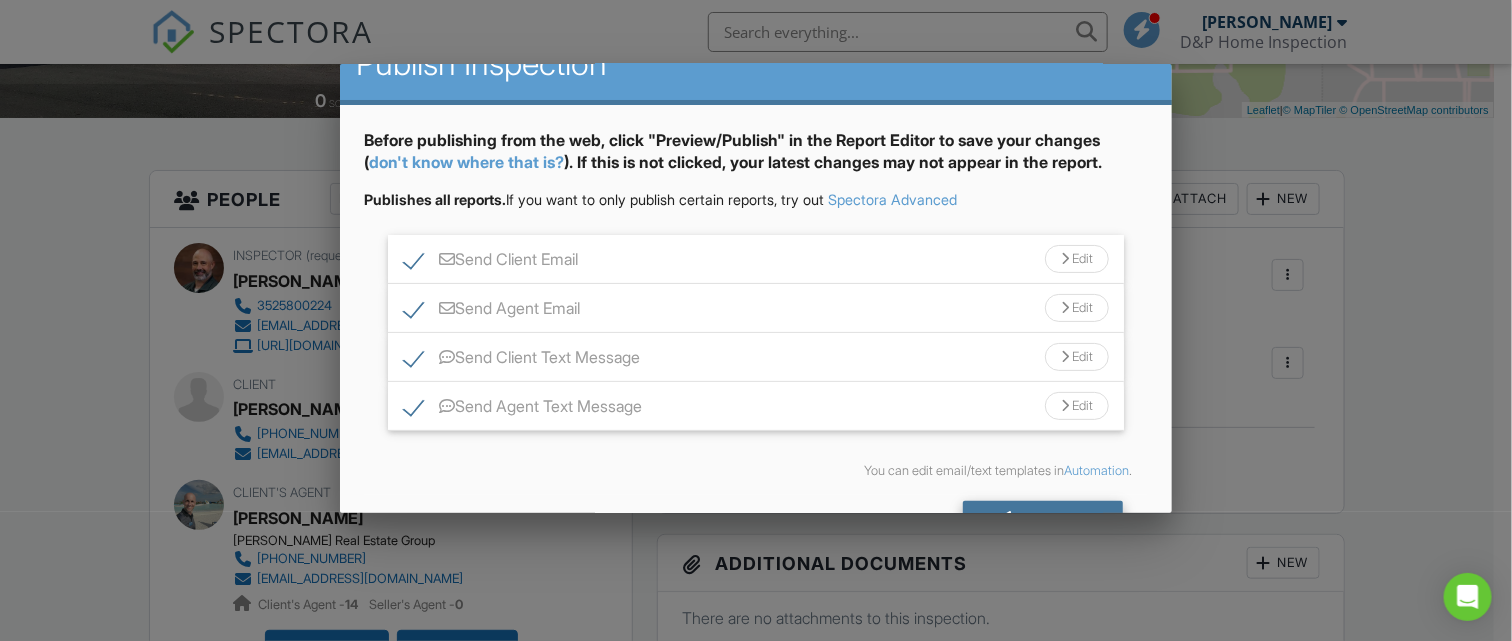 scroll, scrollTop: 98, scrollLeft: 0, axis: vertical 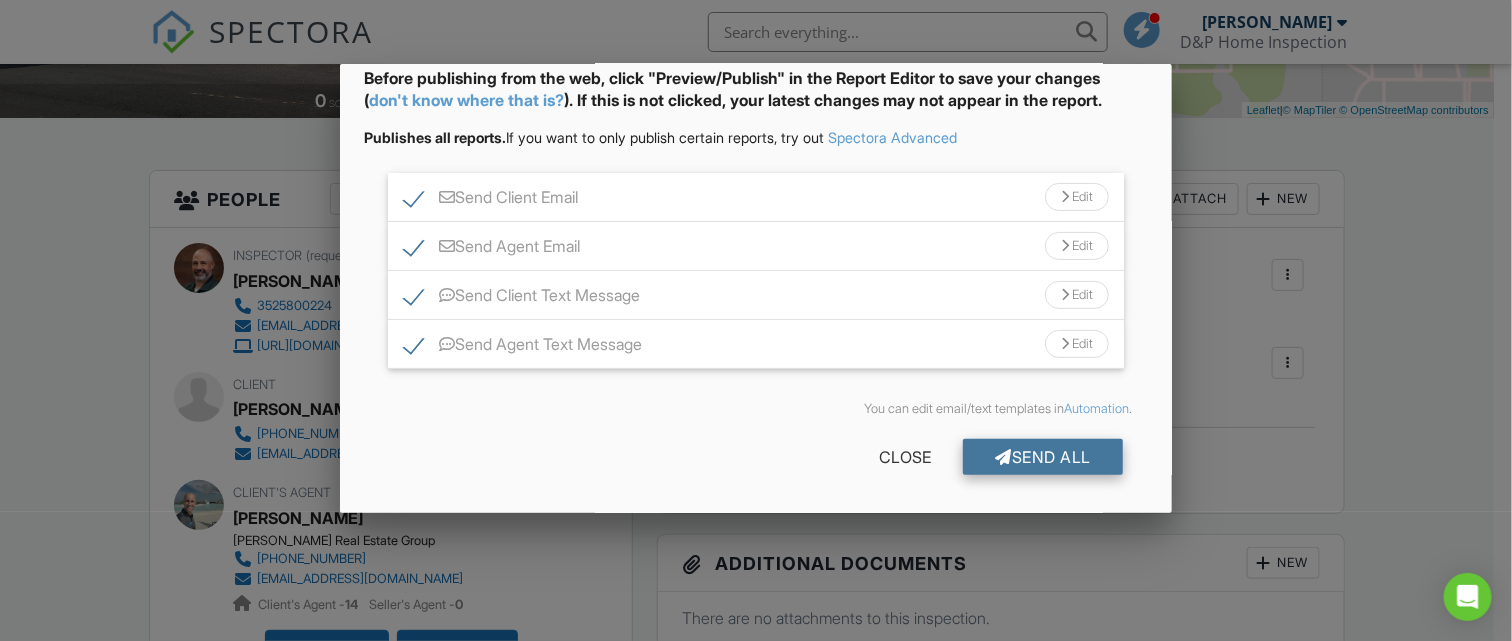 click on "Send All" at bounding box center (1043, 457) 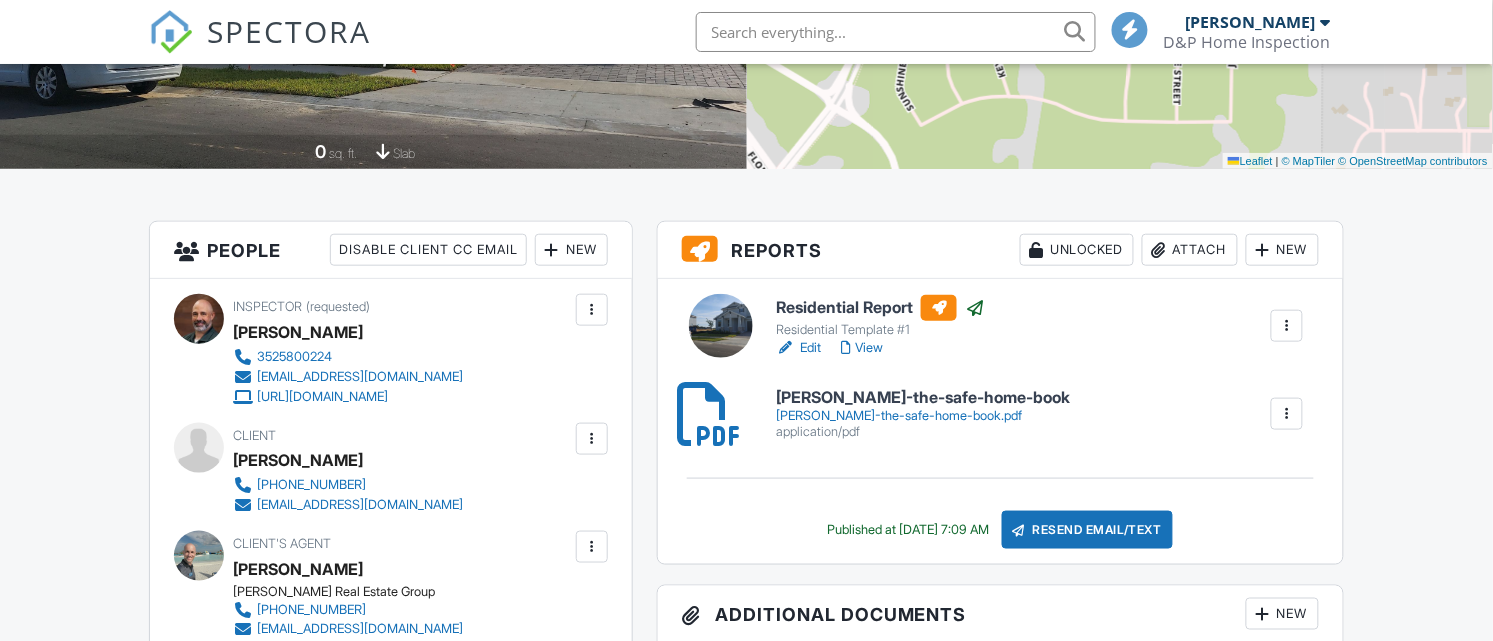 scroll, scrollTop: 365, scrollLeft: 0, axis: vertical 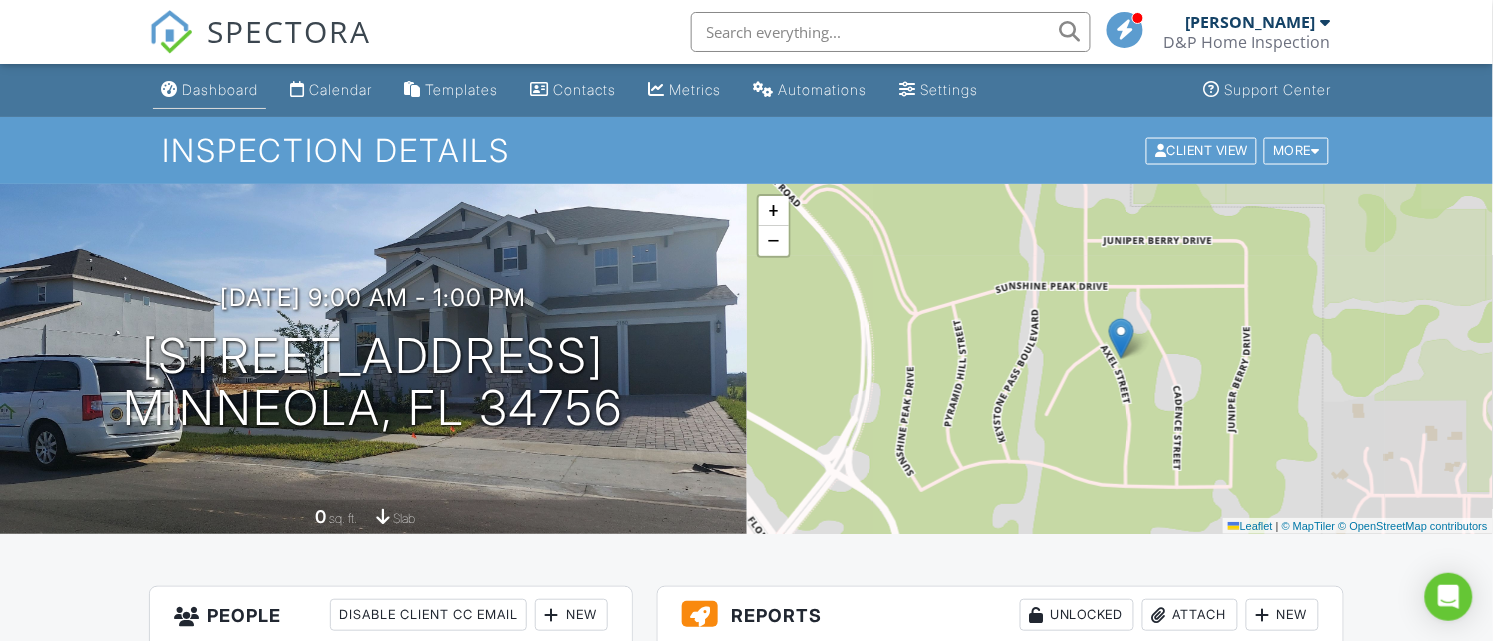 click on "Dashboard" at bounding box center (220, 89) 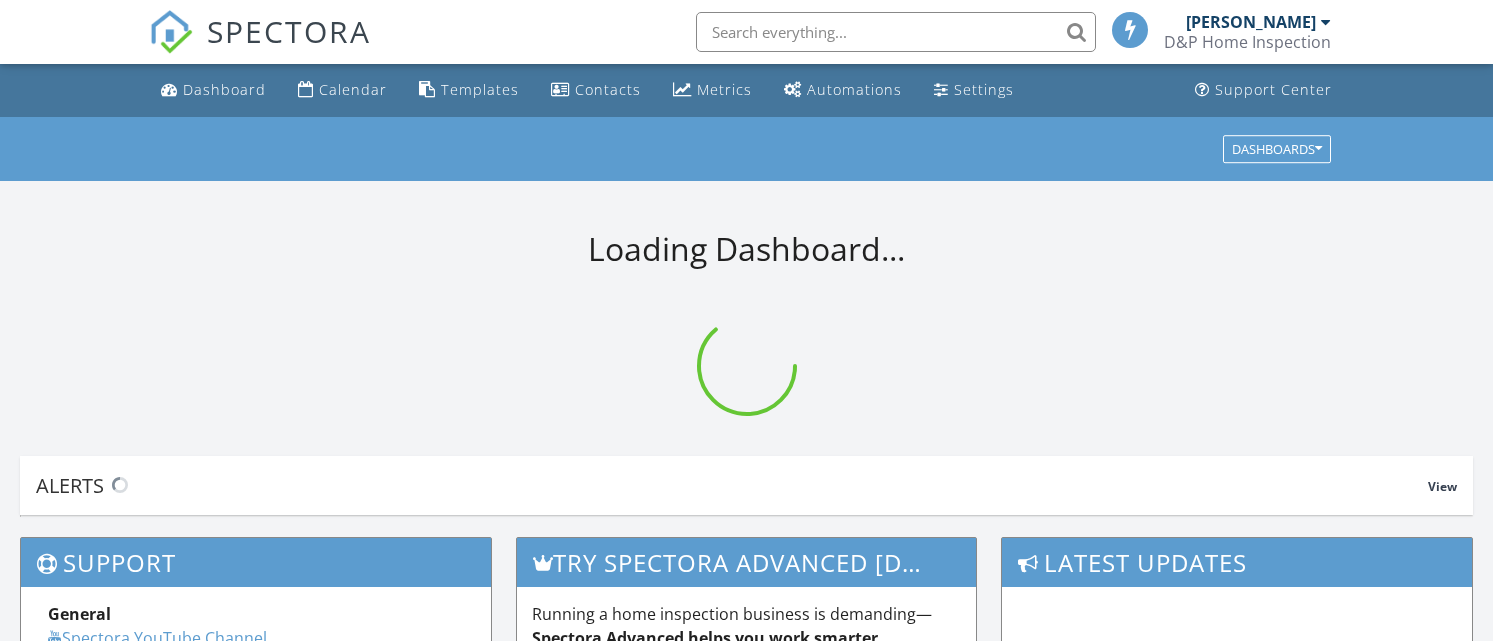 scroll, scrollTop: 0, scrollLeft: 0, axis: both 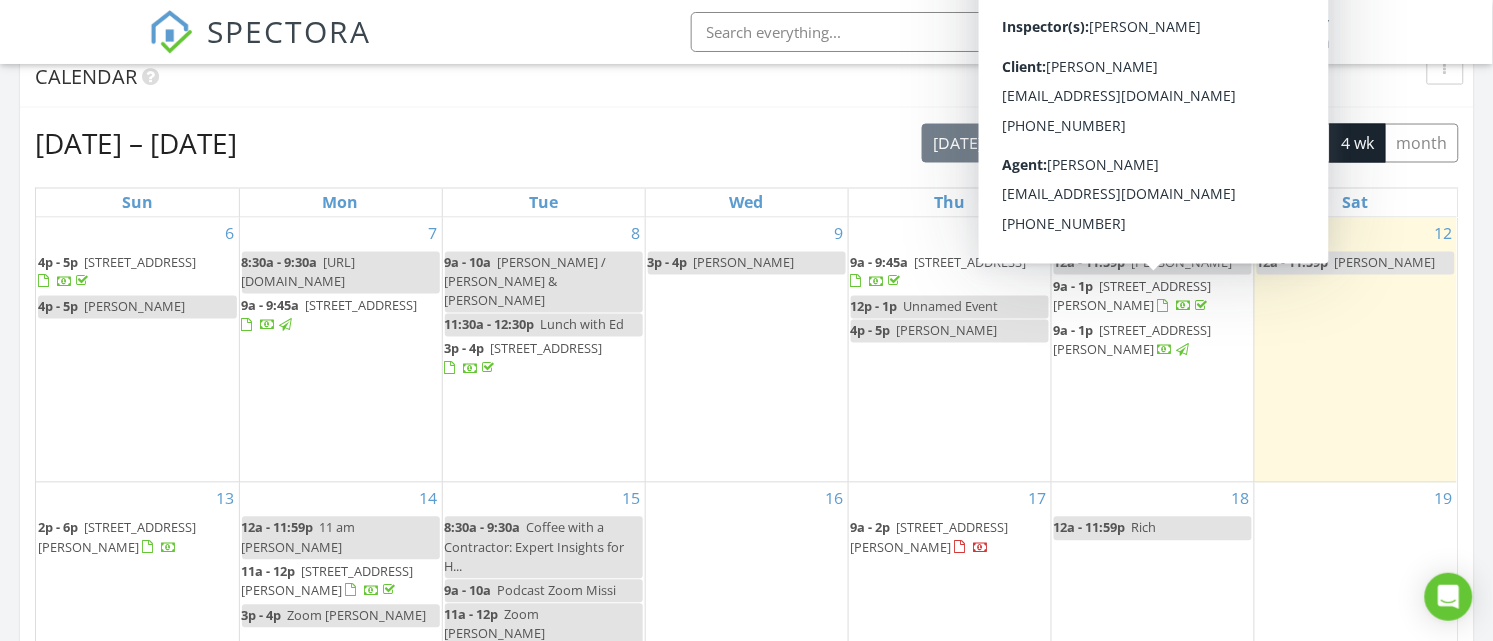 click on "[STREET_ADDRESS][PERSON_NAME]" at bounding box center [1133, 296] 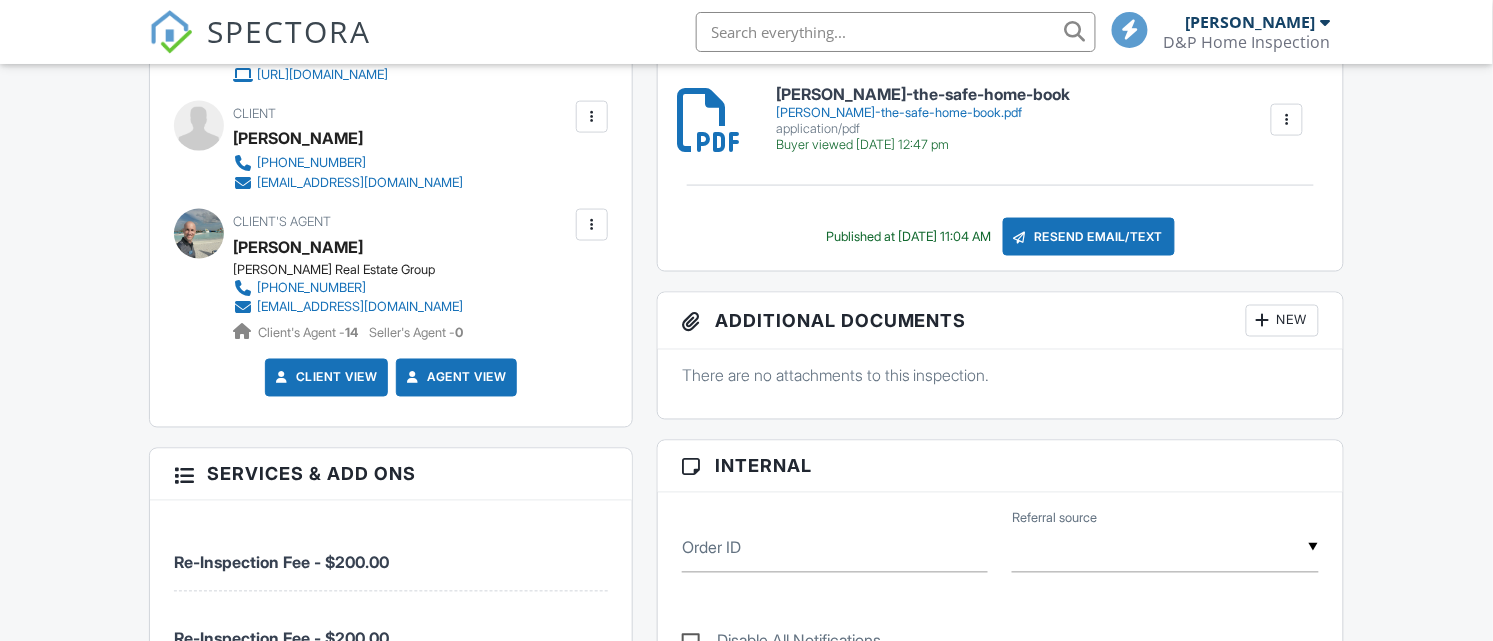 scroll, scrollTop: 833, scrollLeft: 0, axis: vertical 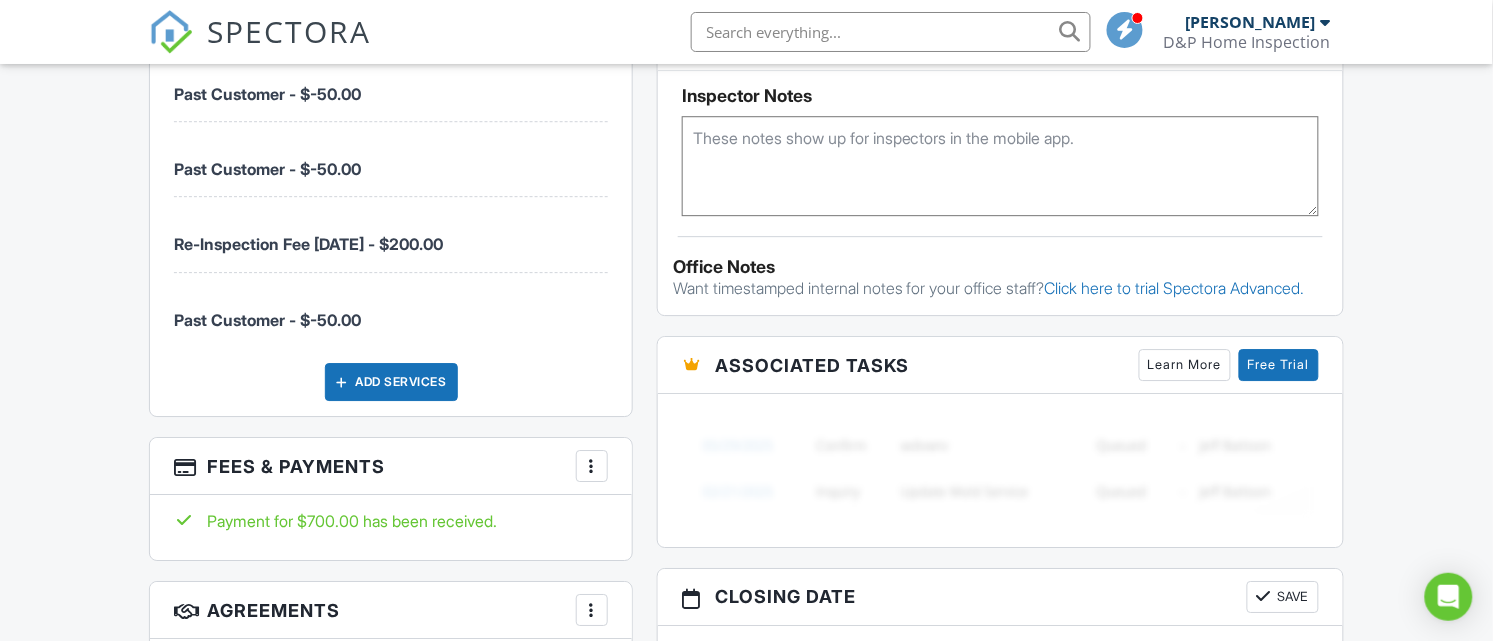 click at bounding box center (592, 466) 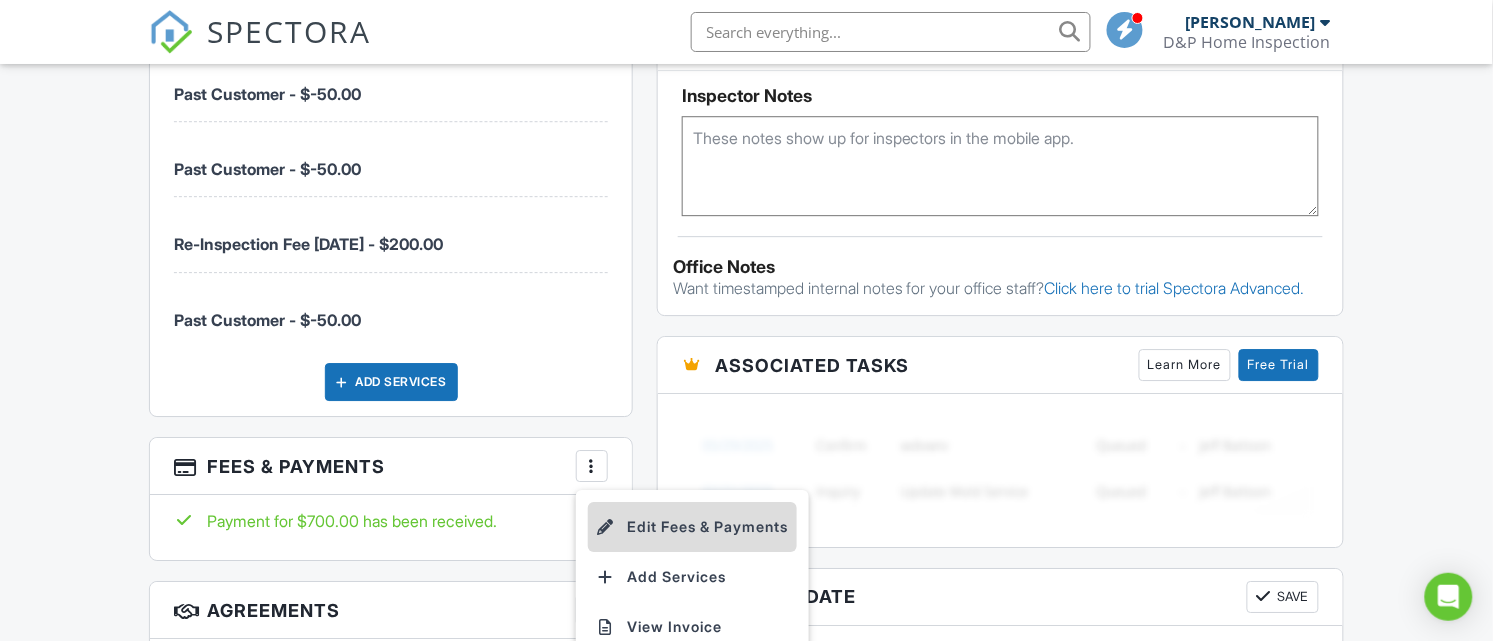 click on "Edit Fees & Payments" at bounding box center [692, 527] 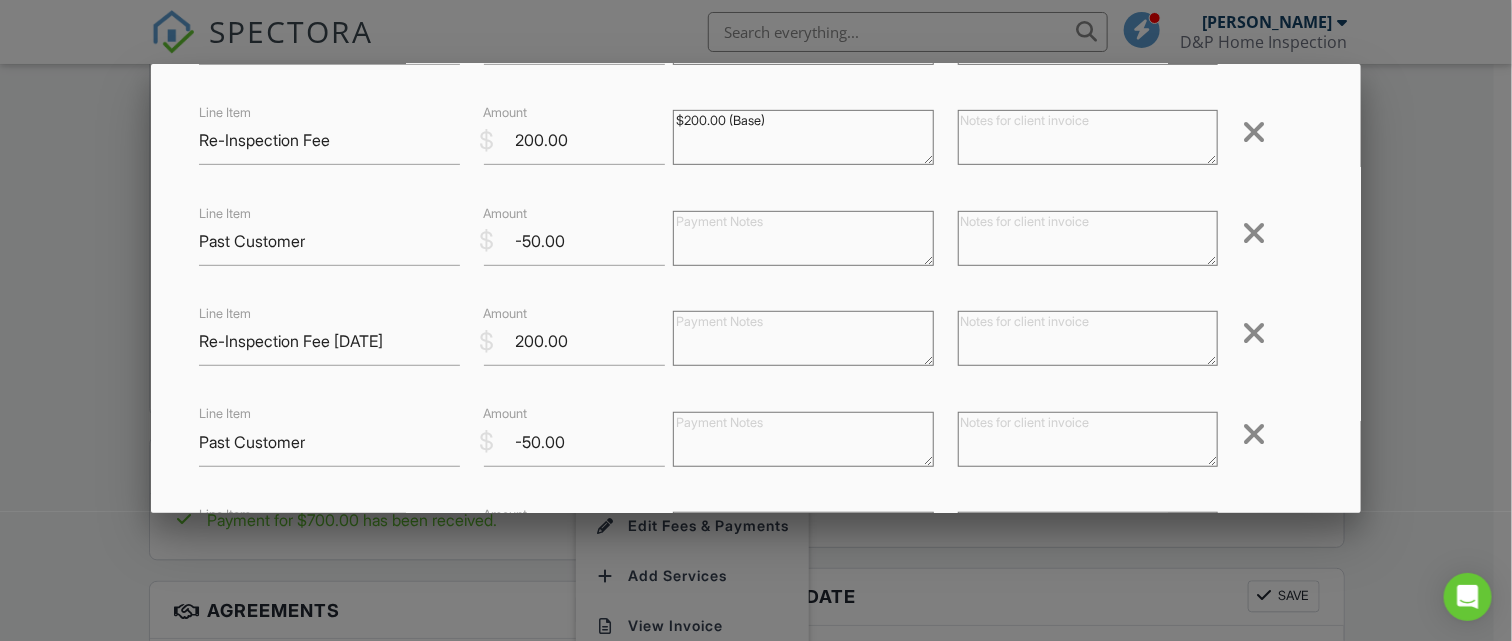 scroll, scrollTop: 625, scrollLeft: 0, axis: vertical 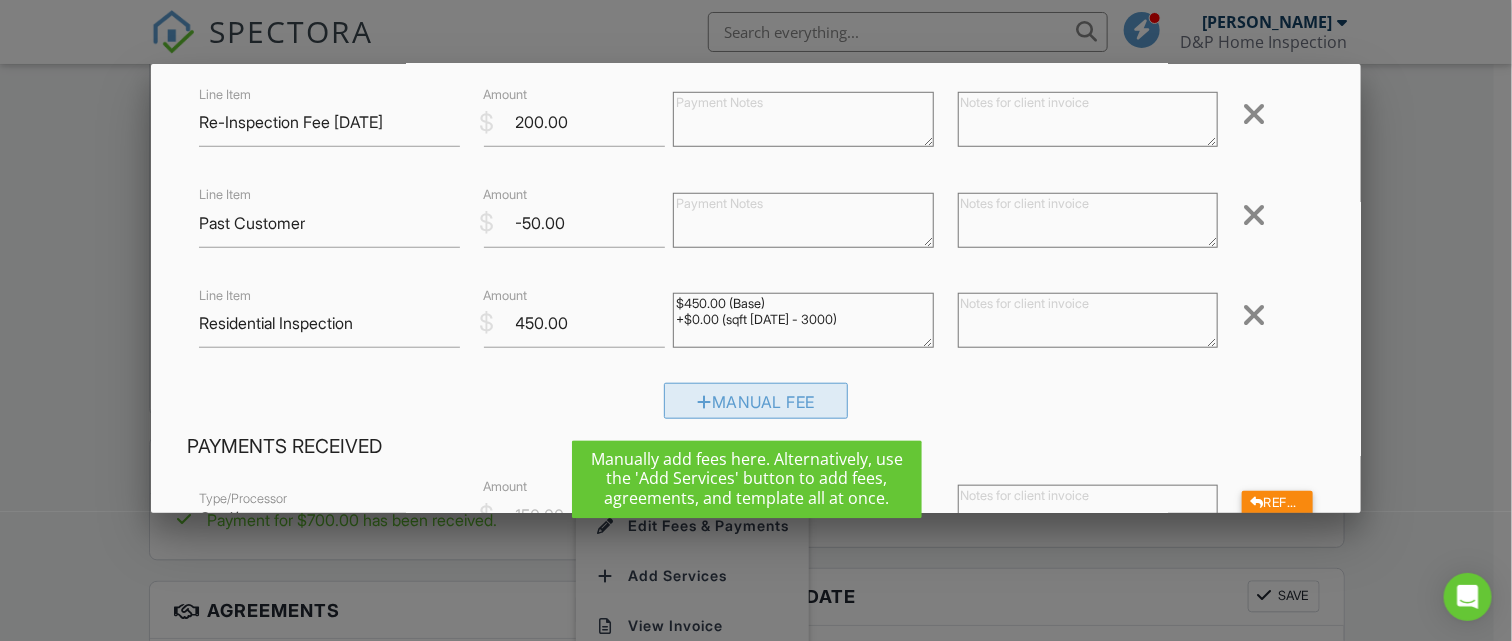 click on "Manual Fee" at bounding box center [756, 401] 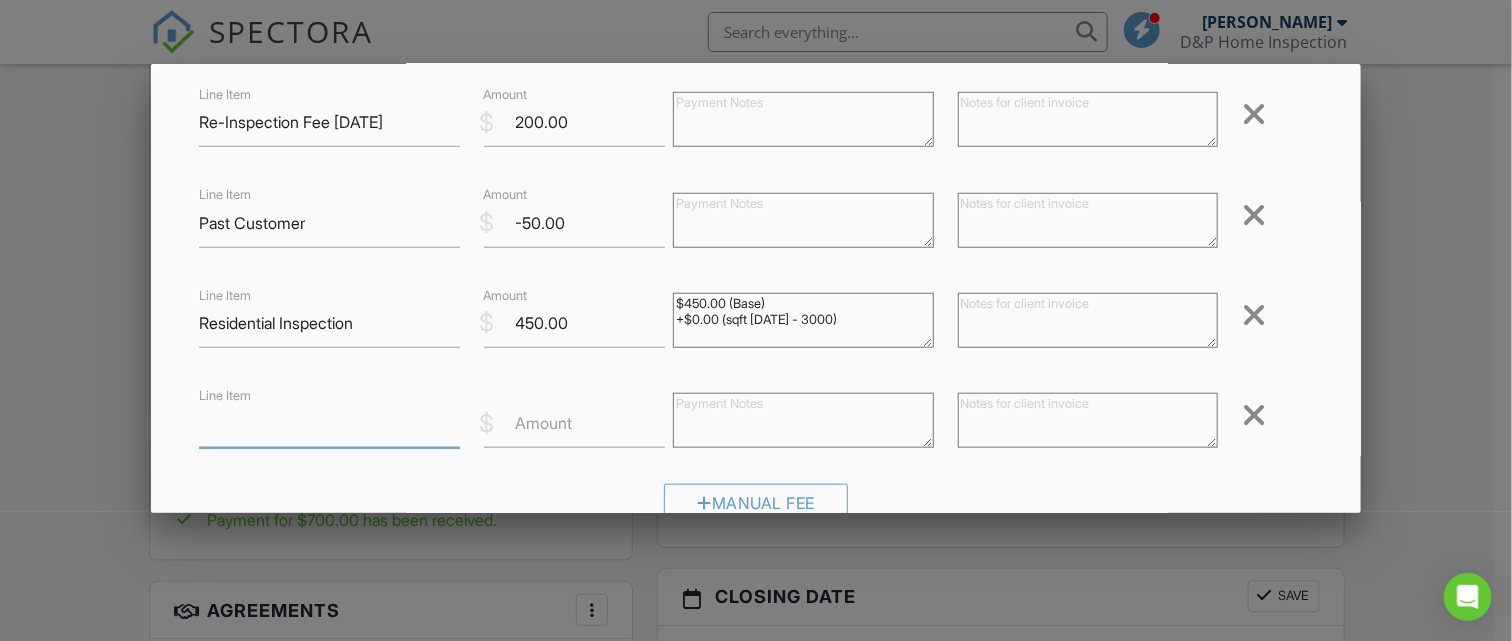 click on "Line Item" at bounding box center [329, 423] 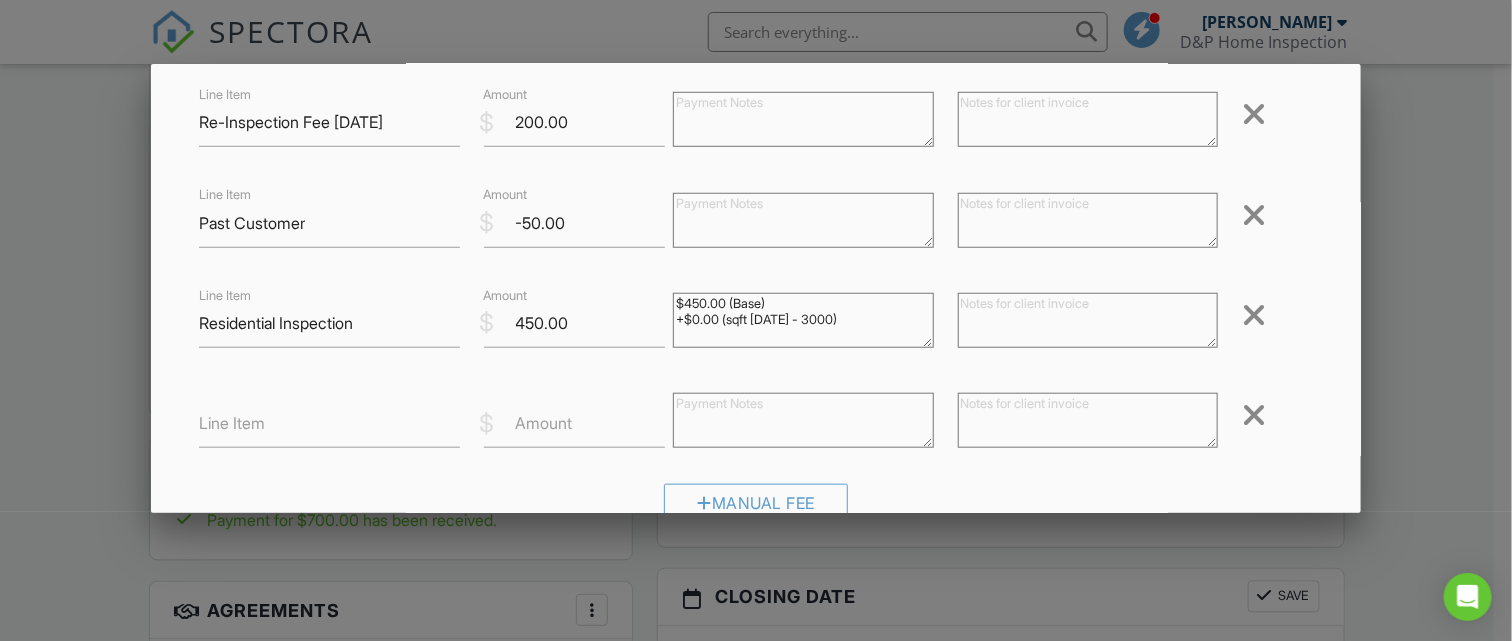 click at bounding box center [1088, 320] 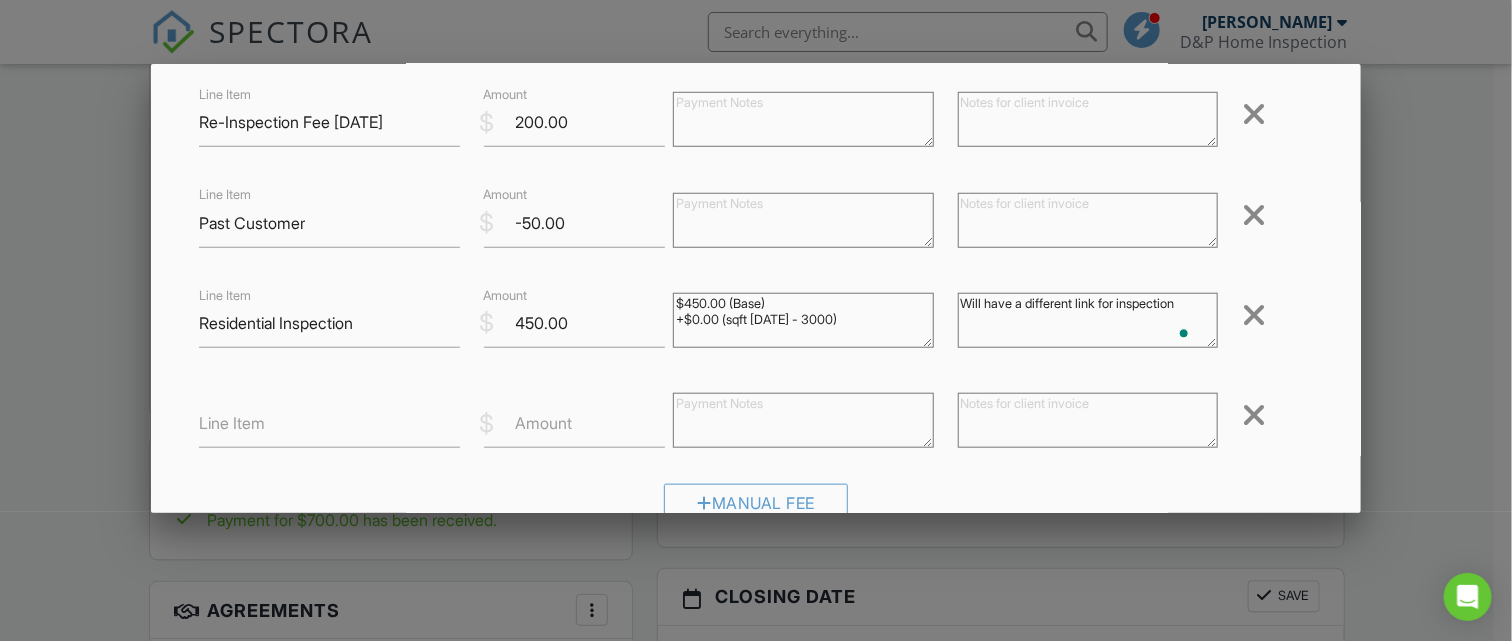 click on "Will have a different link for inspection" at bounding box center (1088, 320) 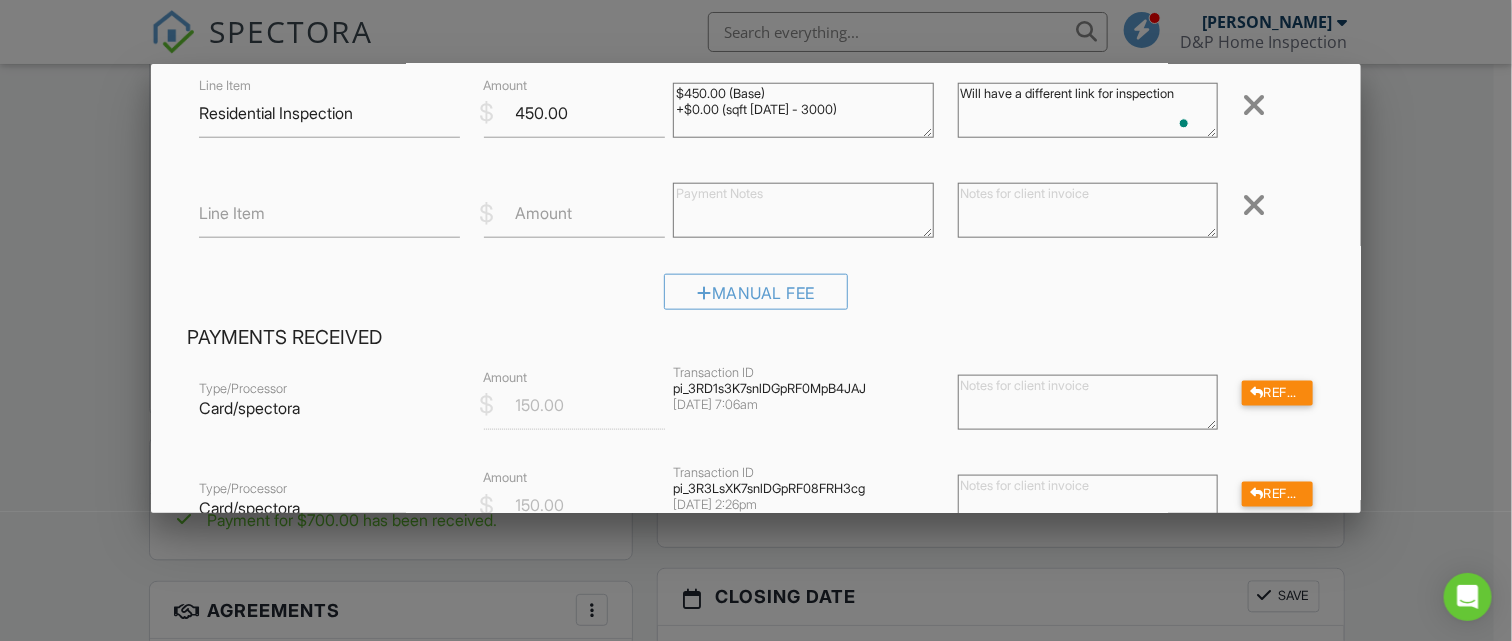 scroll, scrollTop: 625, scrollLeft: 0, axis: vertical 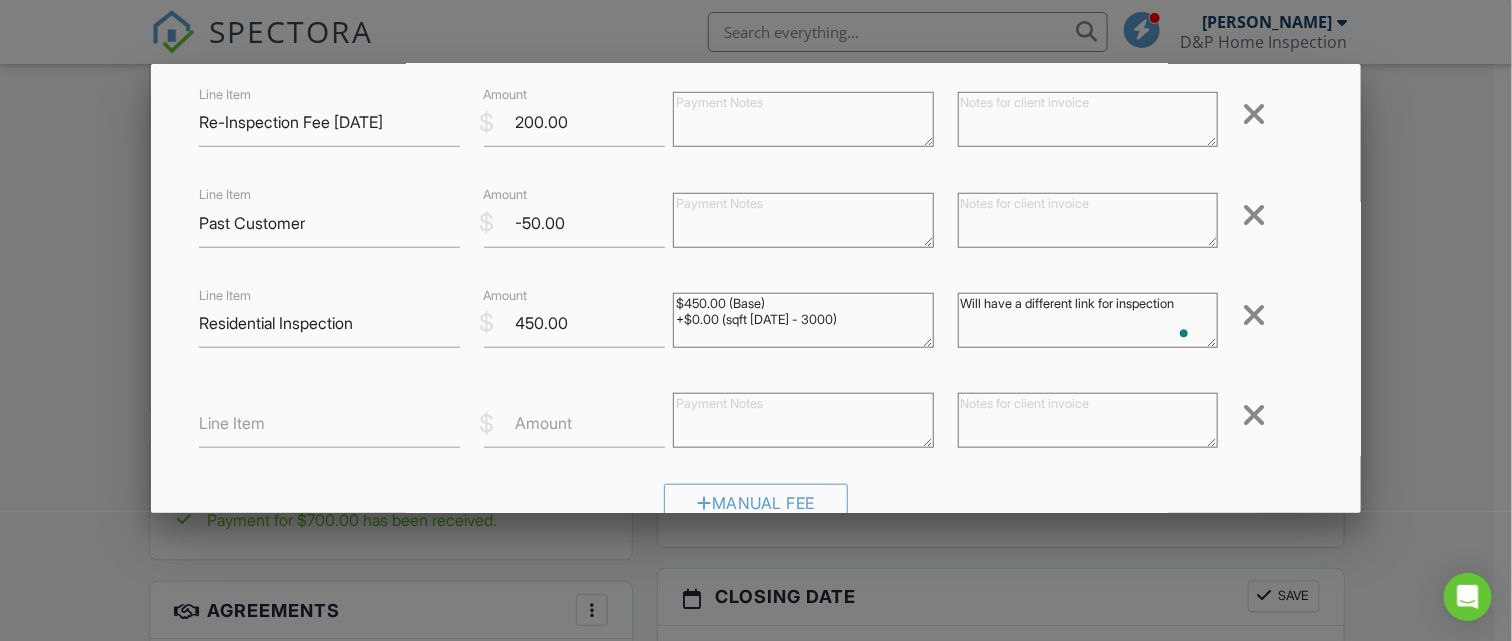 type on "Will have a different link for inspection" 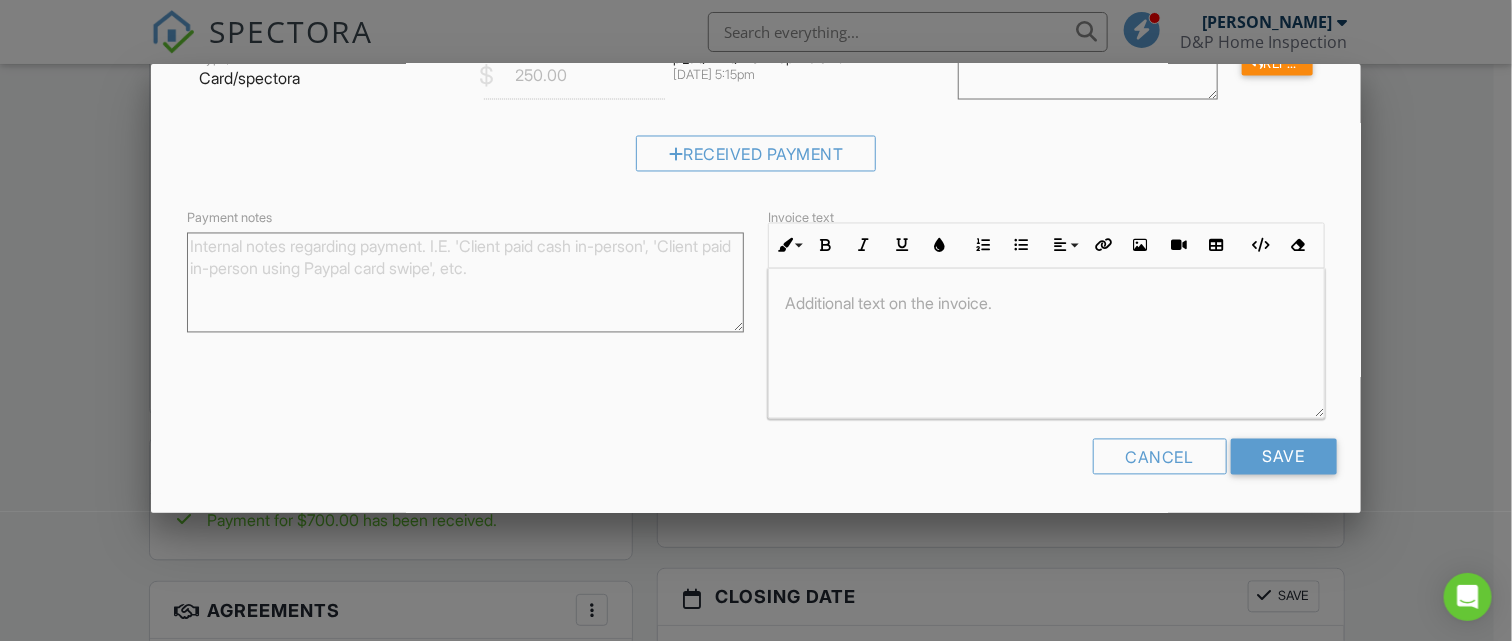 scroll, scrollTop: 1521, scrollLeft: 0, axis: vertical 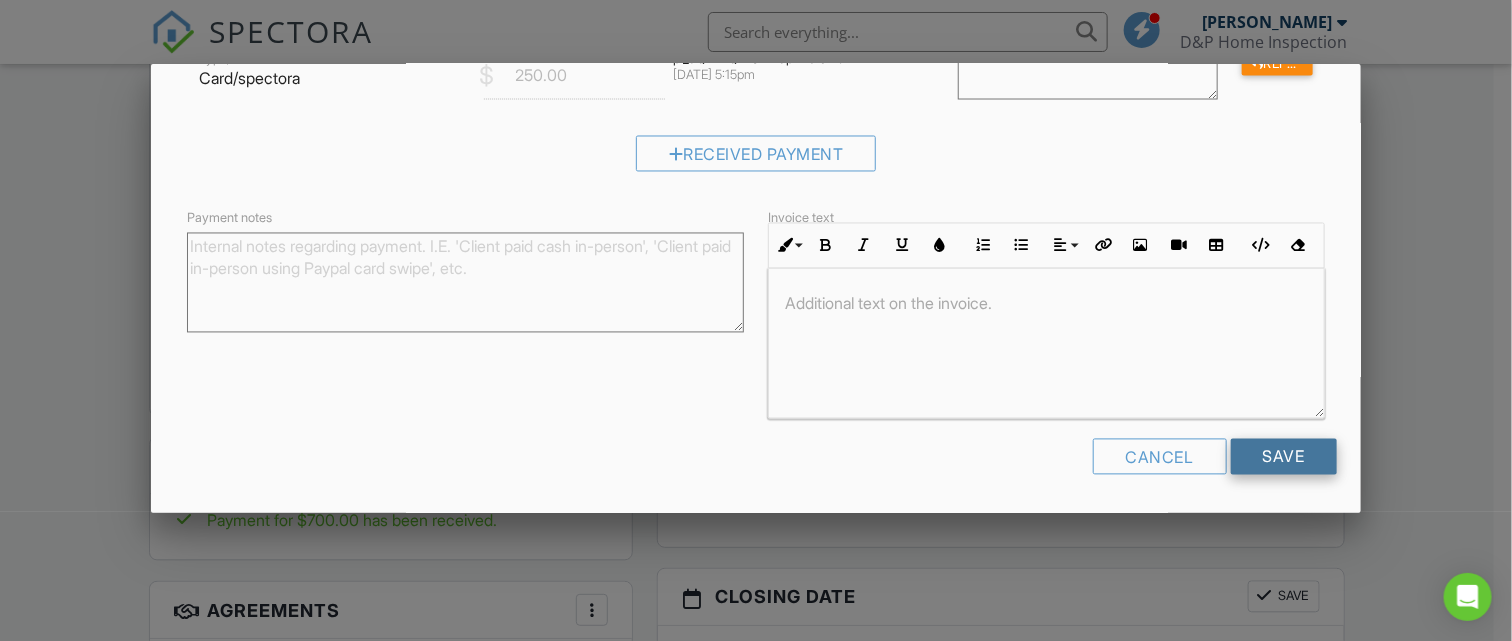 click on "Save" at bounding box center [1284, 457] 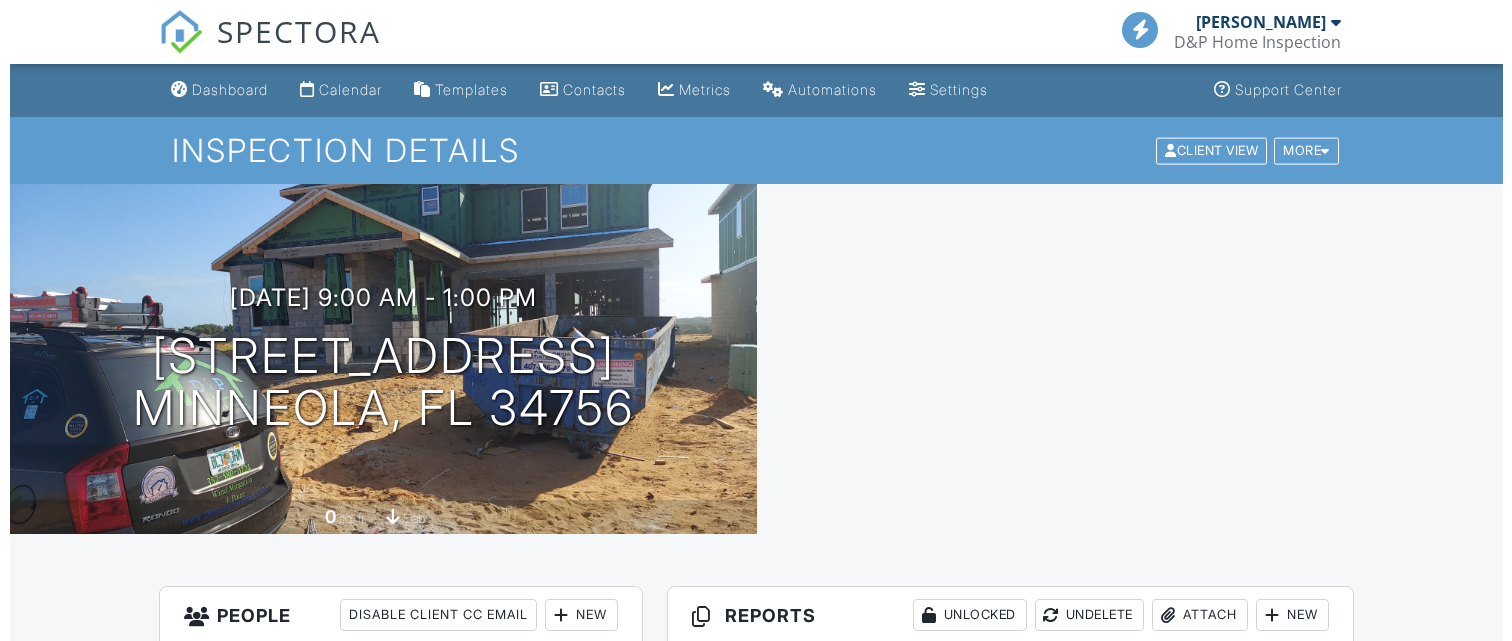 scroll, scrollTop: 625, scrollLeft: 0, axis: vertical 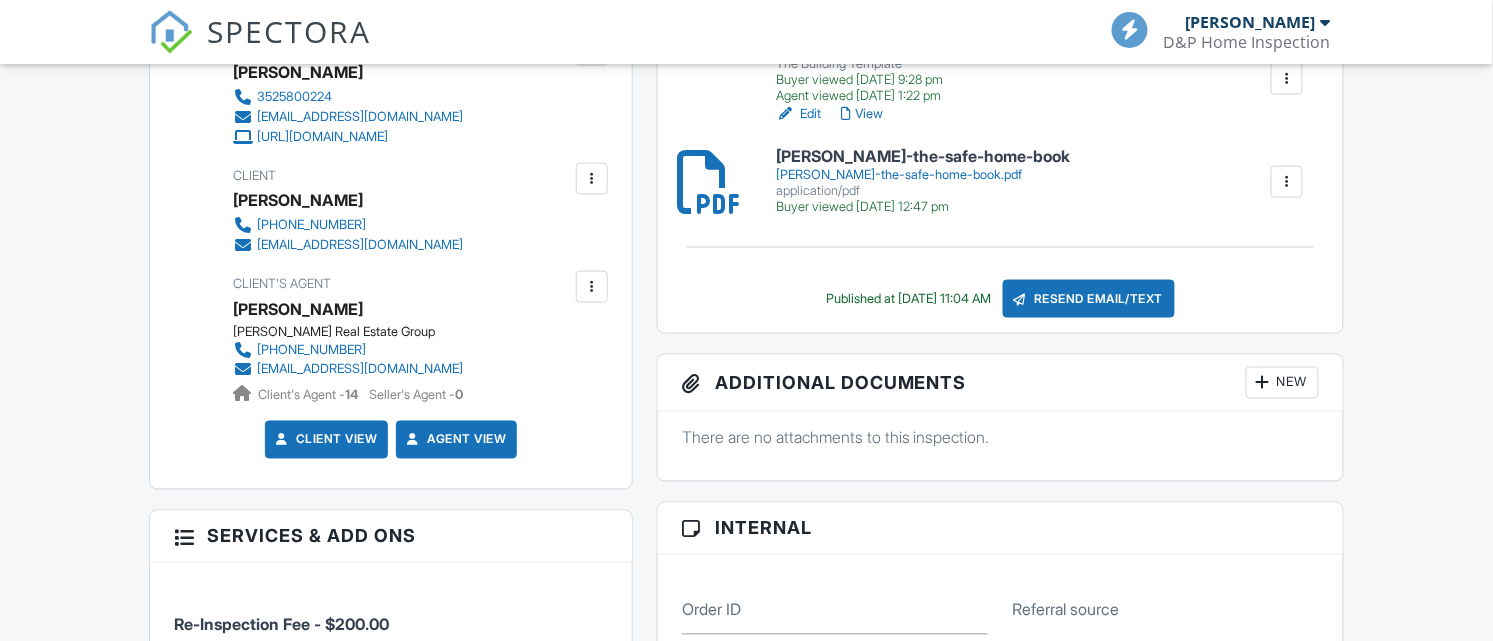 click on "Resend Email/Text" at bounding box center (1089, 299) 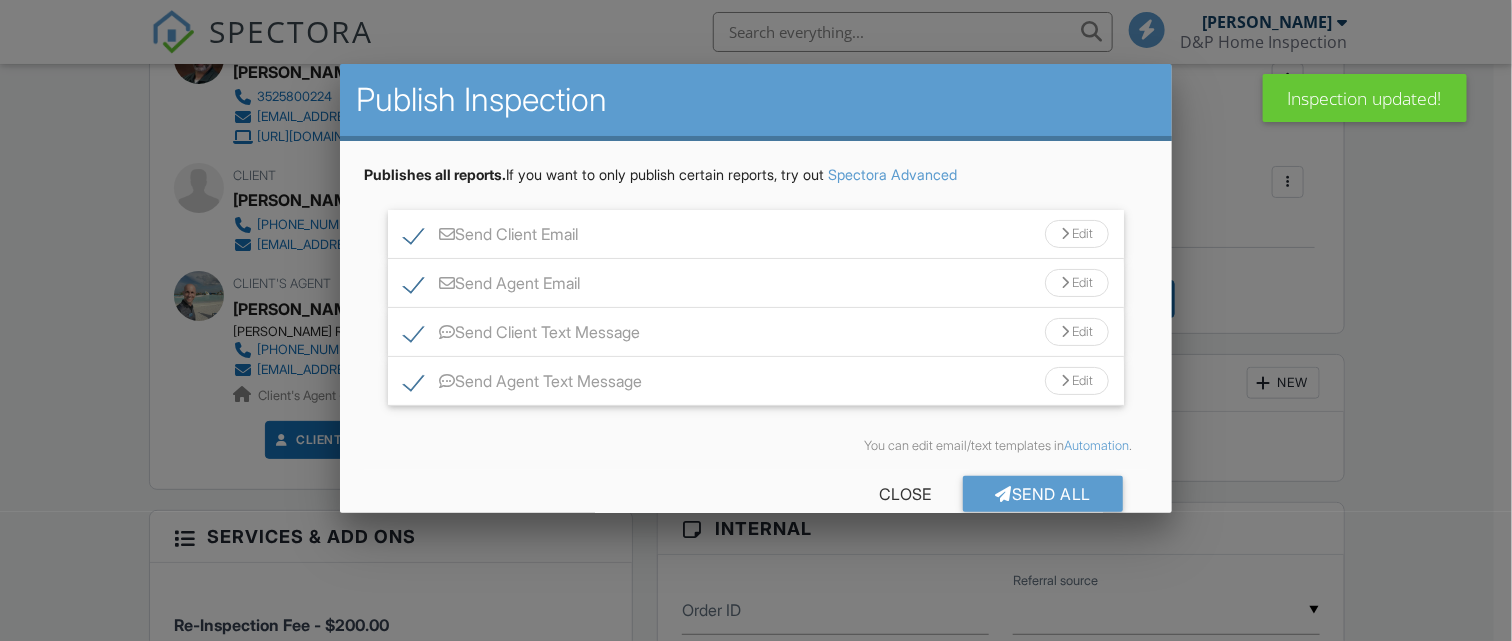 scroll, scrollTop: 625, scrollLeft: 0, axis: vertical 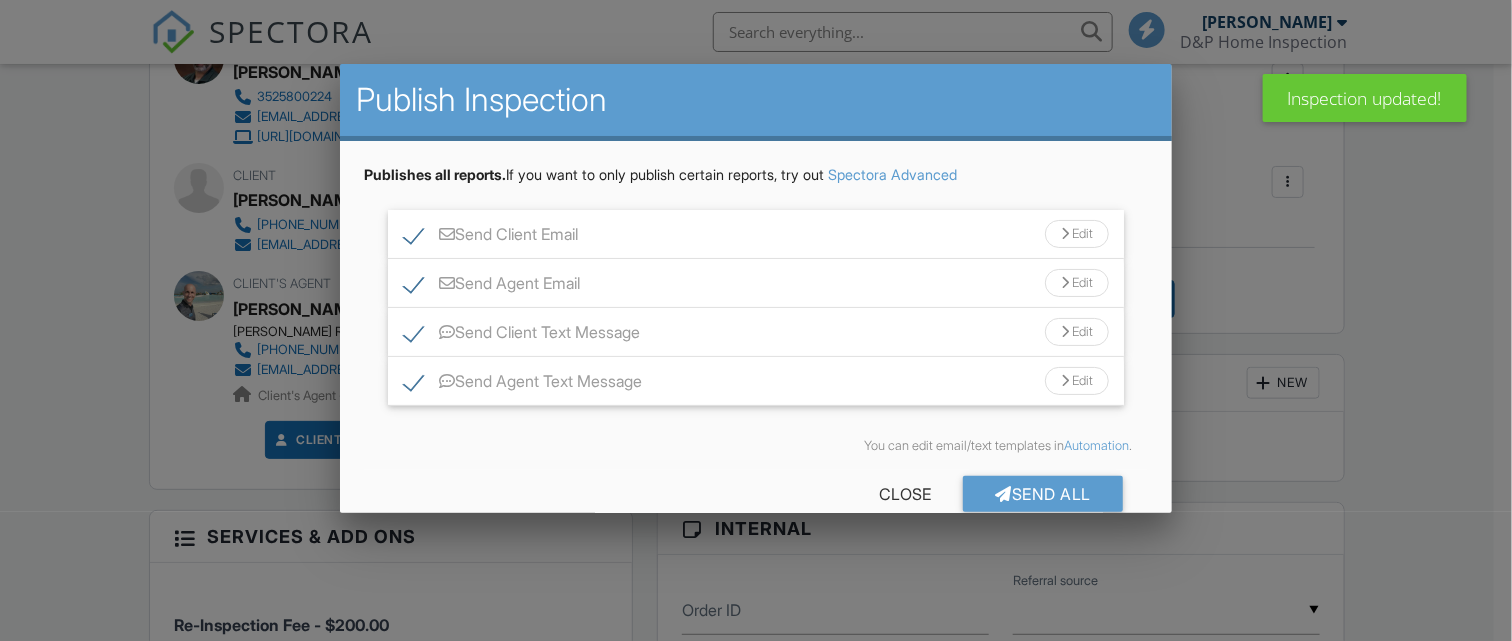 click on "Send All" at bounding box center [1043, 494] 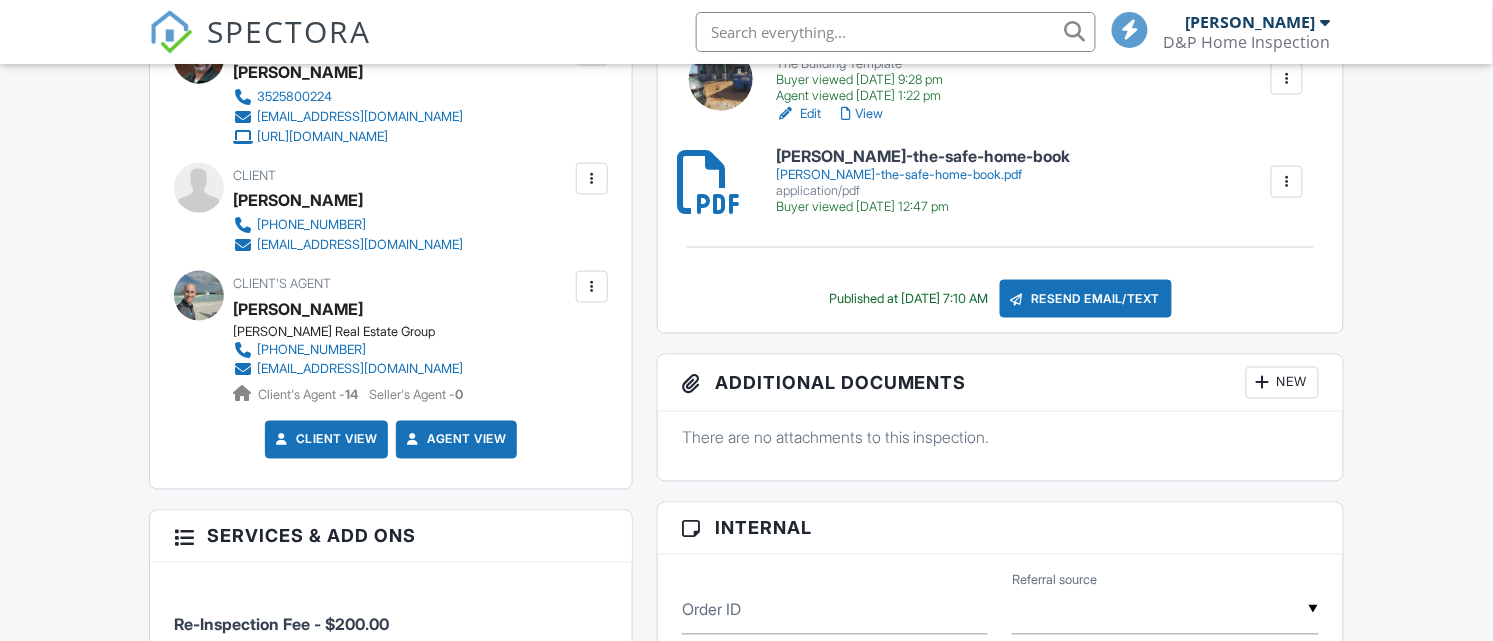 scroll, scrollTop: 625, scrollLeft: 0, axis: vertical 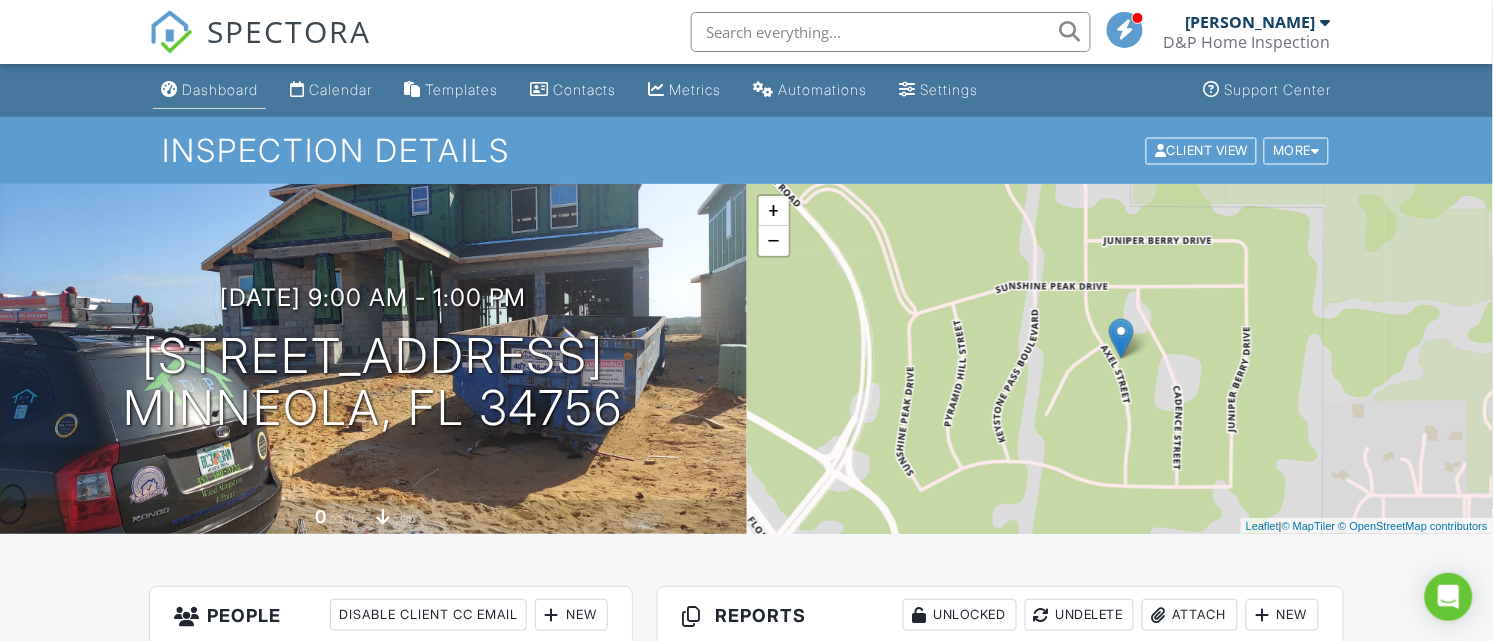 click on "Dashboard" at bounding box center (220, 89) 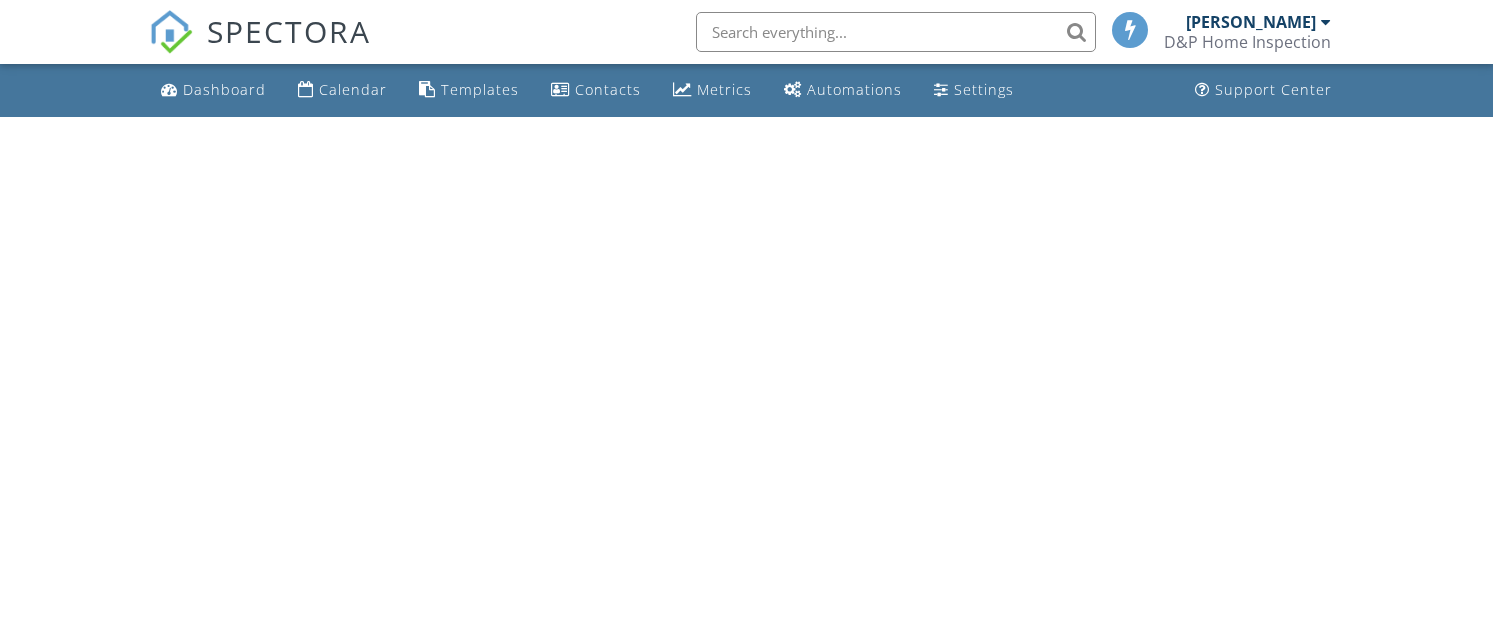 scroll, scrollTop: 0, scrollLeft: 0, axis: both 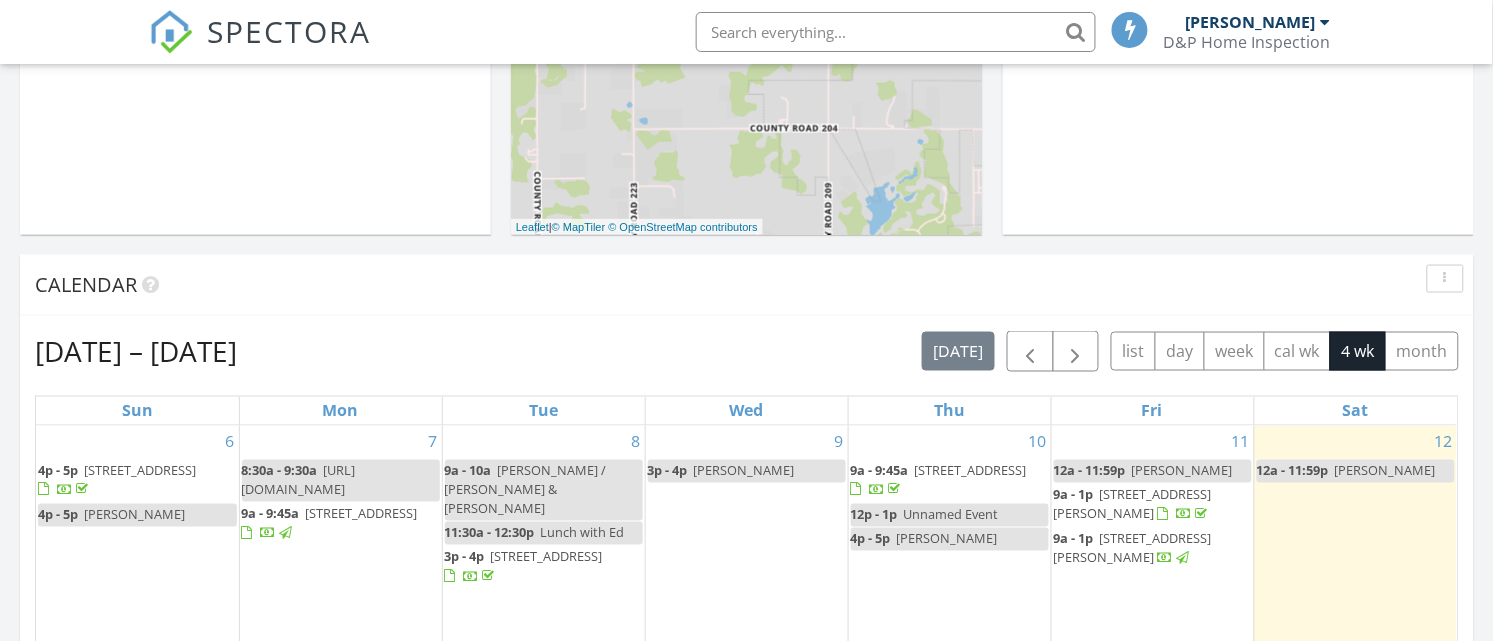 click on "[STREET_ADDRESS][PERSON_NAME]" at bounding box center (1133, 548) 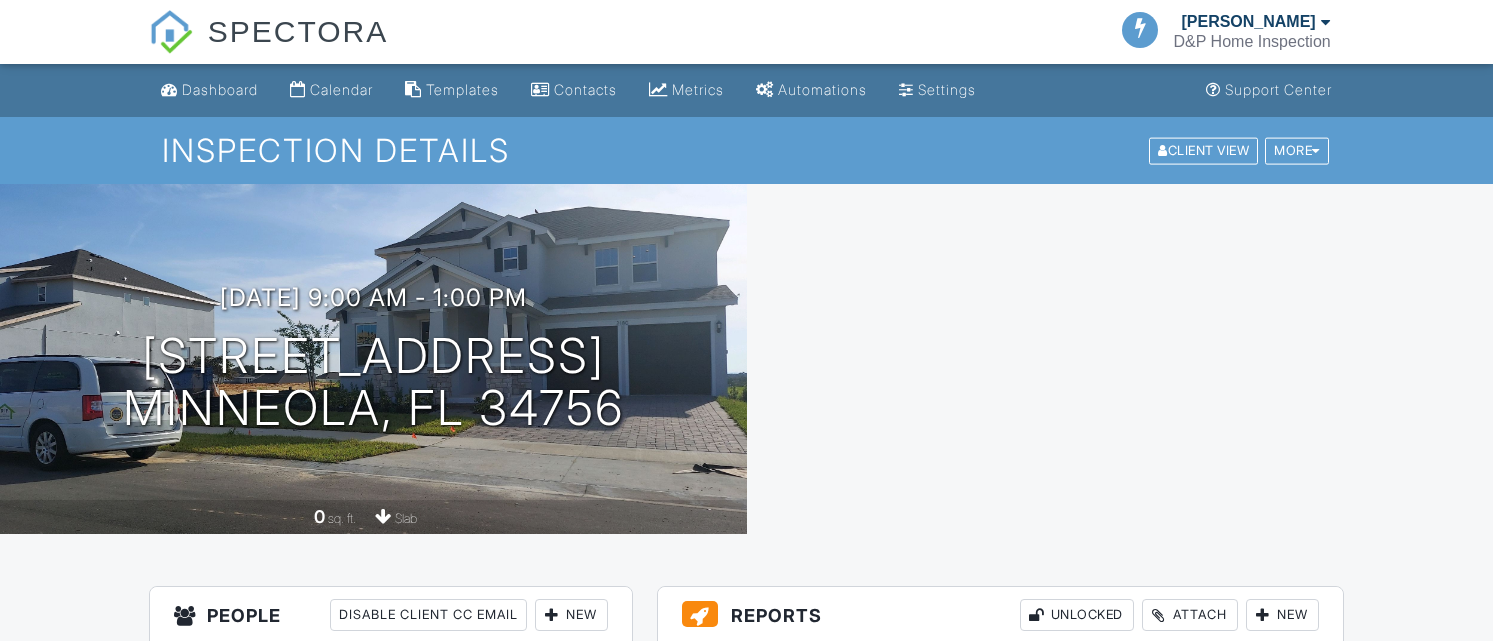 scroll, scrollTop: 0, scrollLeft: 0, axis: both 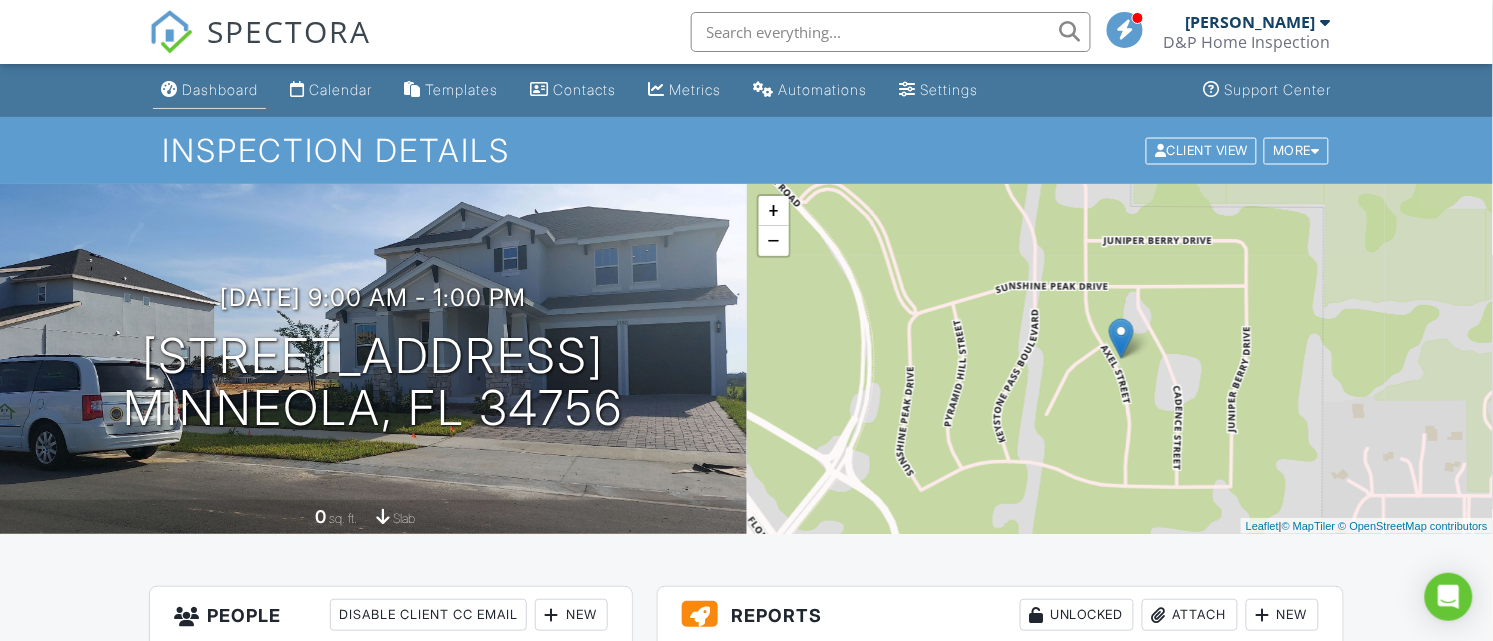 click on "Dashboard" at bounding box center [220, 89] 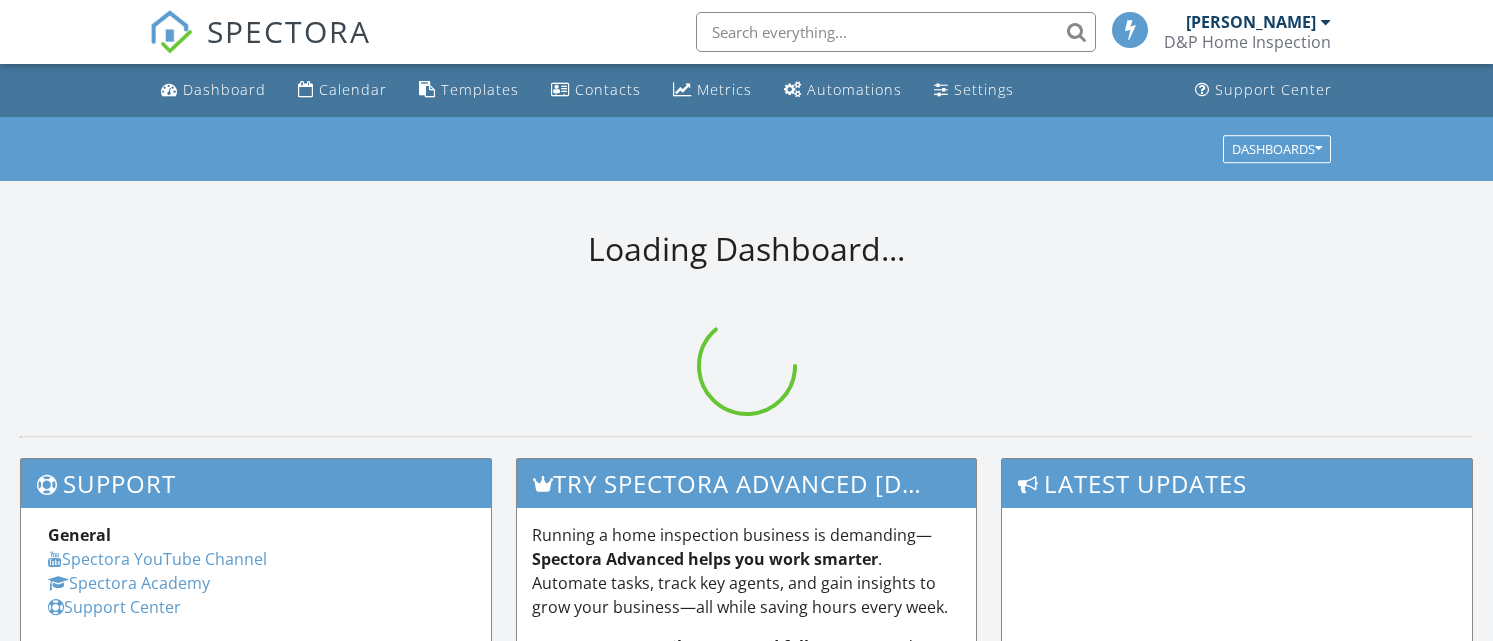 scroll, scrollTop: 0, scrollLeft: 0, axis: both 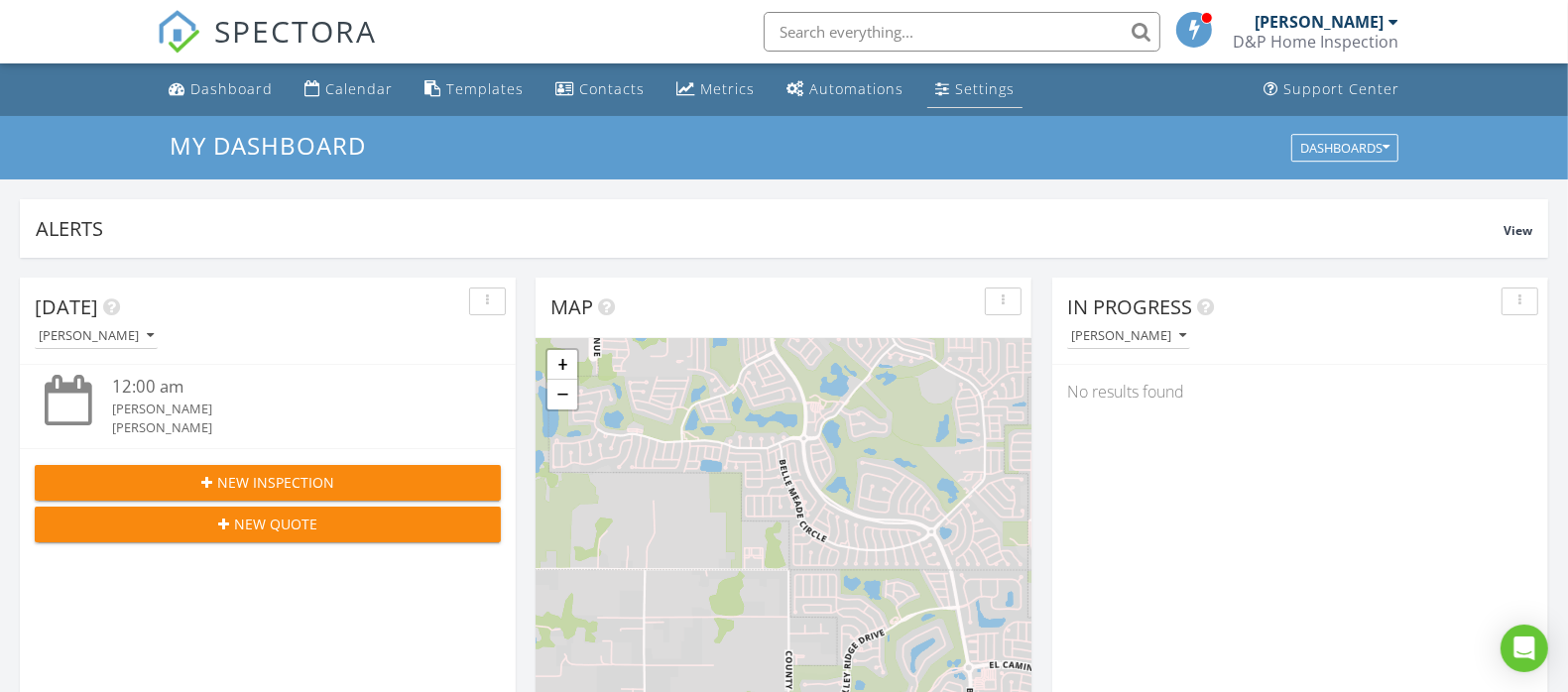 click on "Settings" at bounding box center (985, 88) 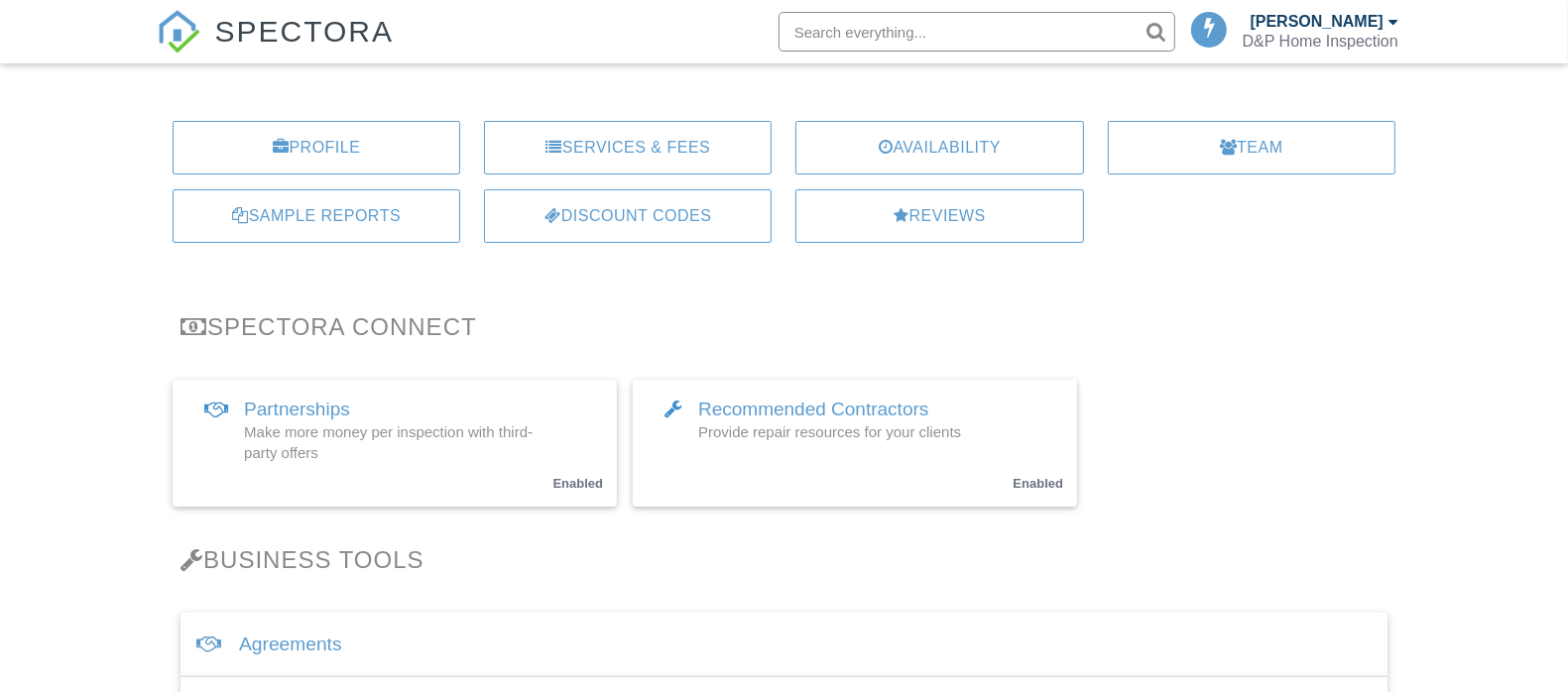 scroll, scrollTop: 597, scrollLeft: 0, axis: vertical 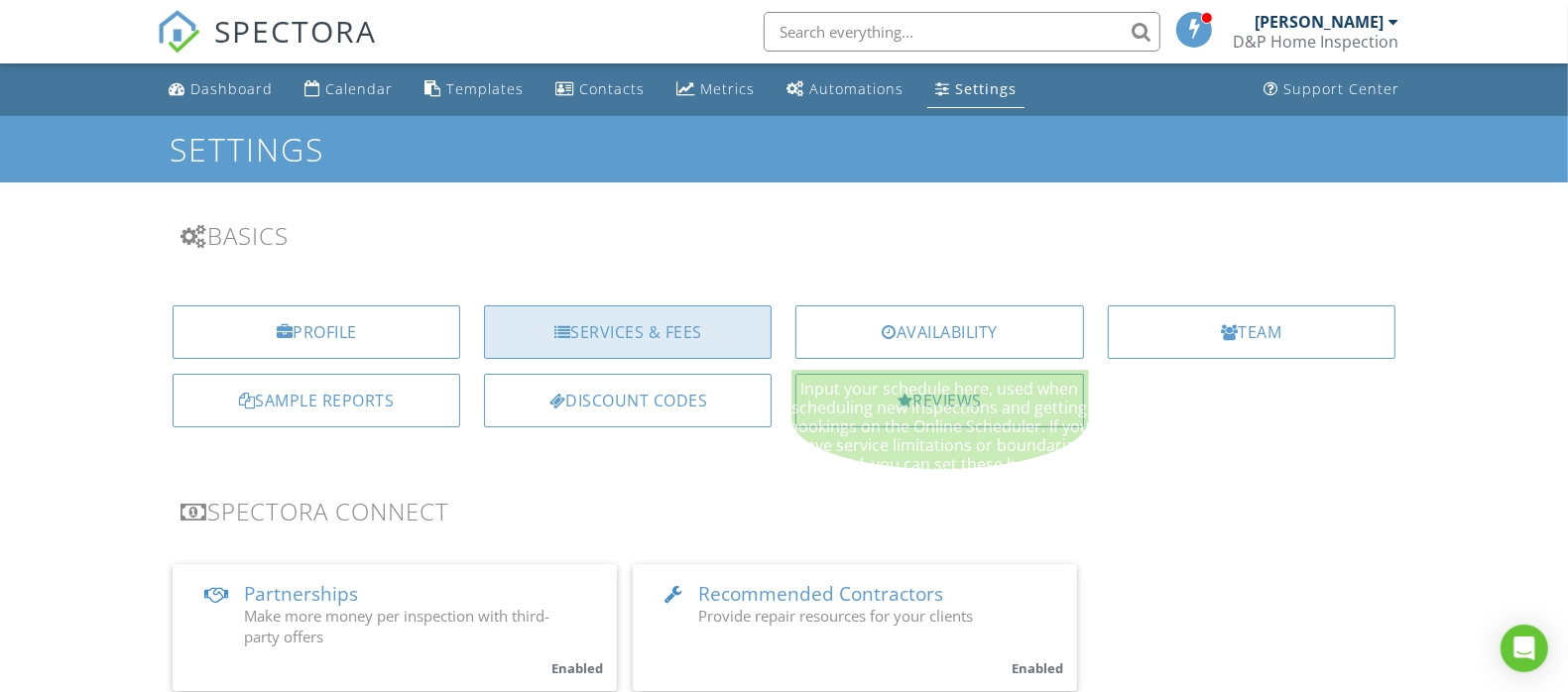 click on "Services & Fees" at bounding box center (628, 332) 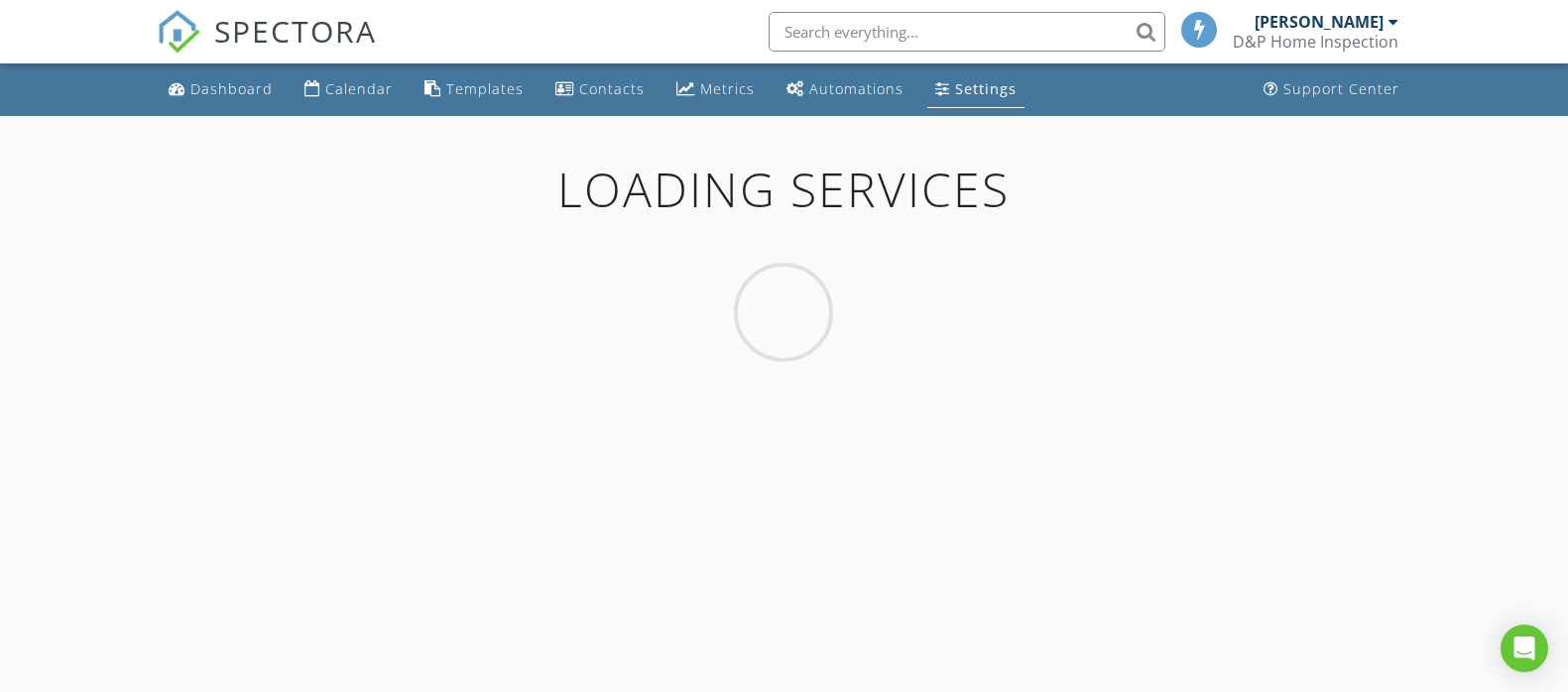 scroll, scrollTop: 0, scrollLeft: 0, axis: both 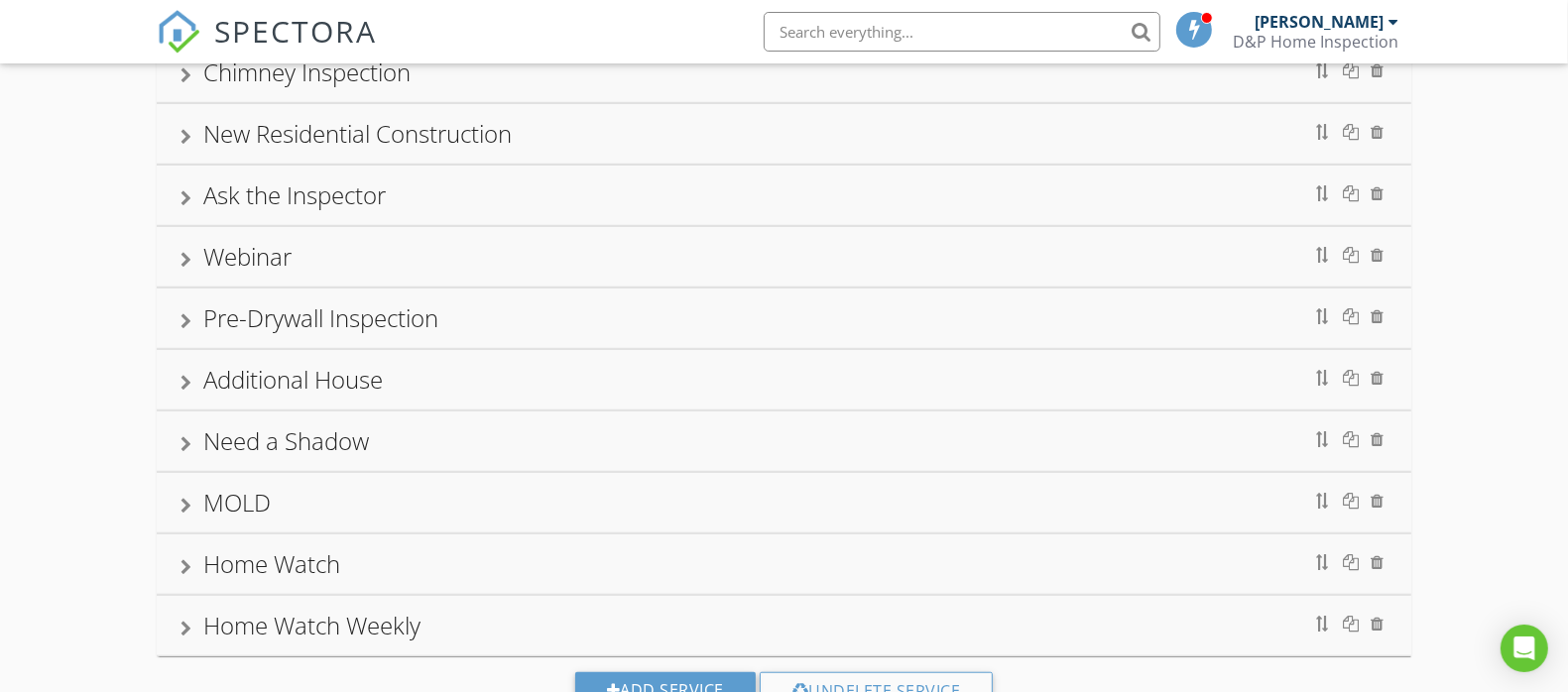 click on "Home Watch Weekly" at bounding box center (784, 626) 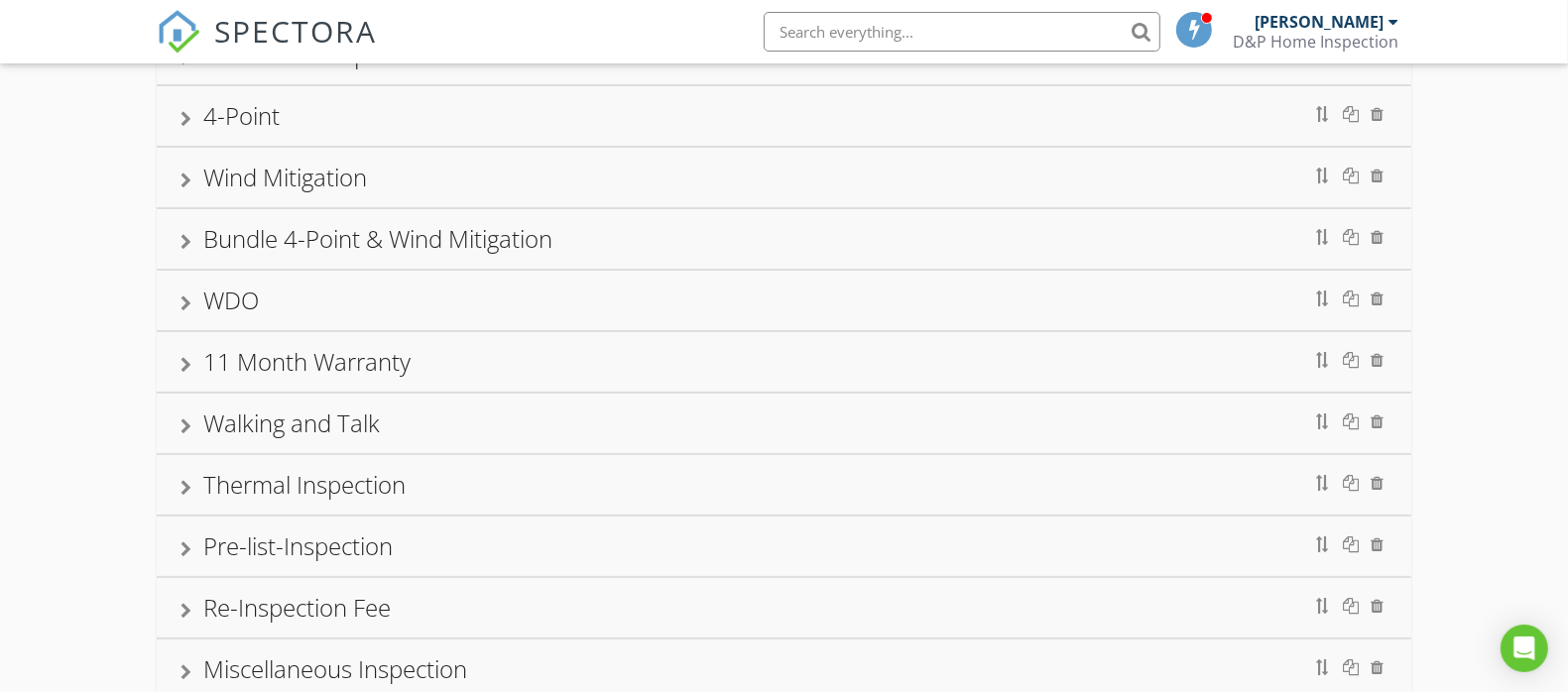 scroll, scrollTop: 0, scrollLeft: 0, axis: both 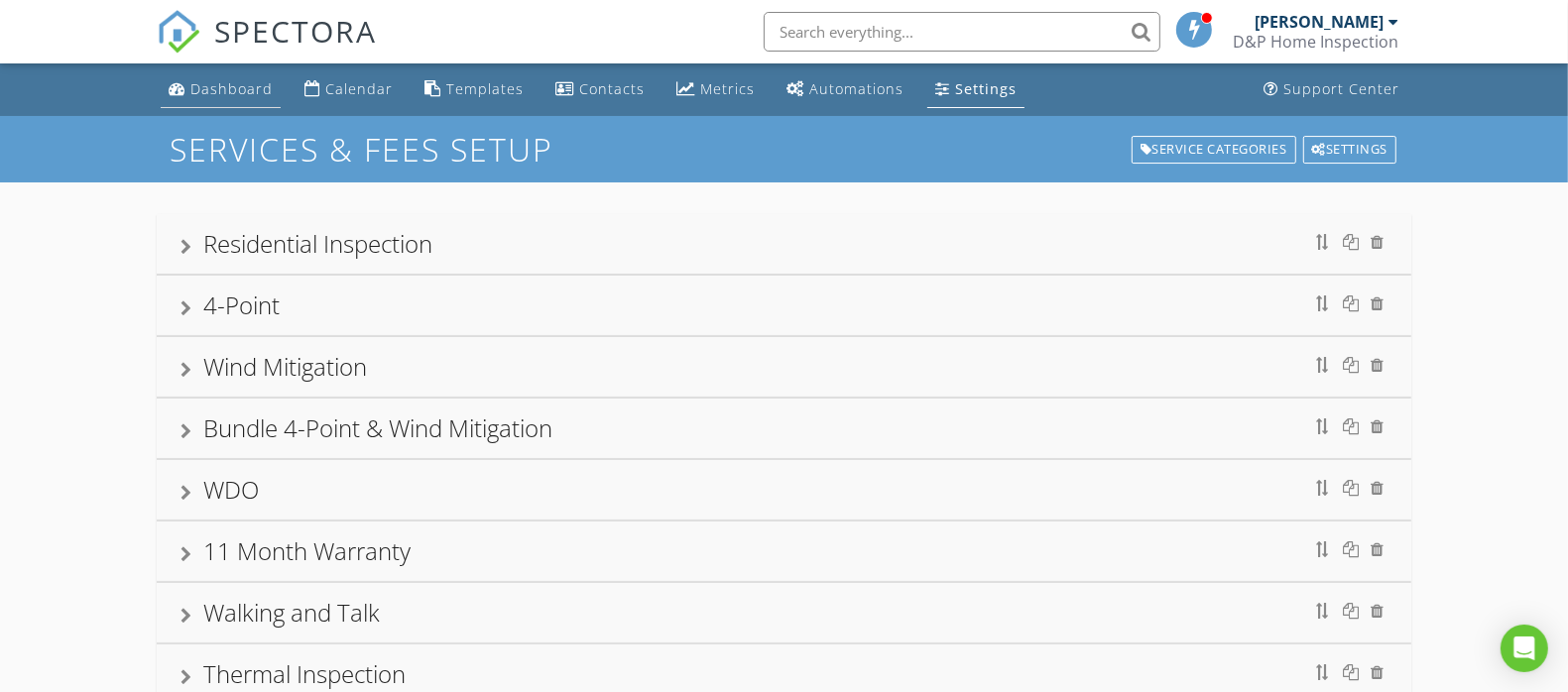 click on "Dashboard" at bounding box center (220, 89) 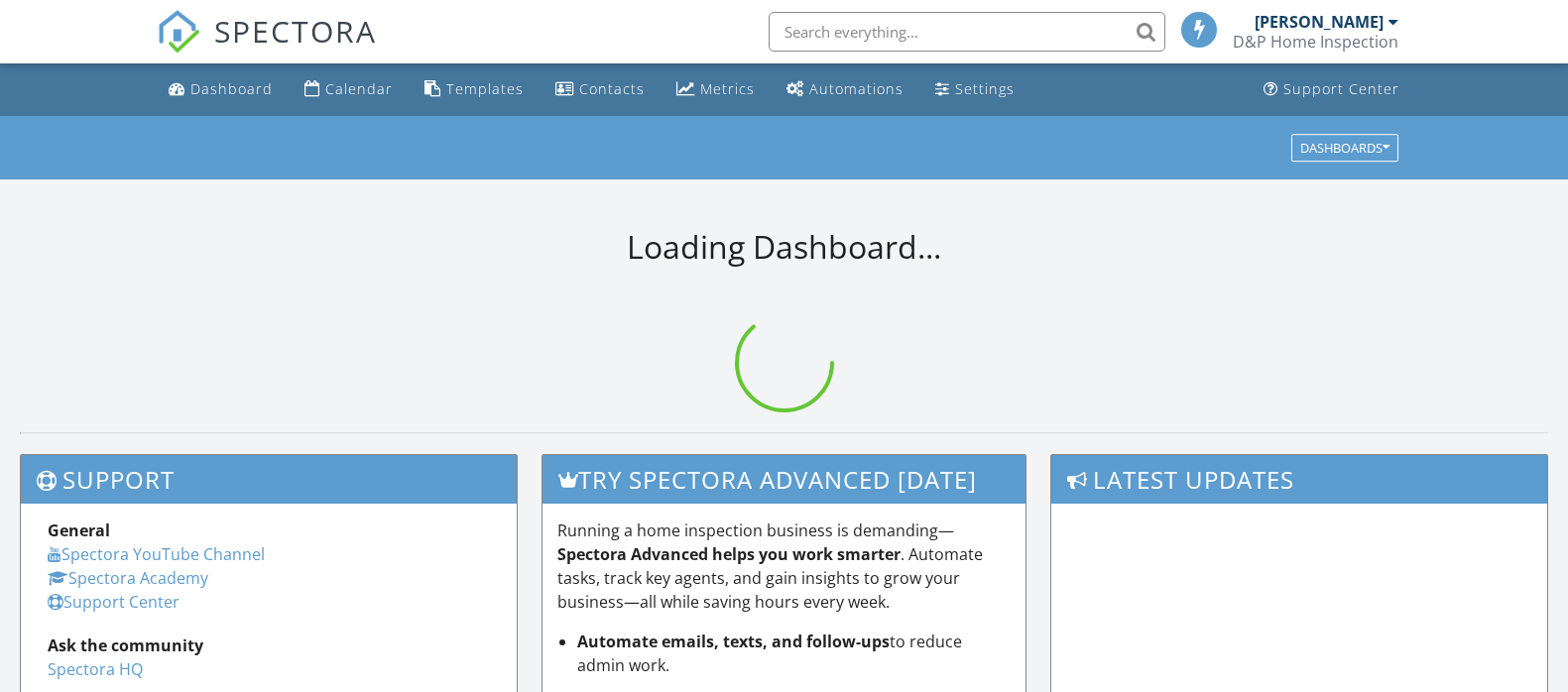 scroll, scrollTop: 0, scrollLeft: 0, axis: both 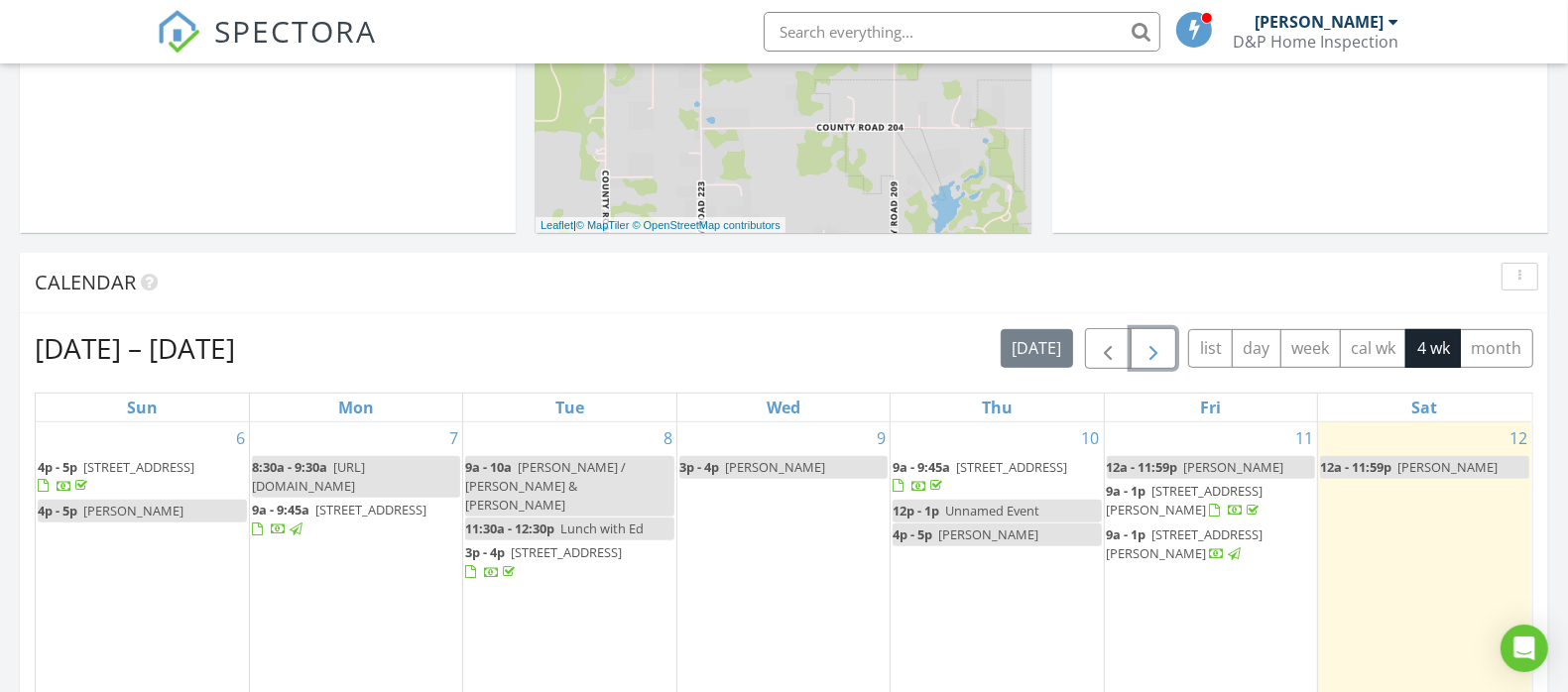 click at bounding box center (1153, 349) 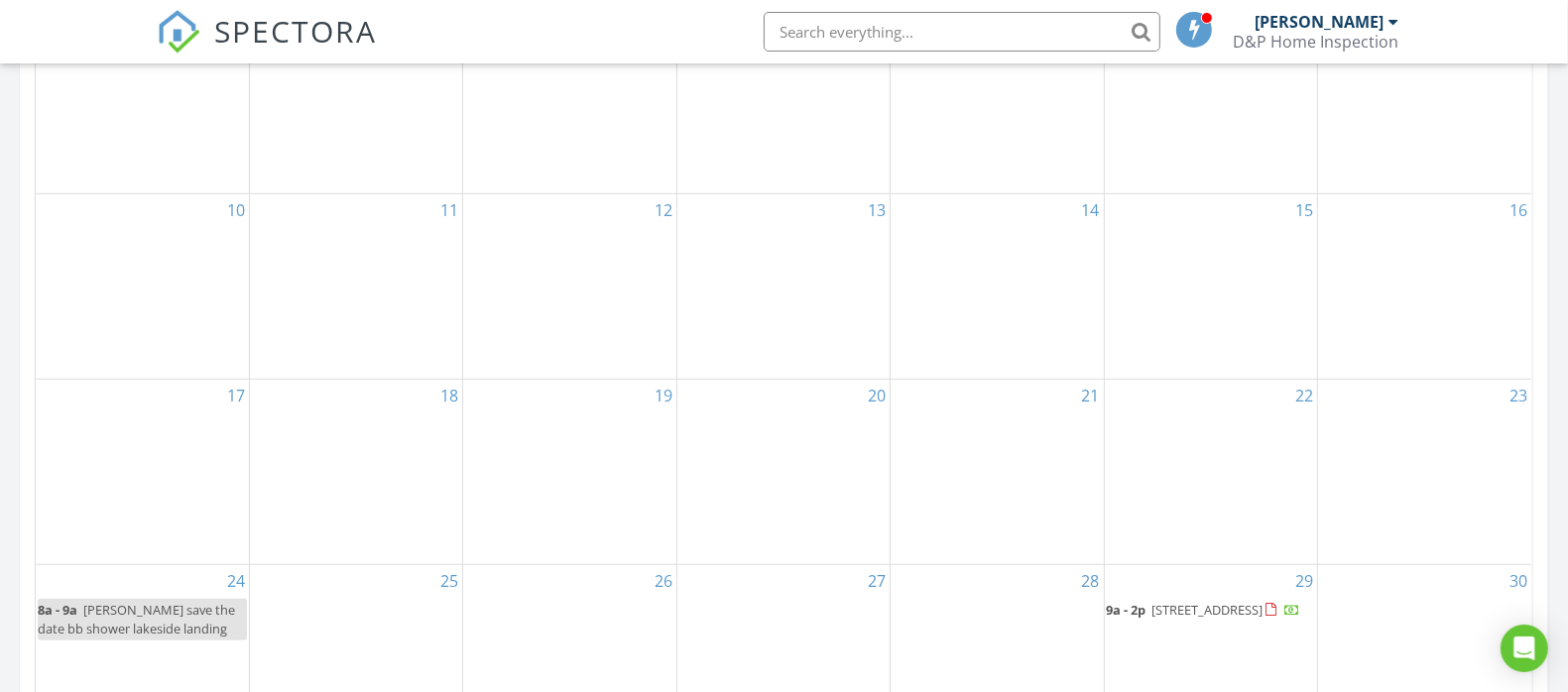 scroll, scrollTop: 826, scrollLeft: 0, axis: vertical 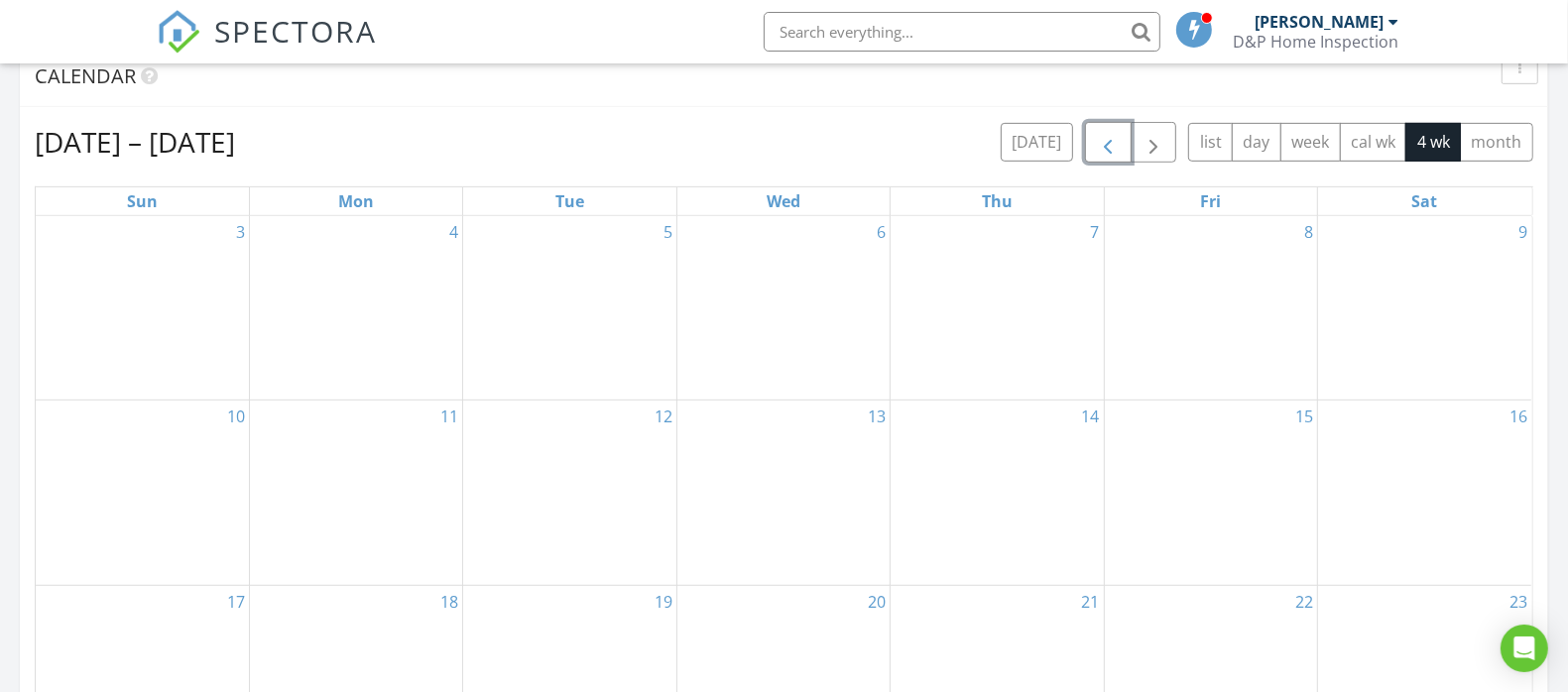 click at bounding box center (1108, 143) 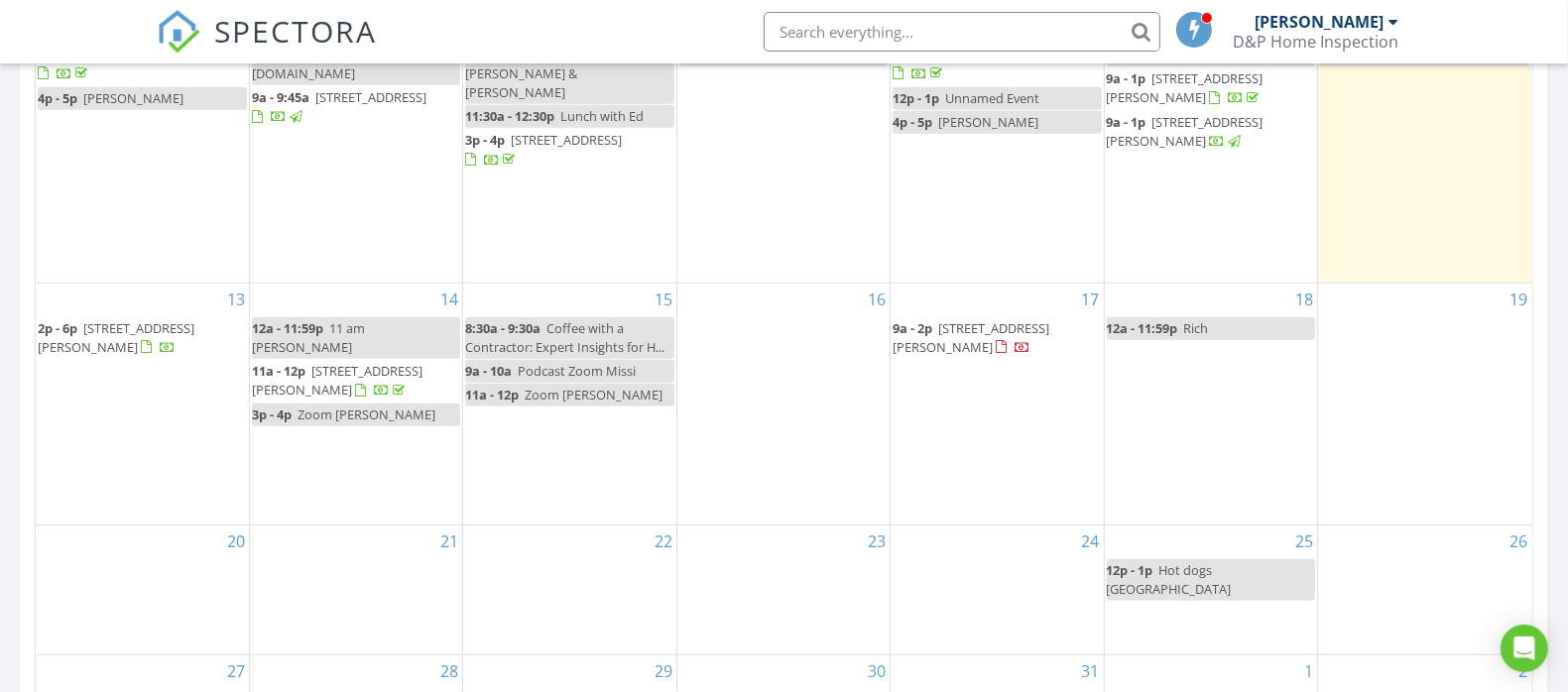 scroll, scrollTop: 1239, scrollLeft: 0, axis: vertical 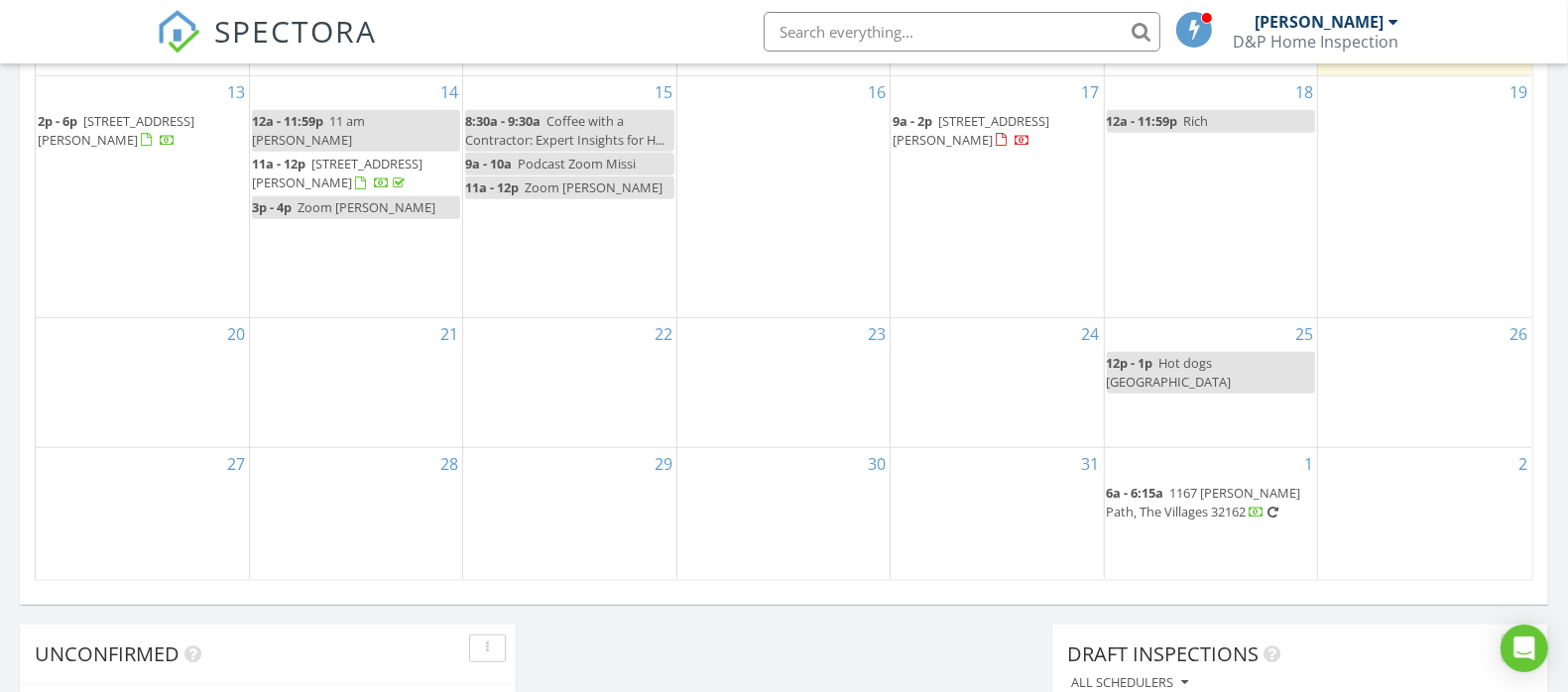 click on "21" at bounding box center (356, 383) 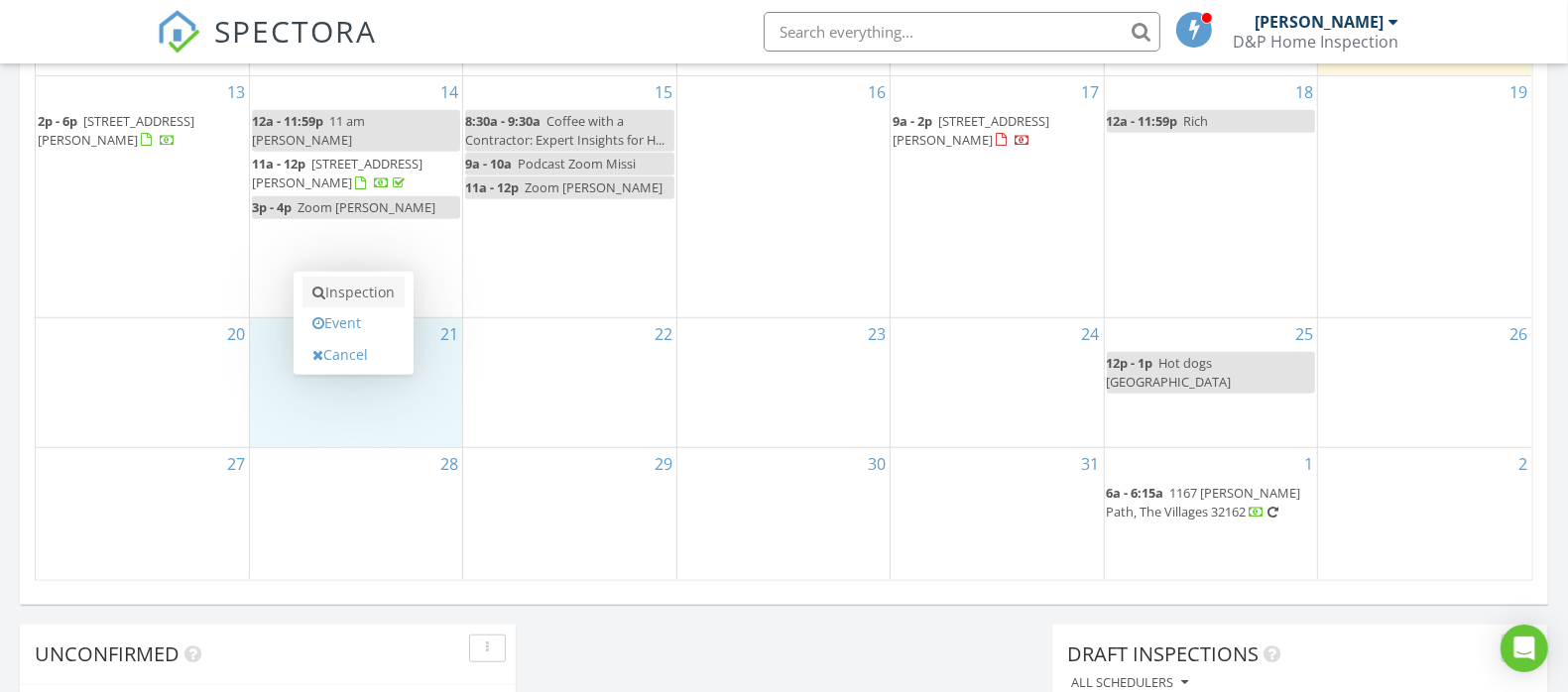 click on "Inspection" at bounding box center (353, 292) 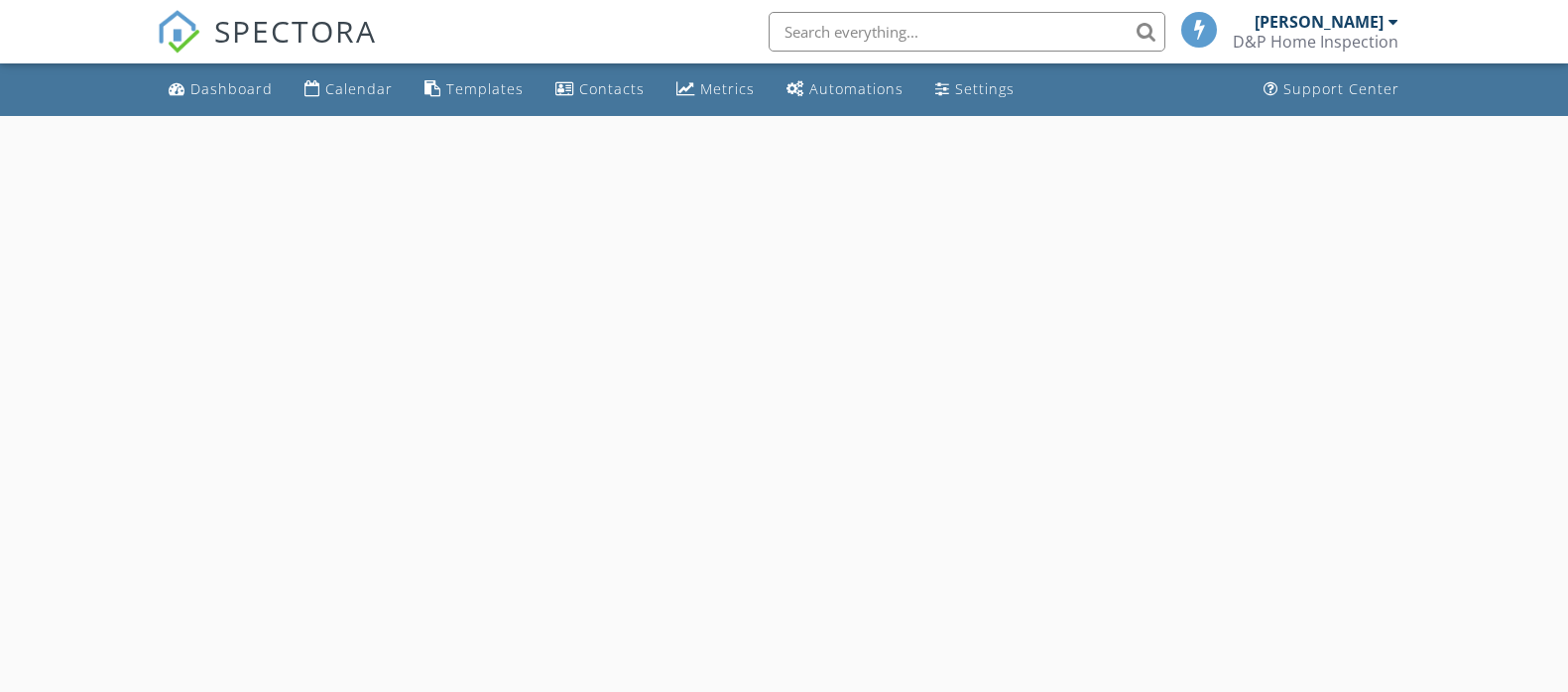 scroll, scrollTop: 0, scrollLeft: 0, axis: both 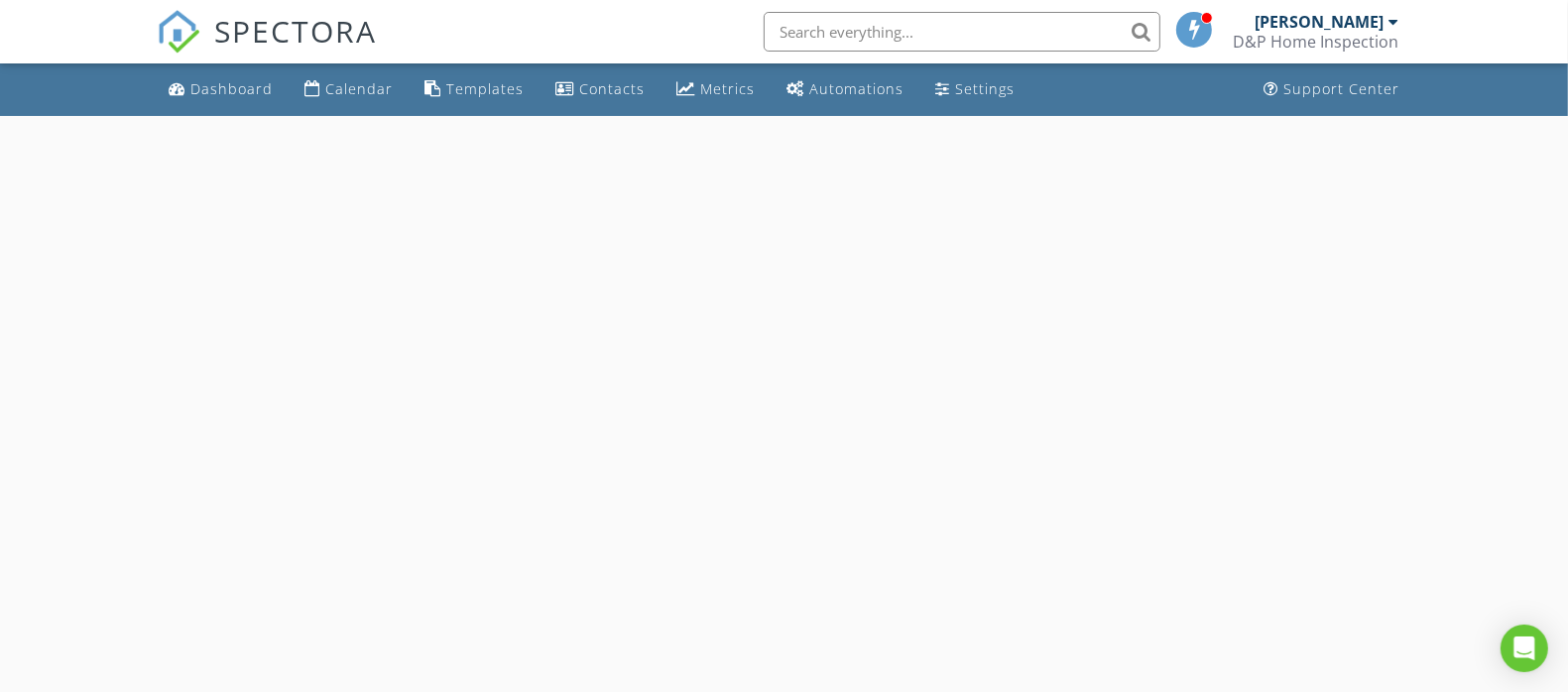 select on "6" 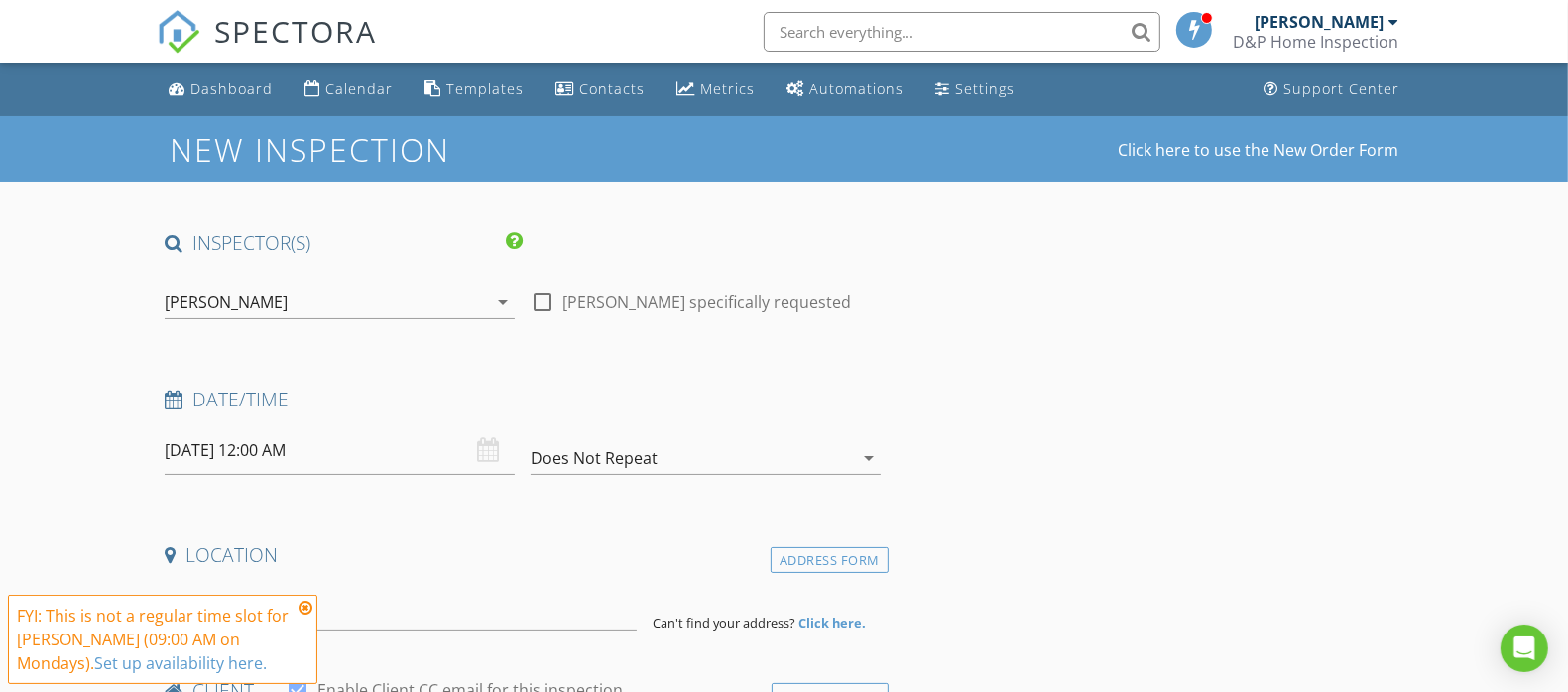 click on "07/21/2025 12:00 AM" at bounding box center (339, 450) 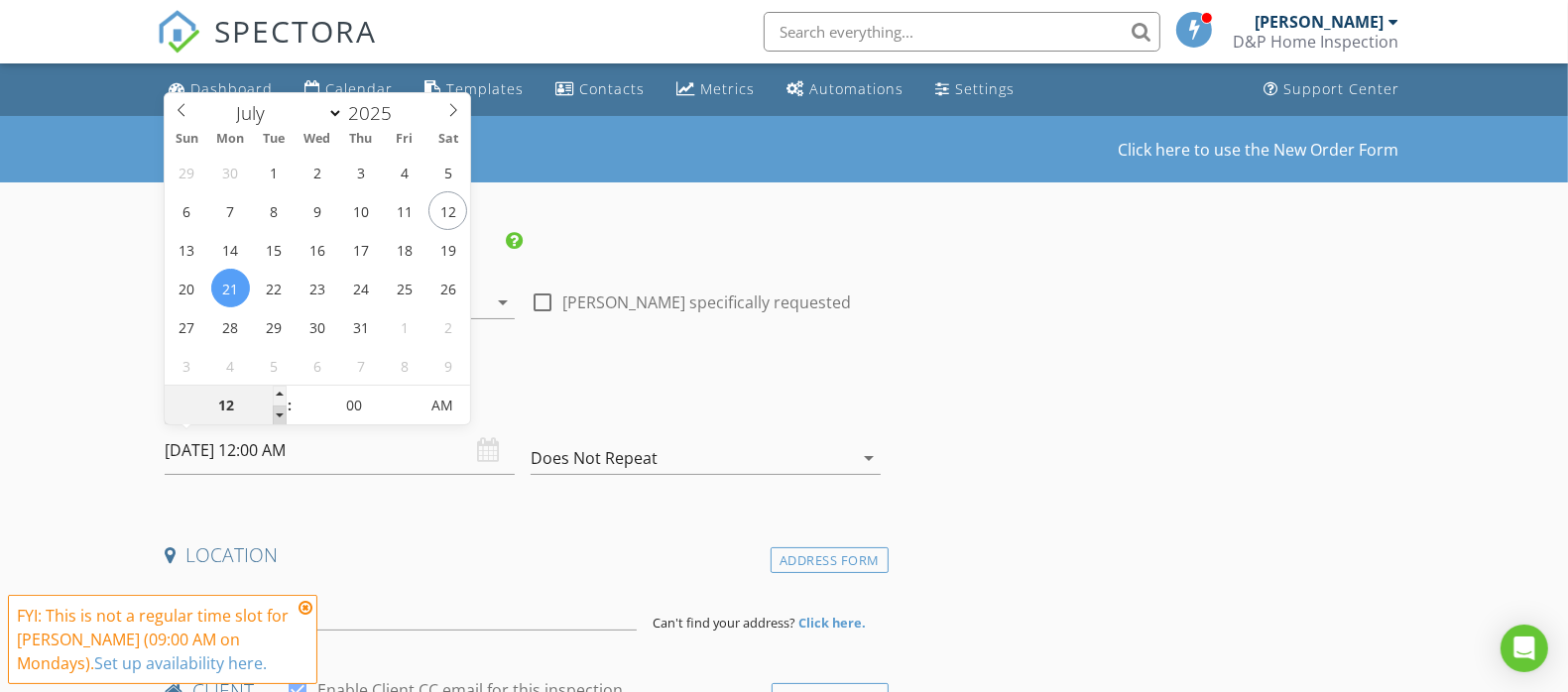 type on "11" 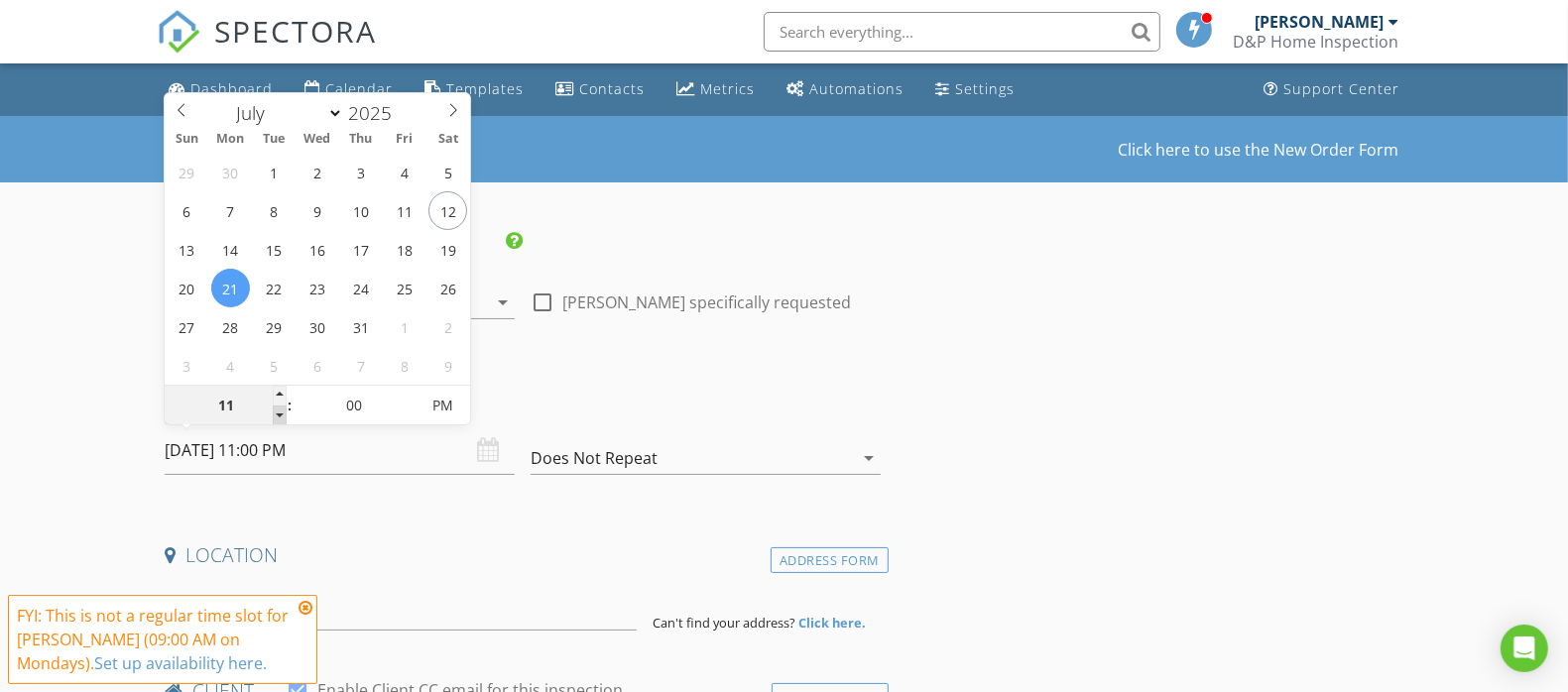 click at bounding box center [280, 415] 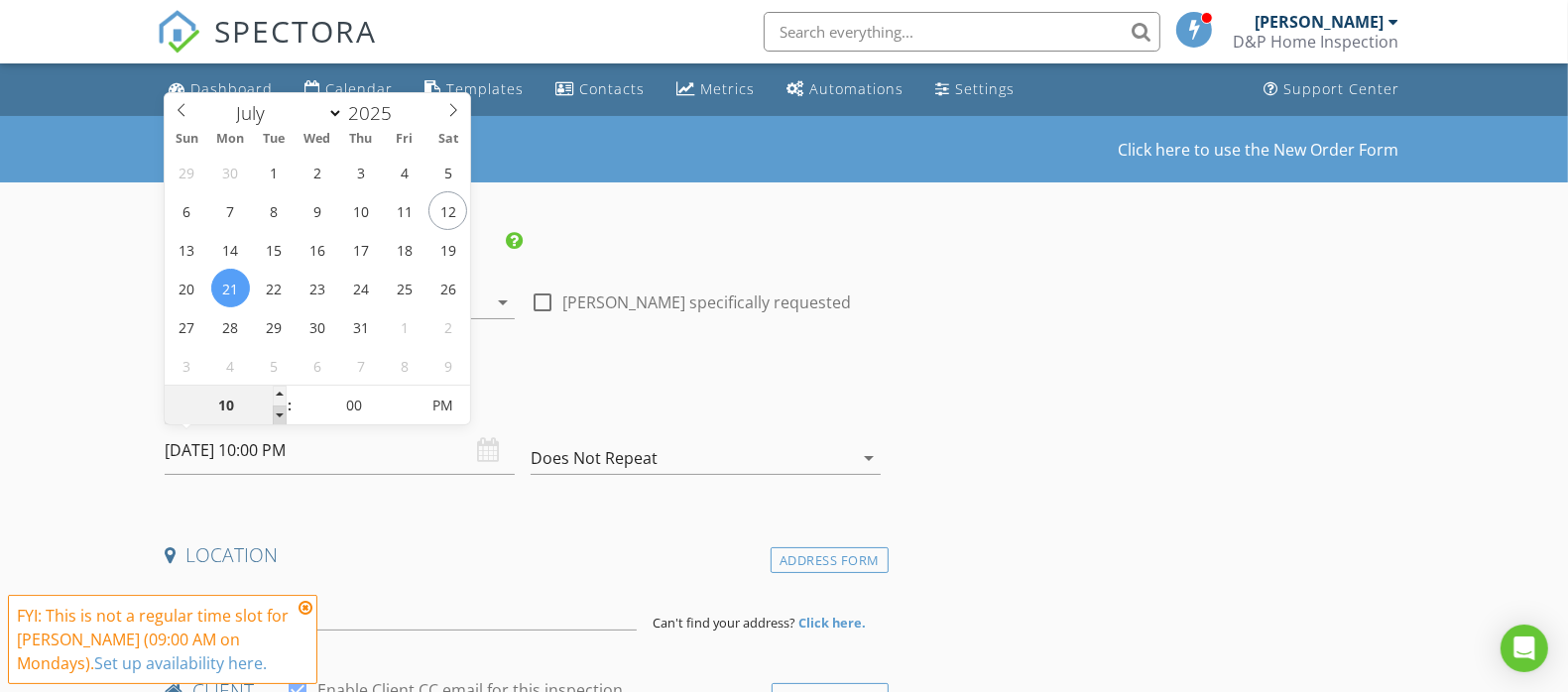 click at bounding box center [280, 415] 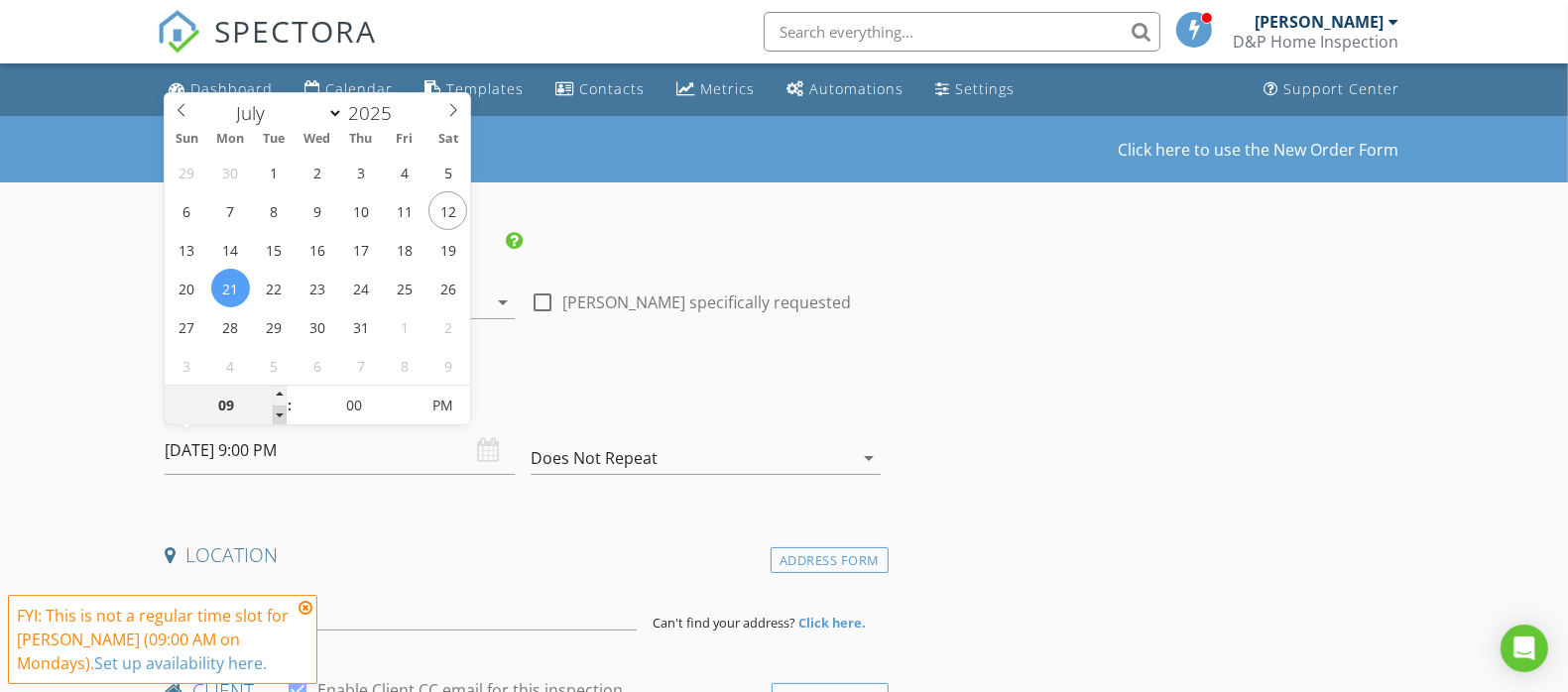 click at bounding box center [280, 415] 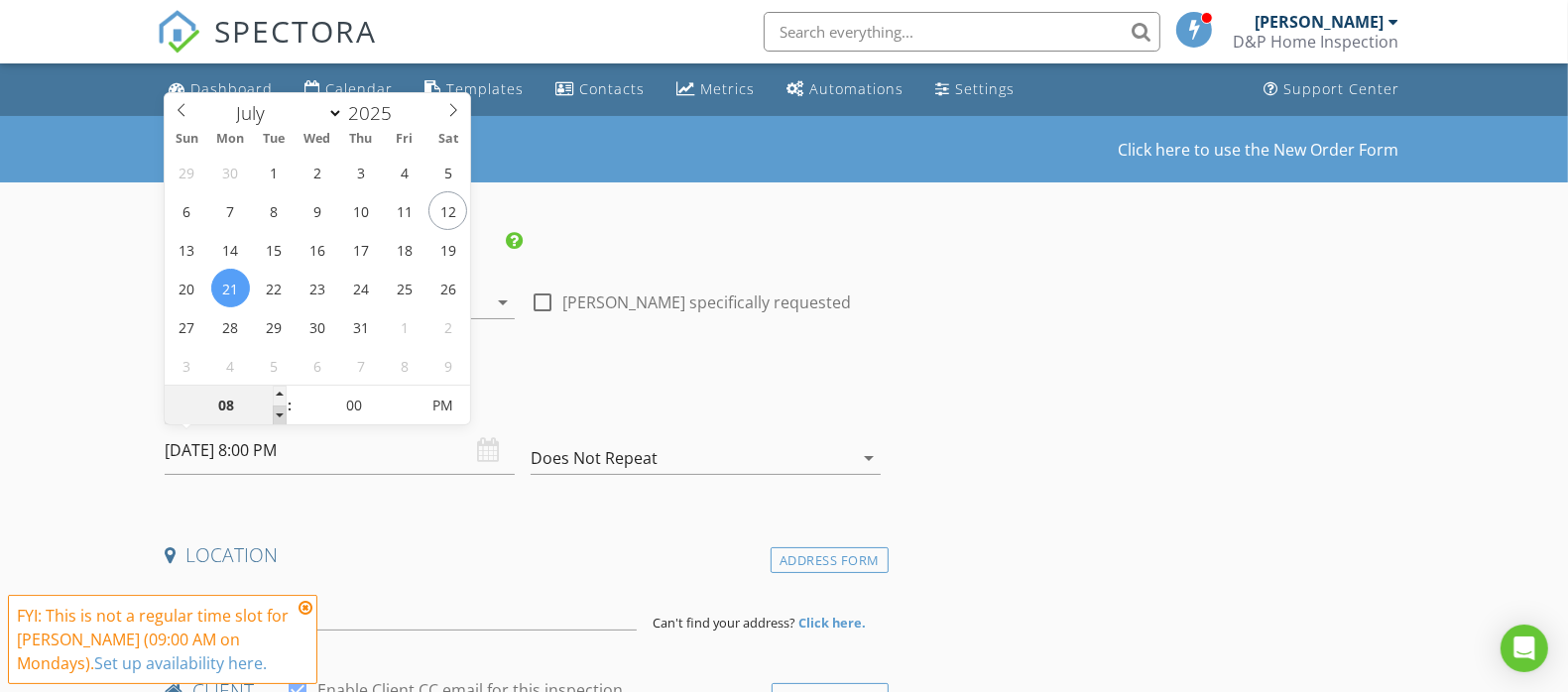 click at bounding box center [280, 415] 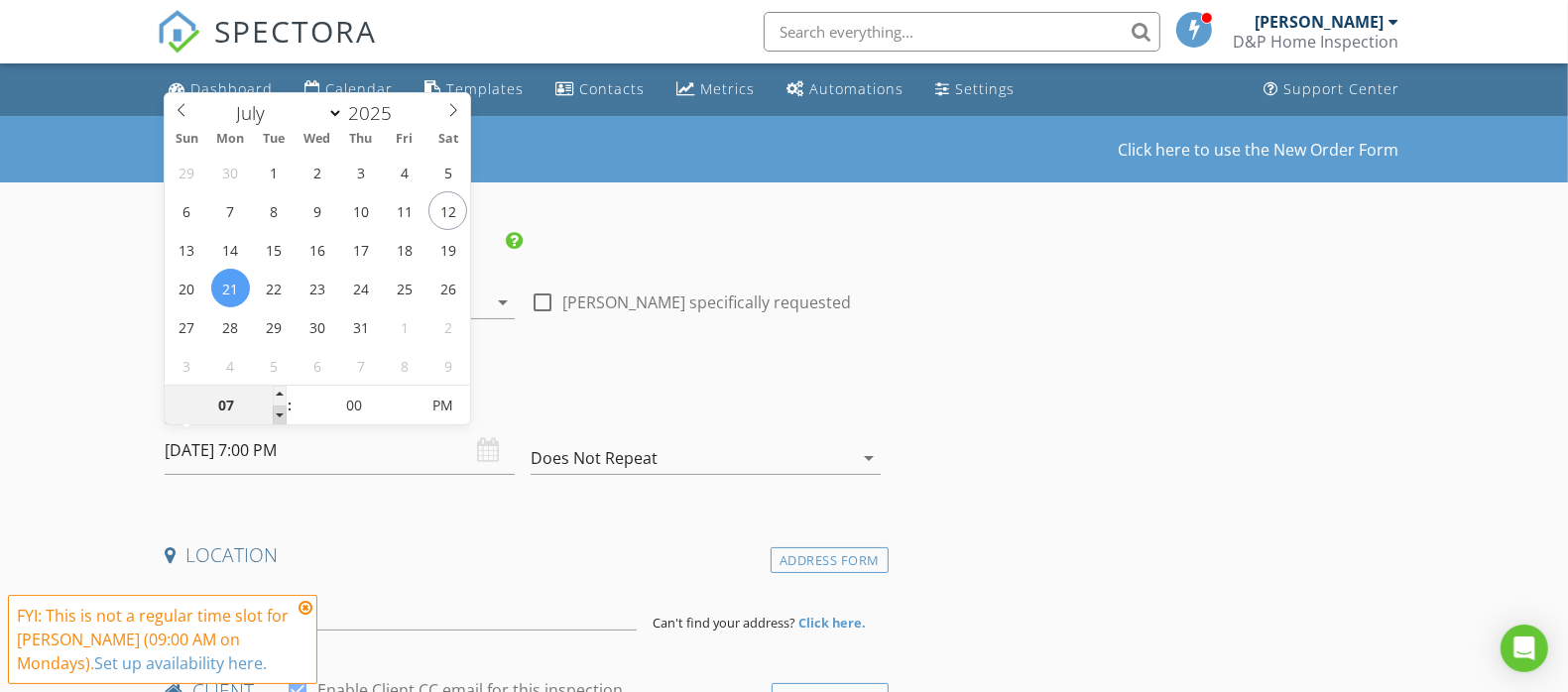 click at bounding box center (280, 415) 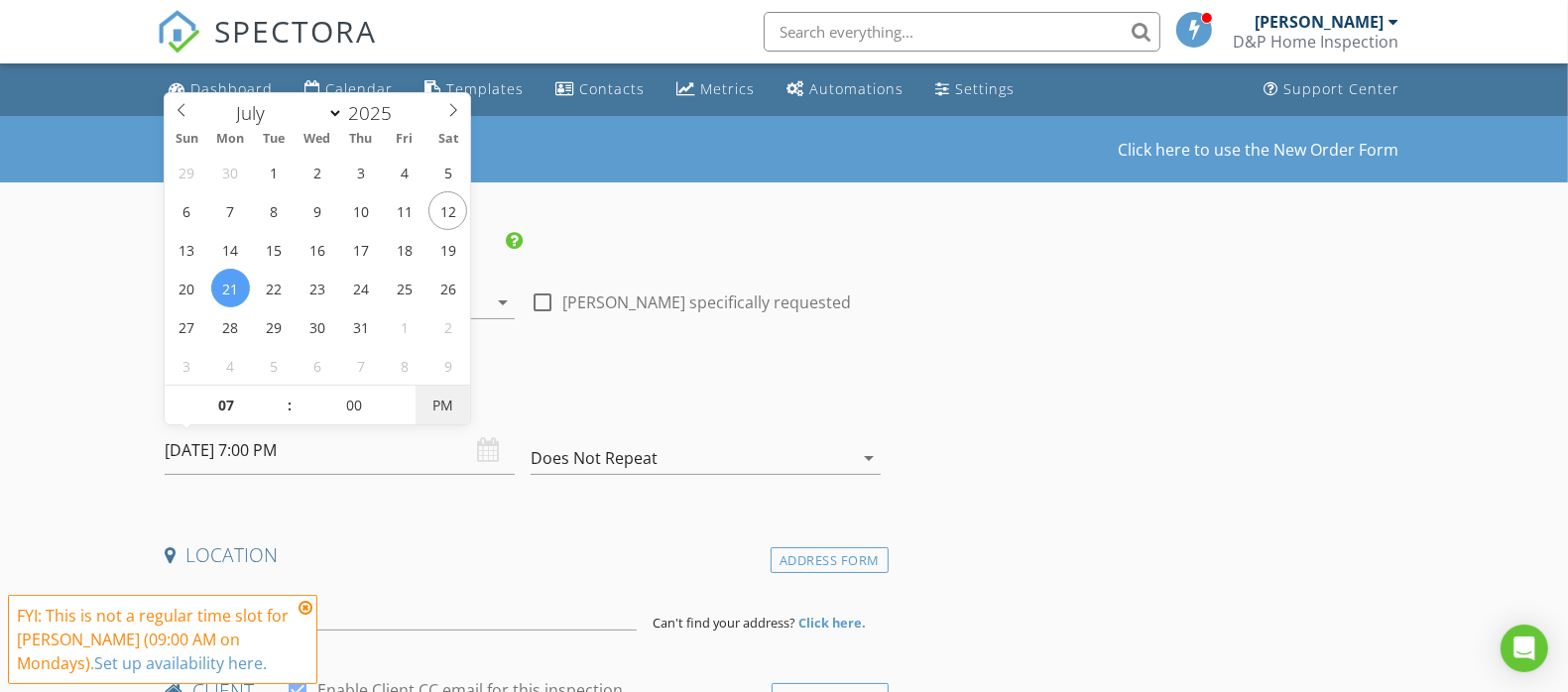 type on "07/21/2025 7:00 AM" 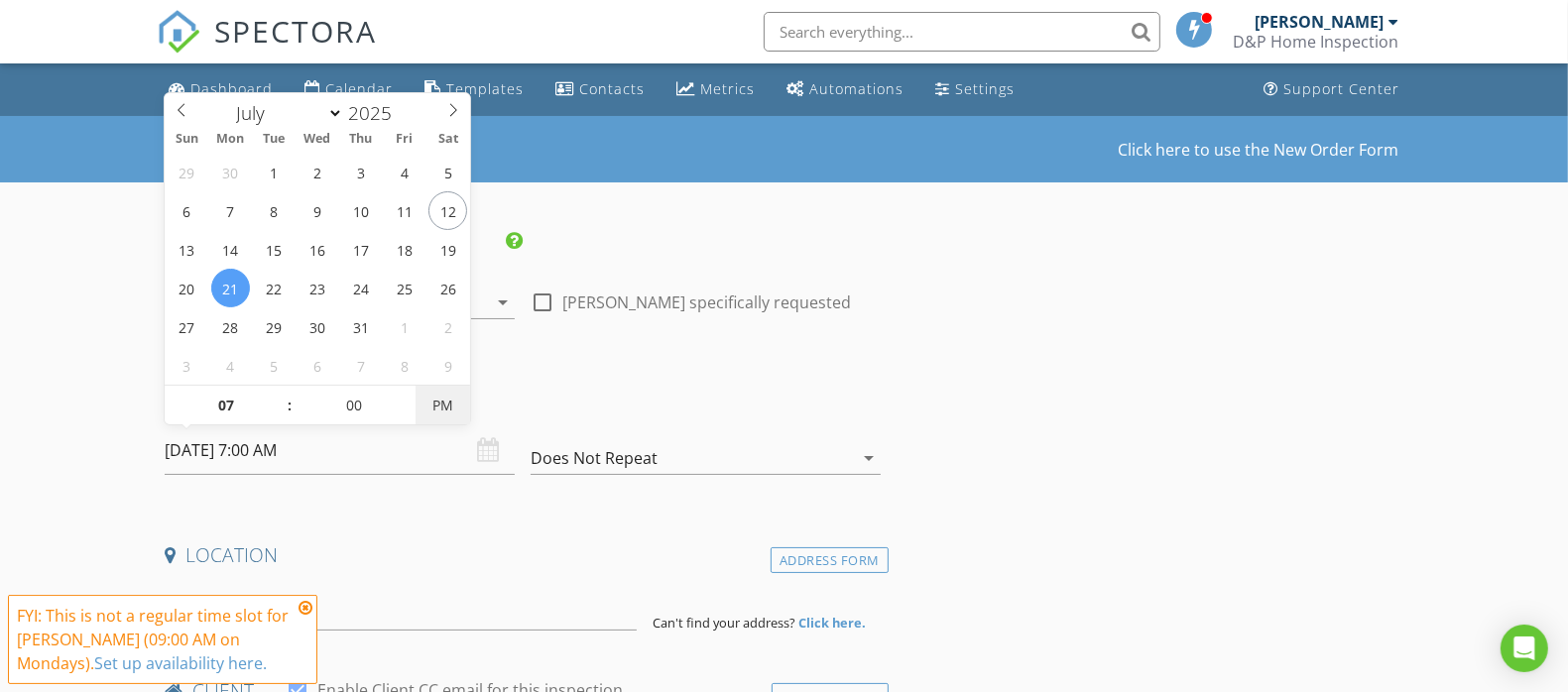 click on "PM" at bounding box center [442, 405] 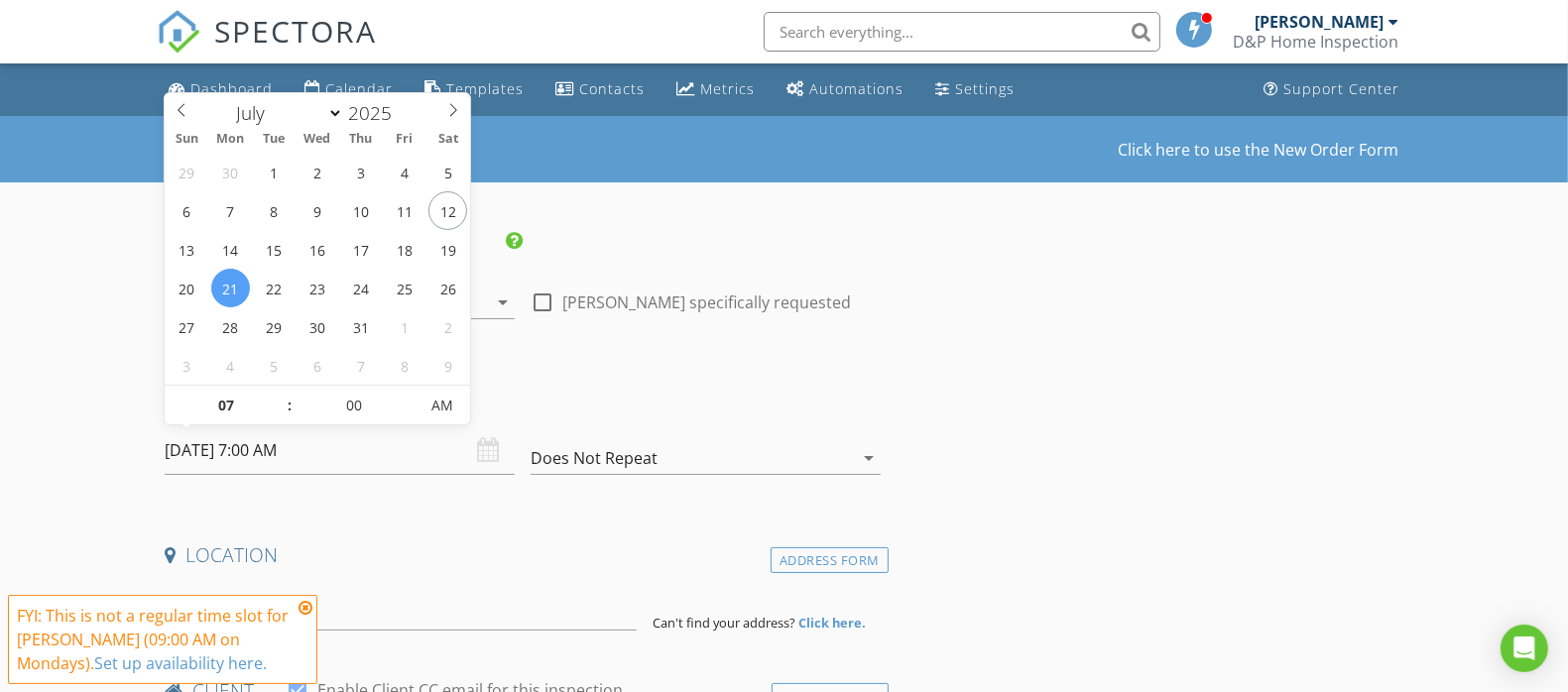 click on "Date/Time" at bounding box center (523, 406) 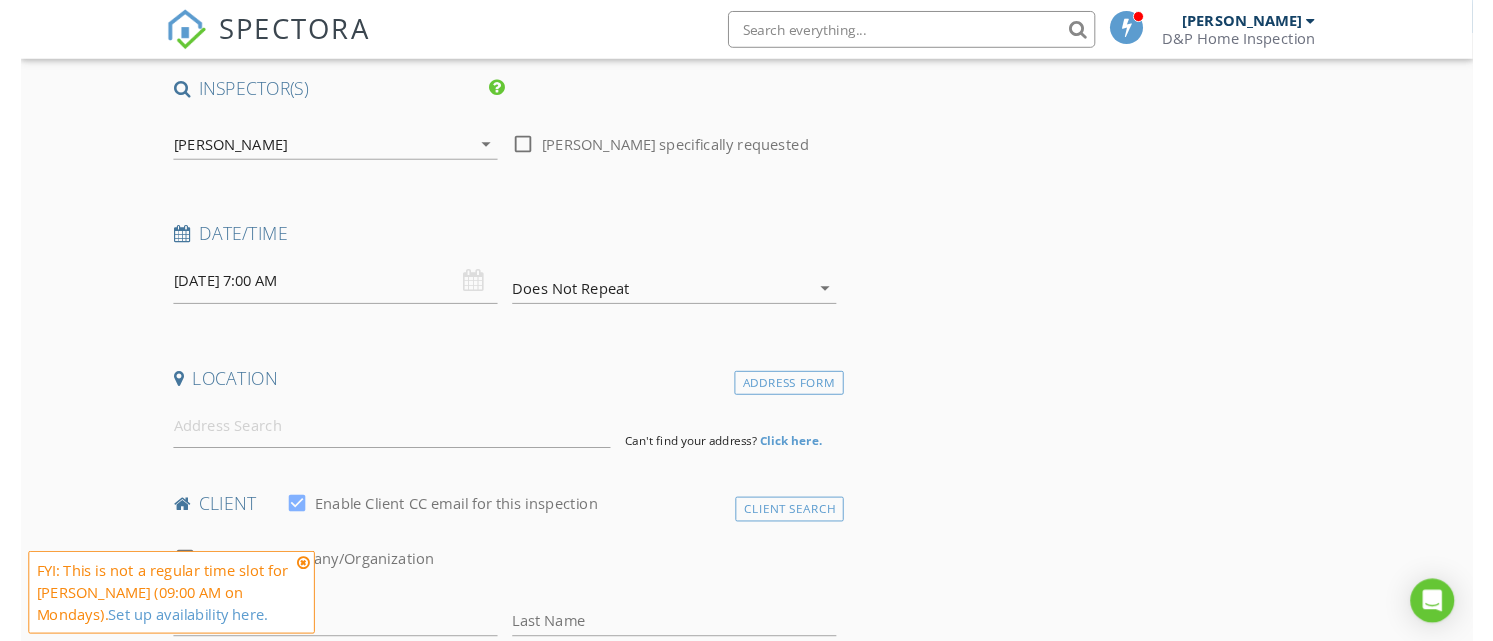 scroll, scrollTop: 208, scrollLeft: 0, axis: vertical 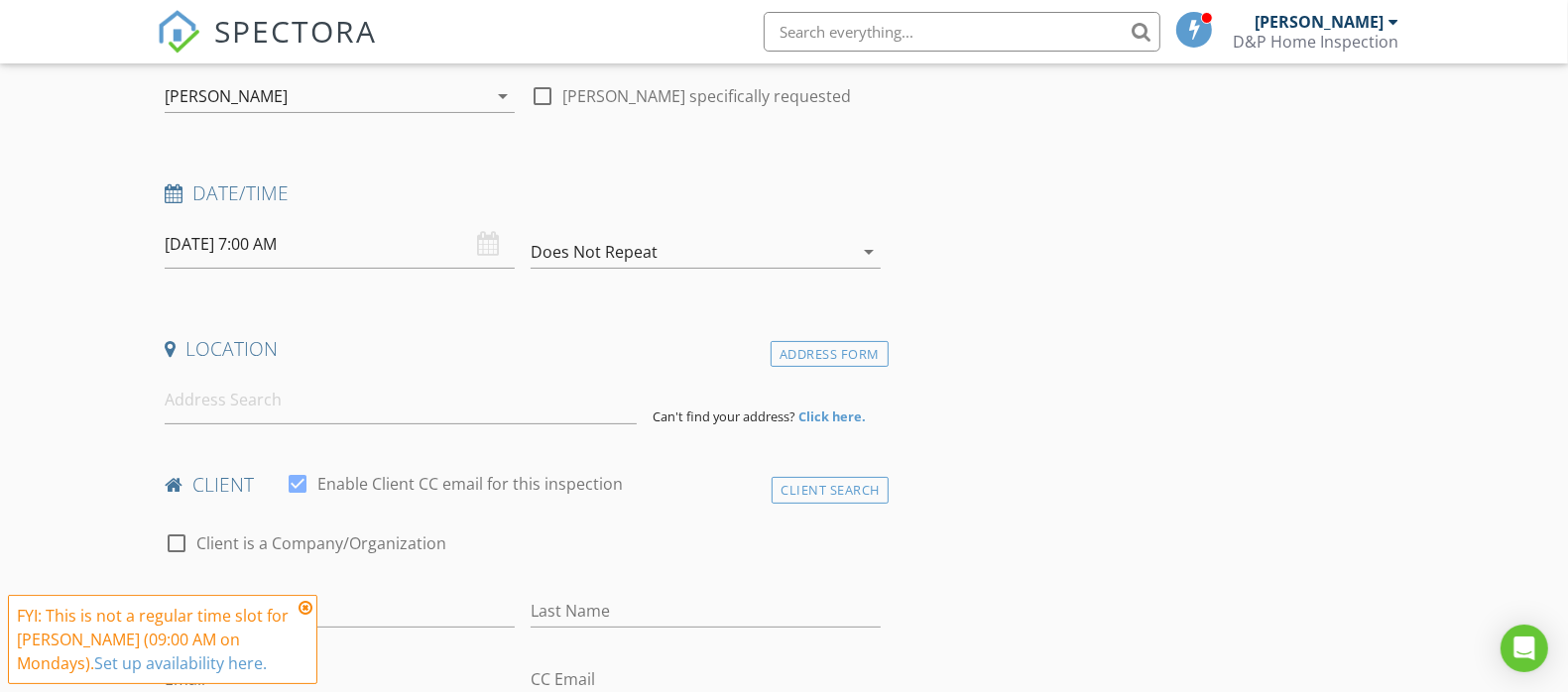 click at bounding box center (305, 608) 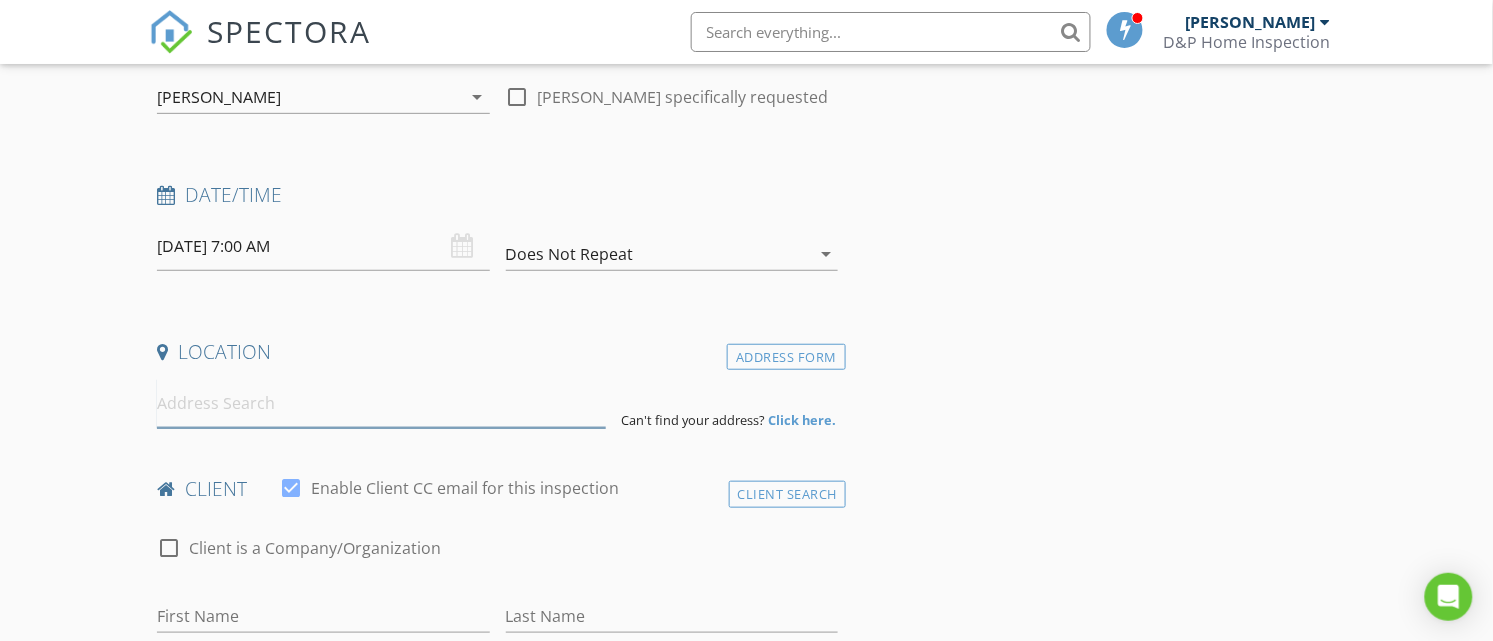 click at bounding box center [381, 403] 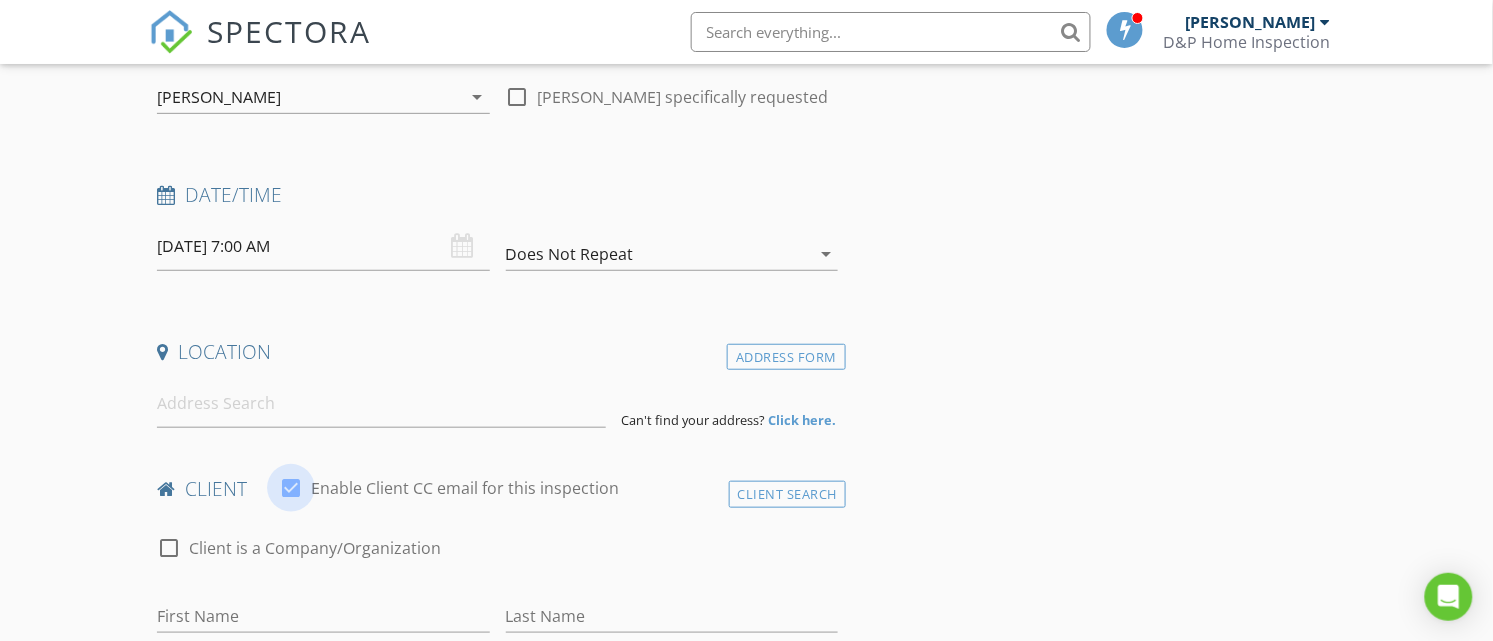 click at bounding box center (291, 488) 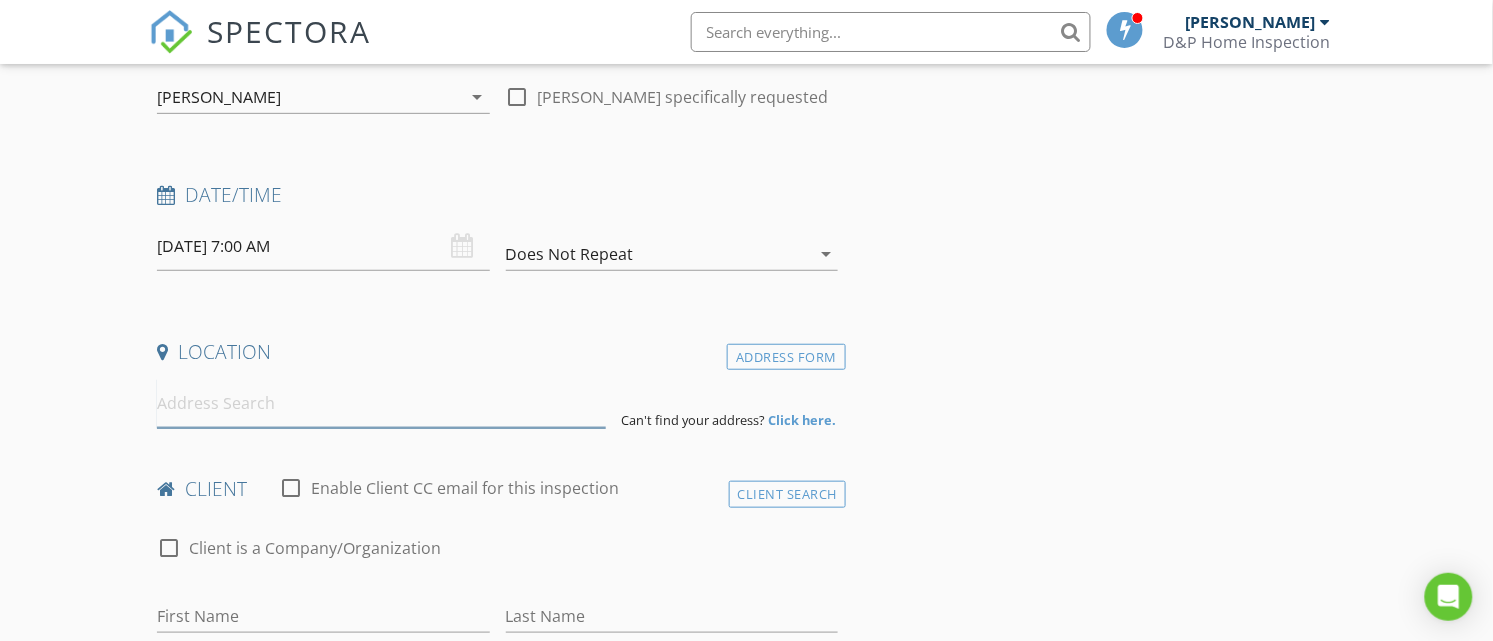 click at bounding box center [381, 403] 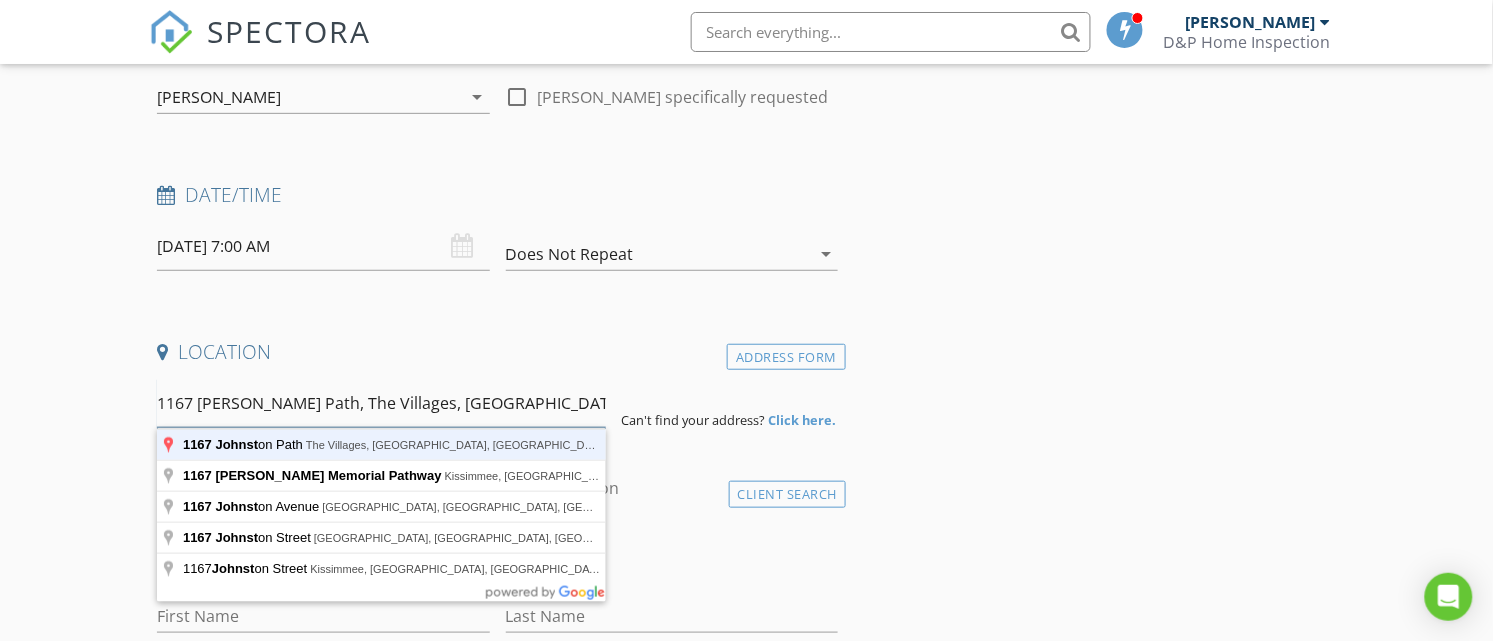 type on "1167 [PERSON_NAME] Path, The Villages, [GEOGRAPHIC_DATA], [GEOGRAPHIC_DATA]" 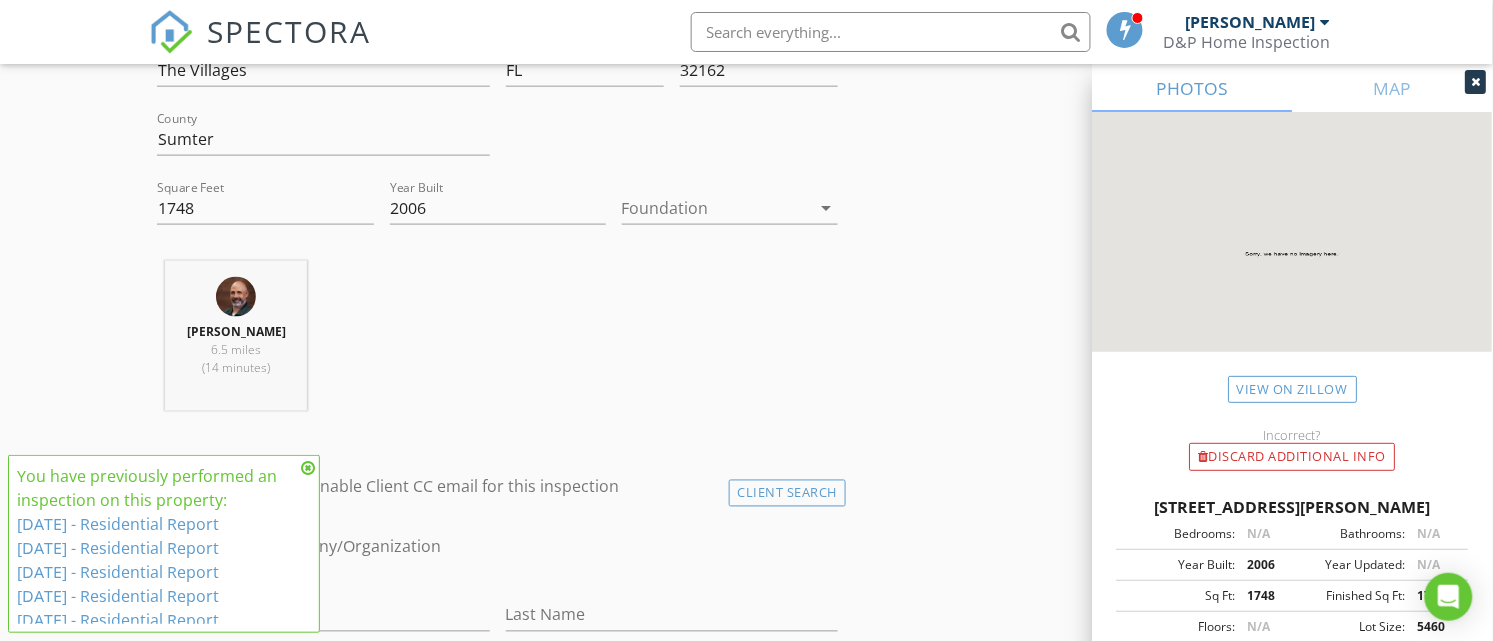 scroll, scrollTop: 625, scrollLeft: 0, axis: vertical 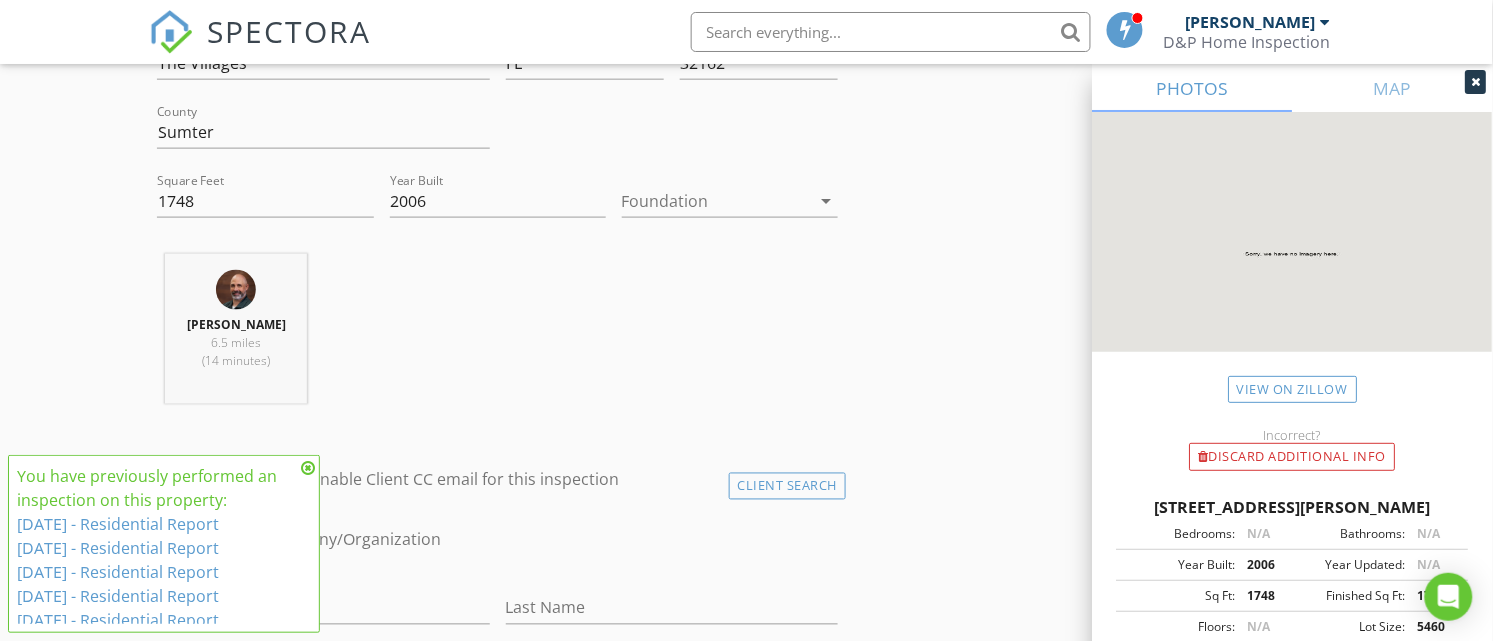 click at bounding box center (308, 468) 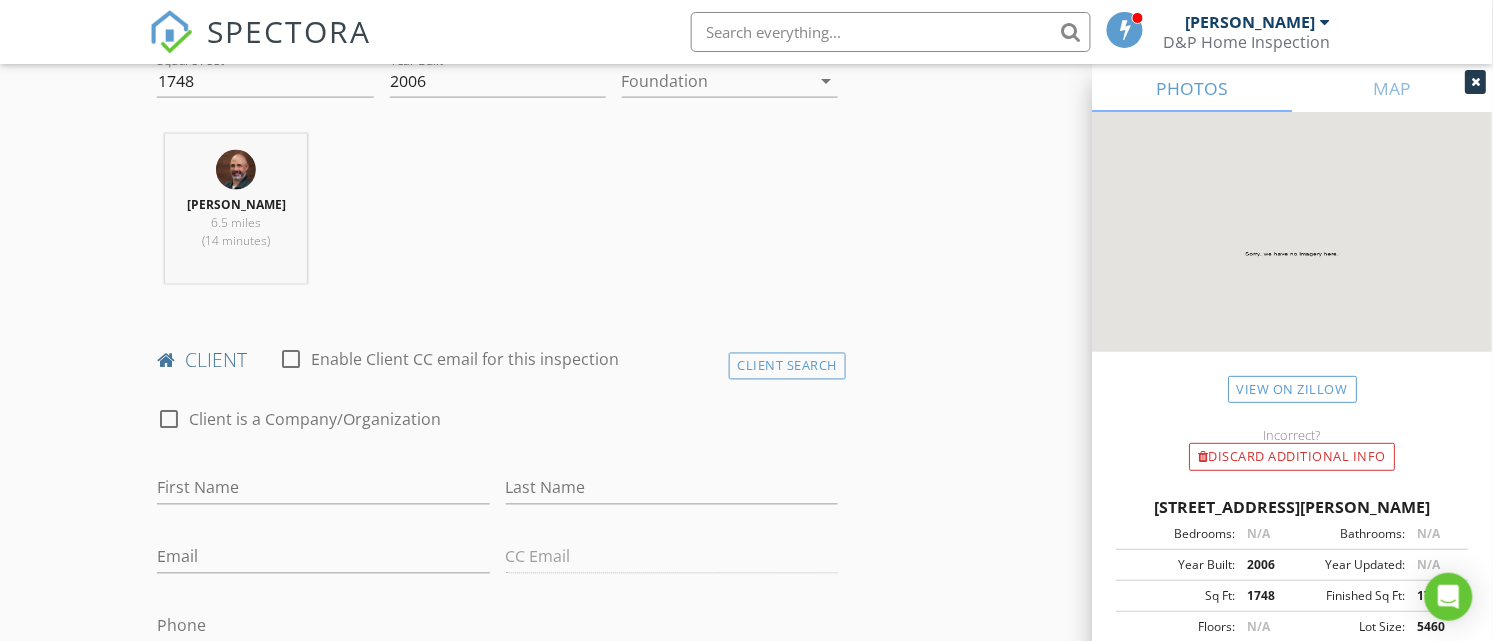 scroll, scrollTop: 1041, scrollLeft: 0, axis: vertical 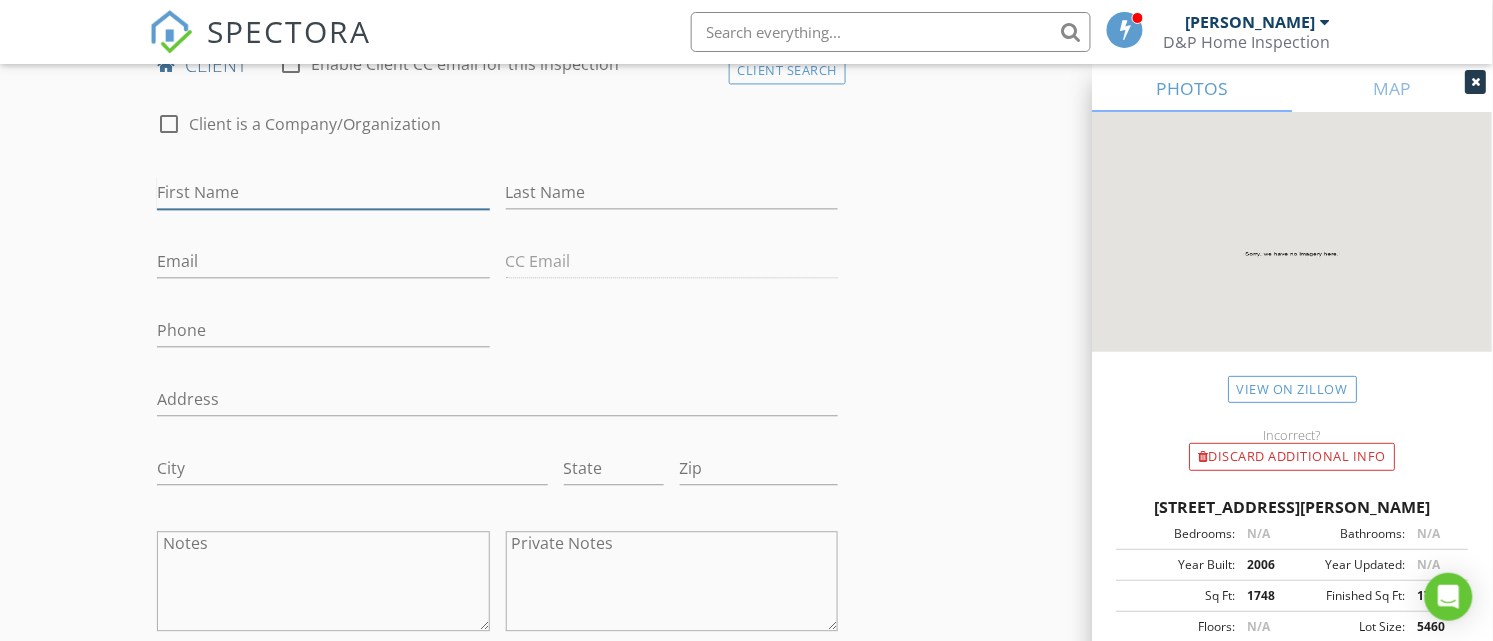 click on "First Name" at bounding box center [323, 192] 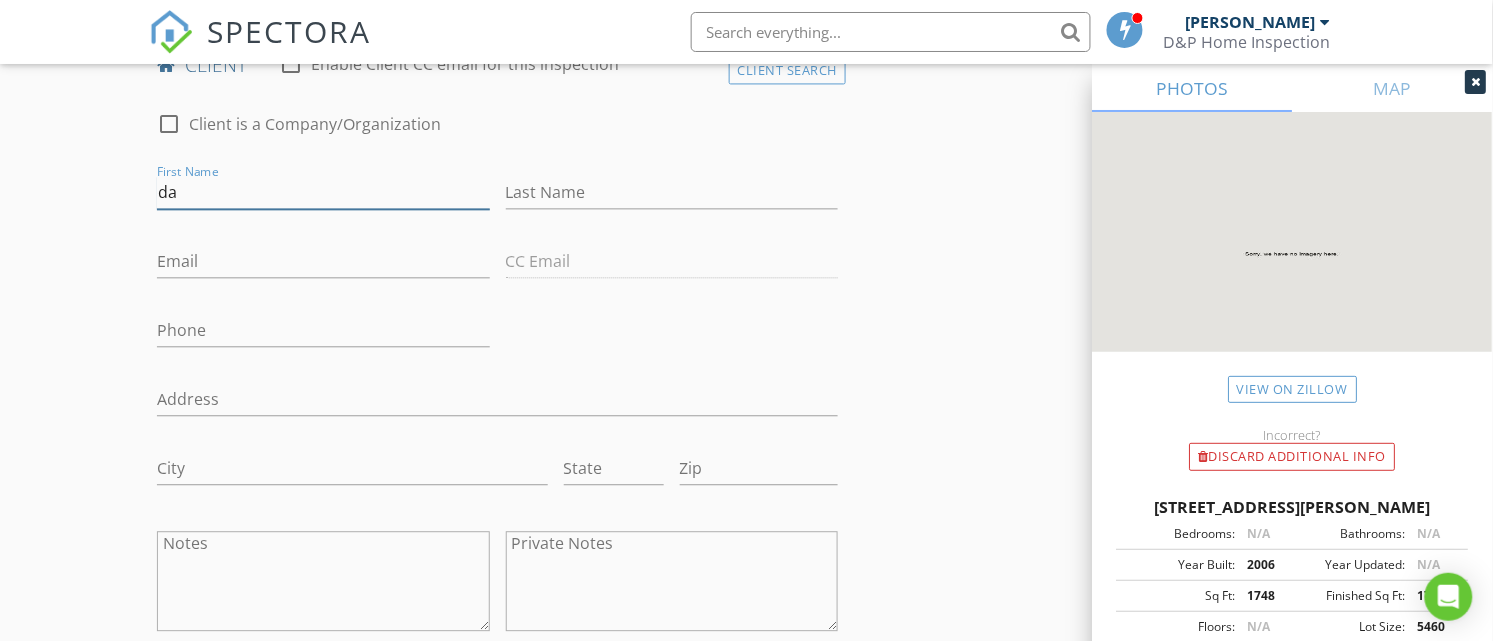 type on "[PERSON_NAME]" 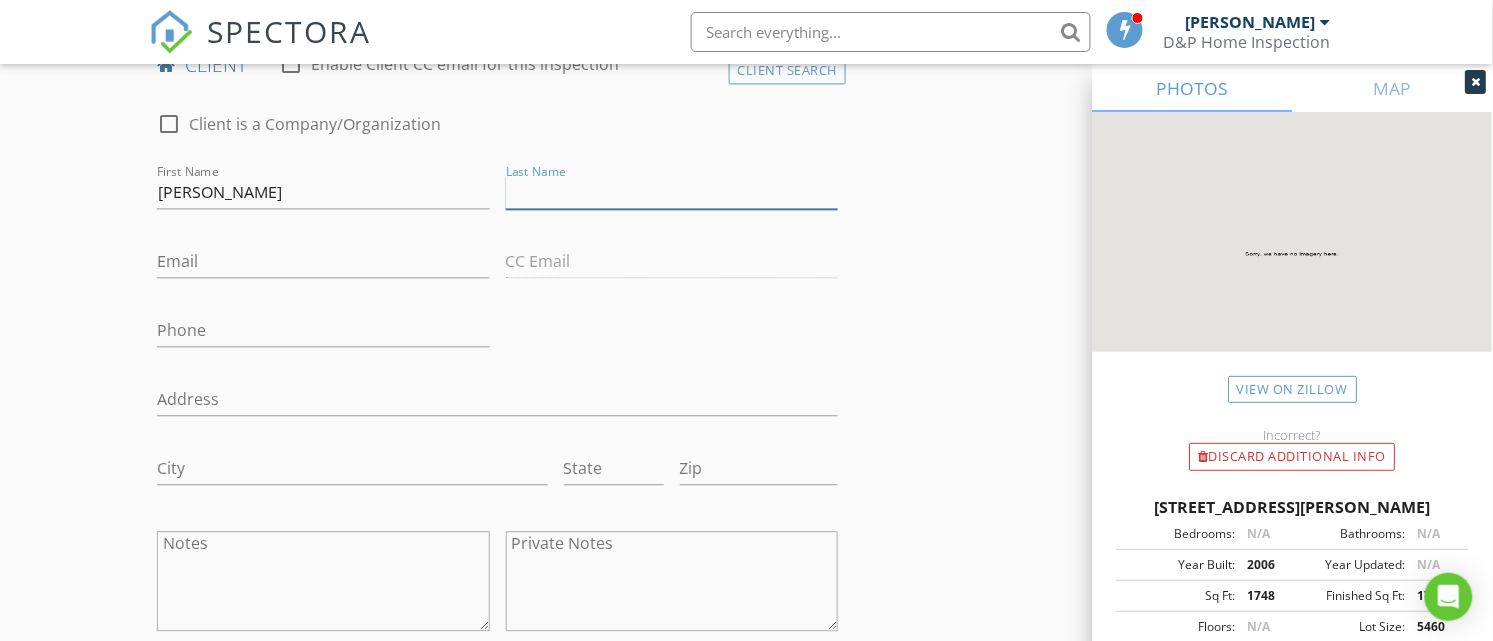 click on "Last Name" at bounding box center (672, 192) 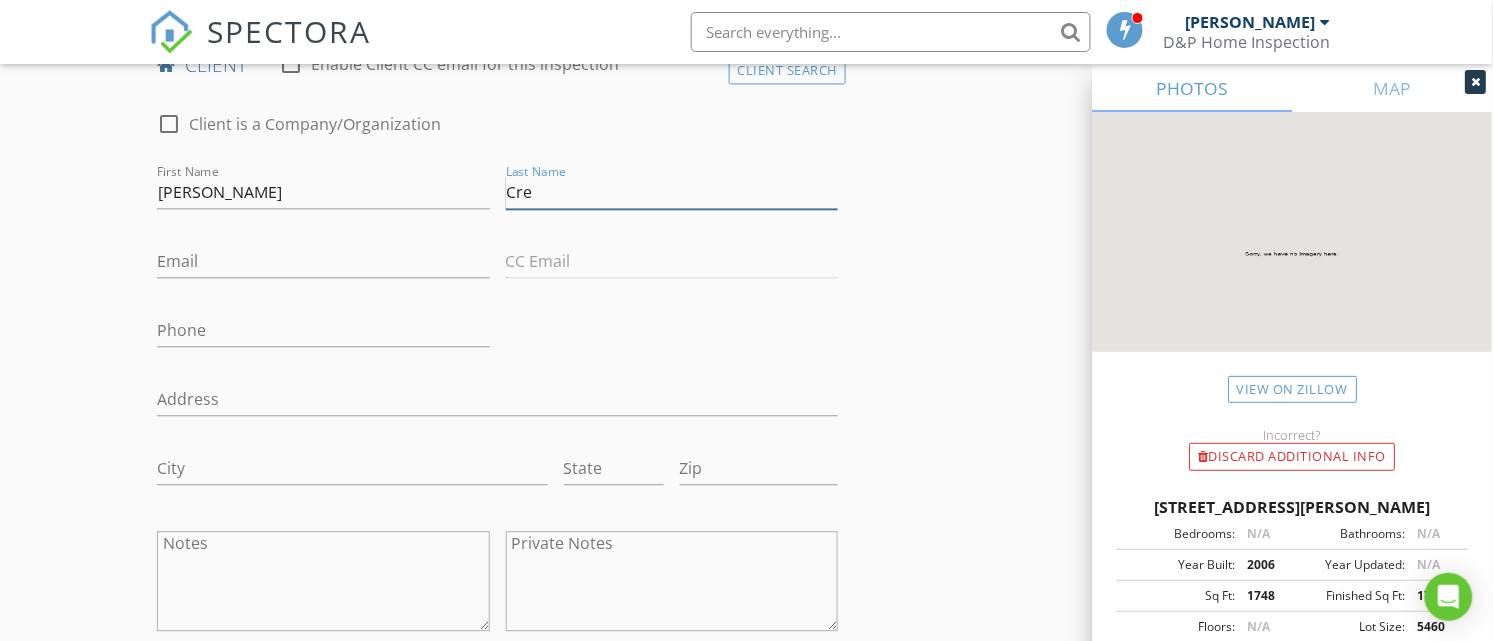 type on "[PERSON_NAME]" 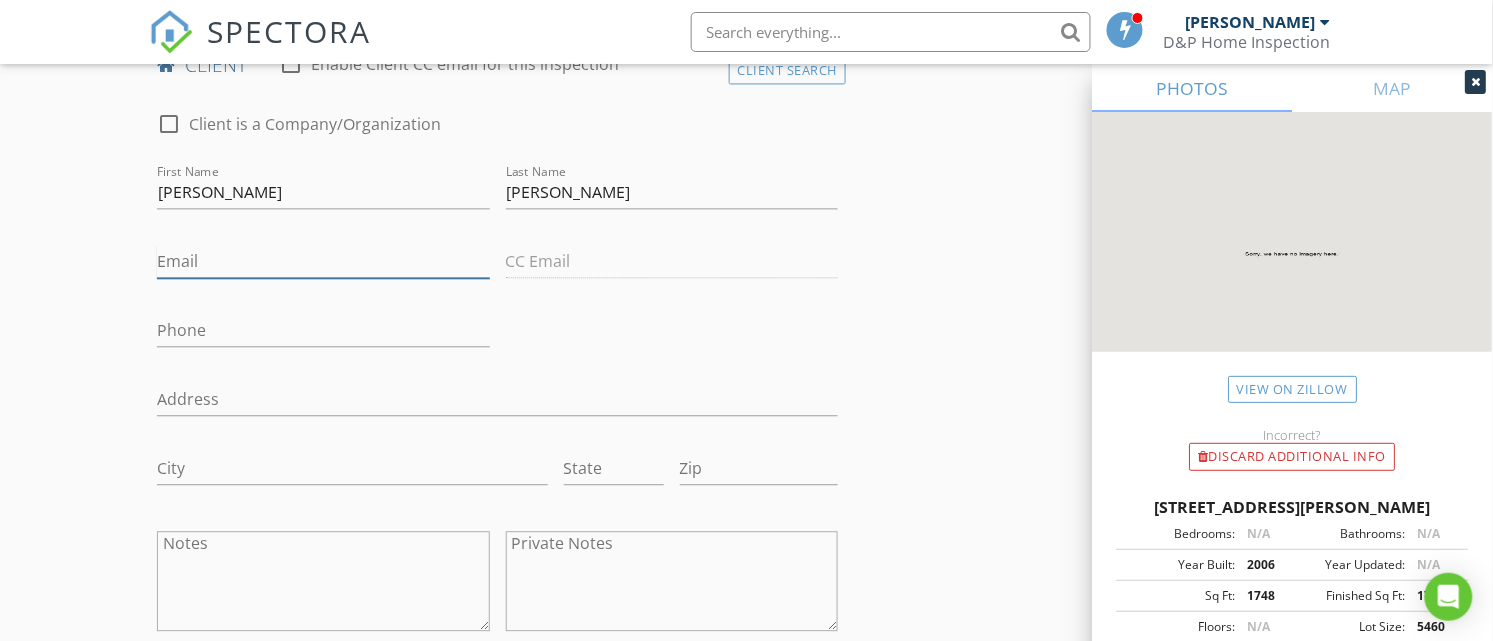 click on "Email" at bounding box center (323, 261) 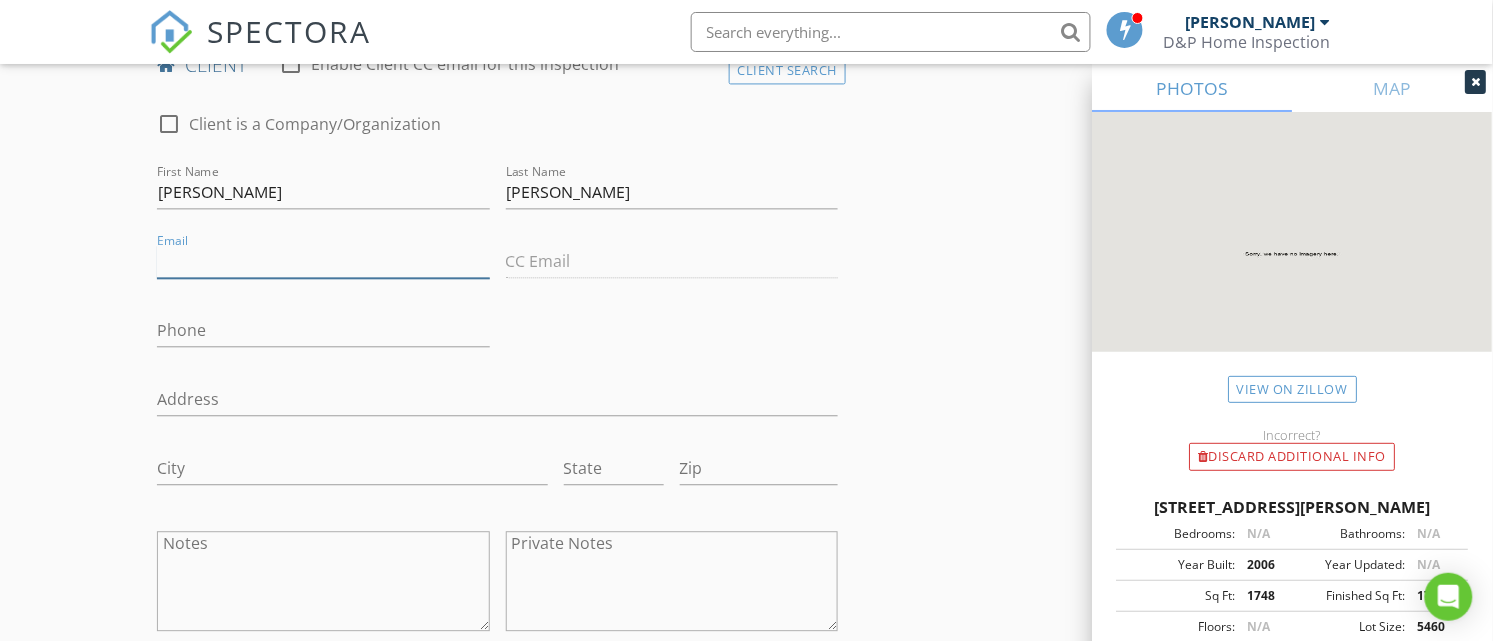 paste on "[EMAIL_ADDRESS][DOMAIN_NAME]" 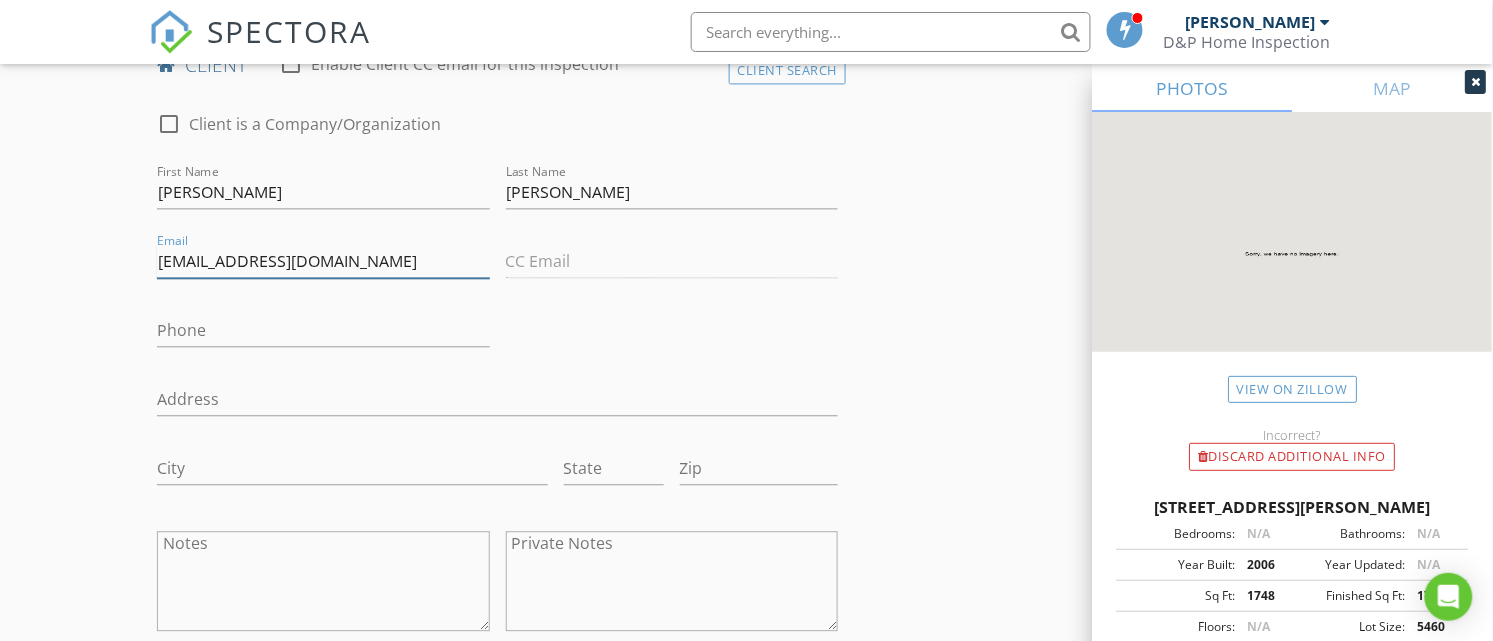 type on "[EMAIL_ADDRESS][DOMAIN_NAME]" 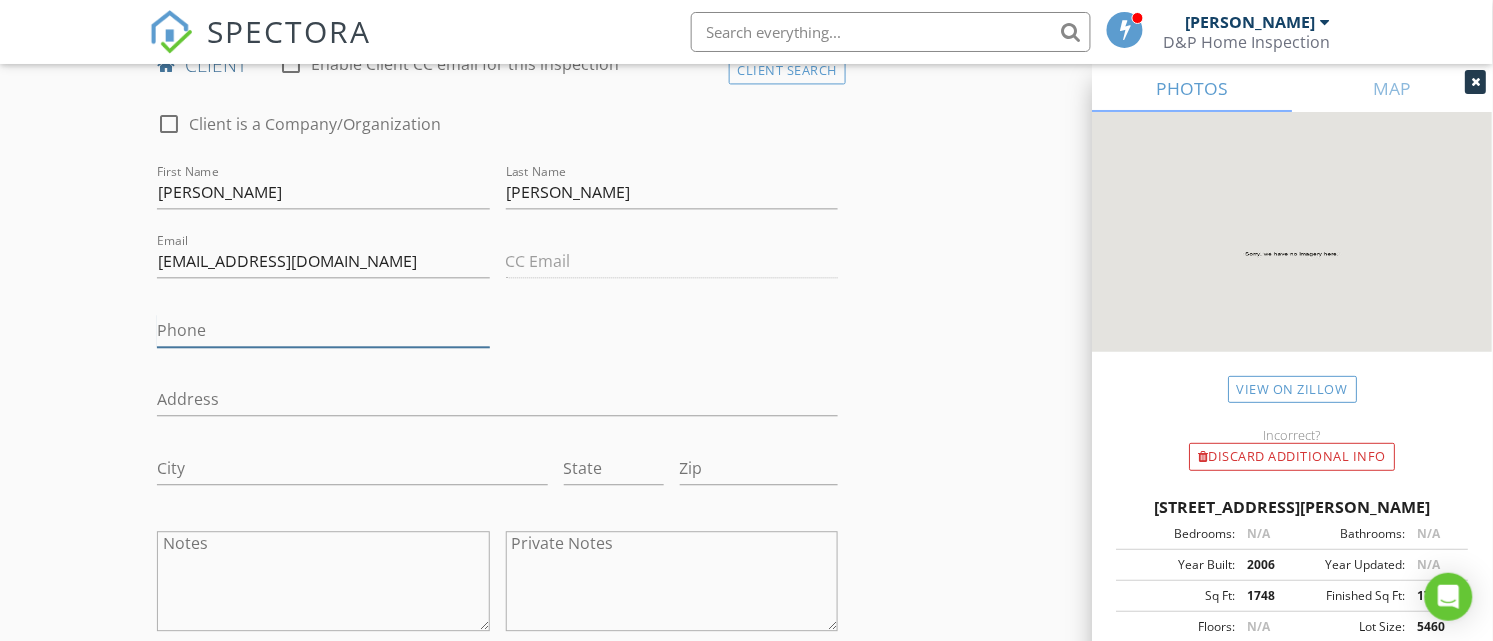 drag, startPoint x: 232, startPoint y: 318, endPoint x: 271, endPoint y: 317, distance: 39.012817 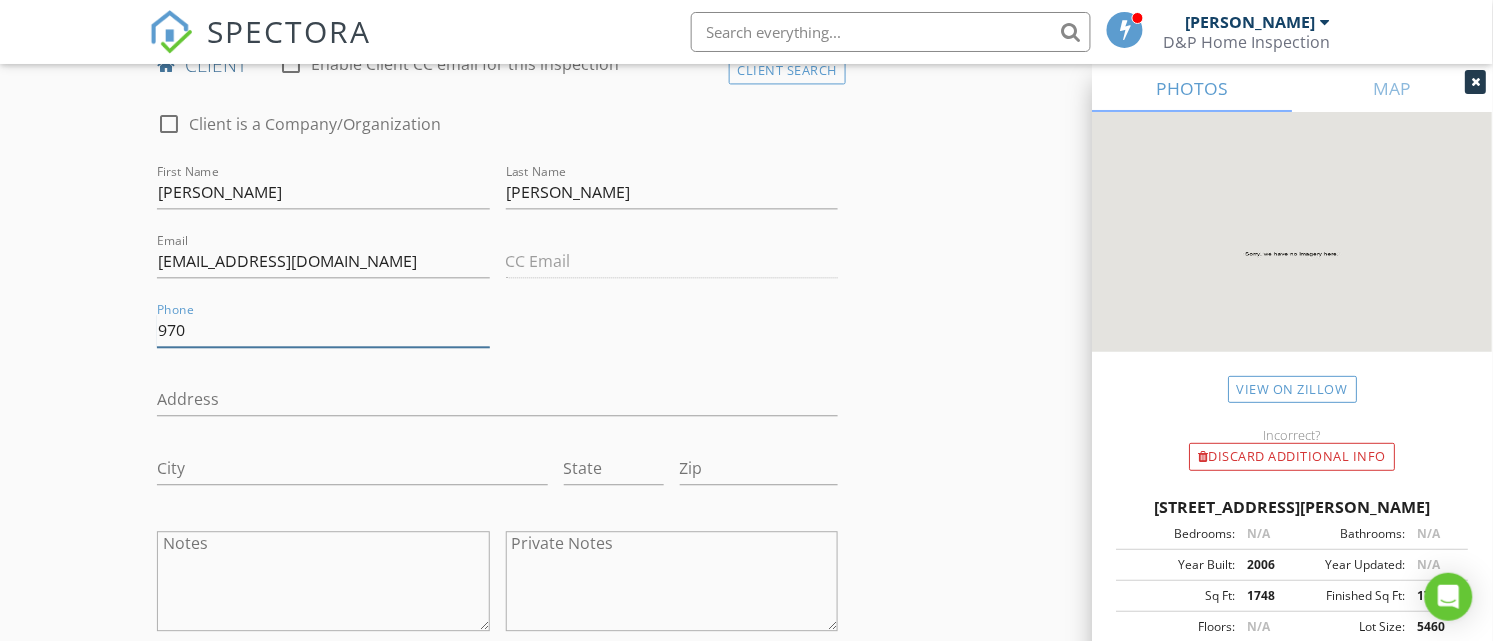 type on "[PHONE_NUMBER]" 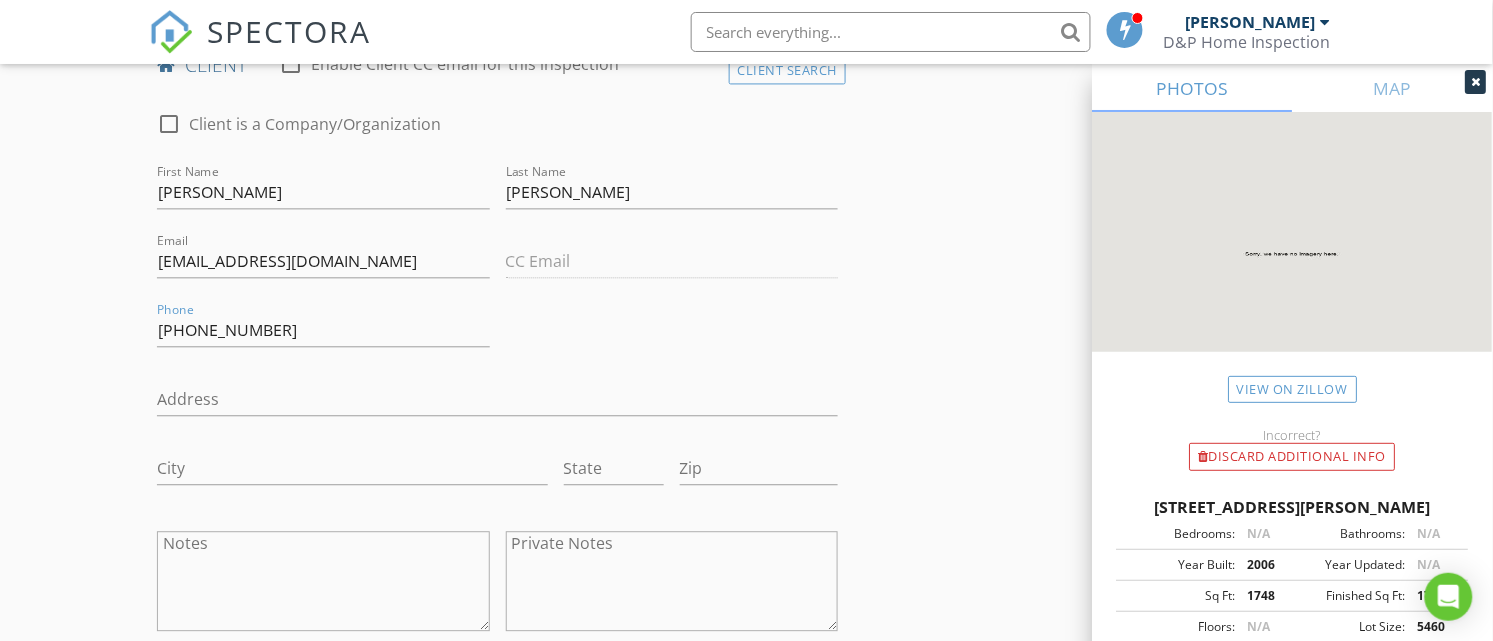 click on "Address" at bounding box center (497, 401) 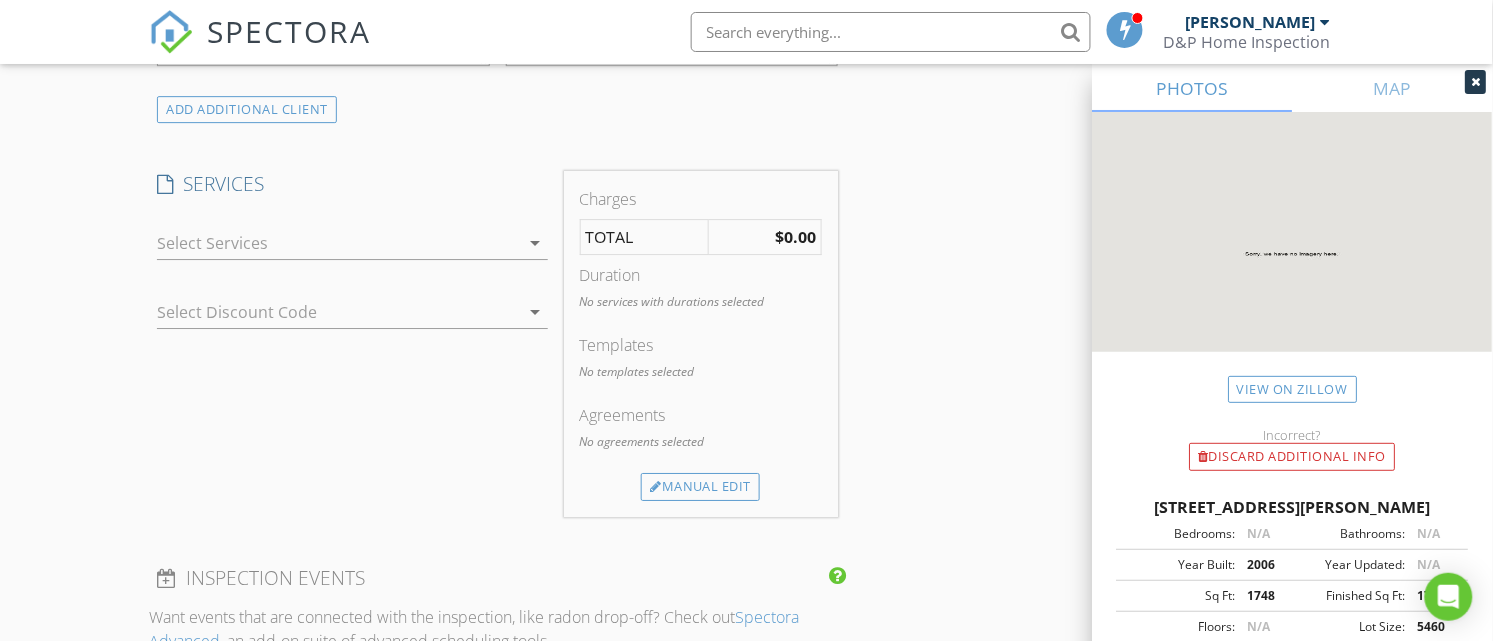 scroll, scrollTop: 1666, scrollLeft: 0, axis: vertical 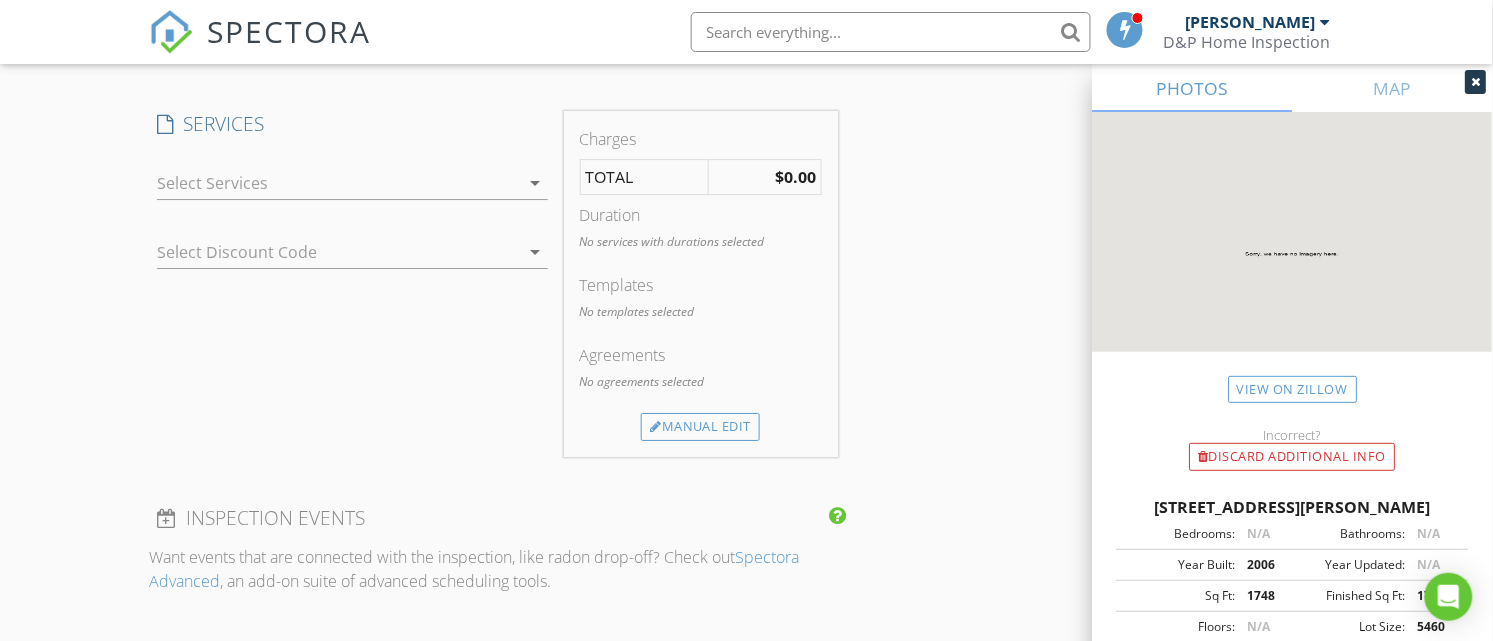 click at bounding box center (338, 183) 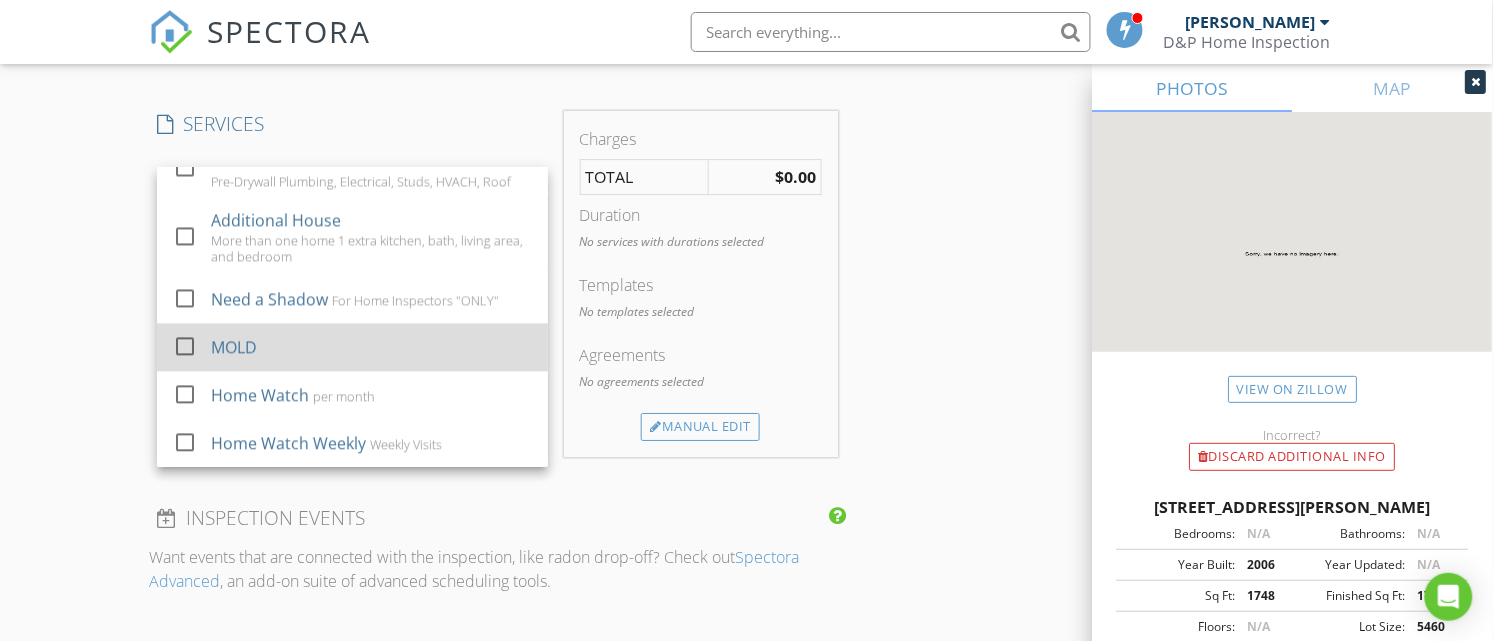 scroll, scrollTop: 1103, scrollLeft: 0, axis: vertical 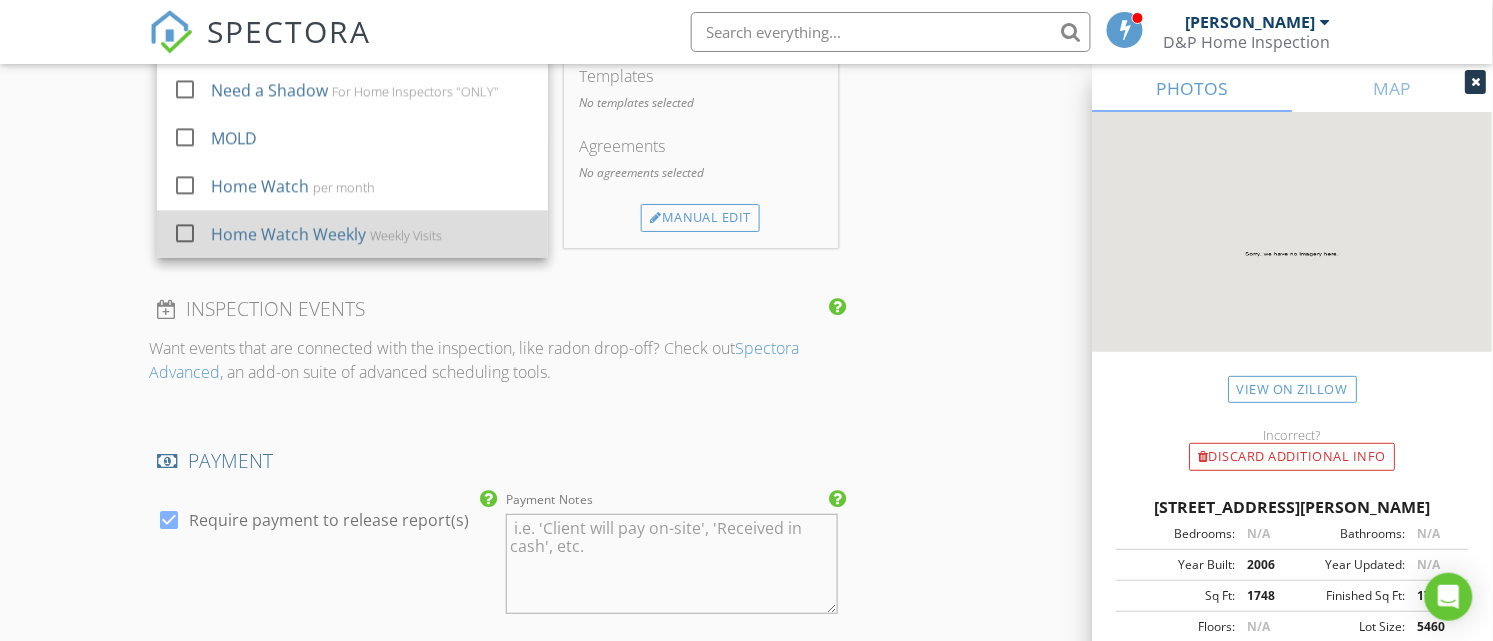 click at bounding box center [185, 233] 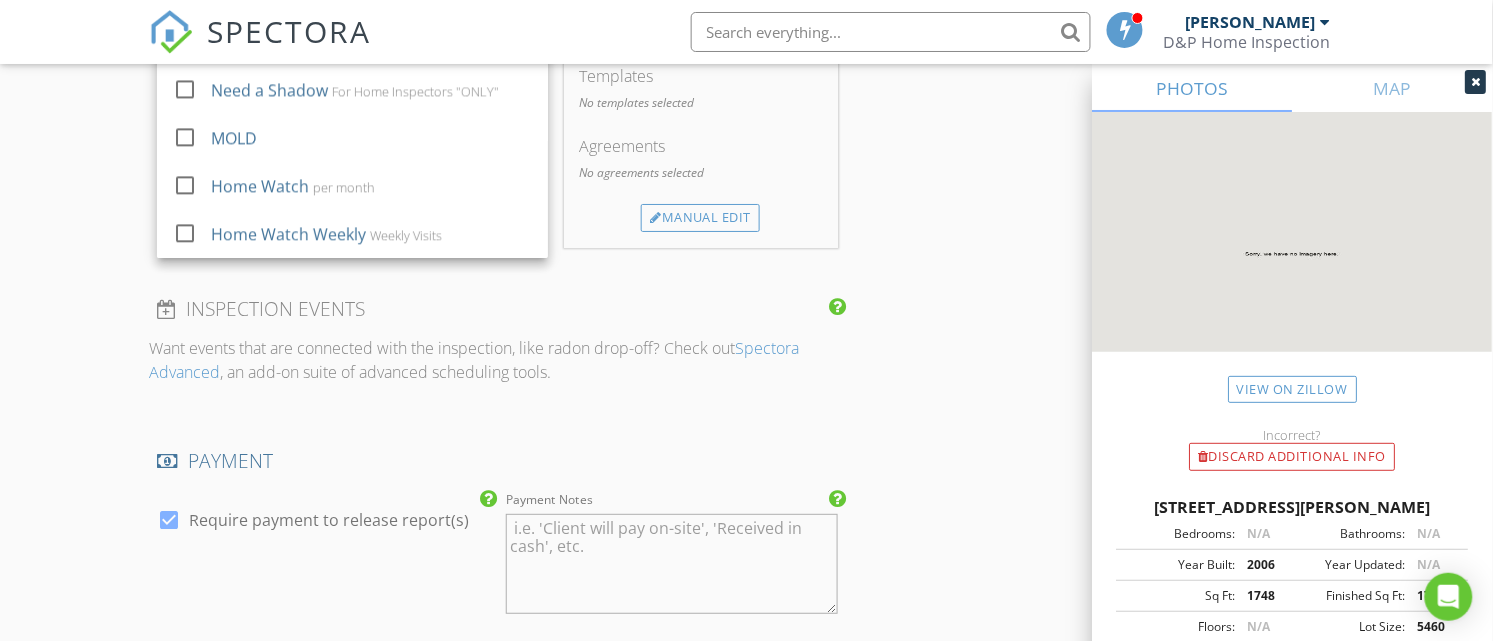 checkbox on "false" 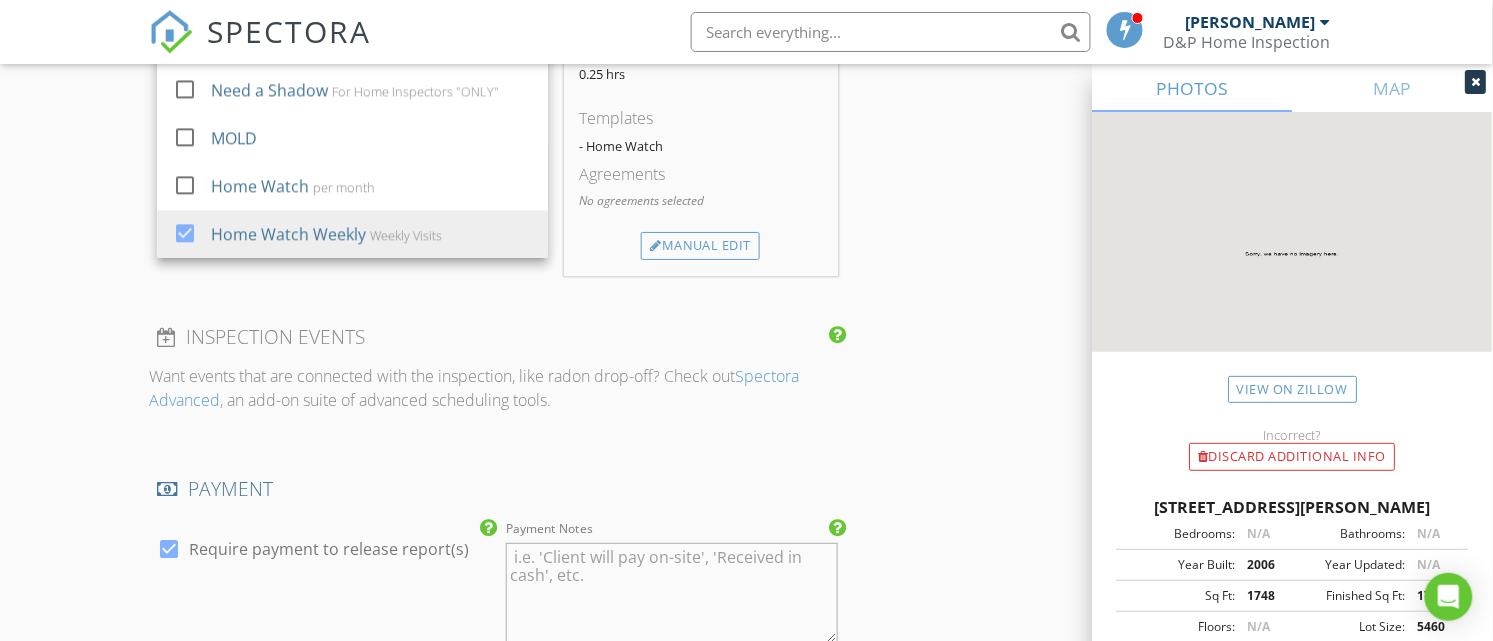 click on "New Inspection
Click here to use the New Order Form
INSPECTOR(S)
check_box   Dirk Houglum   PRIMARY   Dirk Houglum arrow_drop_down   check_box_outline_blank Dirk Houglum specifically requested
Date/Time
07/21/2025 7:00 AM   Does Not Repeat arrow_drop_down
Location
Address Search       Address 1167 Johnston Path   Unit   City The Villages   State FL   Zip 32162   County Sumter     Square Feet 1748   Year Built 2006   Foundation arrow_drop_down     Dirk Houglum     6.5 miles     (14 minutes)
client
check_box_outline_blank Enable Client CC email for this inspection   Client Search     check_box_outline_blank Client is a Company/Organization     First Name Dan   Last Name Crego   Email crego_1@msn.com   CC Email   Phone 970-371-9509   Address   City   State   Zip       Notes   Private Notes
SERVICES" at bounding box center (746, 124) 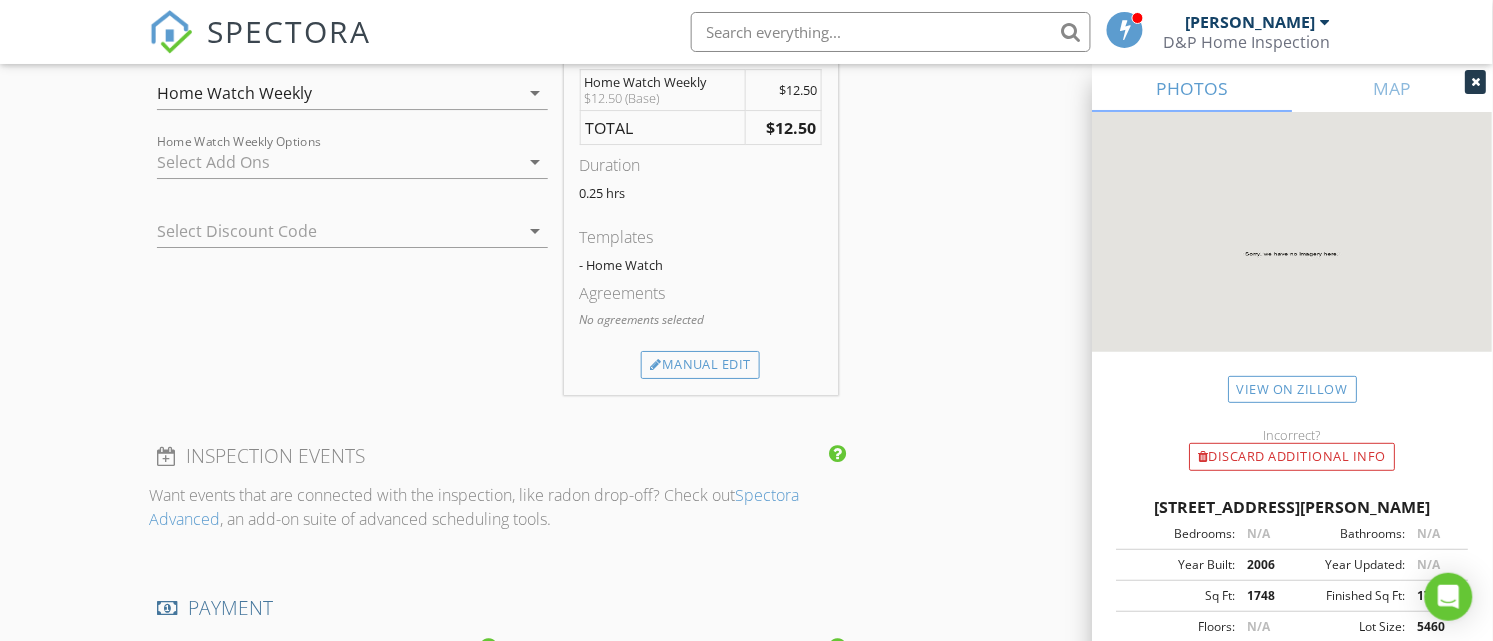 scroll, scrollTop: 1666, scrollLeft: 0, axis: vertical 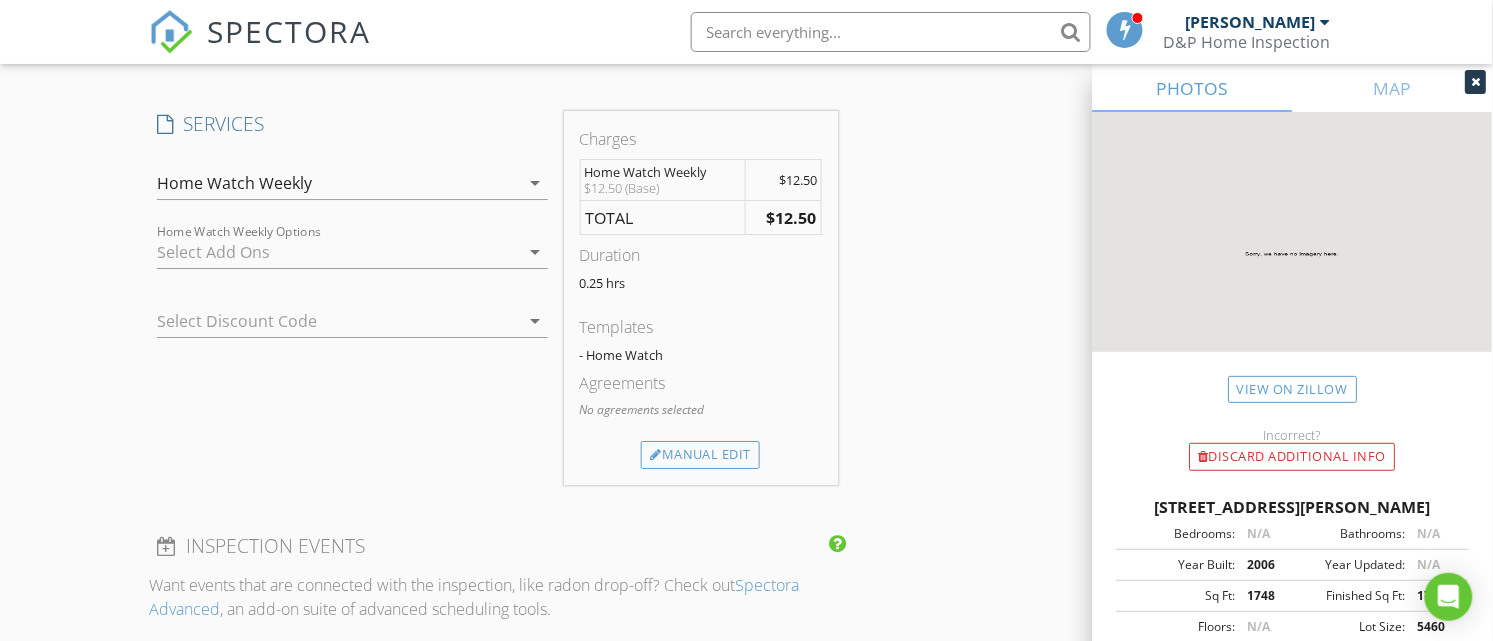 click at bounding box center (324, 321) 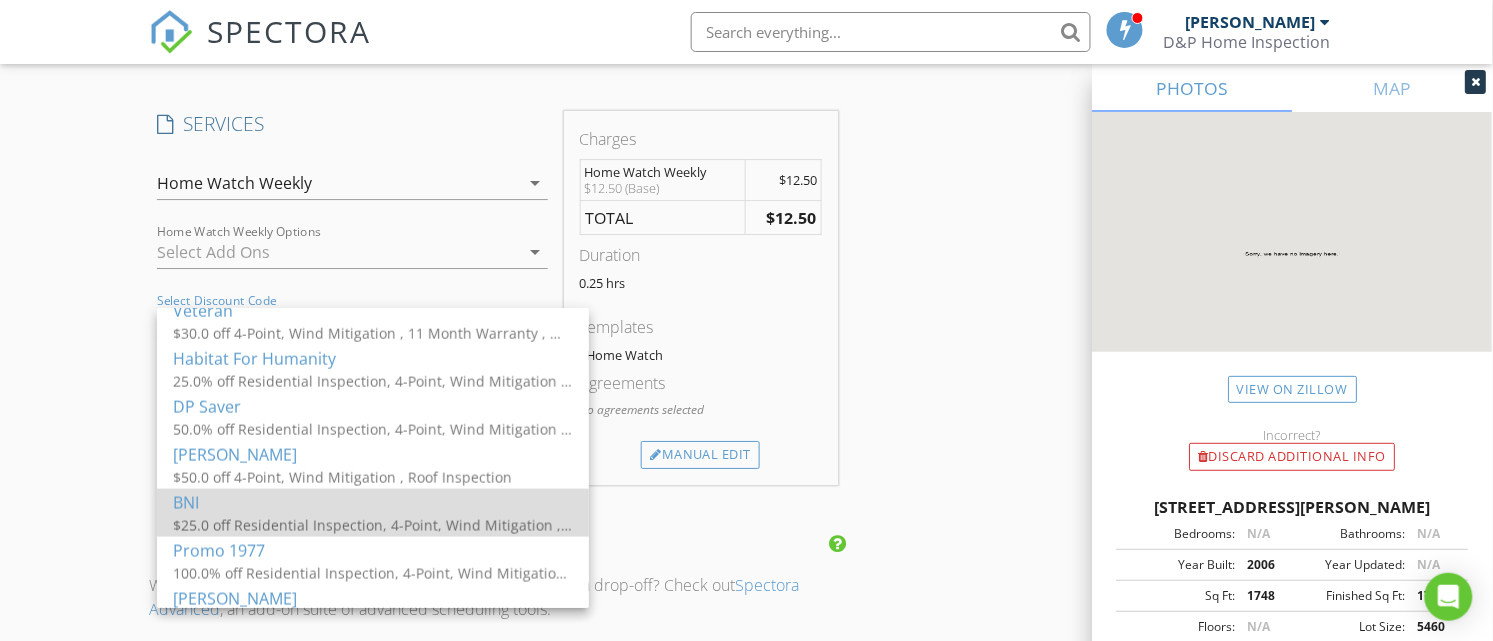 scroll, scrollTop: 707, scrollLeft: 0, axis: vertical 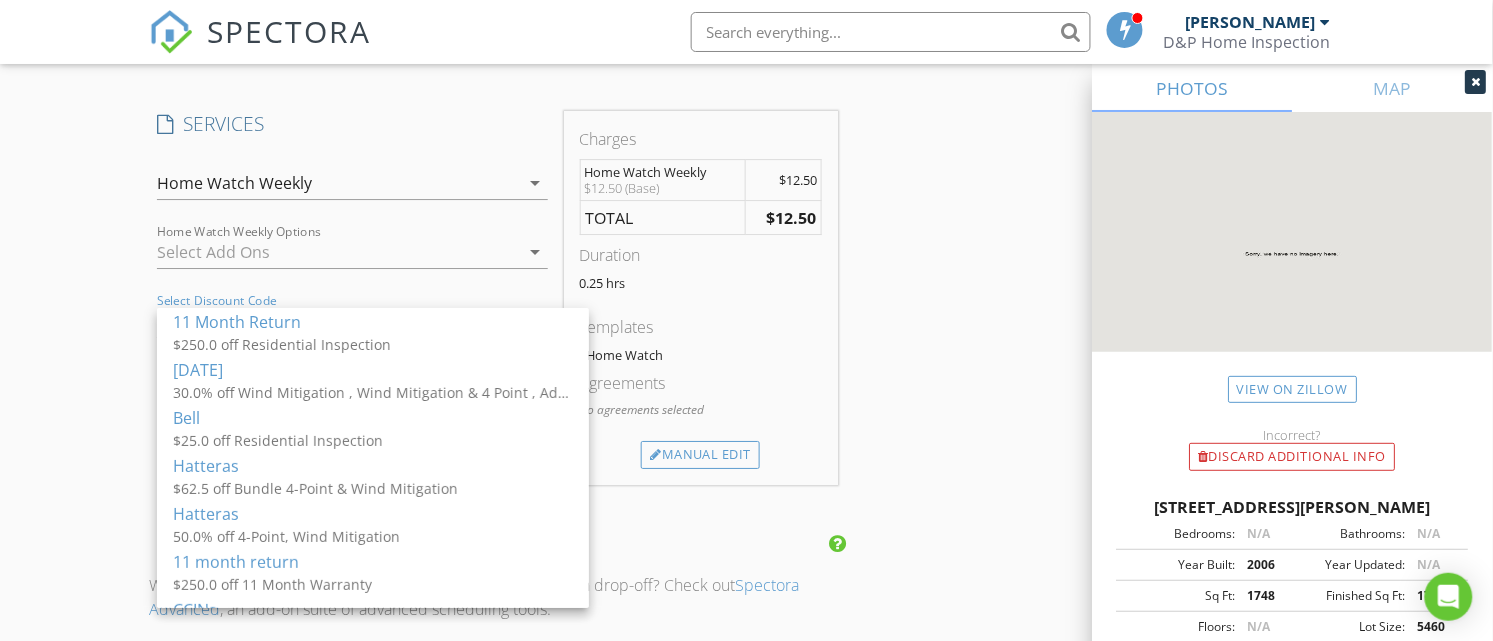 click at bounding box center (338, 252) 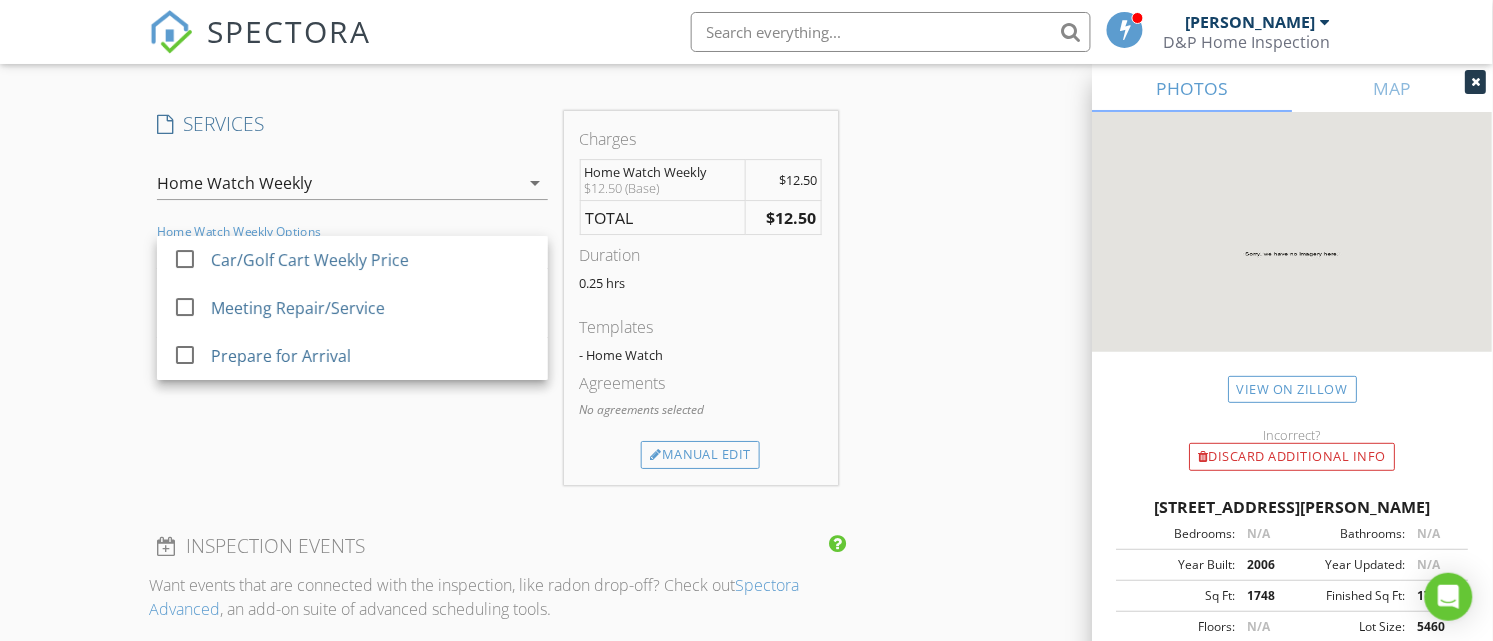 click on "New Inspection
Click here to use the New Order Form
INSPECTOR(S)
check_box   Dirk Houglum   PRIMARY   Dirk Houglum arrow_drop_down   check_box_outline_blank Dirk Houglum specifically requested
Date/Time
07/21/2025 7:00 AM   Does Not Repeat arrow_drop_down
Location
Address Search       Address 1167 Johnston Path   Unit   City The Villages   State FL   Zip 32162   County Sumter     Square Feet 1748   Year Built 2006   Foundation arrow_drop_down     Dirk Houglum     6.5 miles     (14 minutes)
client
check_box_outline_blank Enable Client CC email for this inspection   Client Search     check_box_outline_blank Client is a Company/Organization     First Name Dan   Last Name Crego   Email crego_1@msn.com   CC Email   Phone 970-371-9509   Address   City   State   Zip       Notes   Private Notes
SERVICES" at bounding box center (746, 333) 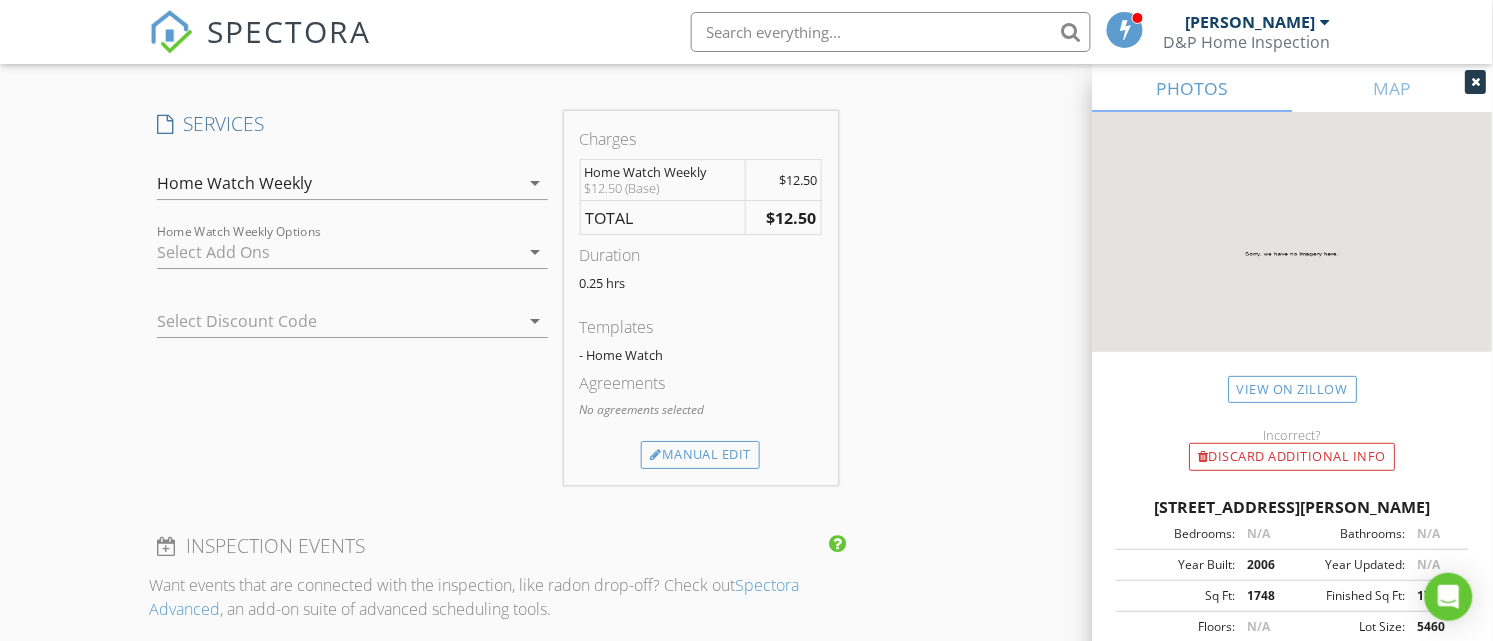click at bounding box center (324, 321) 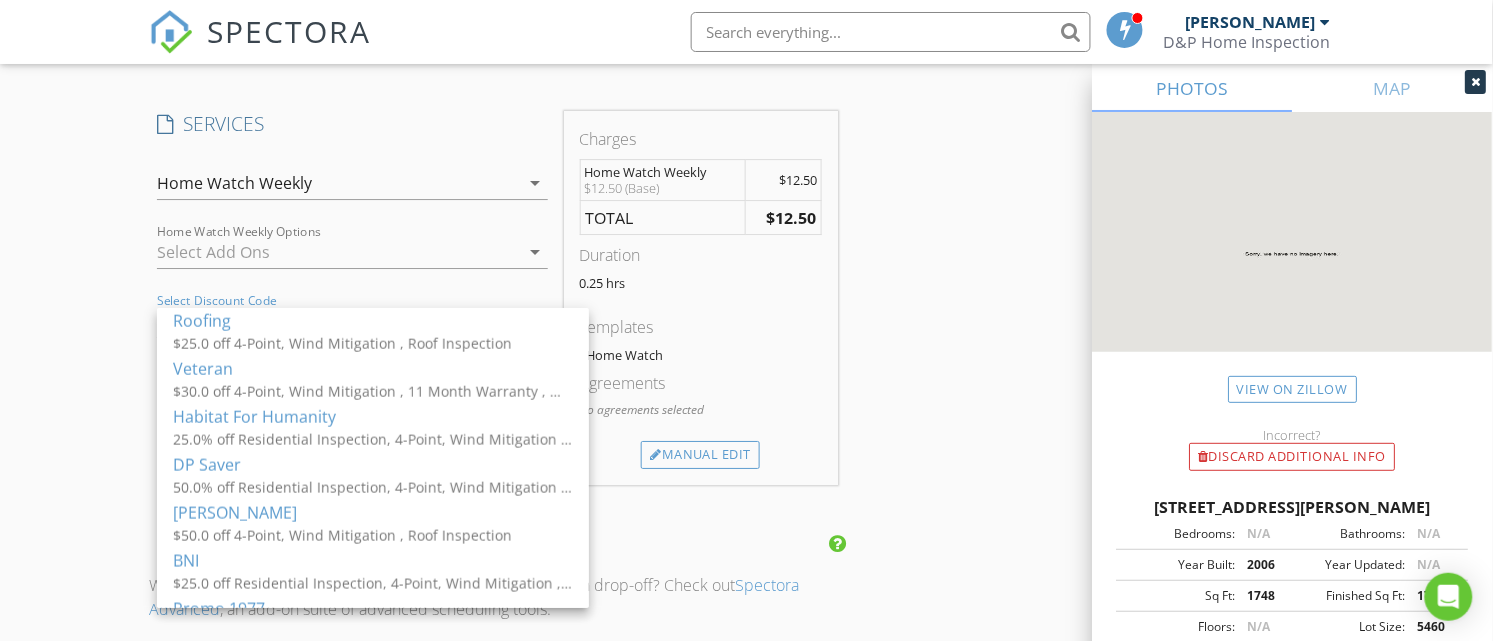 scroll, scrollTop: 707, scrollLeft: 0, axis: vertical 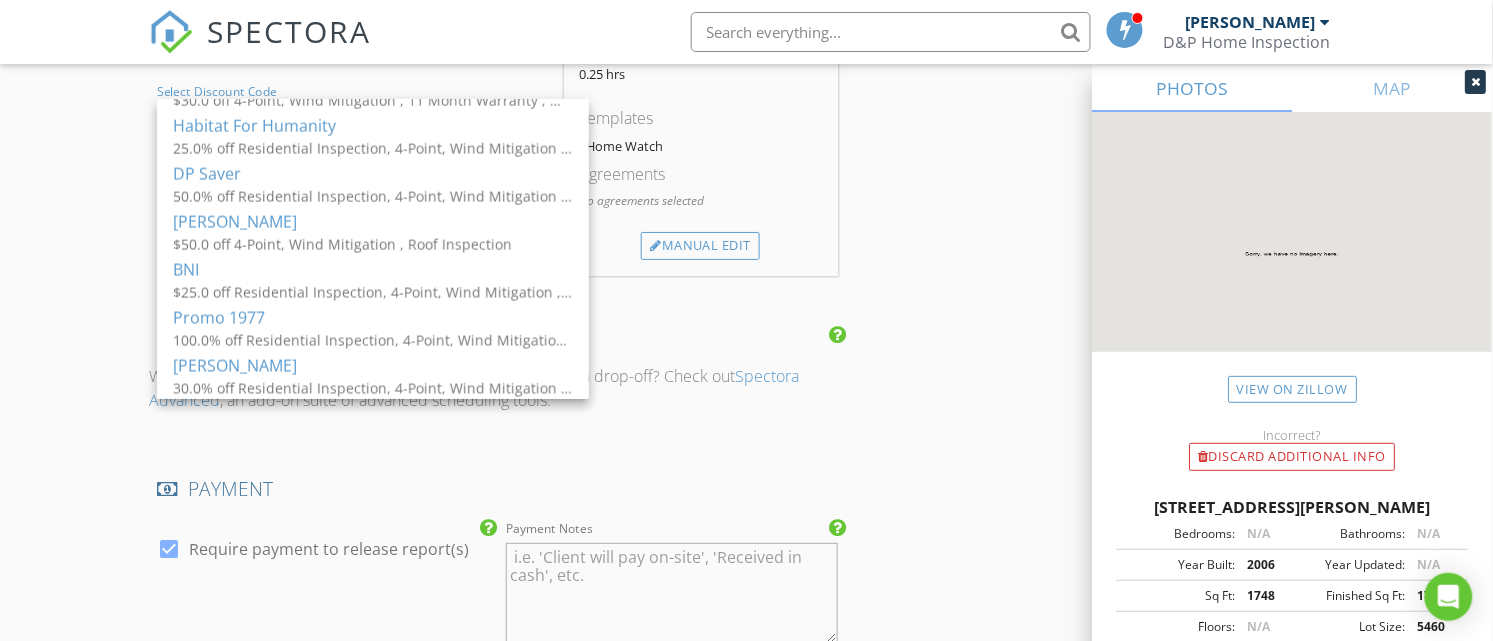 click on "INSPECTION EVENTS" at bounding box center (497, 337) 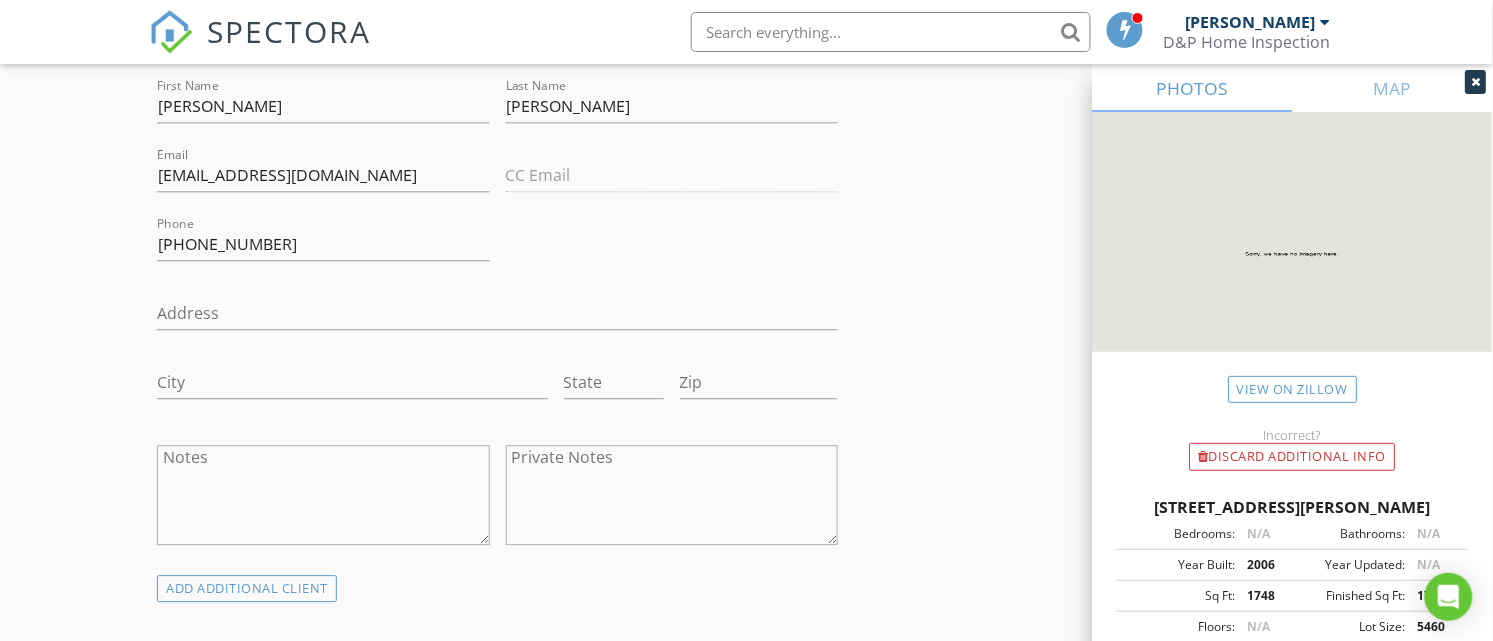 scroll, scrollTop: 833, scrollLeft: 0, axis: vertical 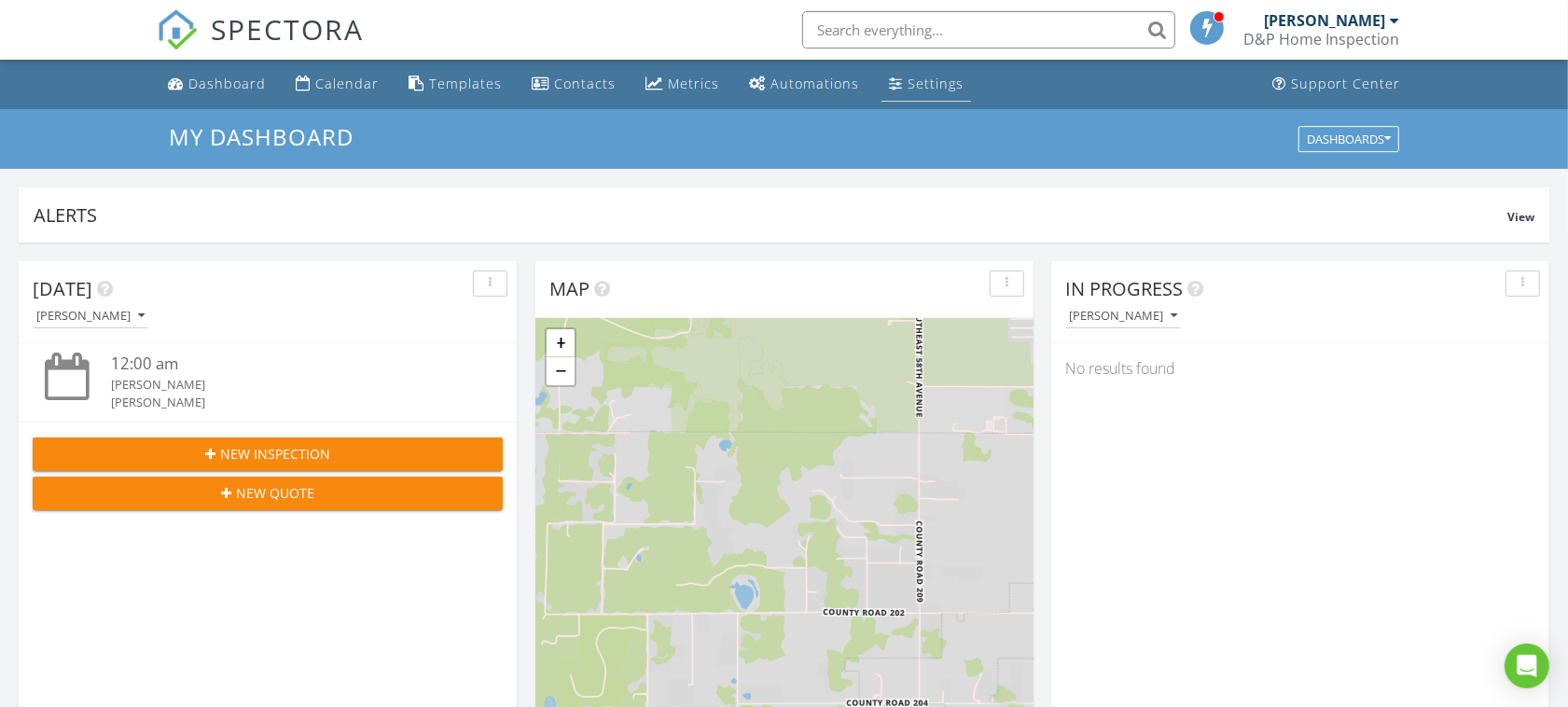click on "Settings" at bounding box center [936, 83] 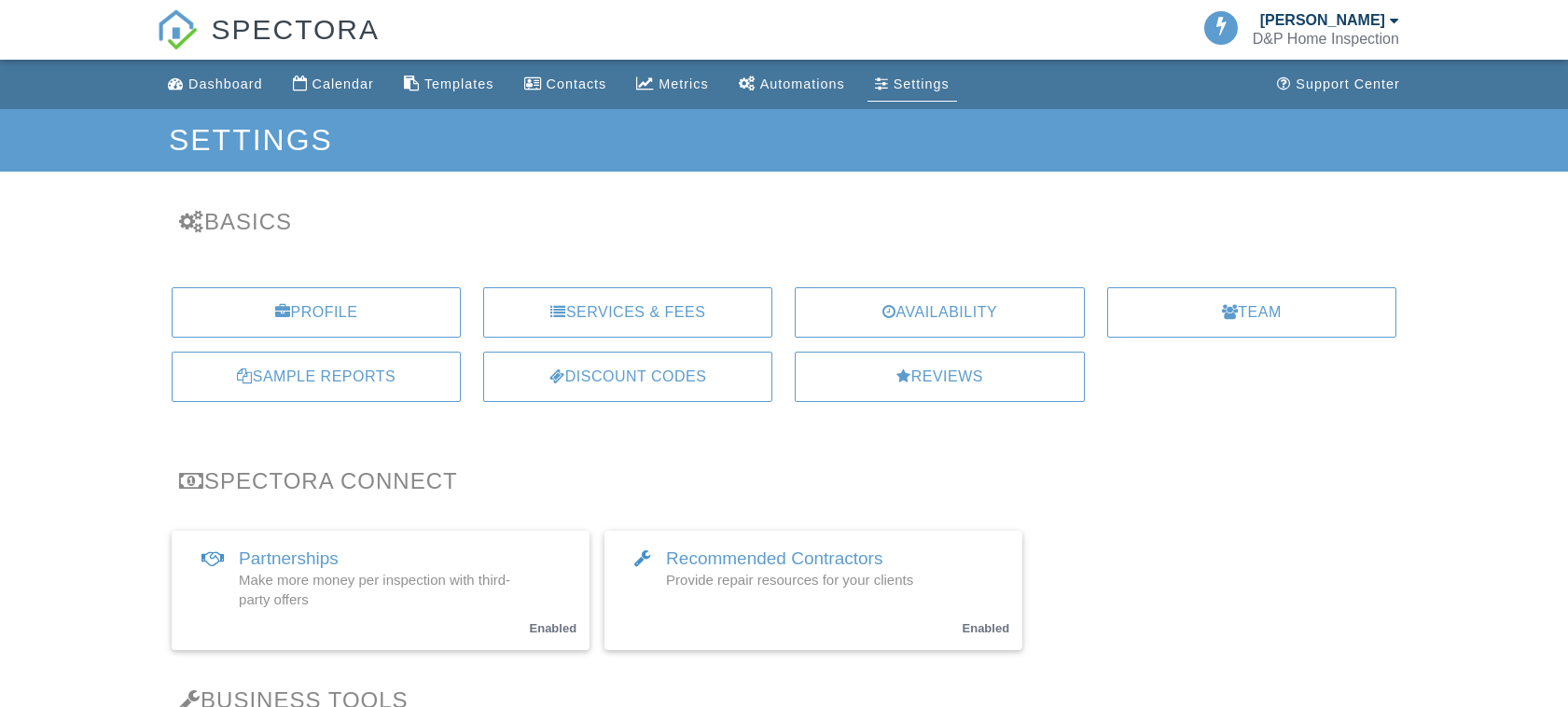 scroll, scrollTop: 0, scrollLeft: 0, axis: both 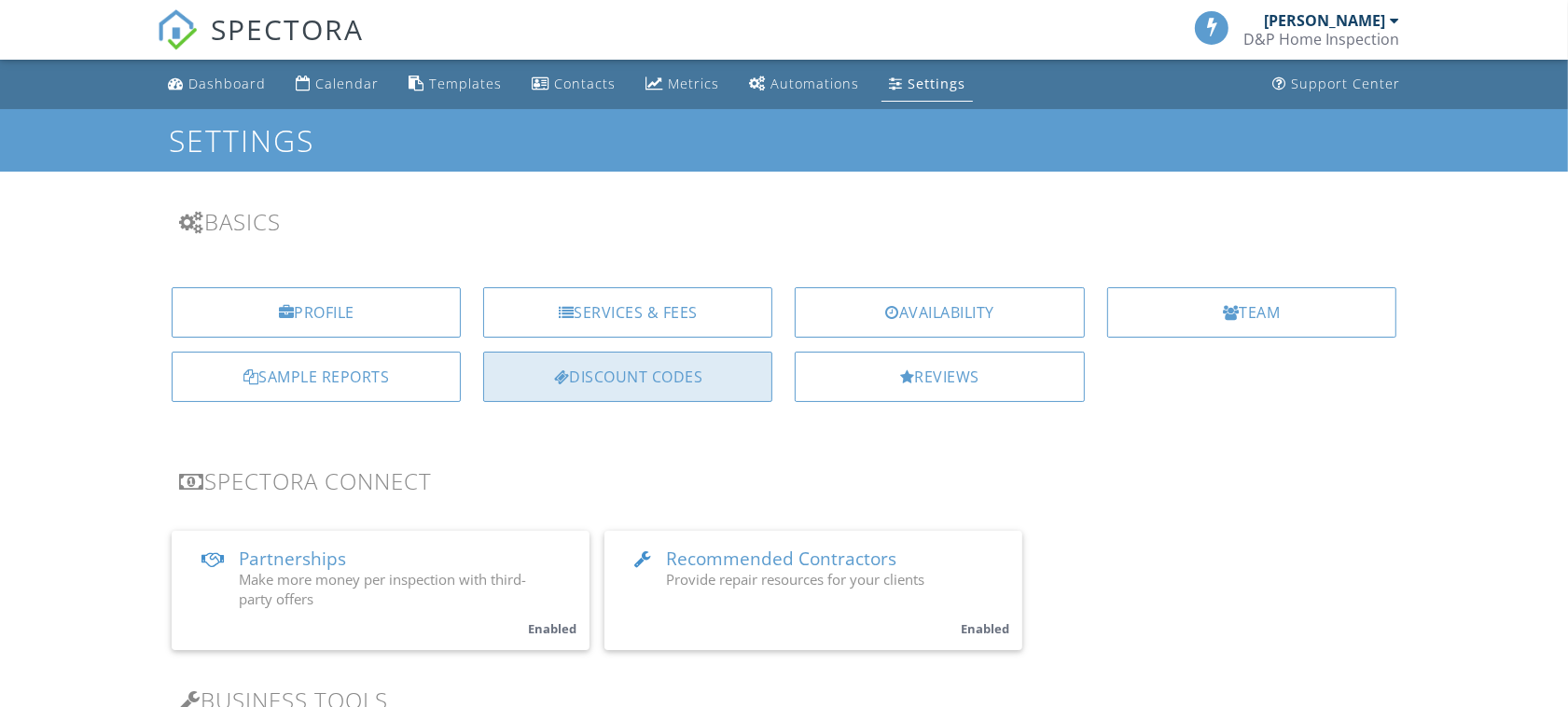click on "Discount Codes" at bounding box center [628, 377] 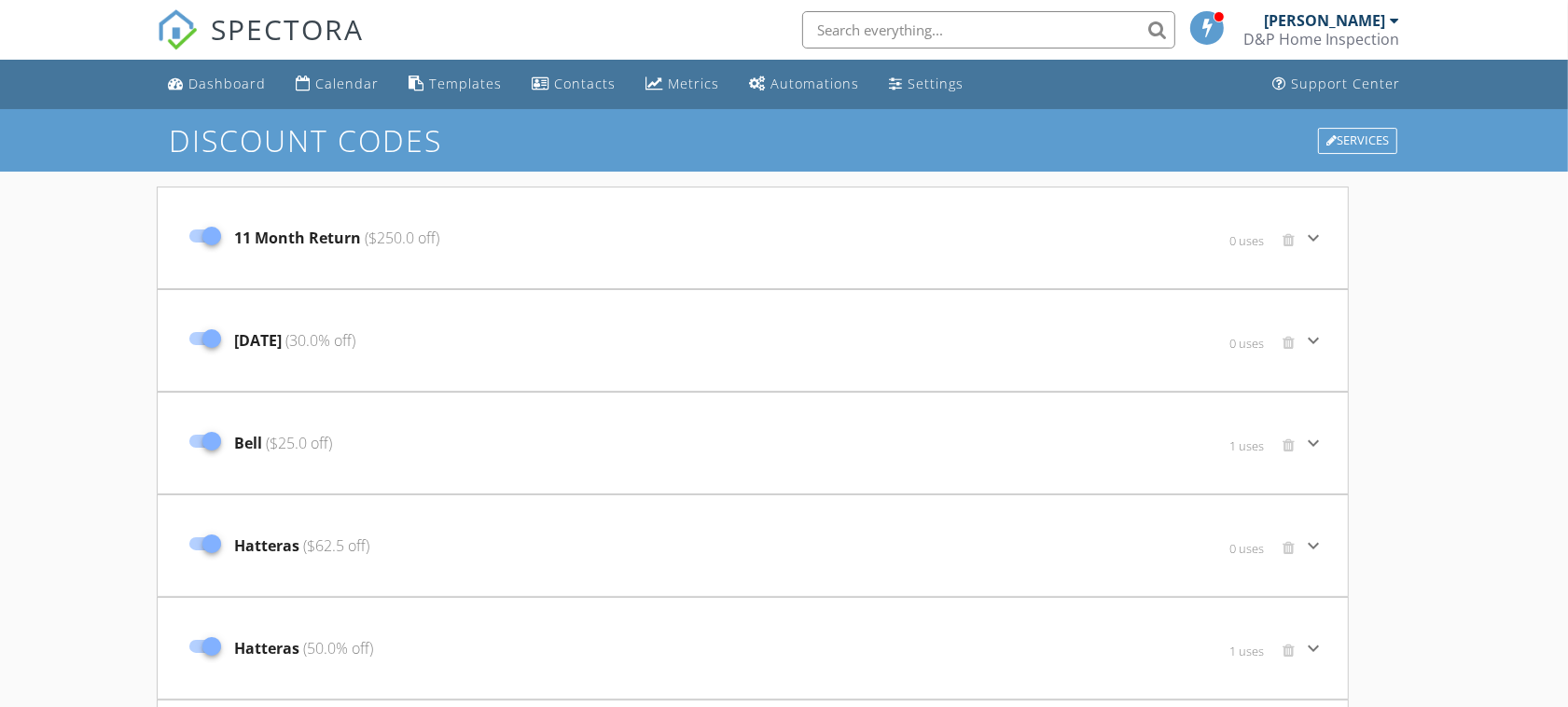 scroll, scrollTop: 599, scrollLeft: 0, axis: vertical 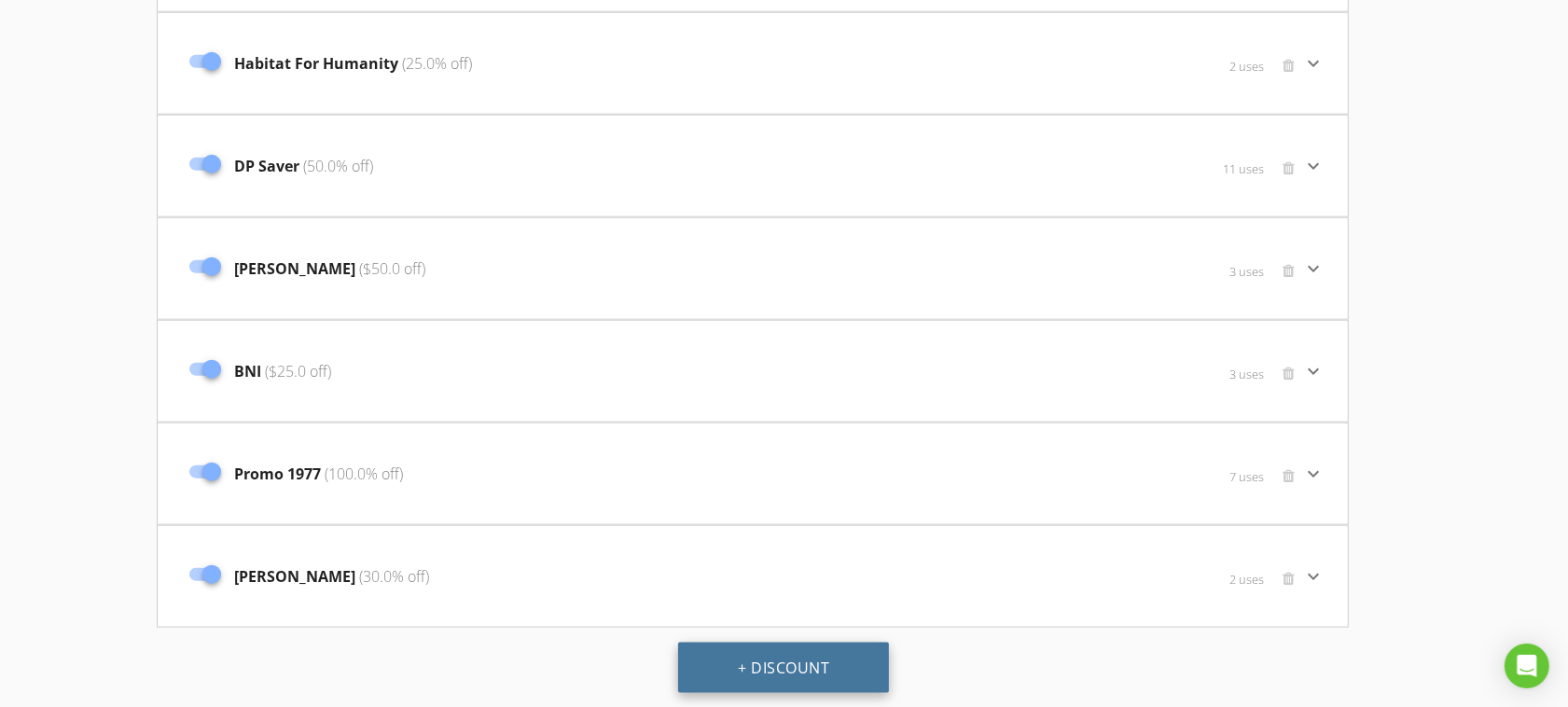 click on "+ Discount" at bounding box center (784, 668) 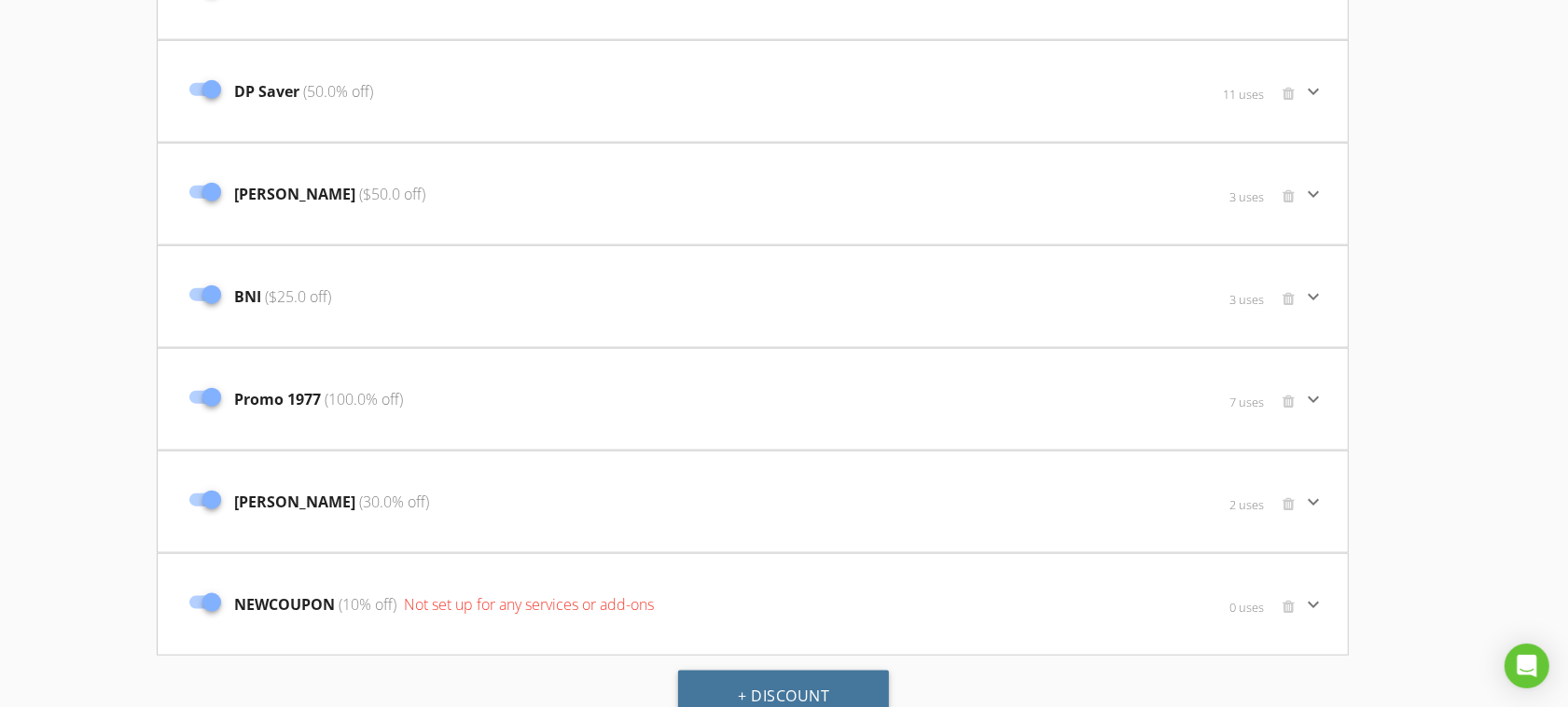 scroll, scrollTop: 1824, scrollLeft: 0, axis: vertical 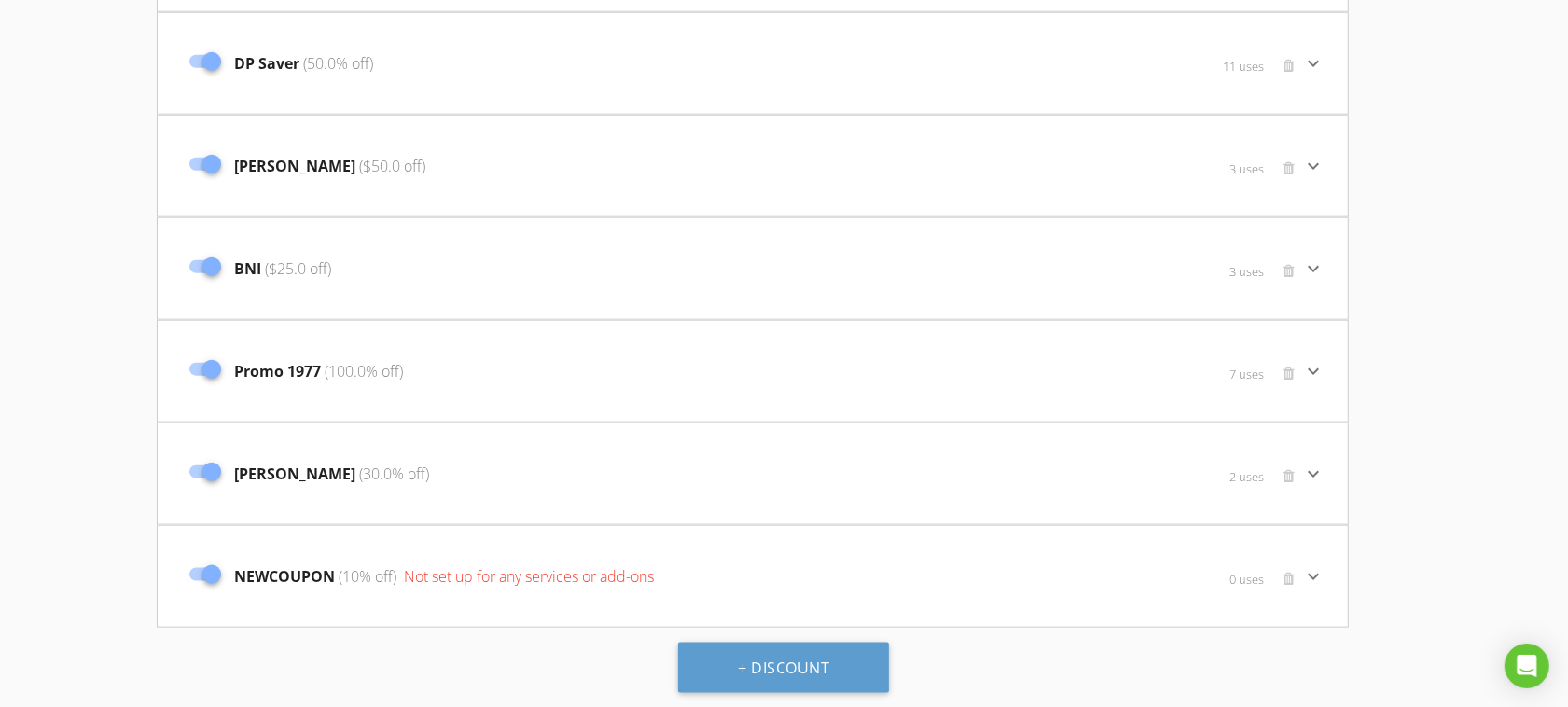 click on "NEWCOUPON
(10% off)
Not set up for any services or add-ons" at bounding box center (554, 576) 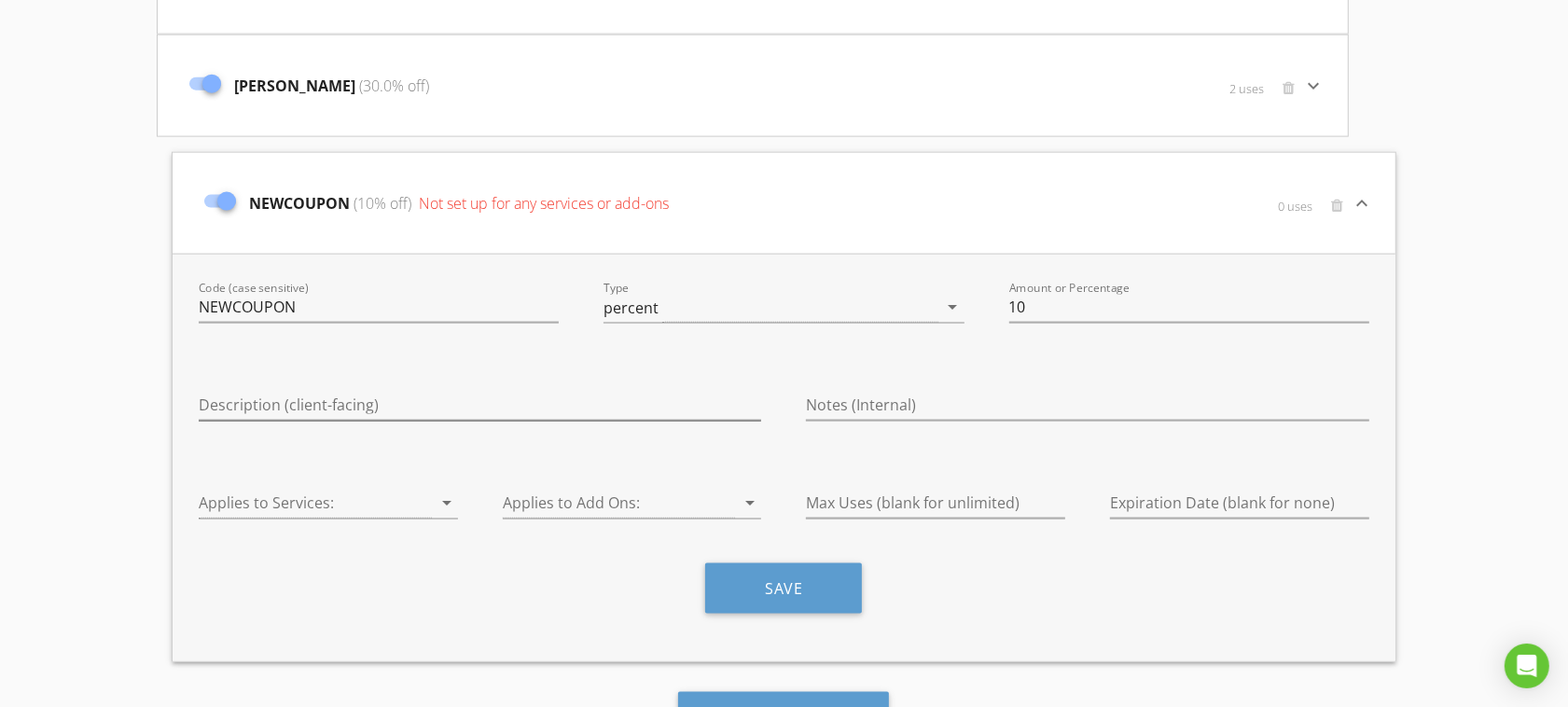 scroll, scrollTop: 2212, scrollLeft: 0, axis: vertical 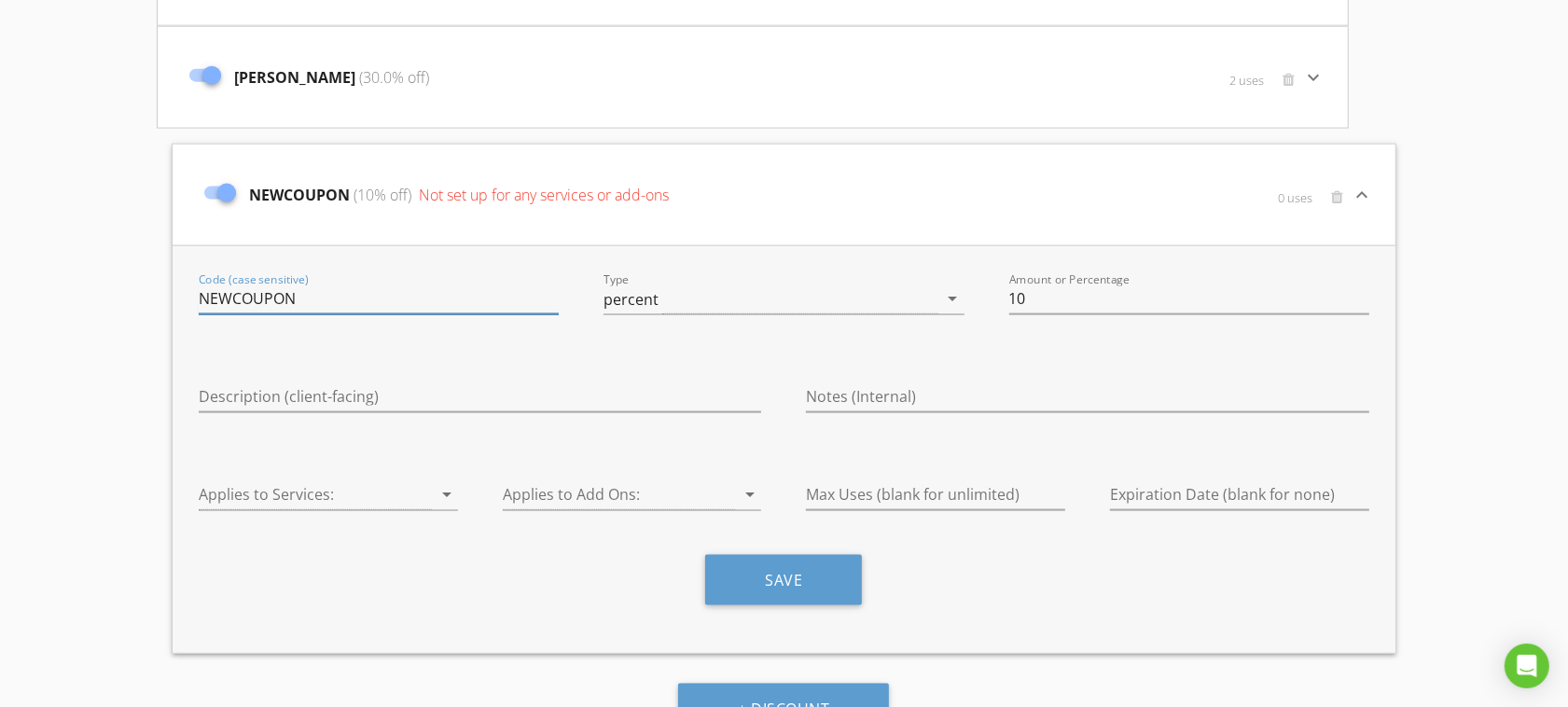 click on "NEWCOUPON" at bounding box center [379, 298] 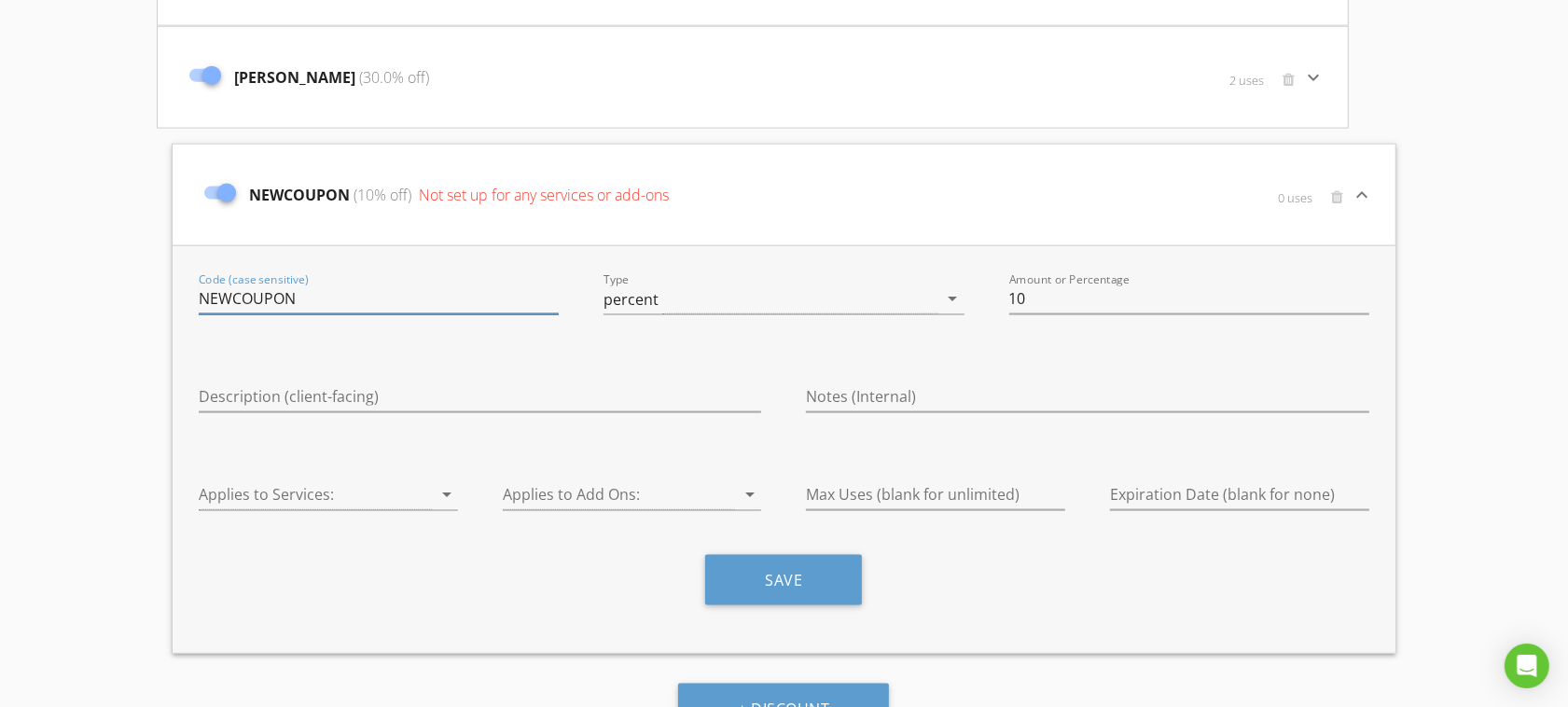 drag, startPoint x: 341, startPoint y: 308, endPoint x: 235, endPoint y: 309, distance: 106.00472 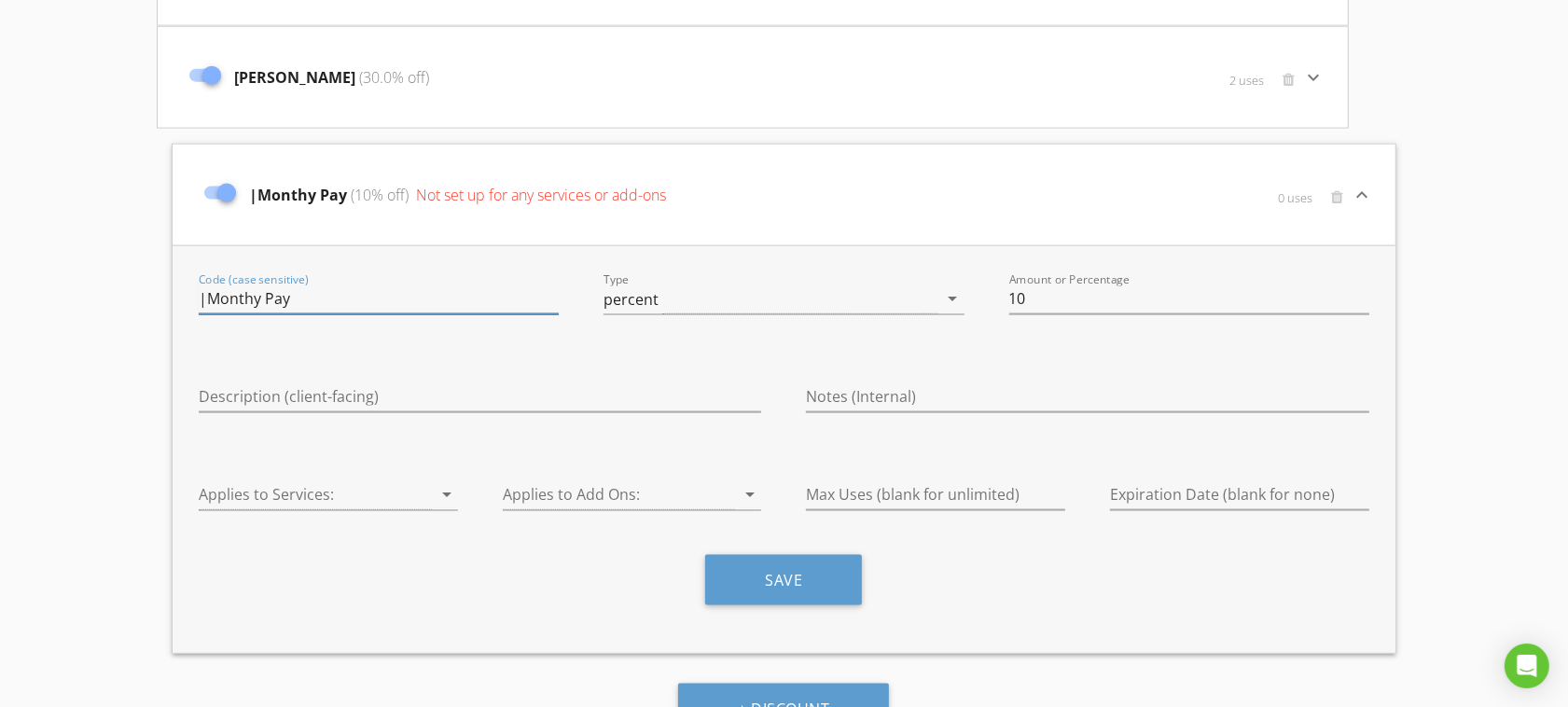 drag, startPoint x: 208, startPoint y: 305, endPoint x: 289, endPoint y: 318, distance: 82.03658 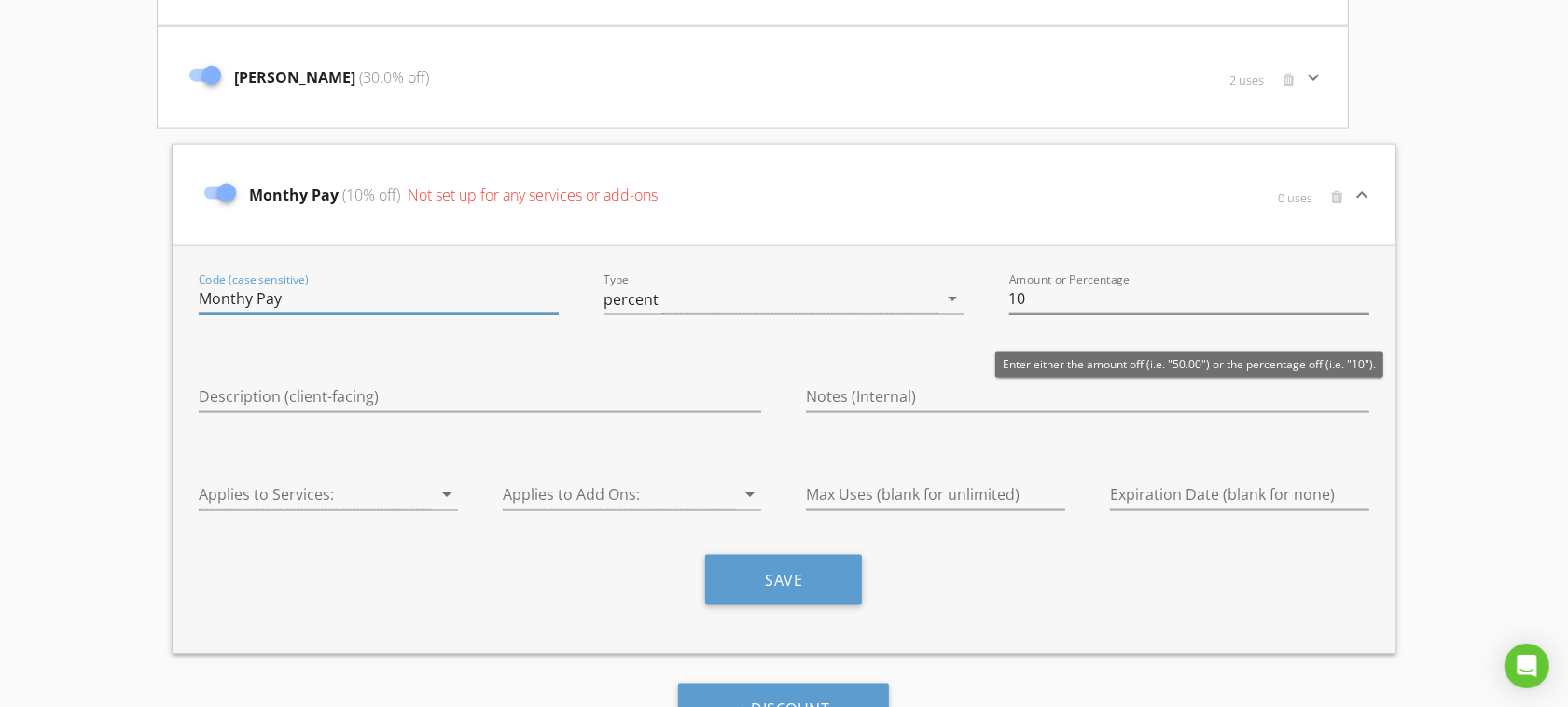 type on "Monthy Pay" 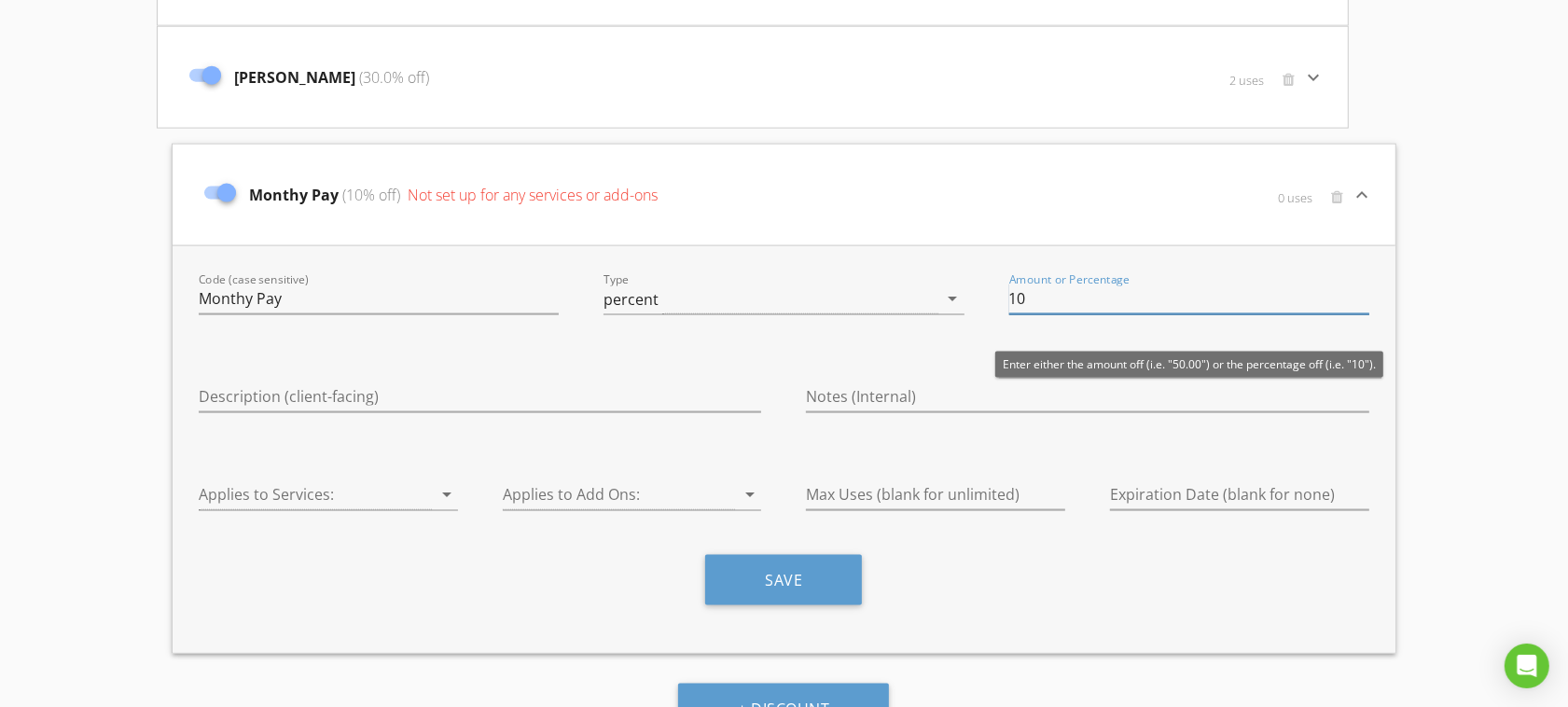 drag, startPoint x: 1027, startPoint y: 308, endPoint x: 1043, endPoint y: 305, distance: 16.278821 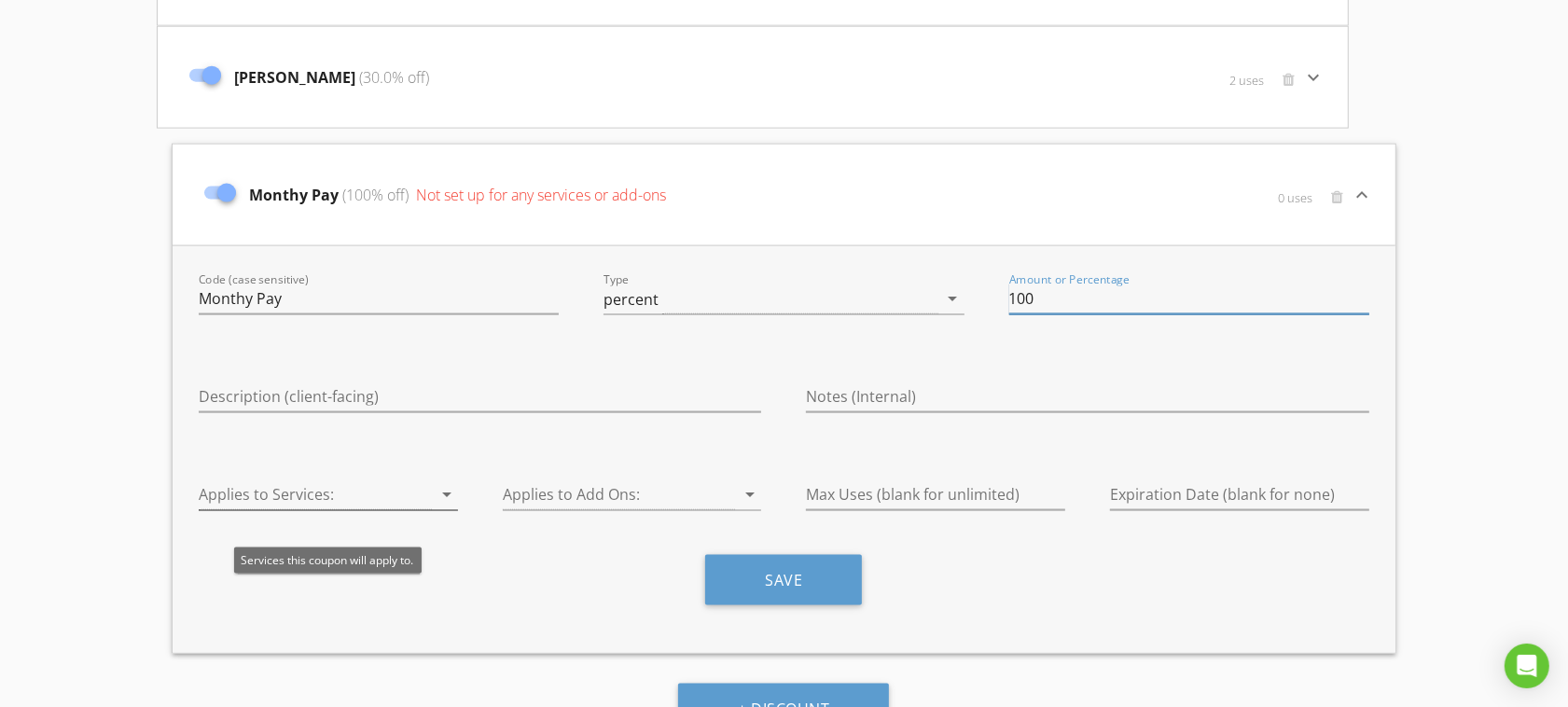type on "100" 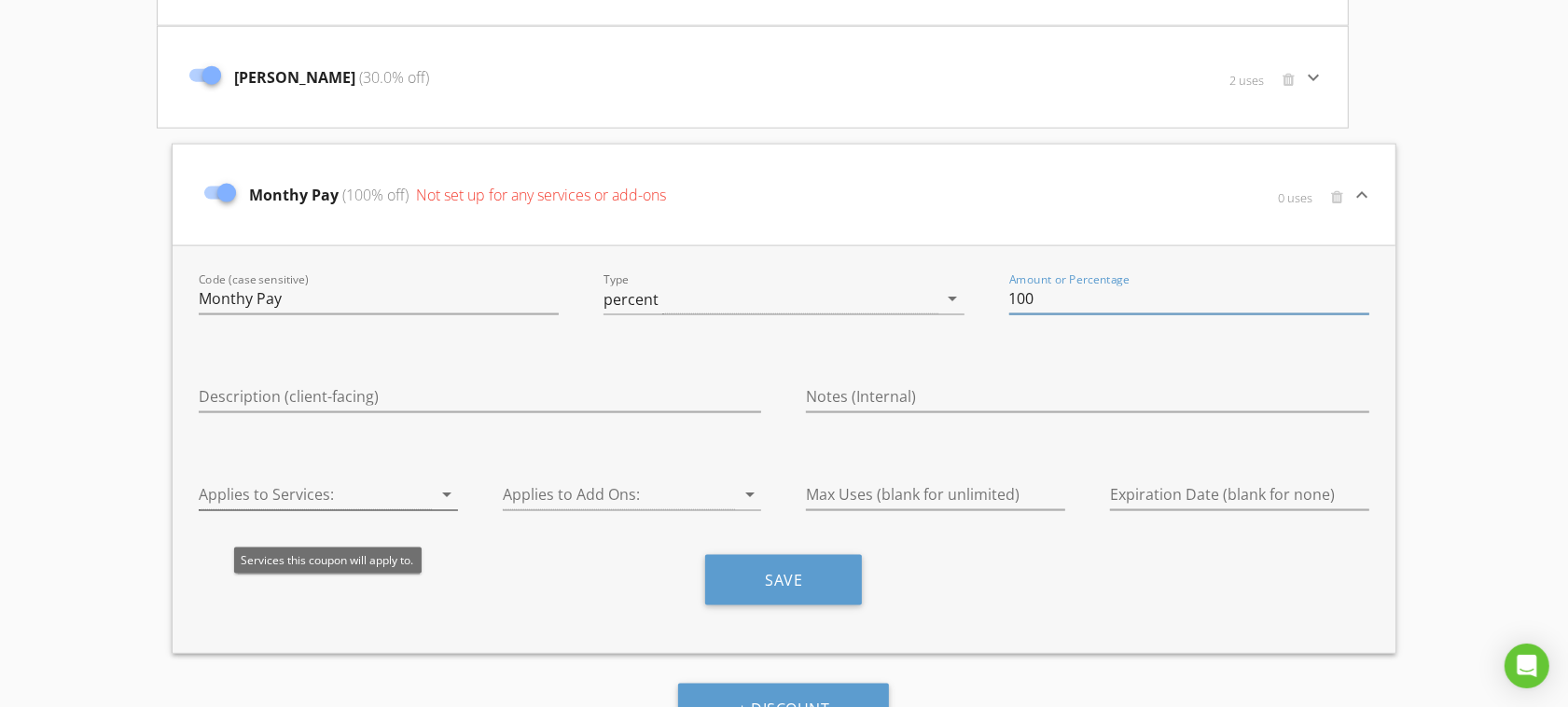 click on "arrow_drop_down" at bounding box center [447, 494] 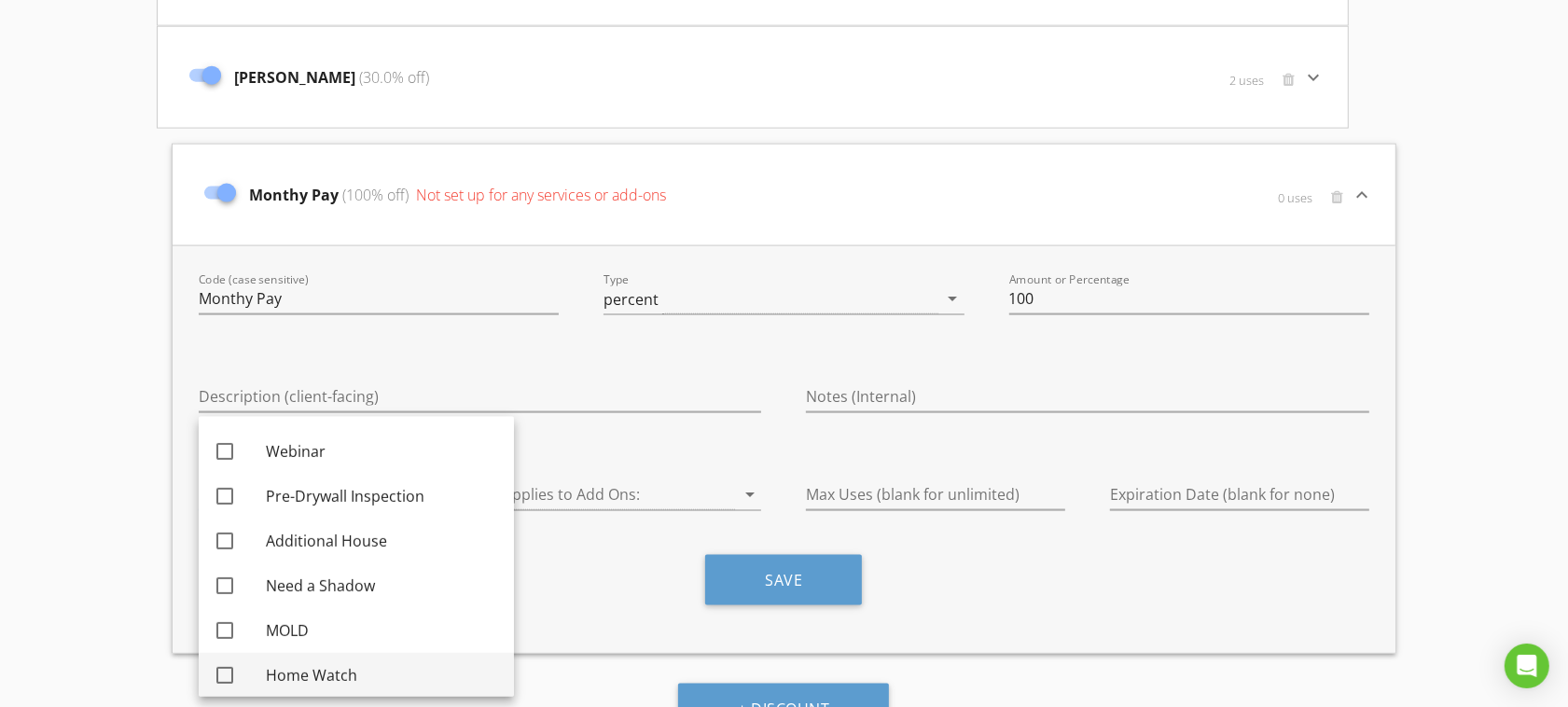 scroll, scrollTop: 810, scrollLeft: 0, axis: vertical 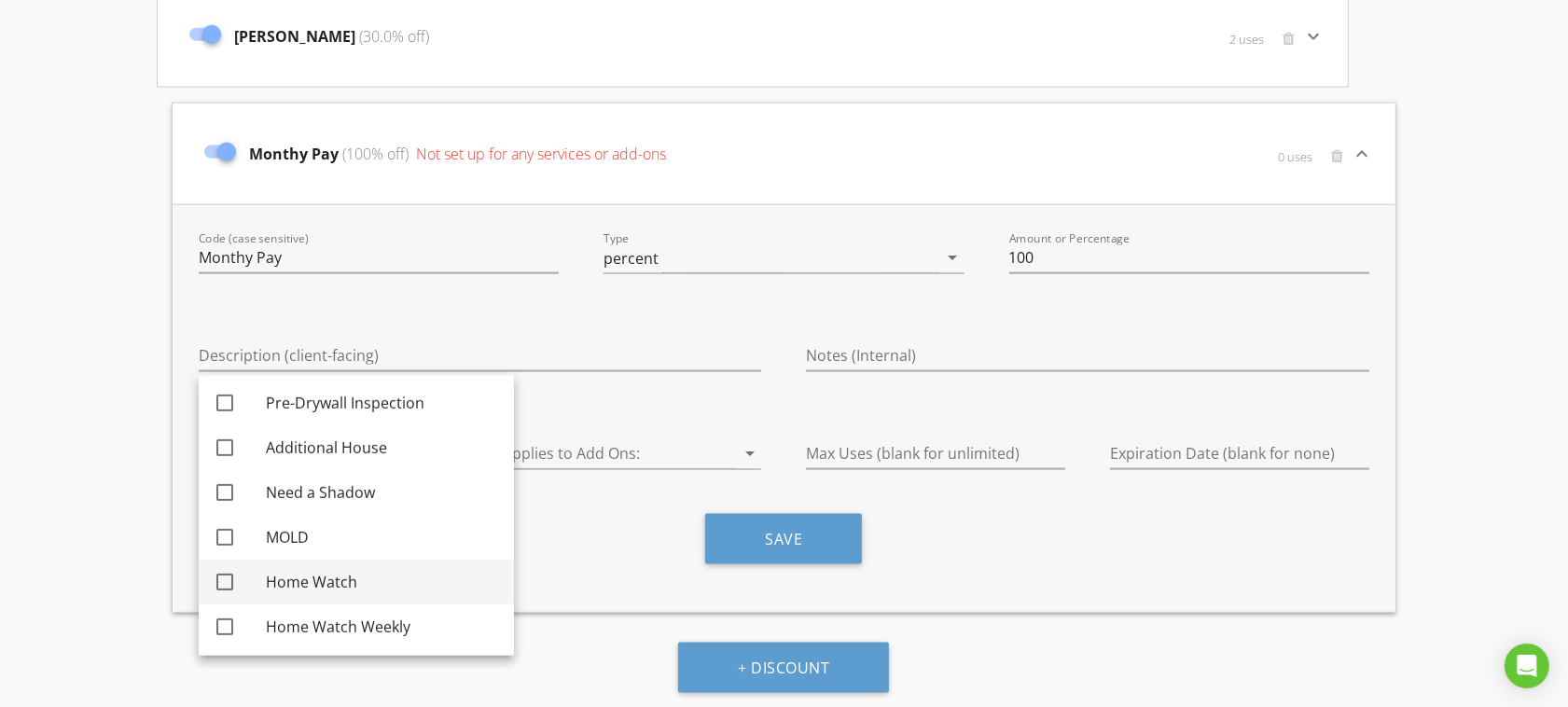 click at bounding box center (225, 627) 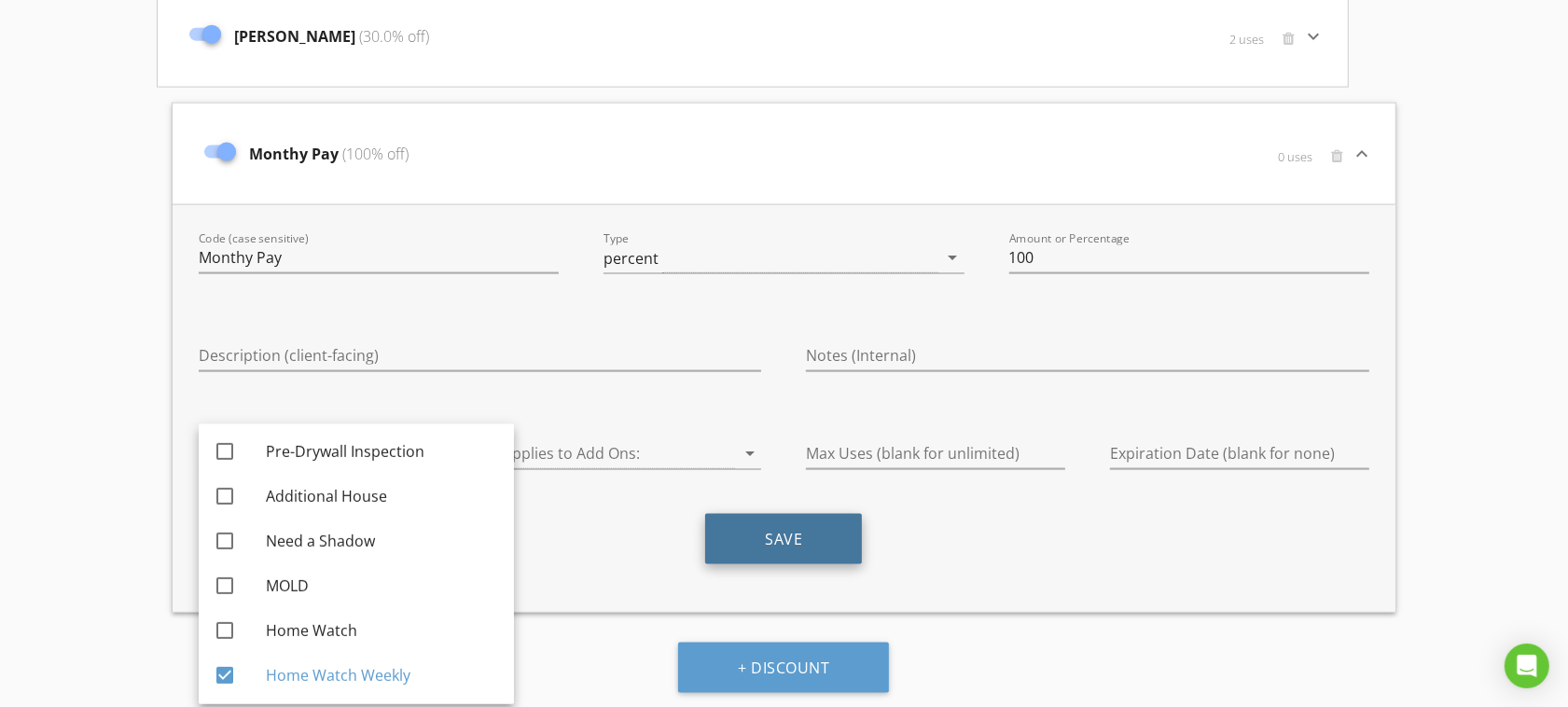 click on "Save" at bounding box center (784, 539) 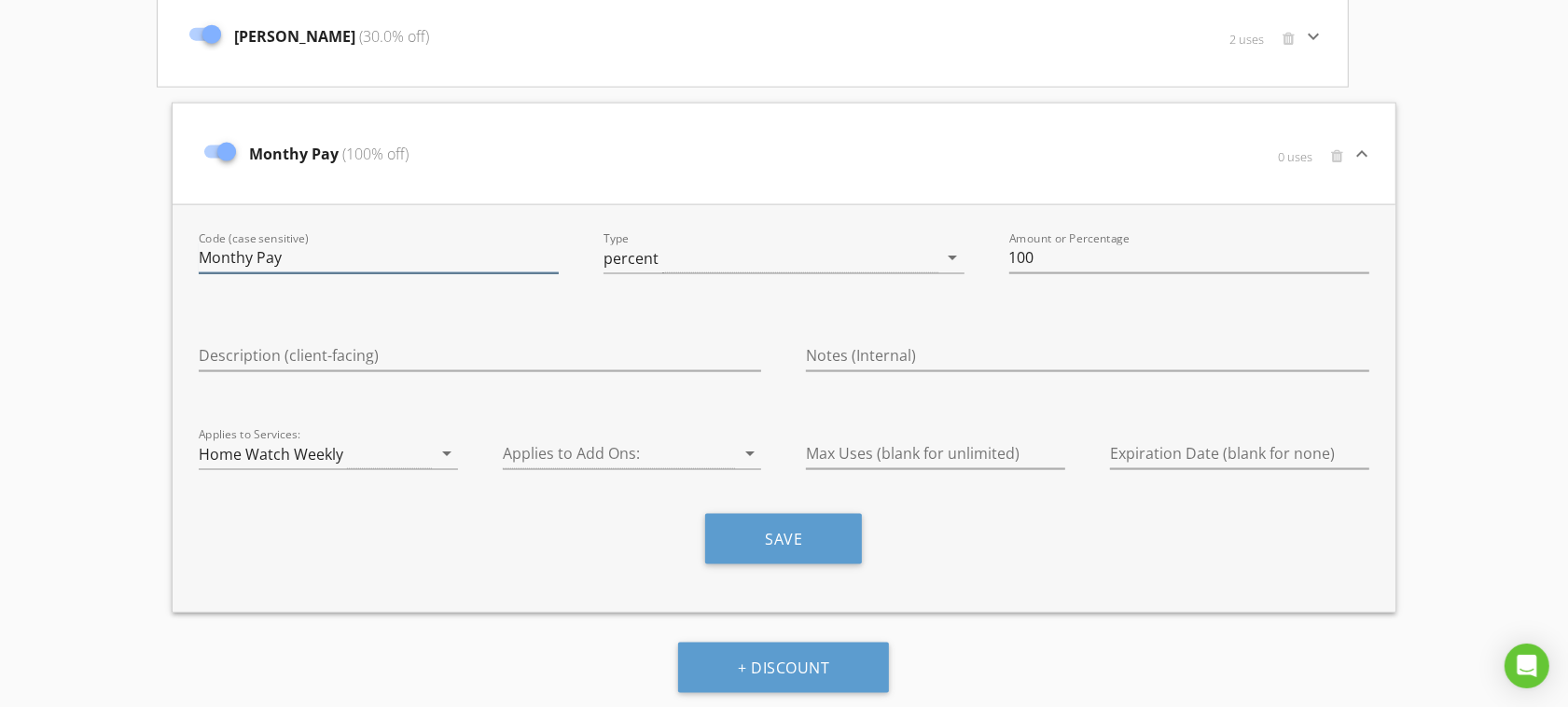 click on "Monthy Pay" at bounding box center [379, 257] 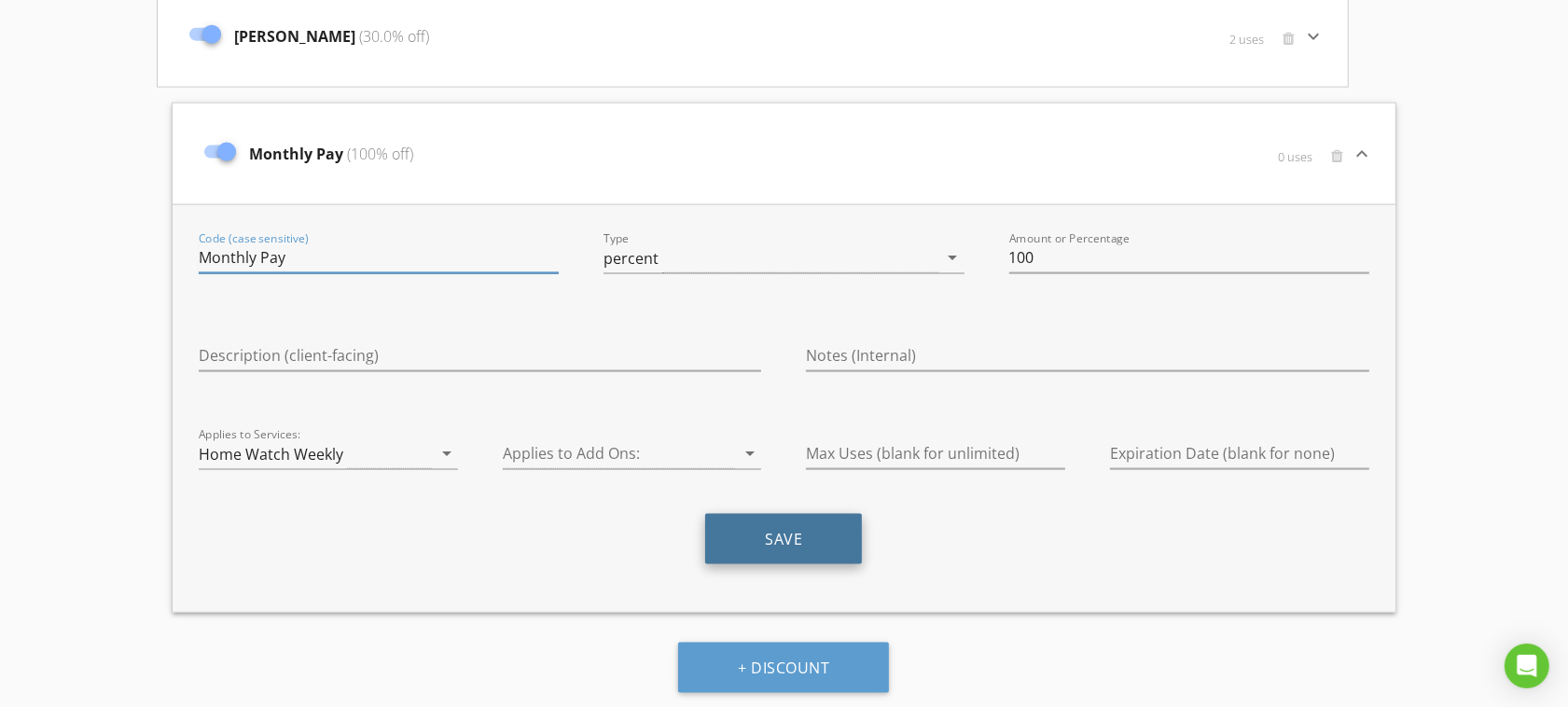 type on "Monthly Pay" 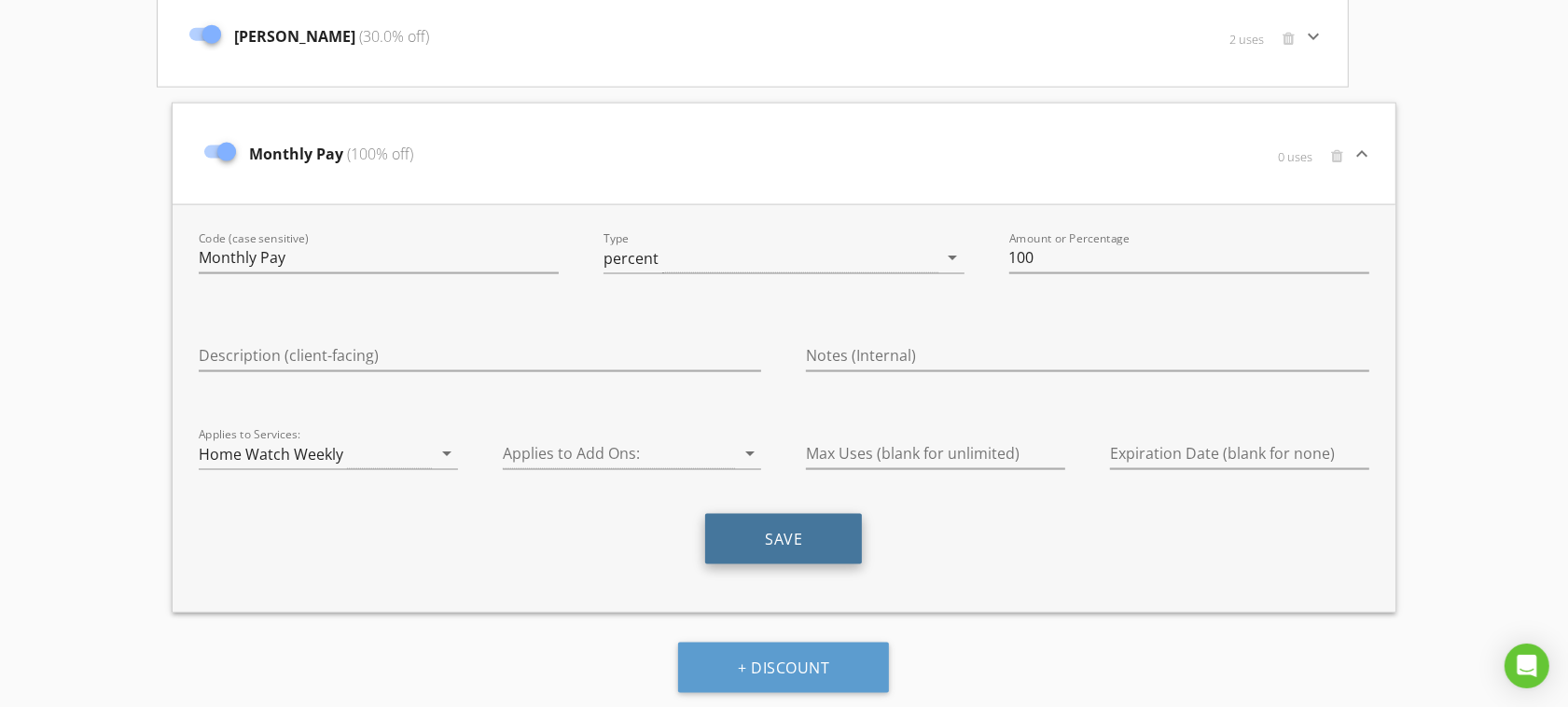 click on "Save" at bounding box center (784, 539) 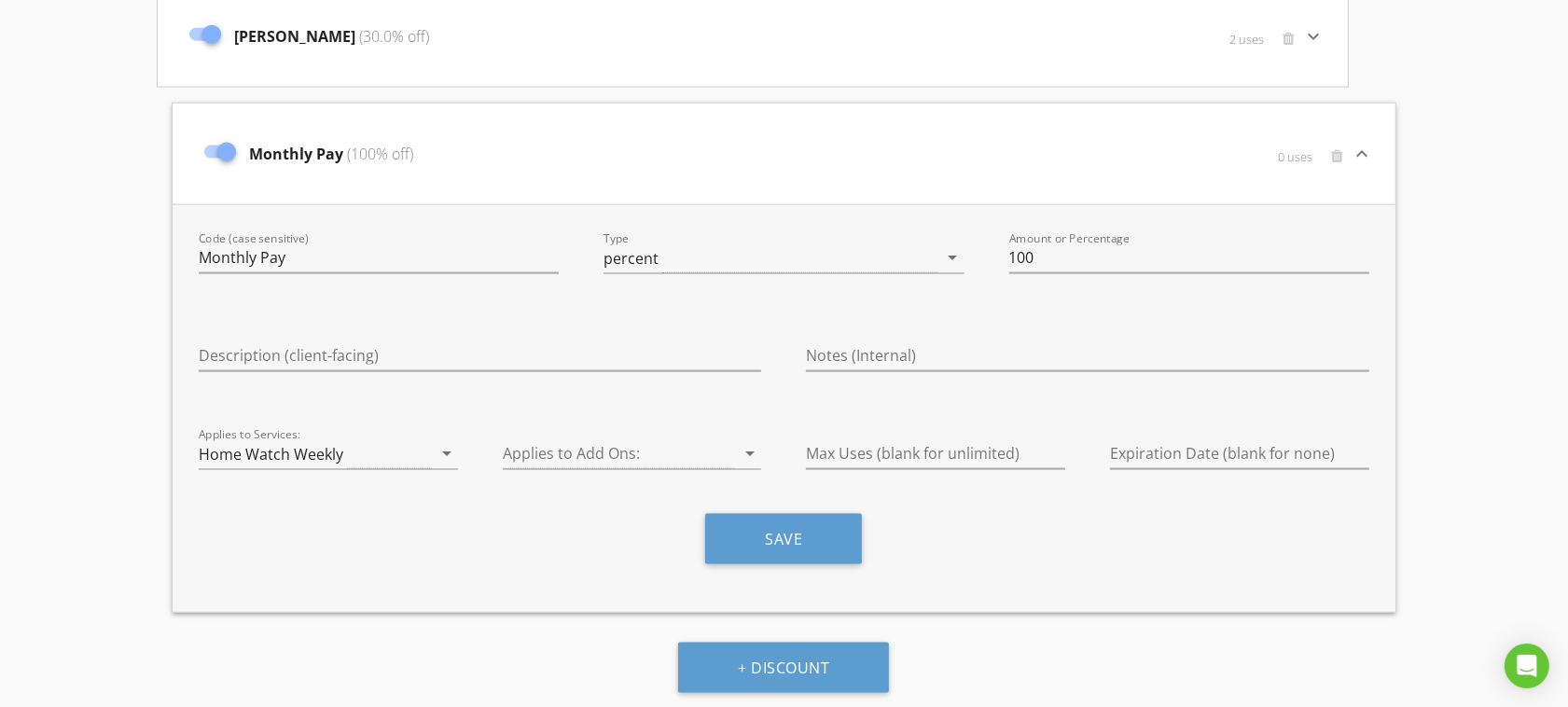 drag, startPoint x: 1437, startPoint y: 402, endPoint x: 1450, endPoint y: 418, distance: 20.615528 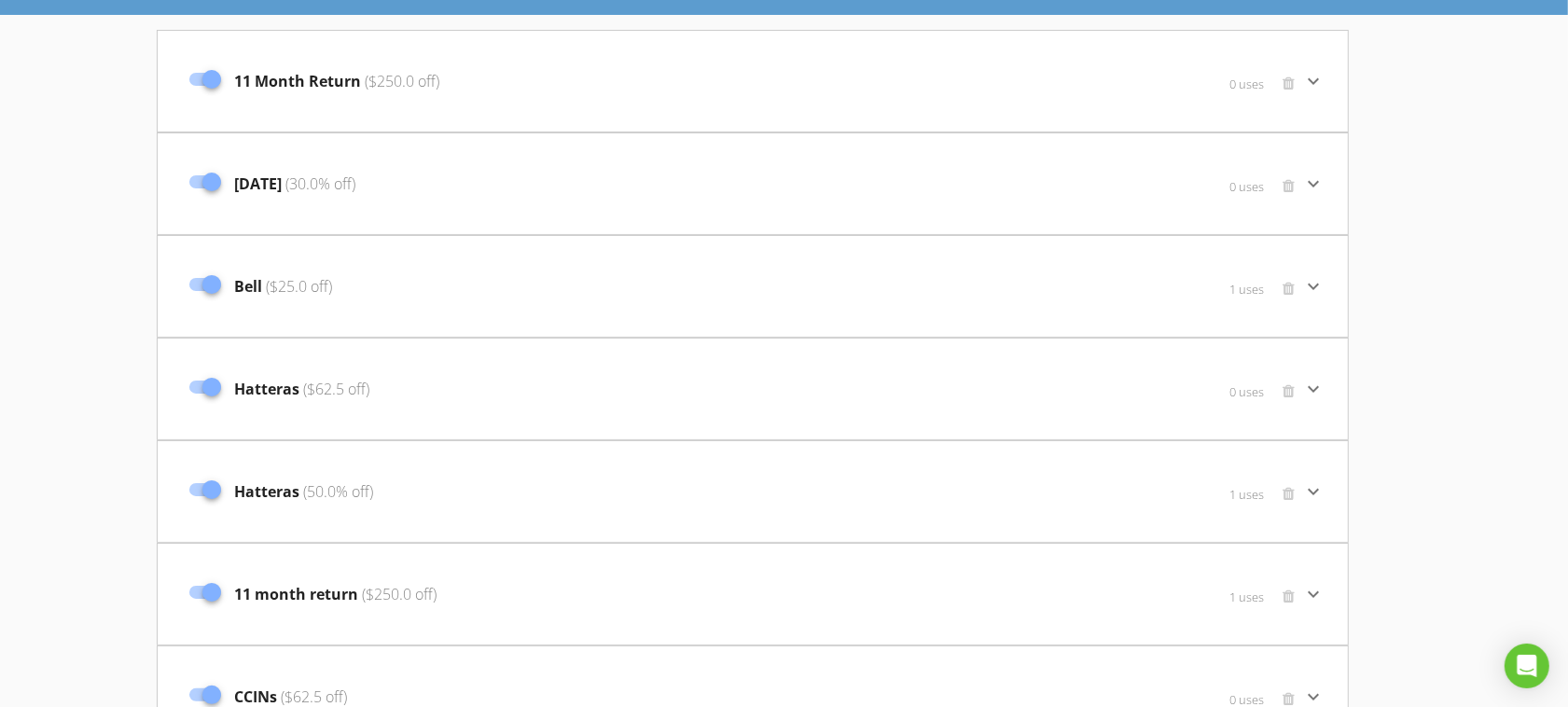 scroll, scrollTop: 0, scrollLeft: 0, axis: both 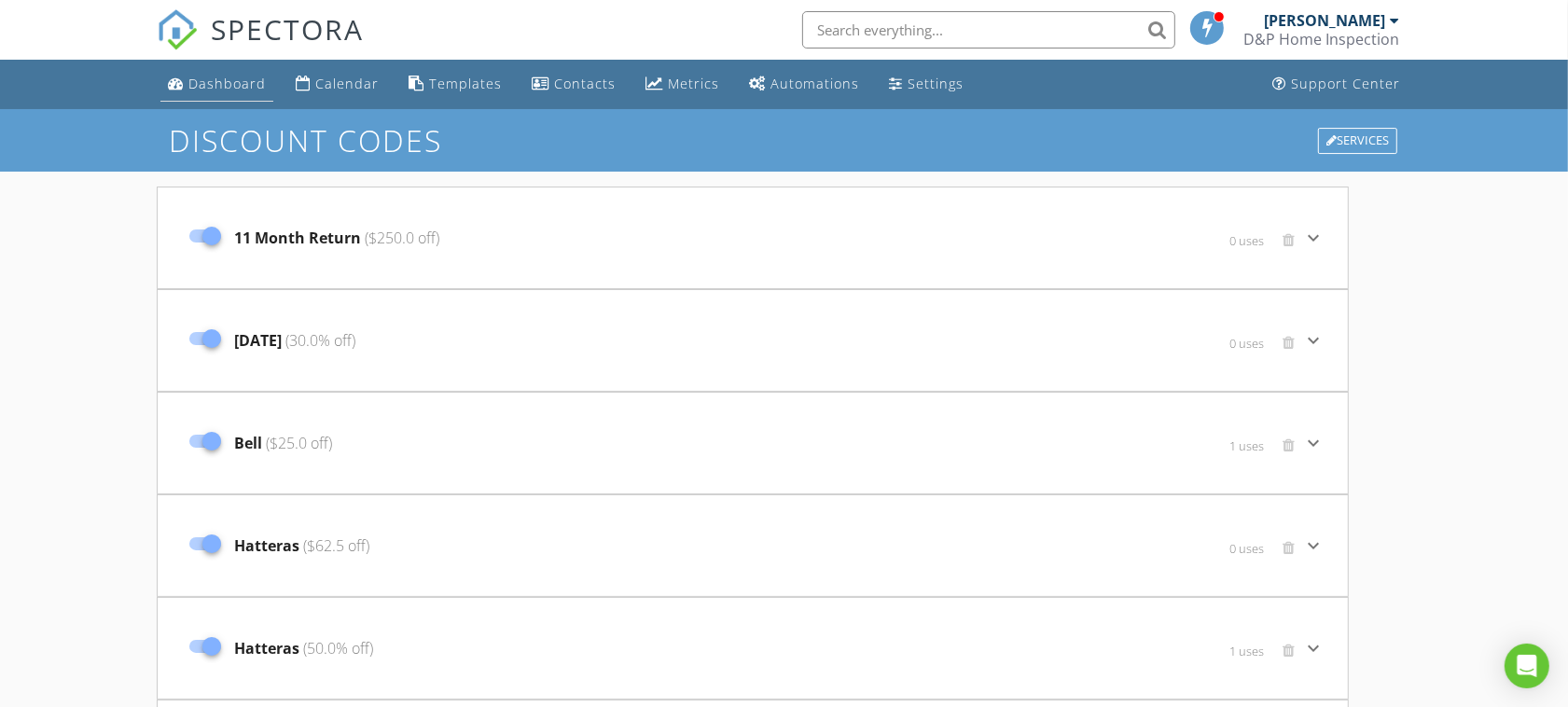 click on "Dashboard" at bounding box center [227, 83] 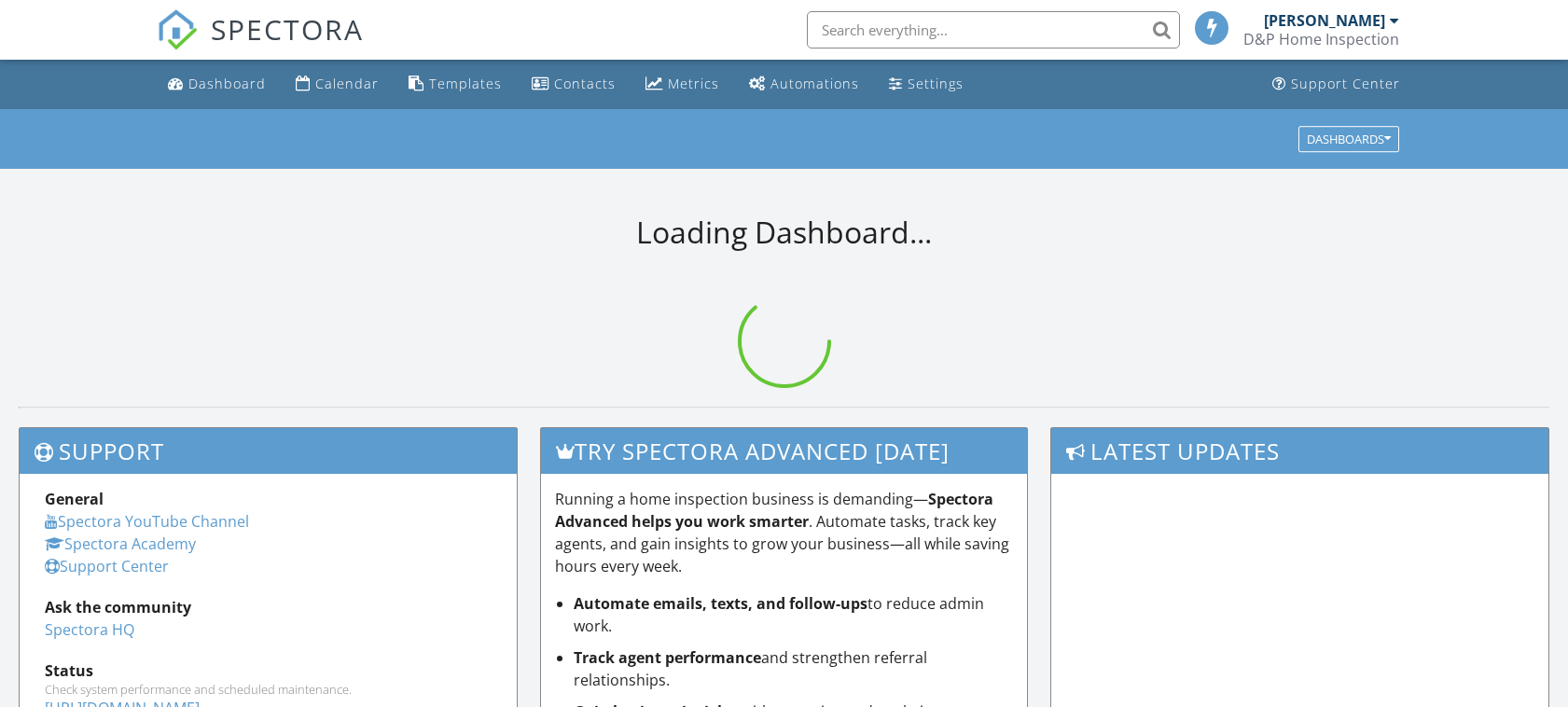 scroll, scrollTop: 0, scrollLeft: 0, axis: both 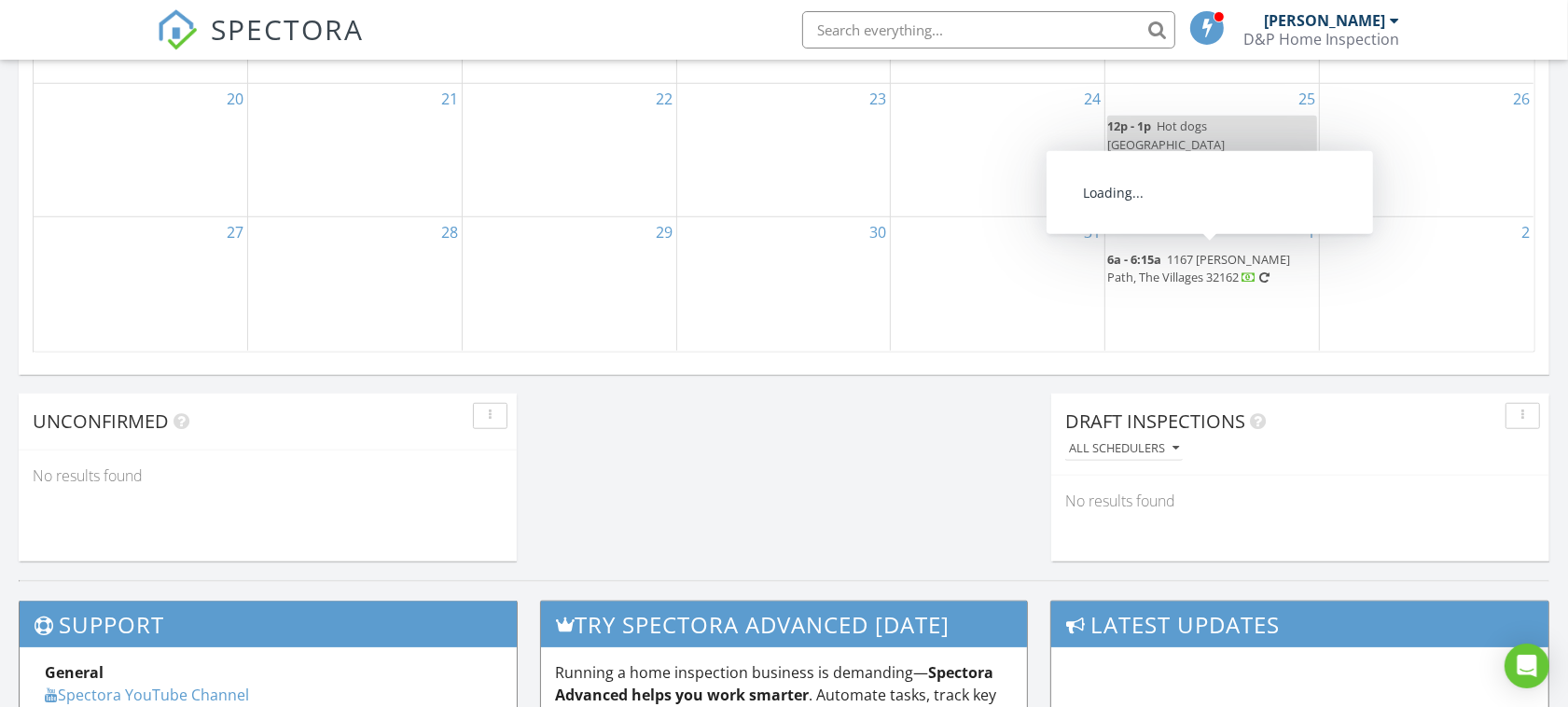 click on "1167 [PERSON_NAME] Path, The Villages 32162" at bounding box center [1199, 268] 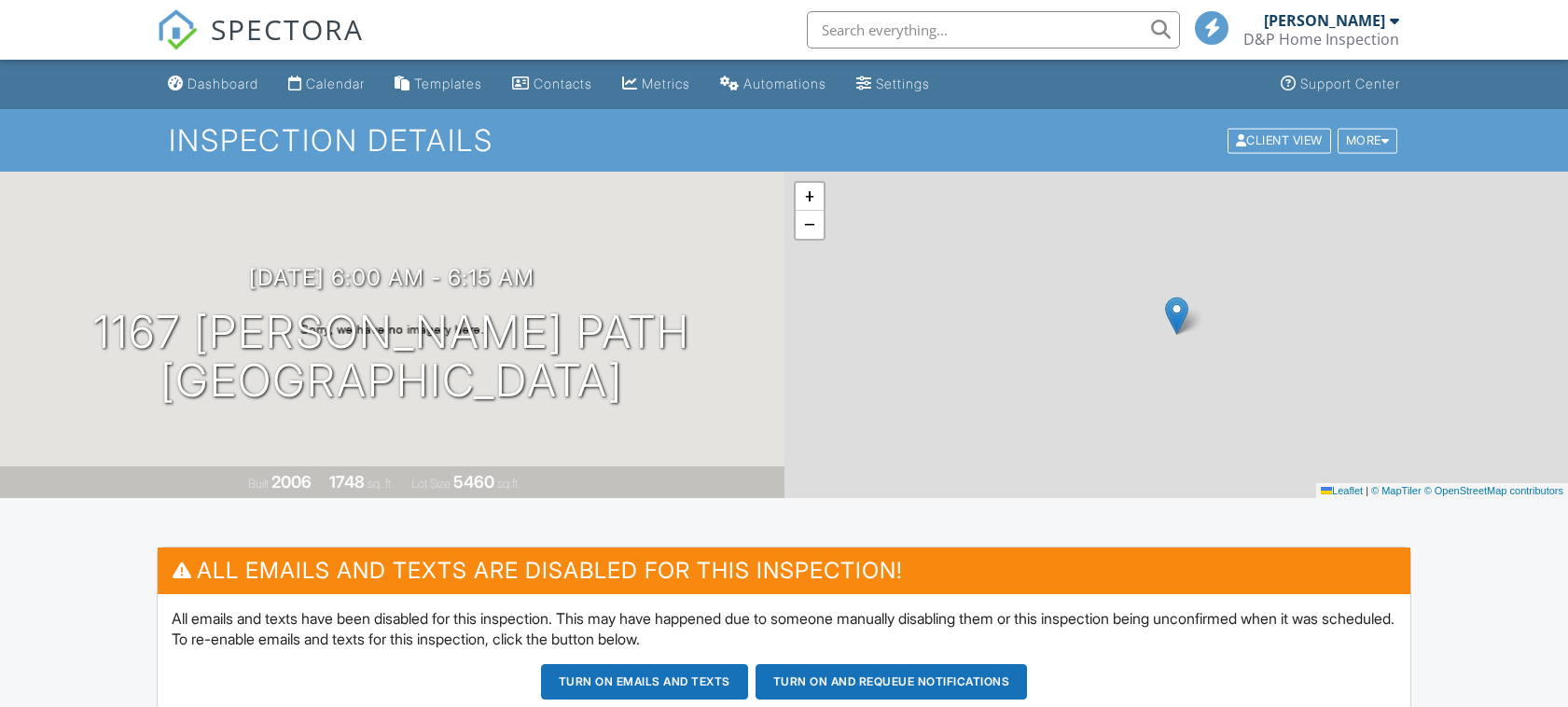 scroll, scrollTop: 0, scrollLeft: 0, axis: both 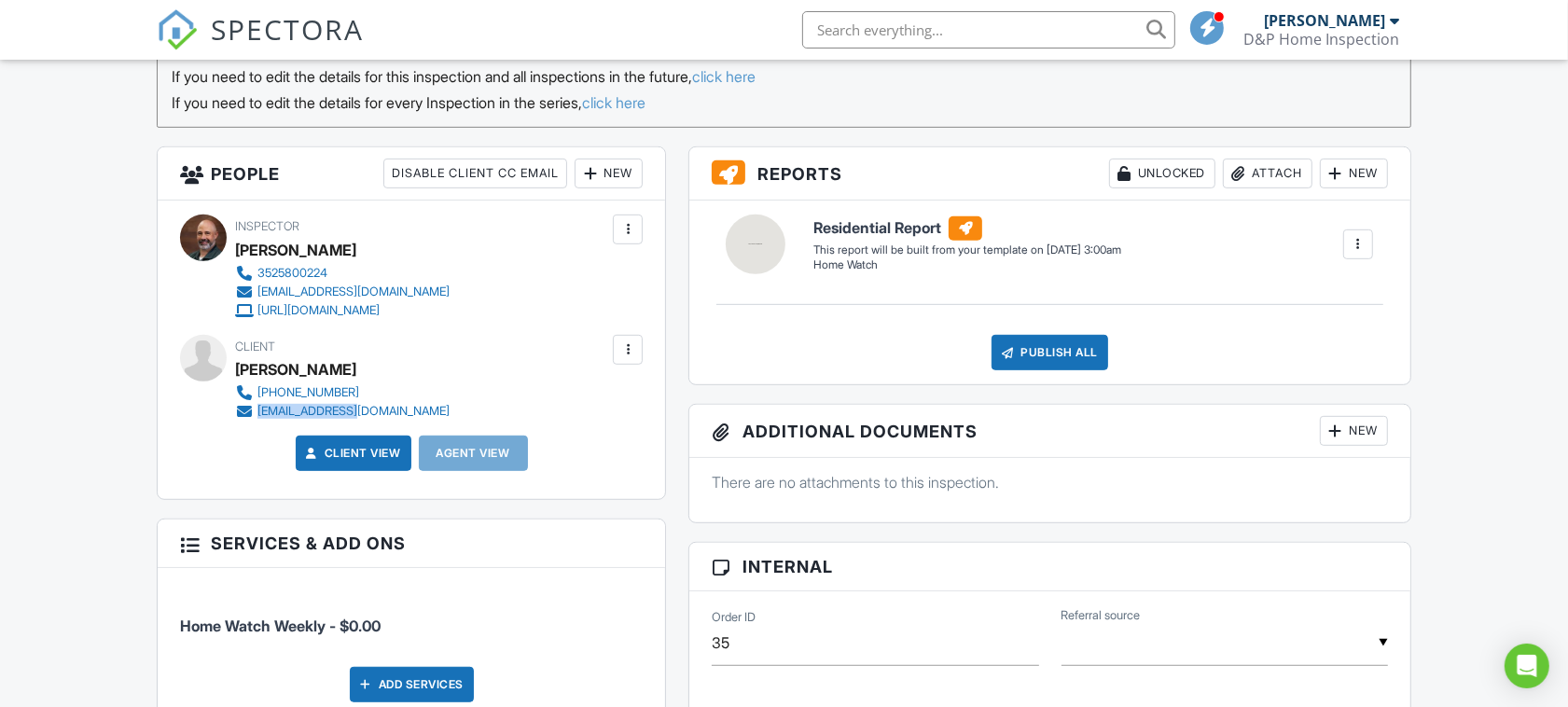 drag, startPoint x: 388, startPoint y: 412, endPoint x: 258, endPoint y: 417, distance: 130.0961 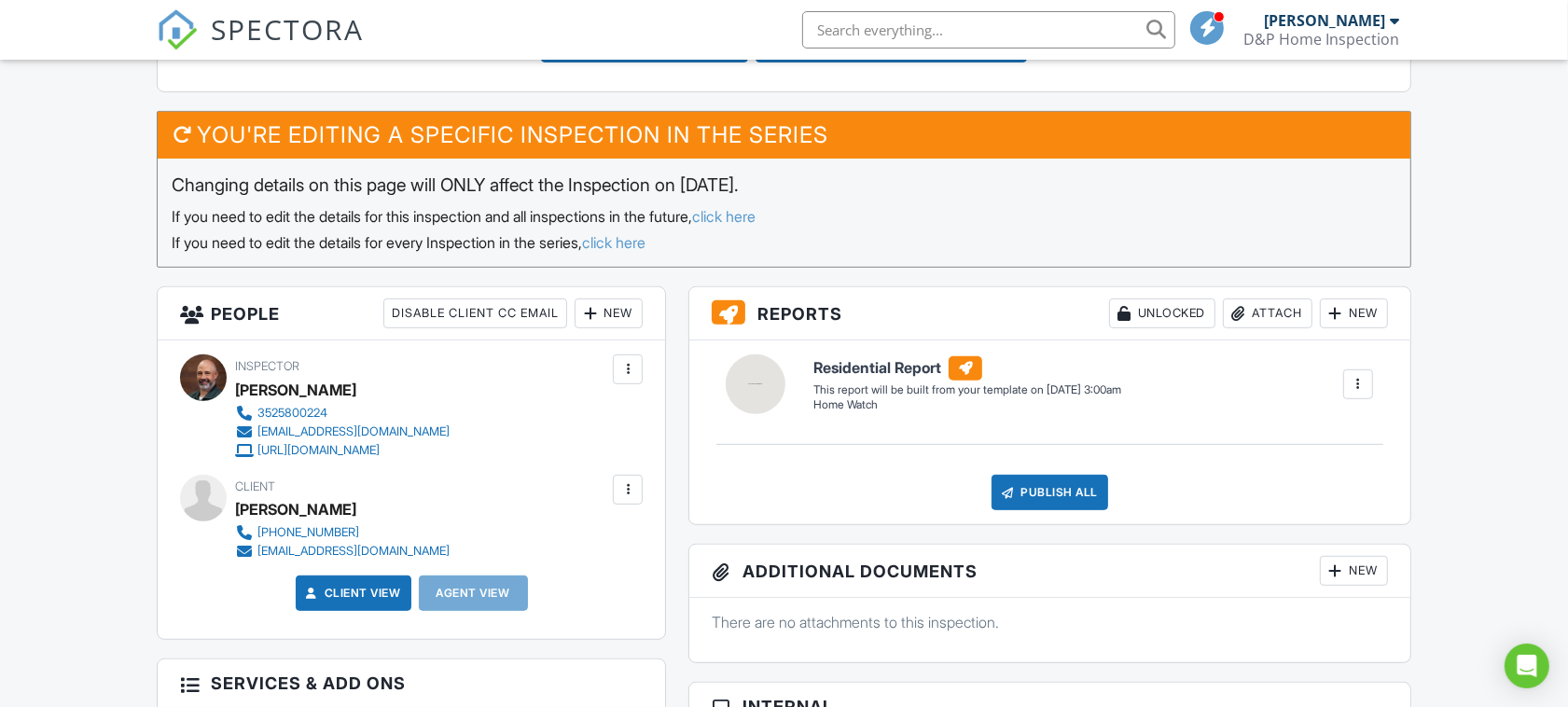 scroll, scrollTop: 777, scrollLeft: 0, axis: vertical 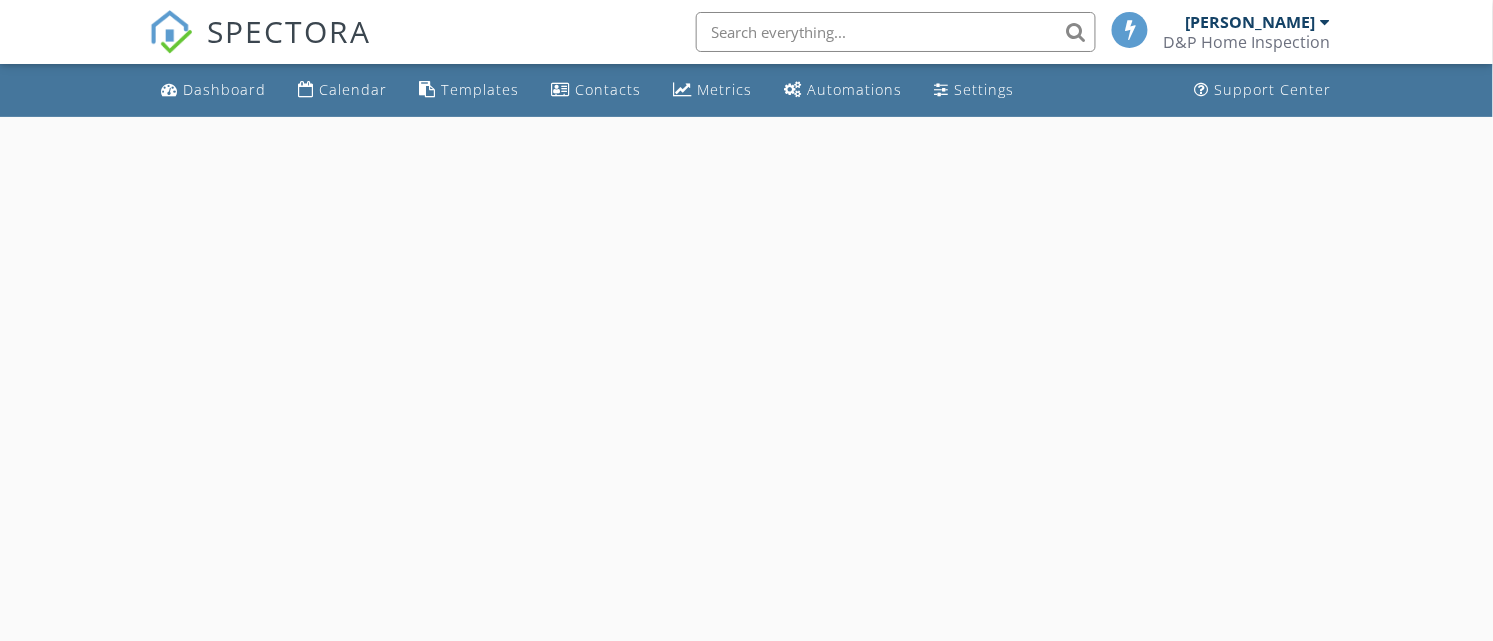 select on "6" 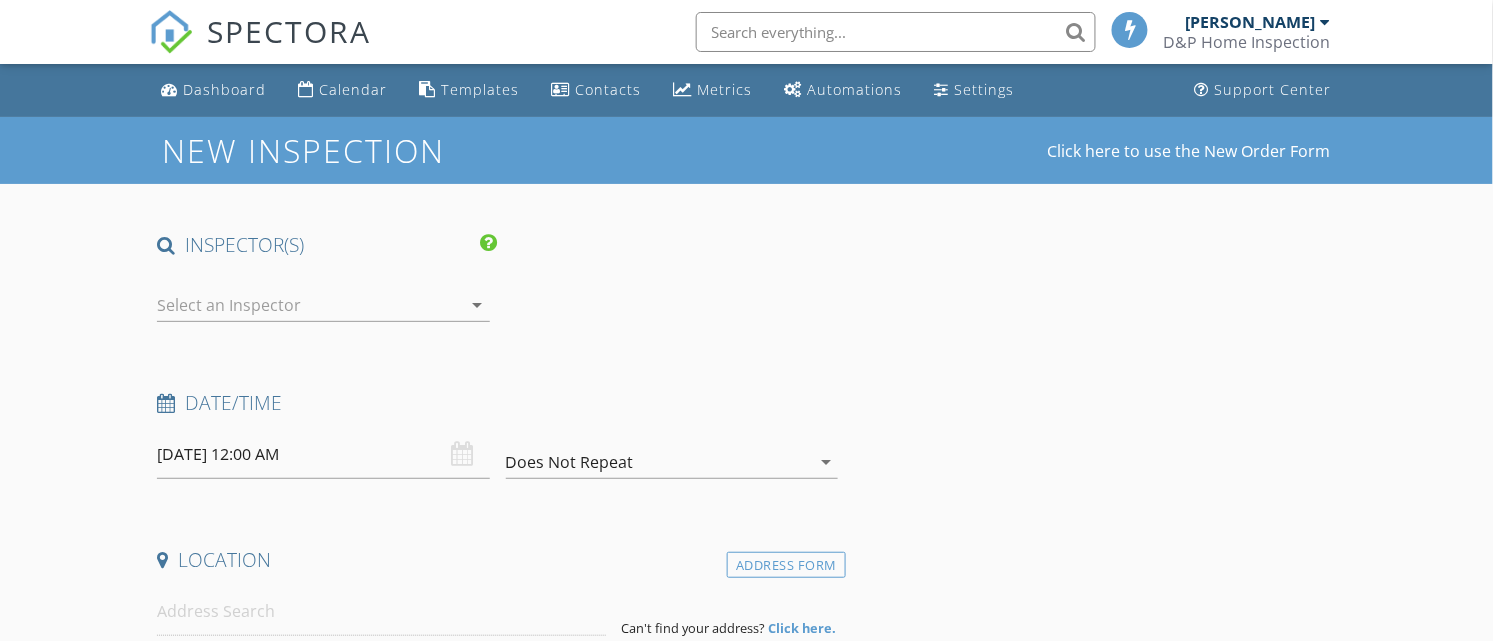 scroll, scrollTop: 117, scrollLeft: 0, axis: vertical 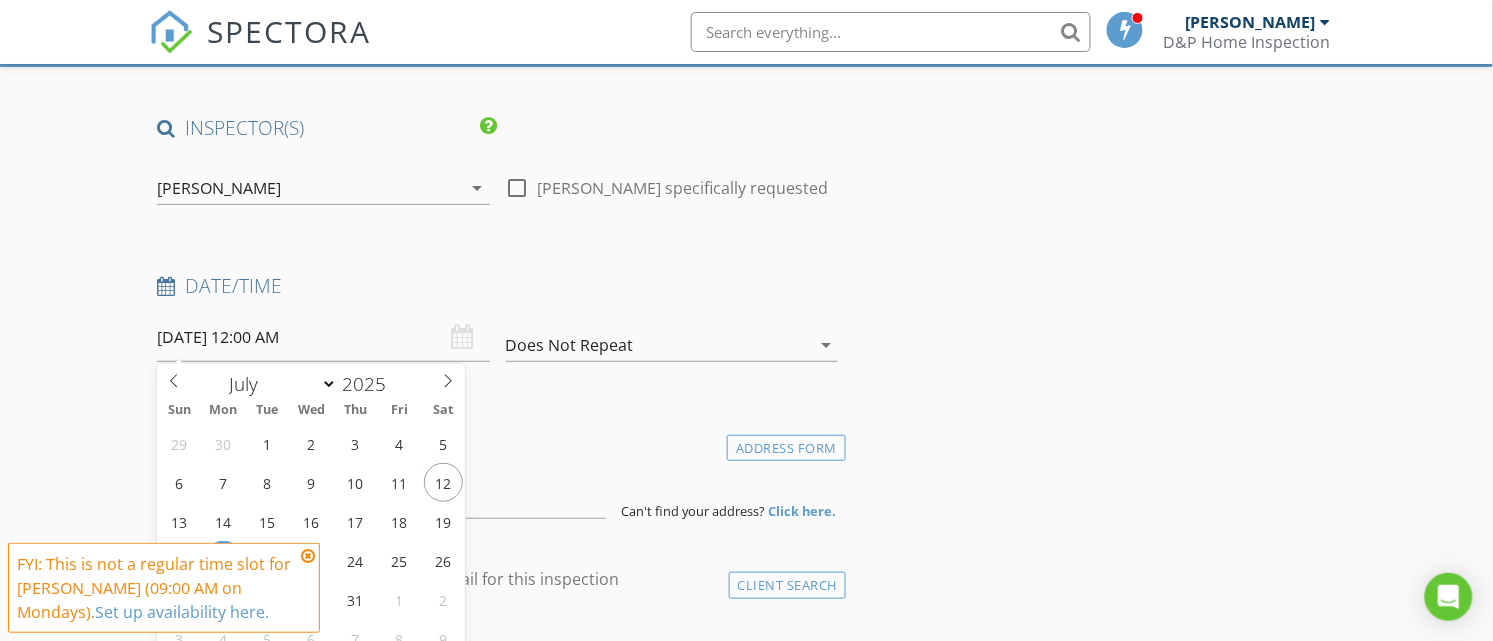 click on "[DATE] 12:00 AM" at bounding box center (323, 337) 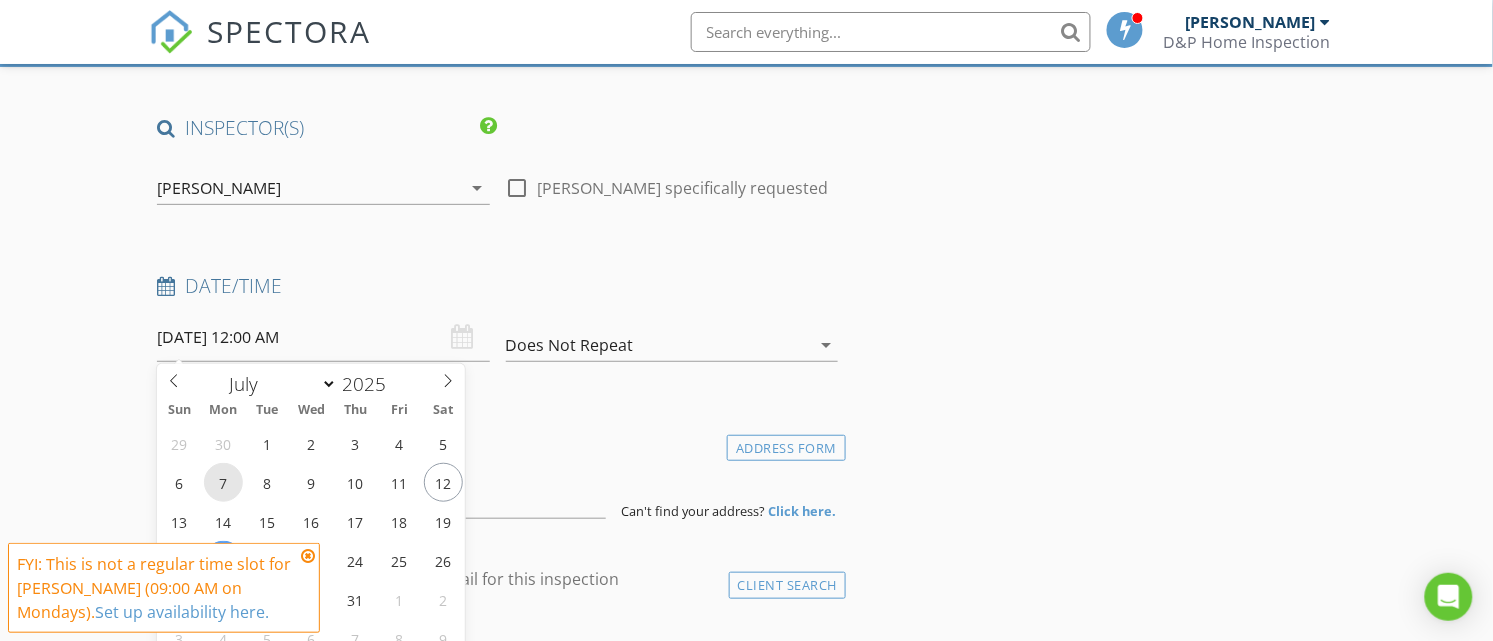 type on "[DATE] 12:00 AM" 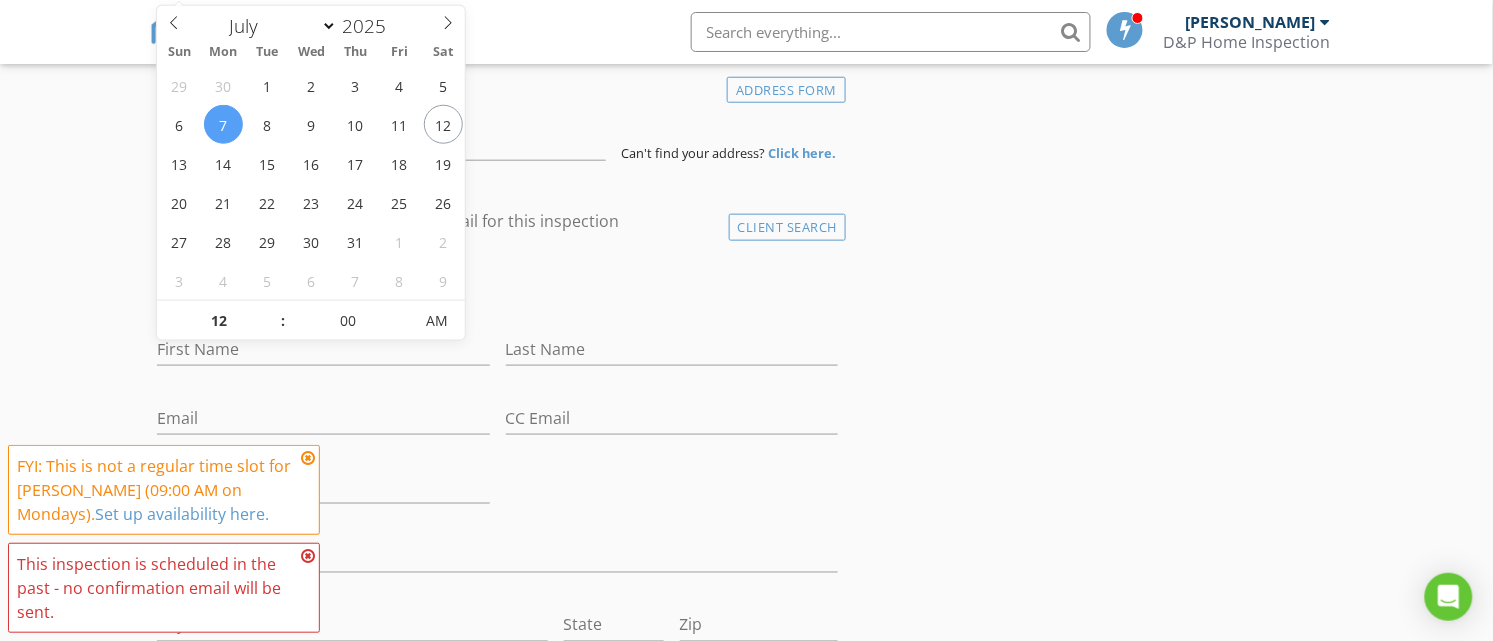 drag, startPoint x: 306, startPoint y: 458, endPoint x: 293, endPoint y: 407, distance: 52.63079 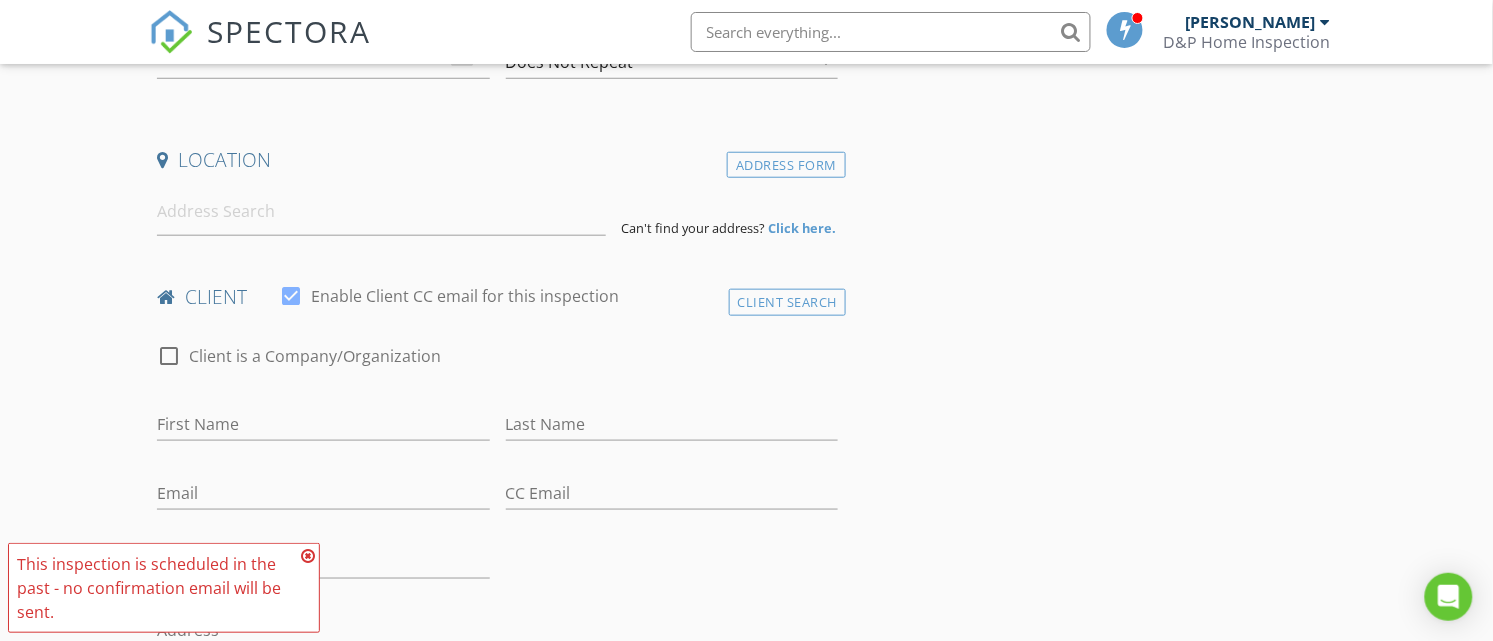 scroll, scrollTop: 475, scrollLeft: 0, axis: vertical 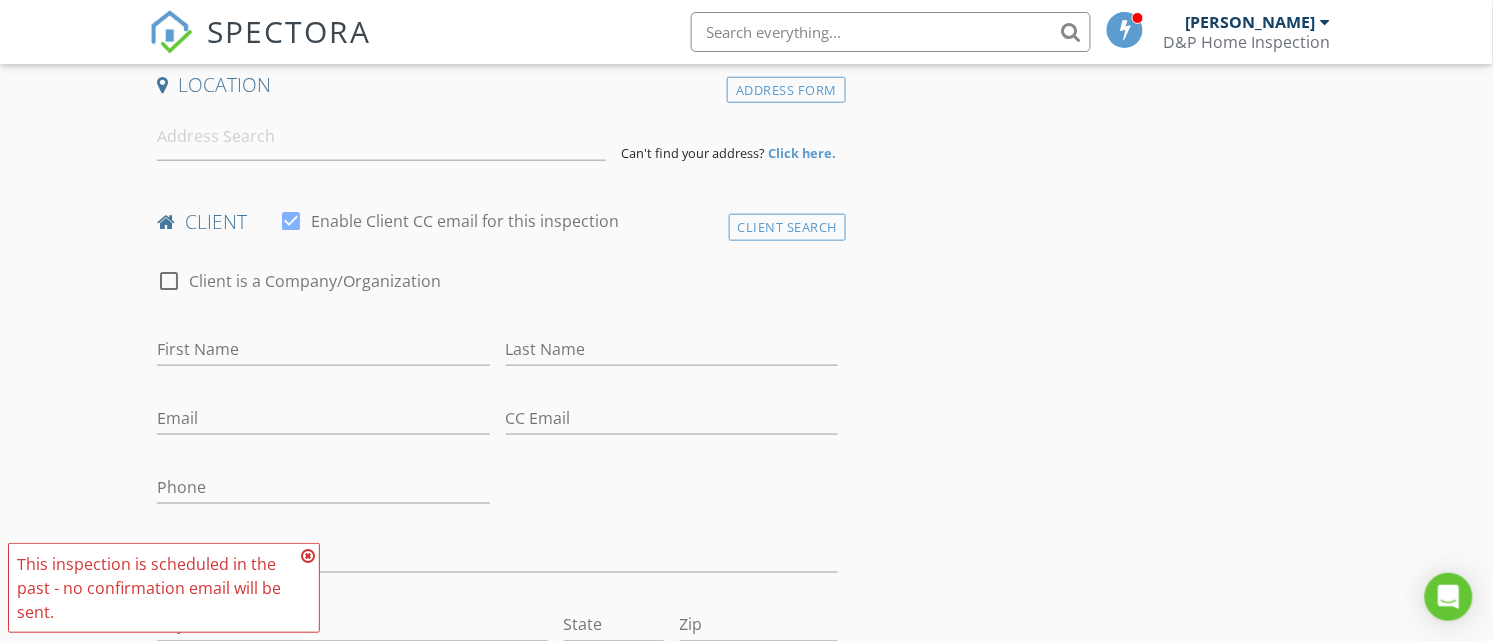 click at bounding box center [308, 556] 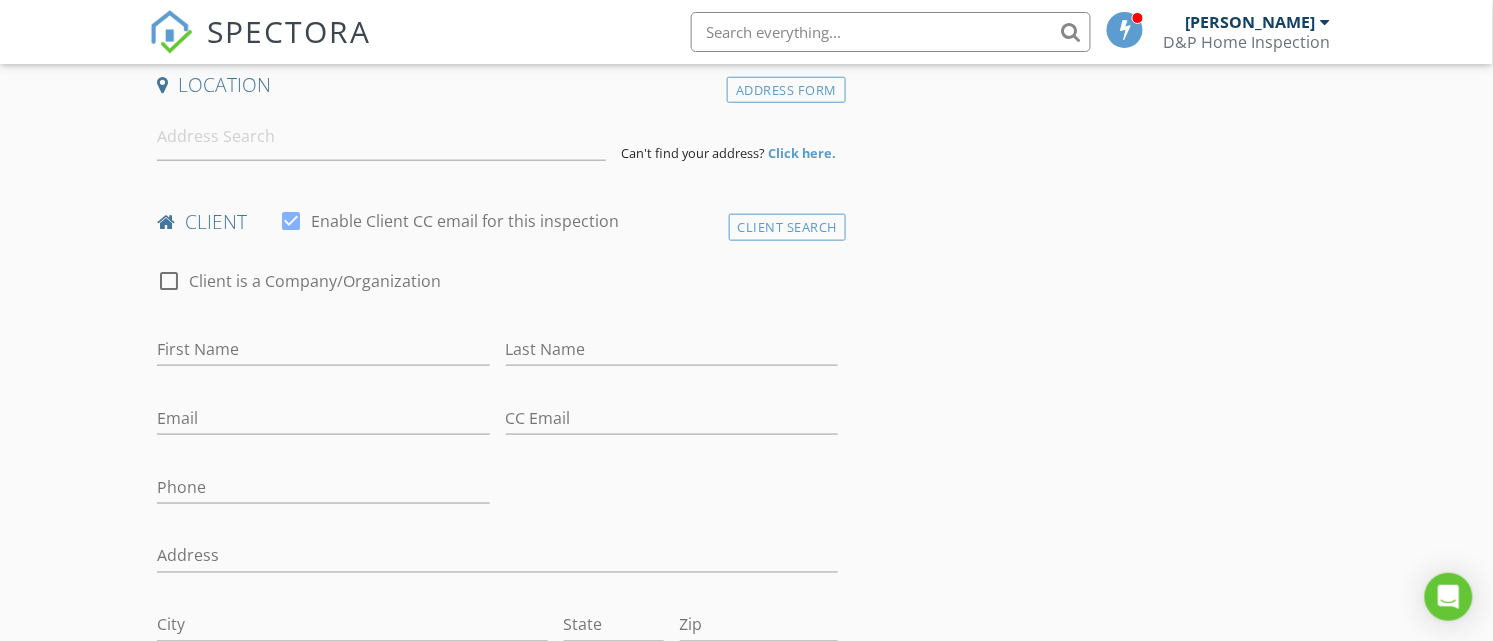 scroll, scrollTop: 266, scrollLeft: 0, axis: vertical 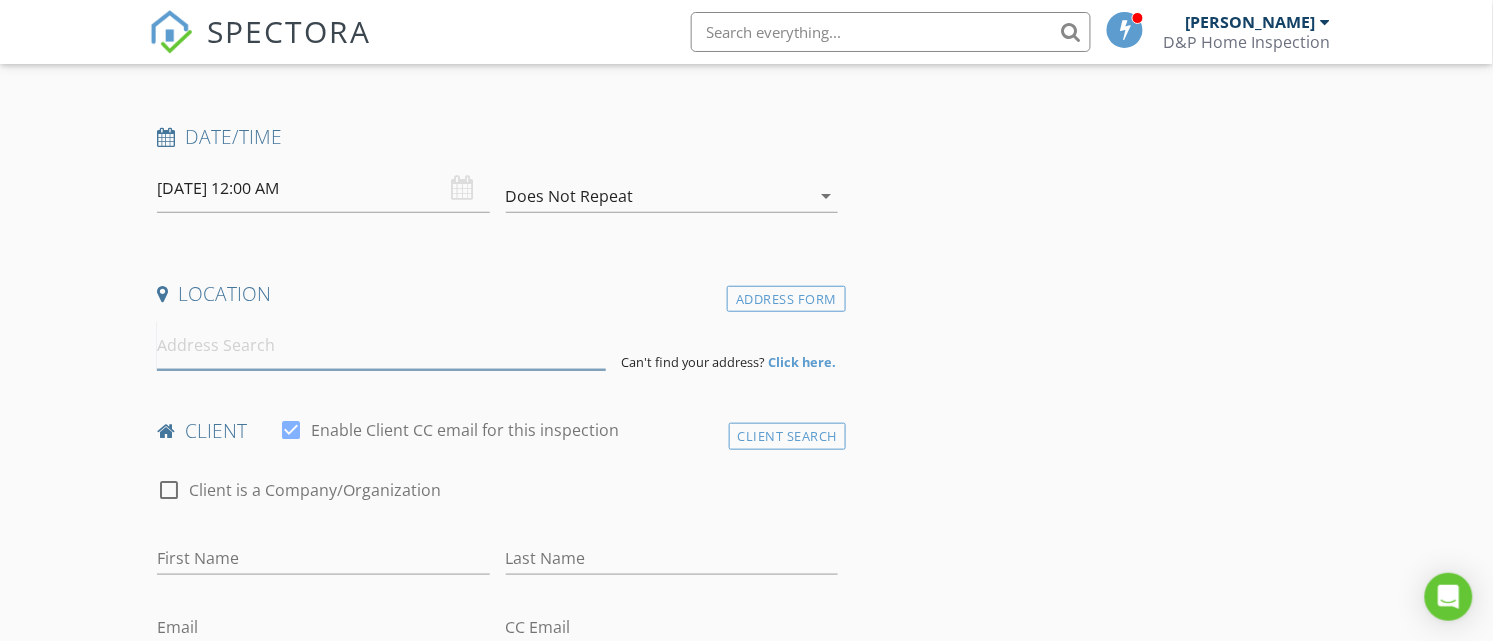 click at bounding box center (381, 345) 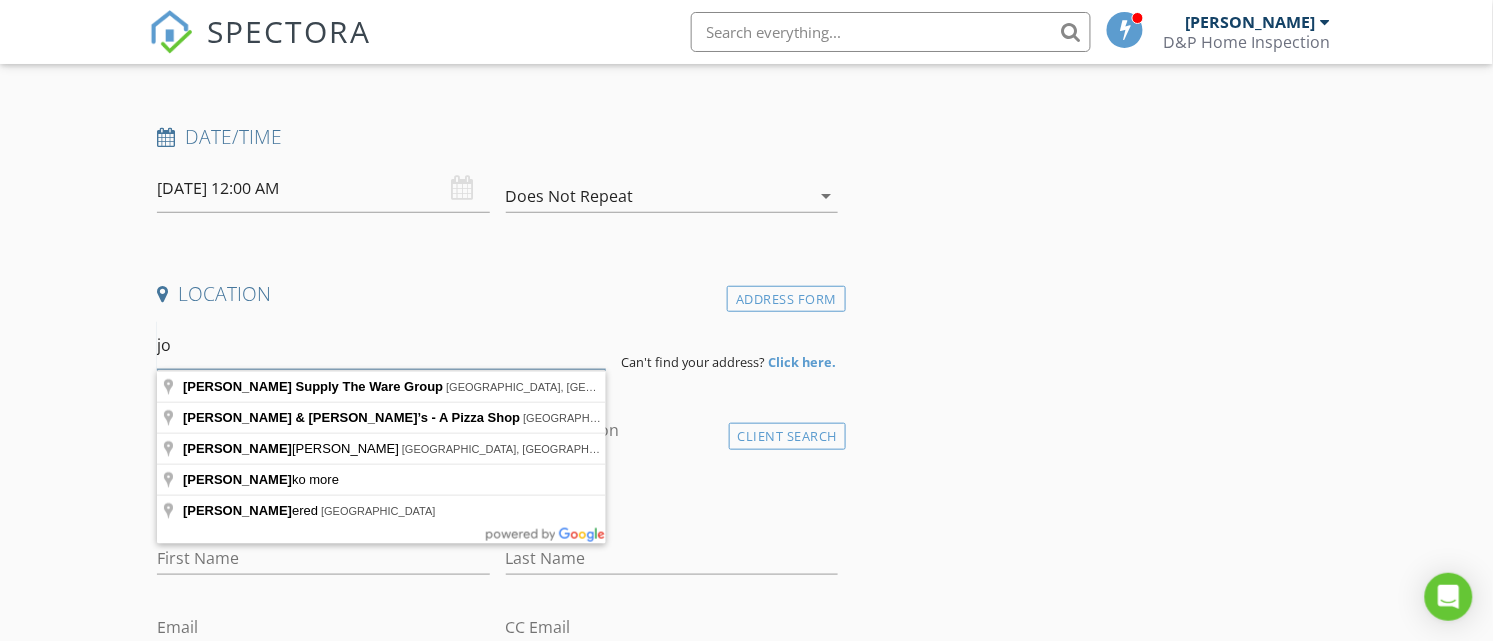 type on "j" 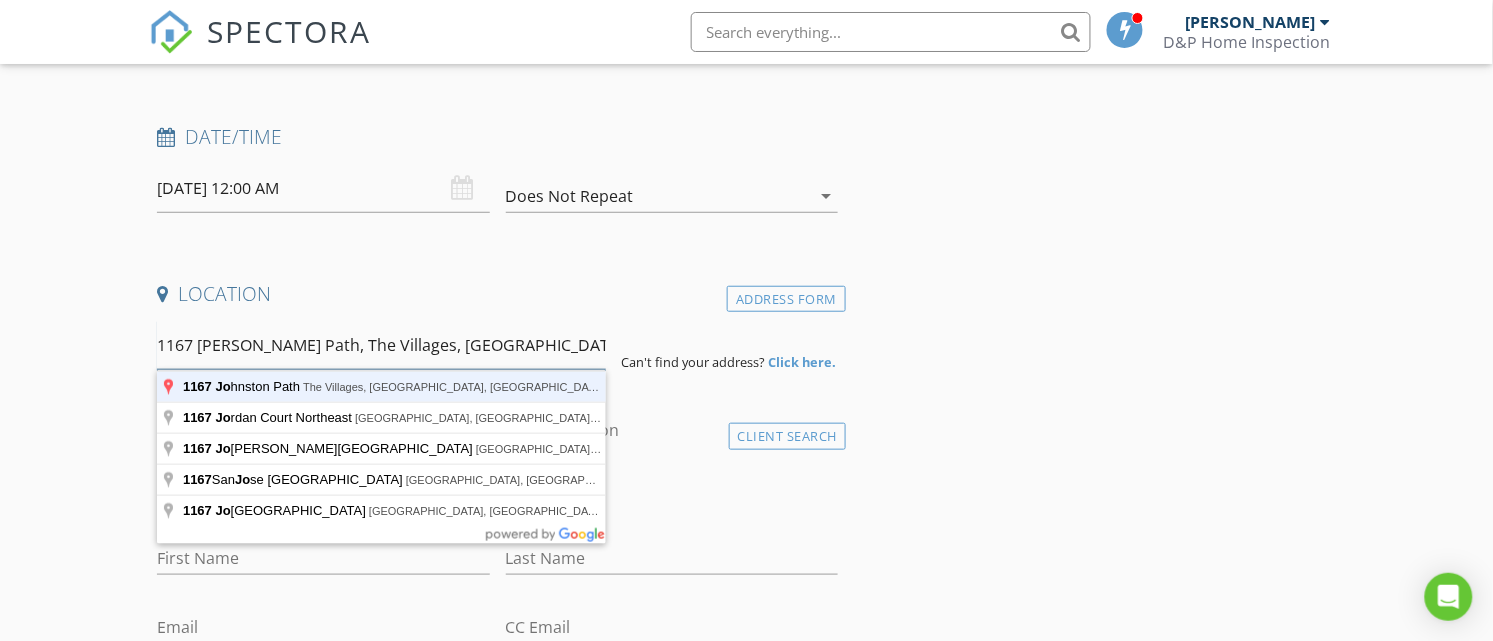 type on "1167 [PERSON_NAME] Path, The Villages, [GEOGRAPHIC_DATA], [GEOGRAPHIC_DATA]" 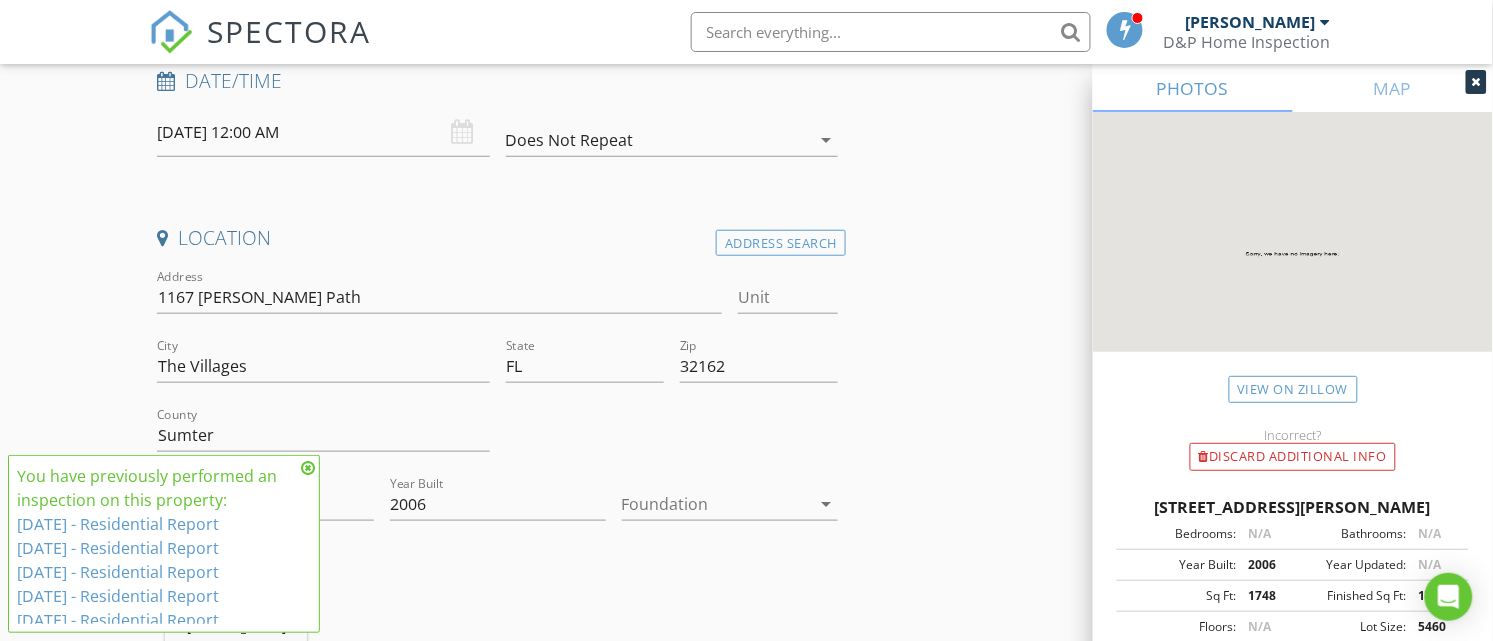scroll, scrollTop: 475, scrollLeft: 0, axis: vertical 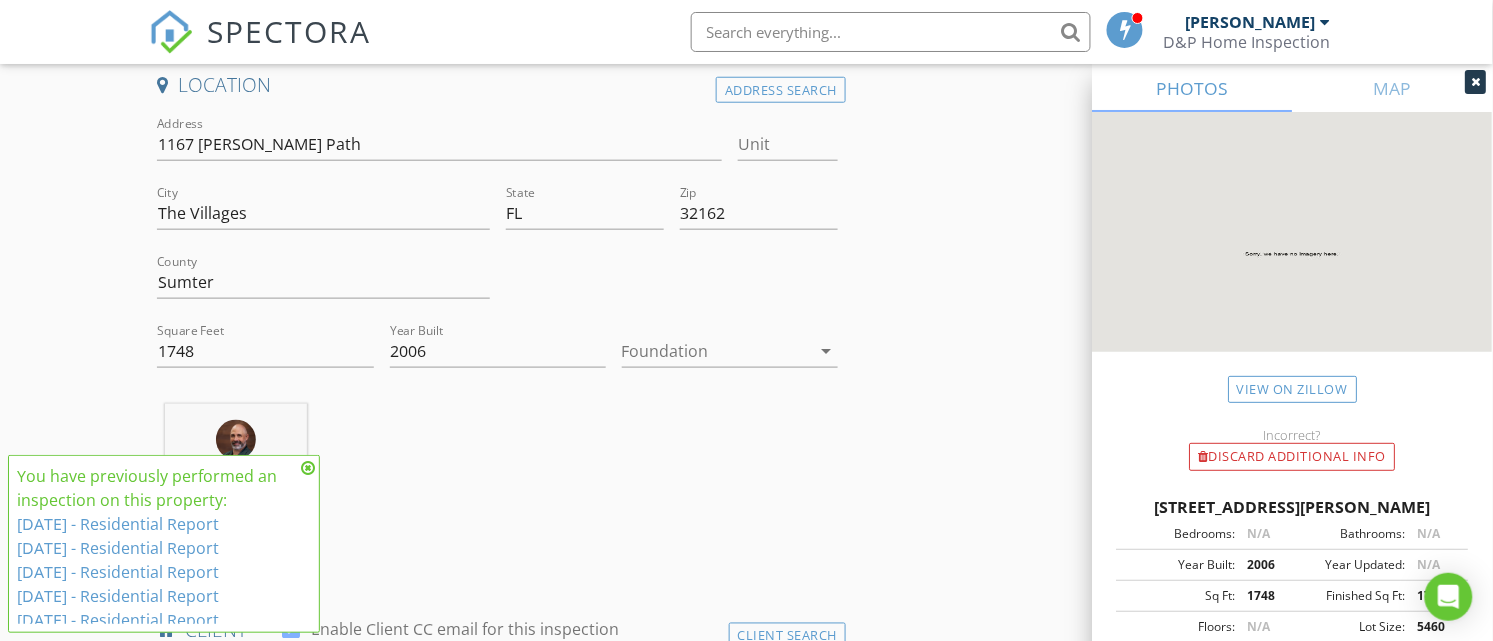 click at bounding box center (308, 468) 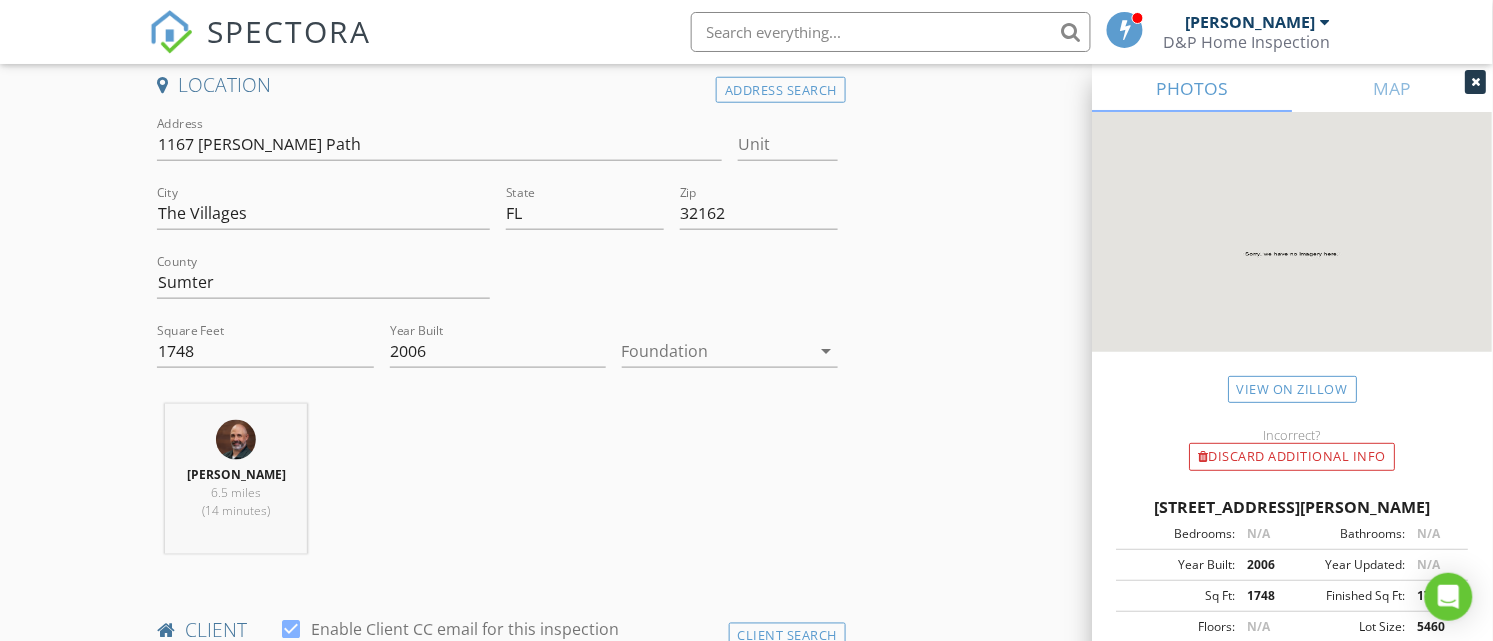 scroll, scrollTop: 891, scrollLeft: 0, axis: vertical 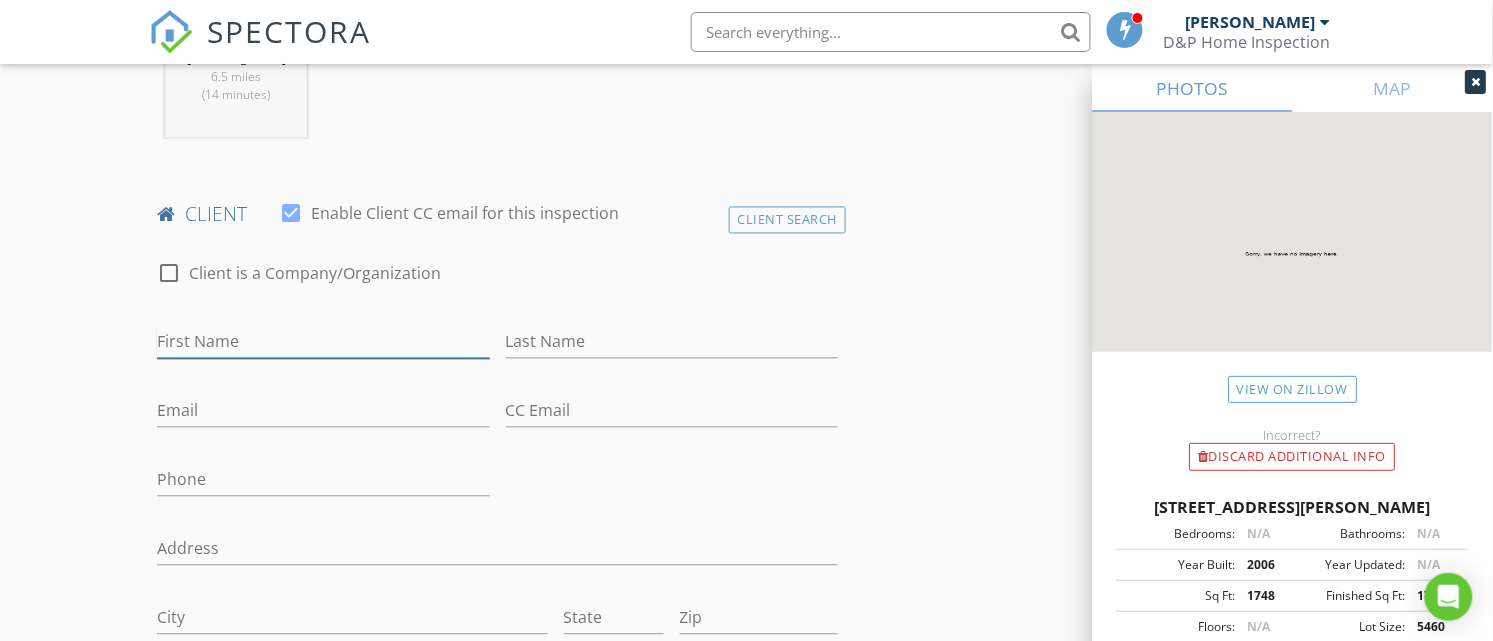 click on "First Name" at bounding box center [323, 342] 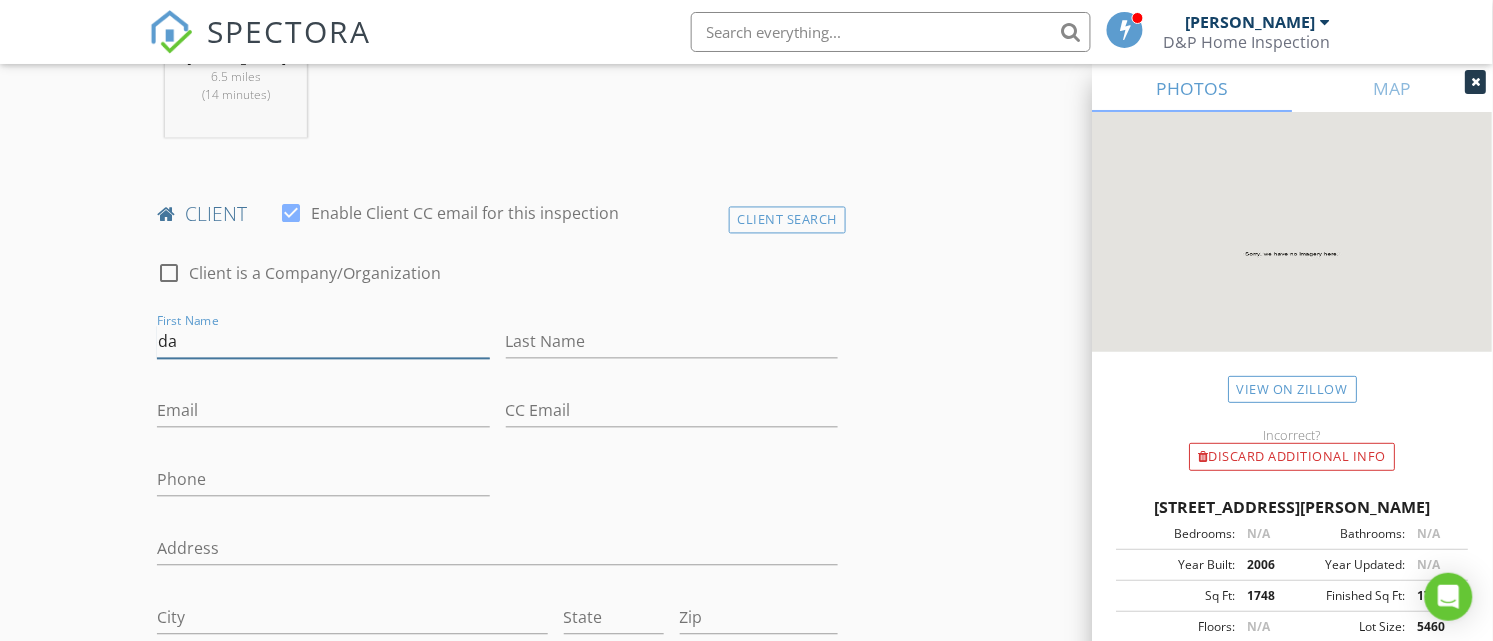 type on "[PERSON_NAME]" 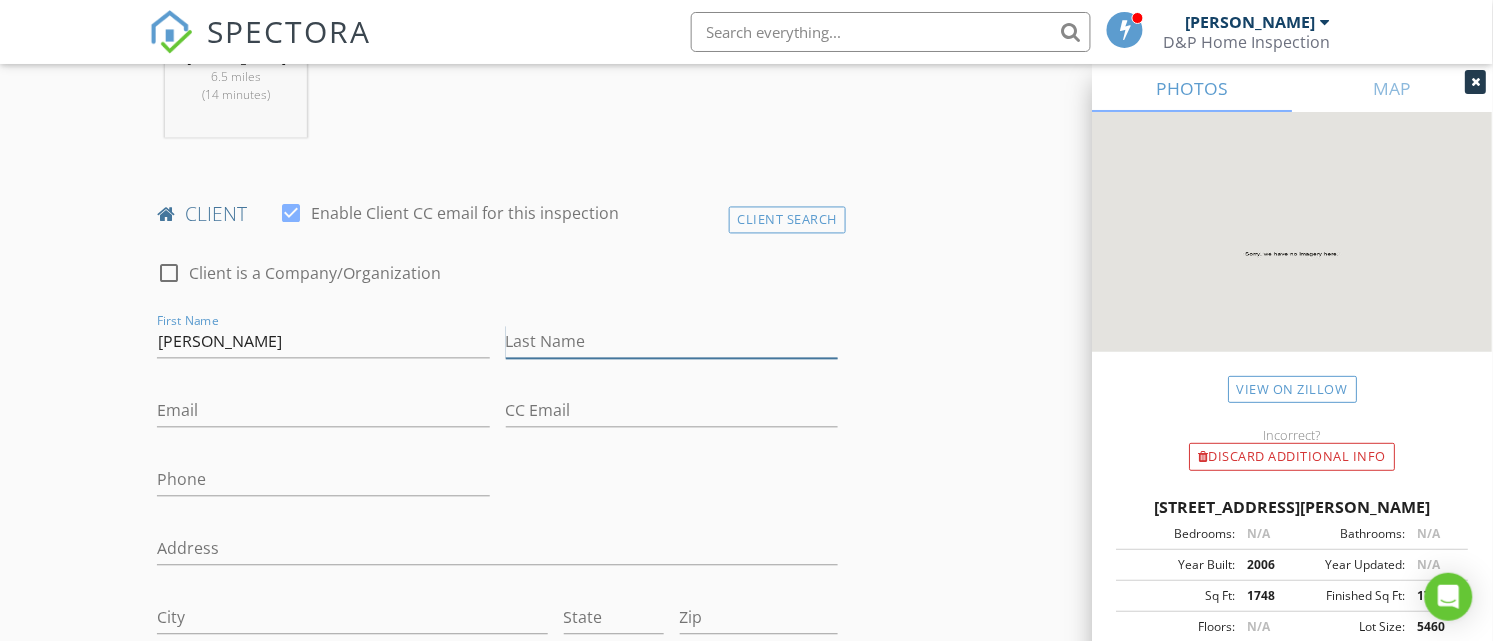 click on "Last Name" at bounding box center [672, 342] 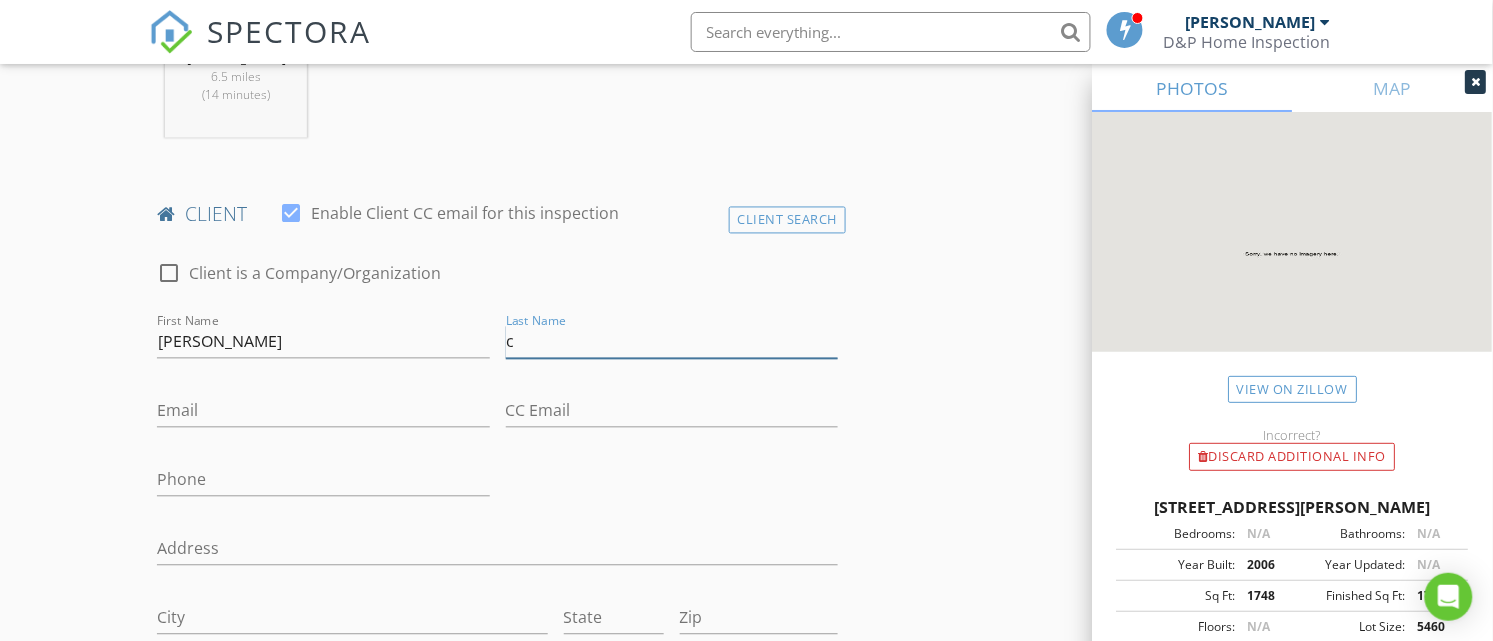 type on "[PERSON_NAME]" 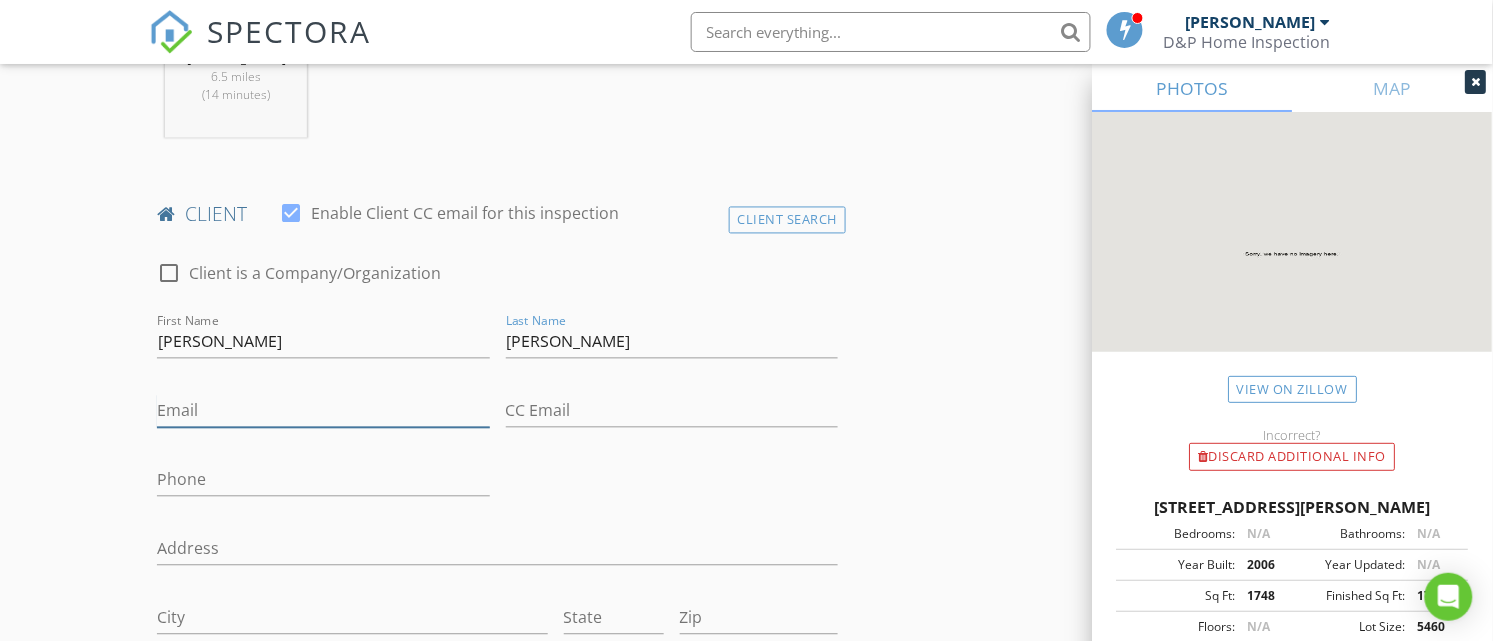 click on "Email" at bounding box center (323, 411) 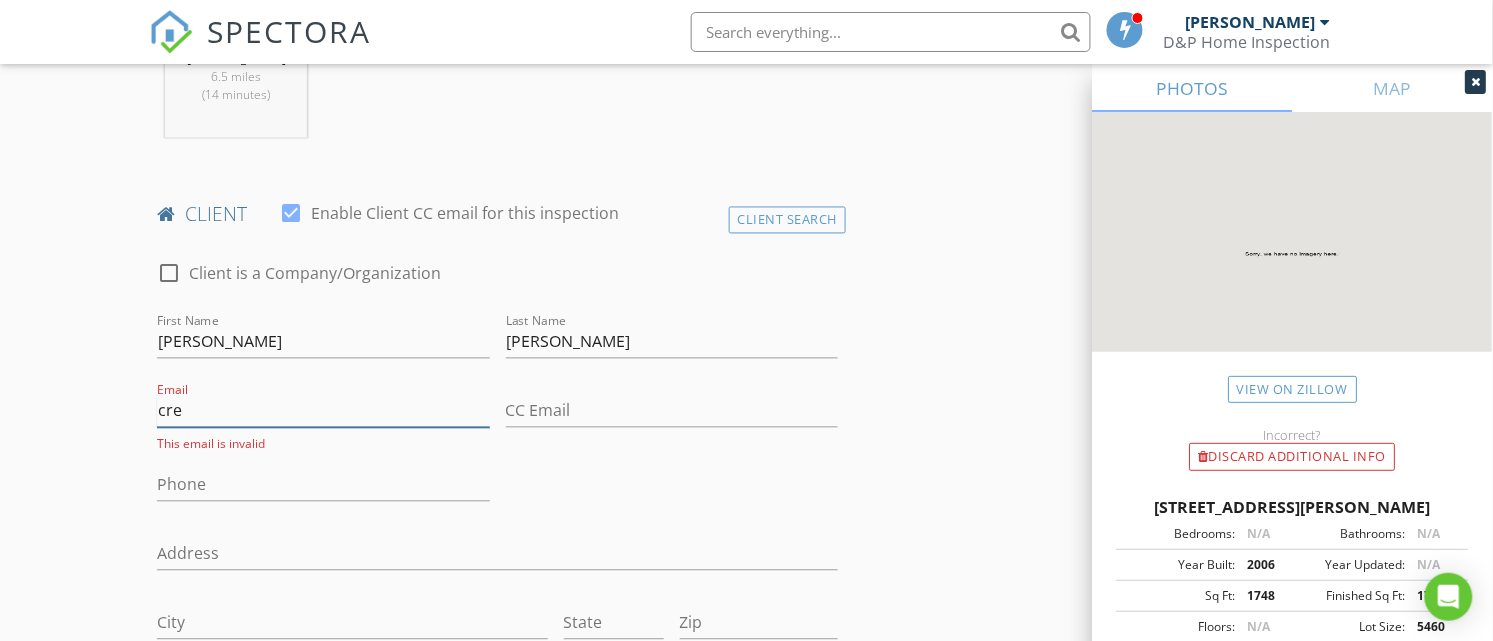 type on "Crego_1@MSN.com" 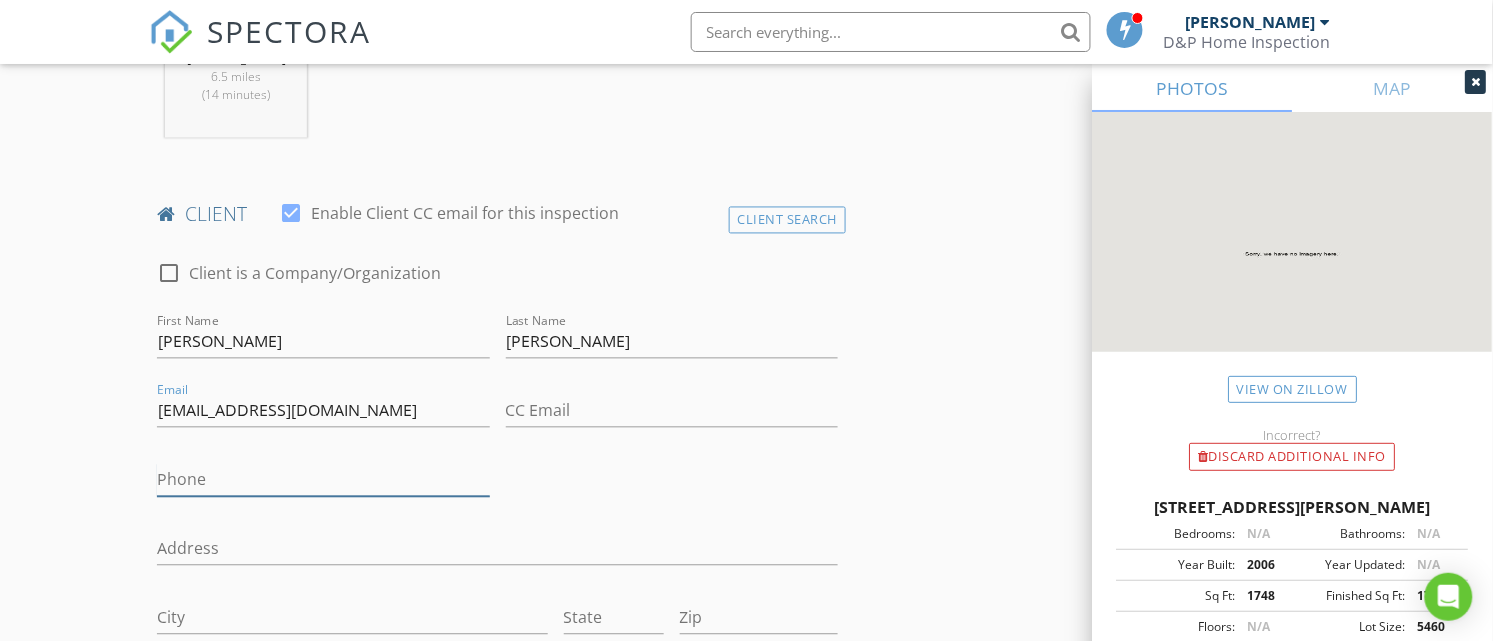 click on "Phone" at bounding box center [323, 480] 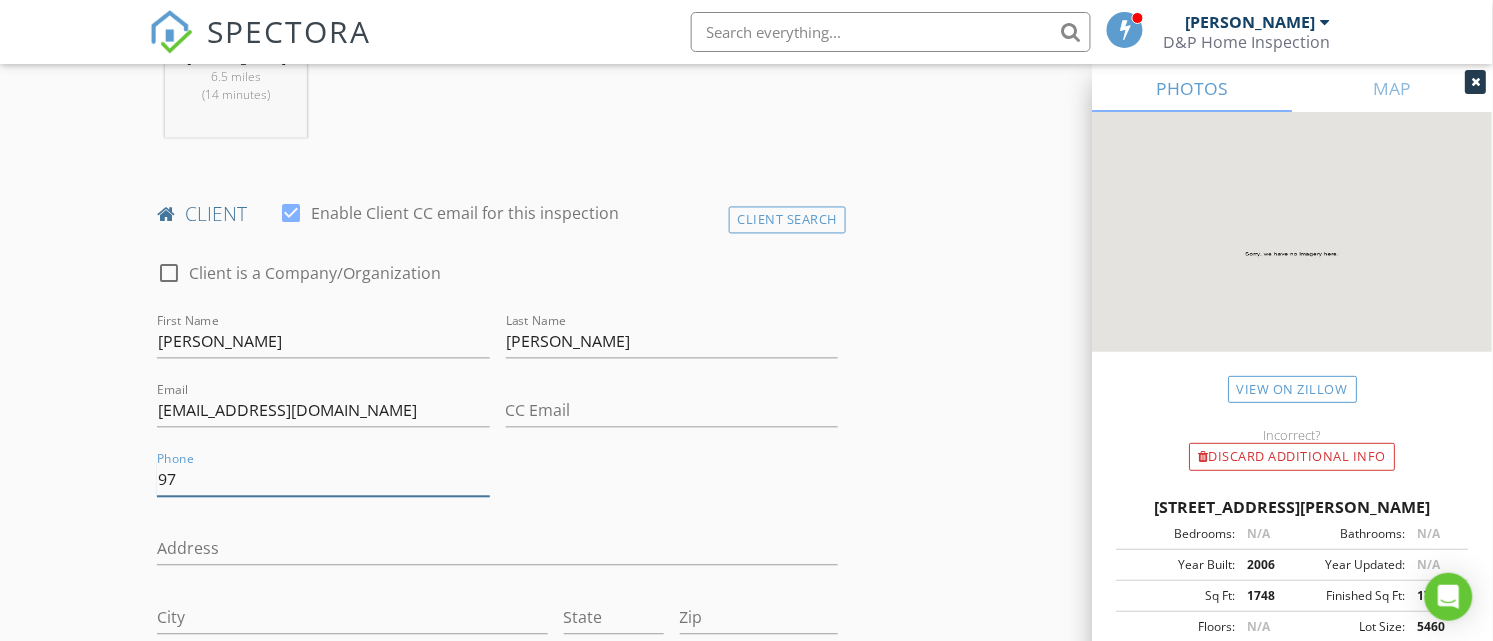 type on "[PHONE_NUMBER]" 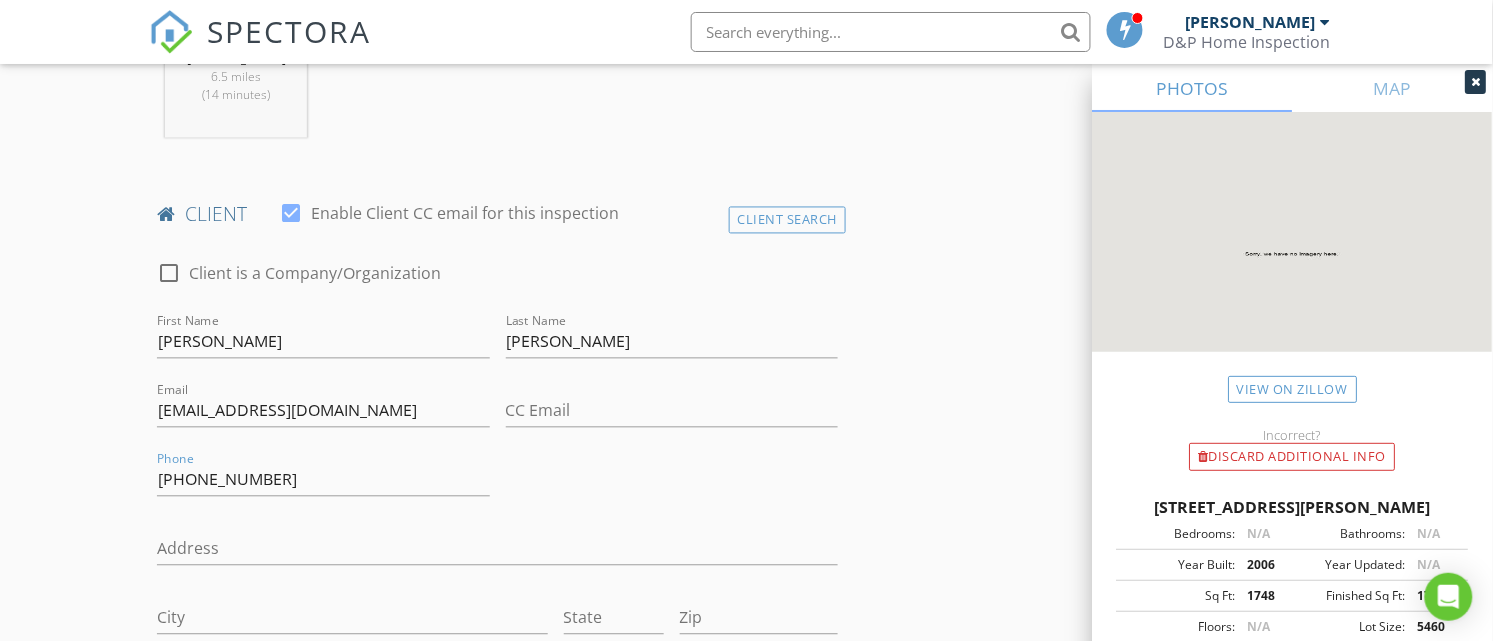 click on "New Inspection
Click here to use the New Order Form
INSPECTOR(S)
check_box   Dirk Houglum   PRIMARY   Dirk Houglum arrow_drop_down   check_box_outline_blank Dirk Houglum specifically requested
Date/Time
07/07/2025 12:00 AM   Does Not Repeat arrow_drop_down
Location
Address Search       Address 1167 Johnston Path   Unit   City The Villages   State FL   Zip 32162   County Sumter     Square Feet 1748   Year Built 2006   Foundation arrow_drop_down     Dirk Houglum     6.5 miles     (14 minutes)
client
check_box Enable Client CC email for this inspection   Client Search     check_box_outline_blank Client is a Company/Organization     First Name Dan   Last Name Crego   Email Crego_1@MSN.com   CC Email   Phone 970-371-9509   Address   City   State   Zip       Notes   Private Notes
ADD ADDITIONAL client" at bounding box center [746, 1094] 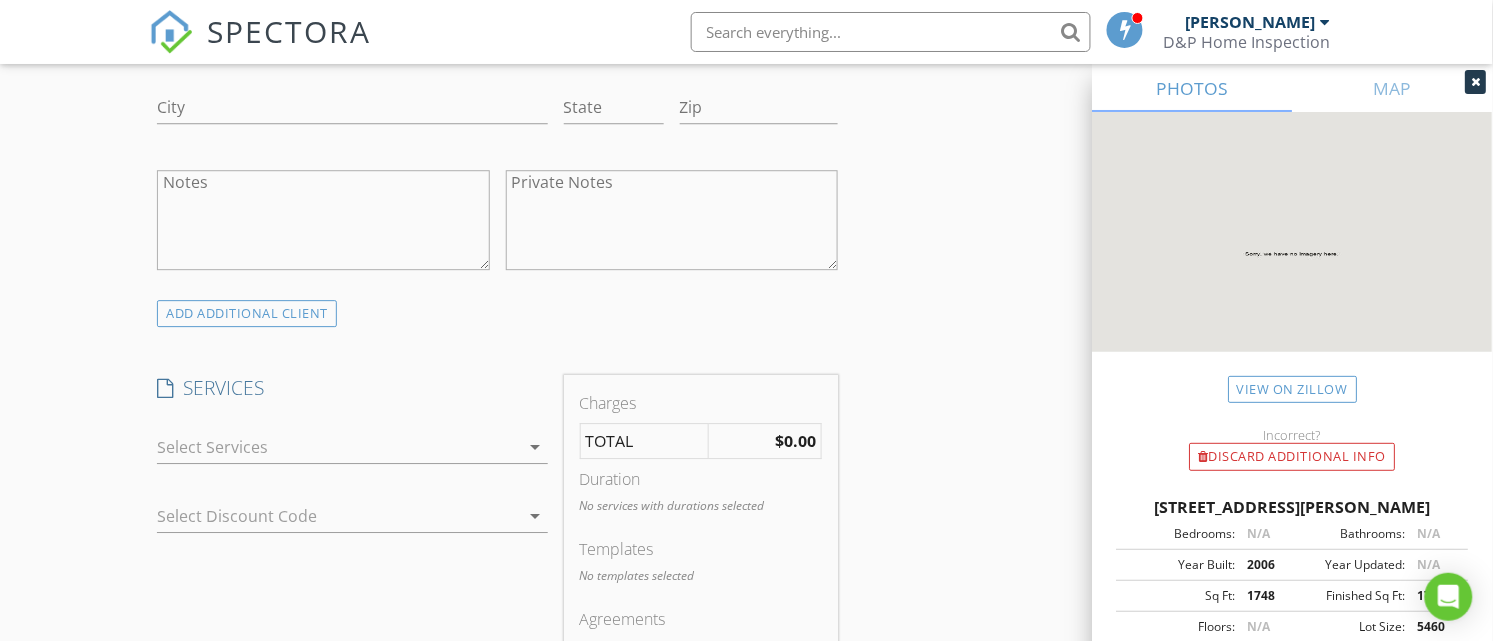 scroll, scrollTop: 1516, scrollLeft: 0, axis: vertical 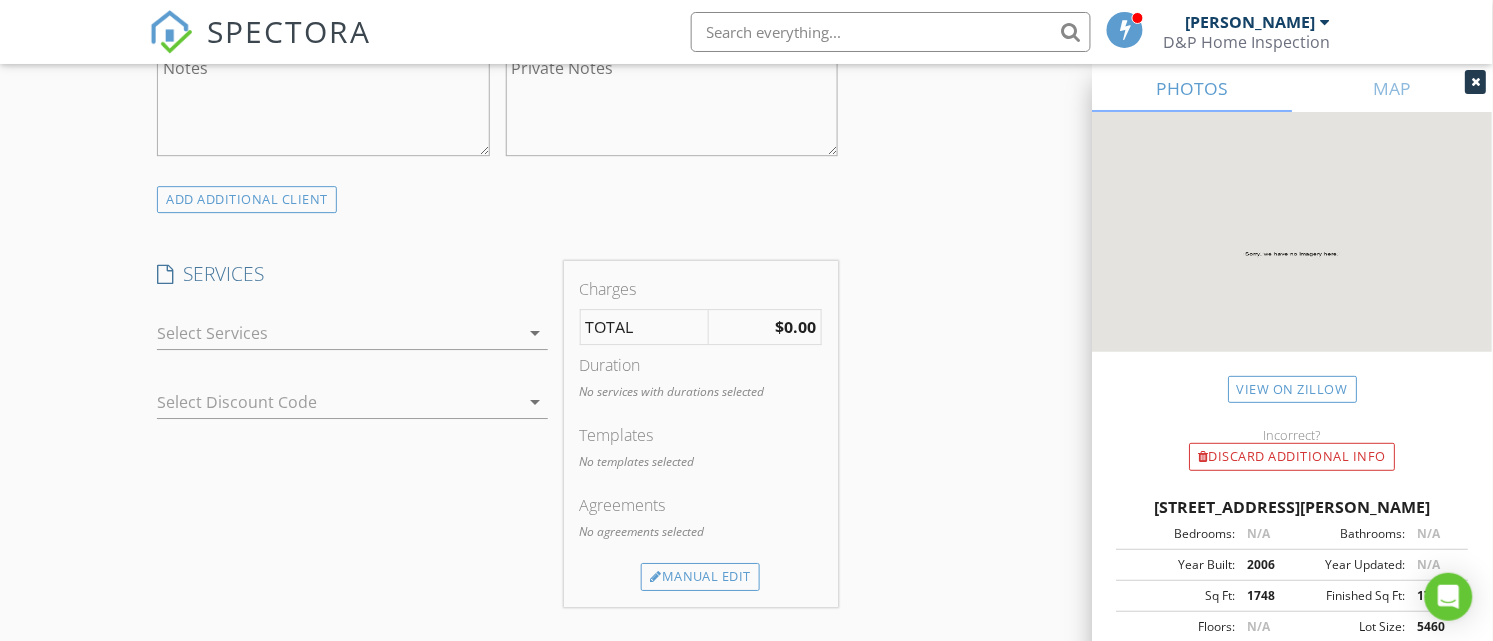 click at bounding box center [338, 333] 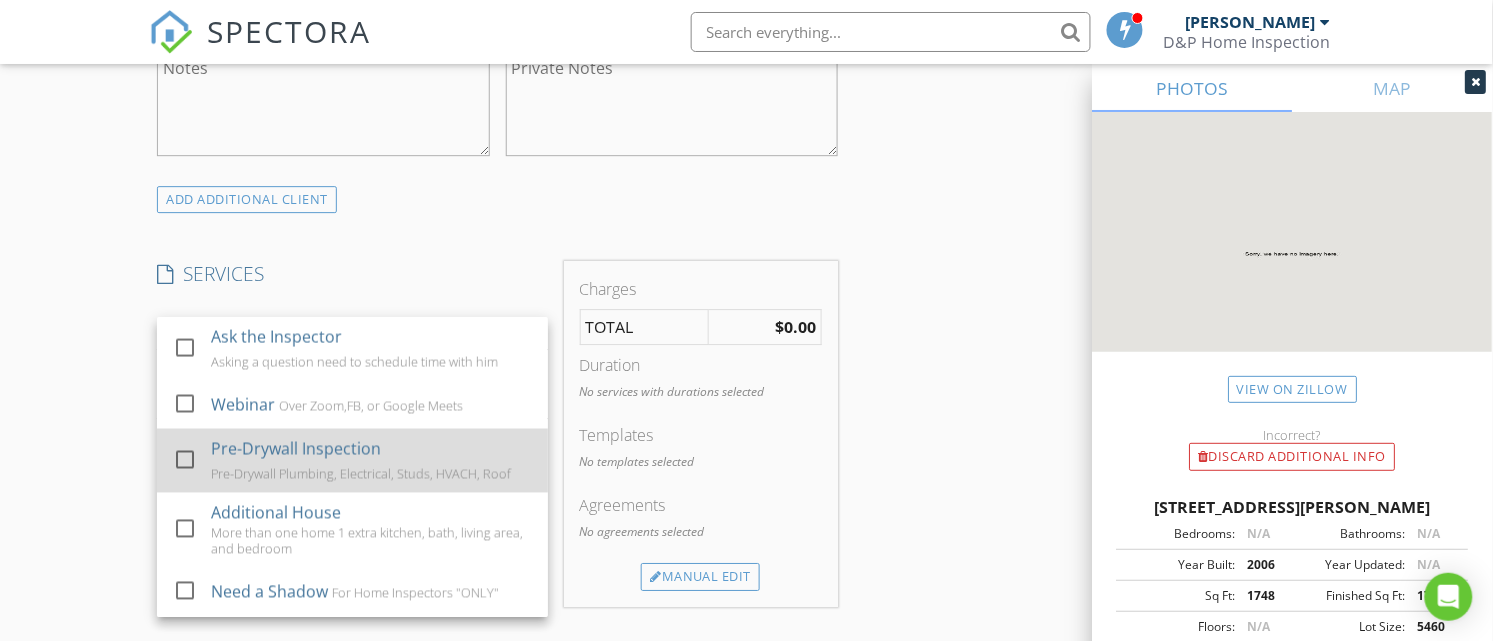 scroll, scrollTop: 1103, scrollLeft: 0, axis: vertical 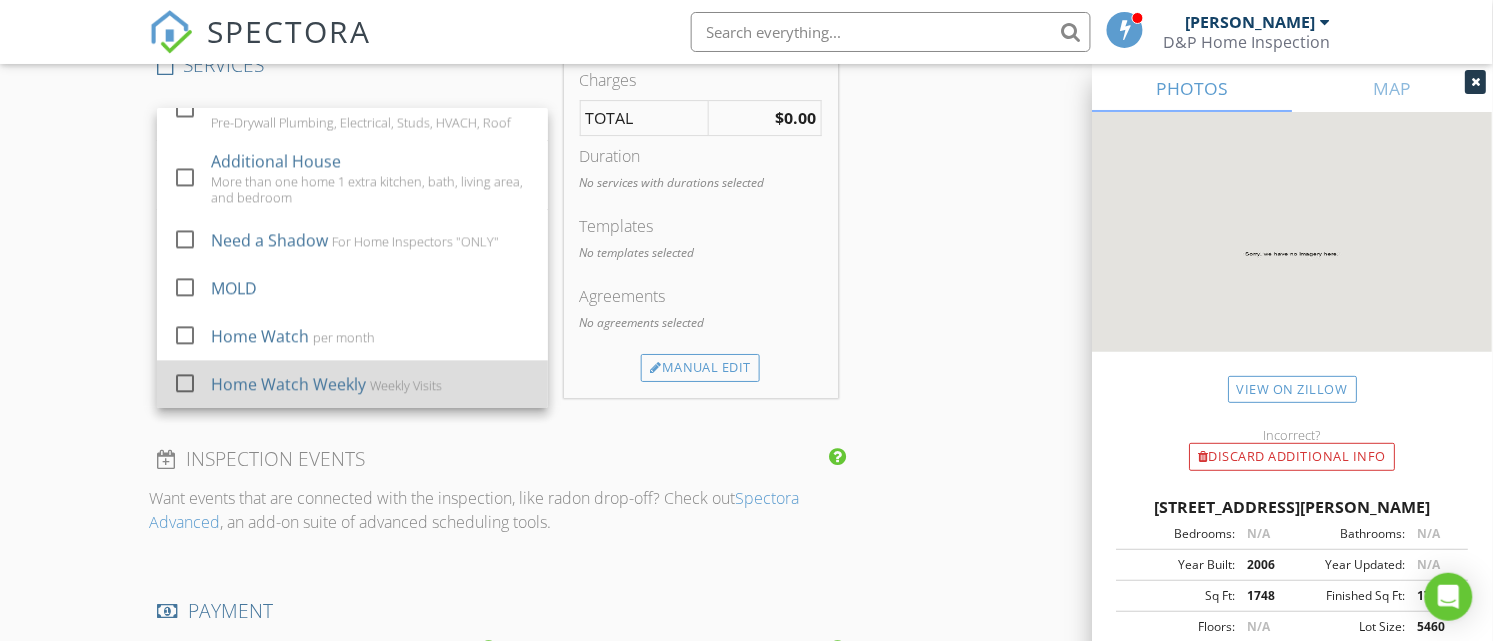 click on "Home Watch Weekly" at bounding box center (288, 384) 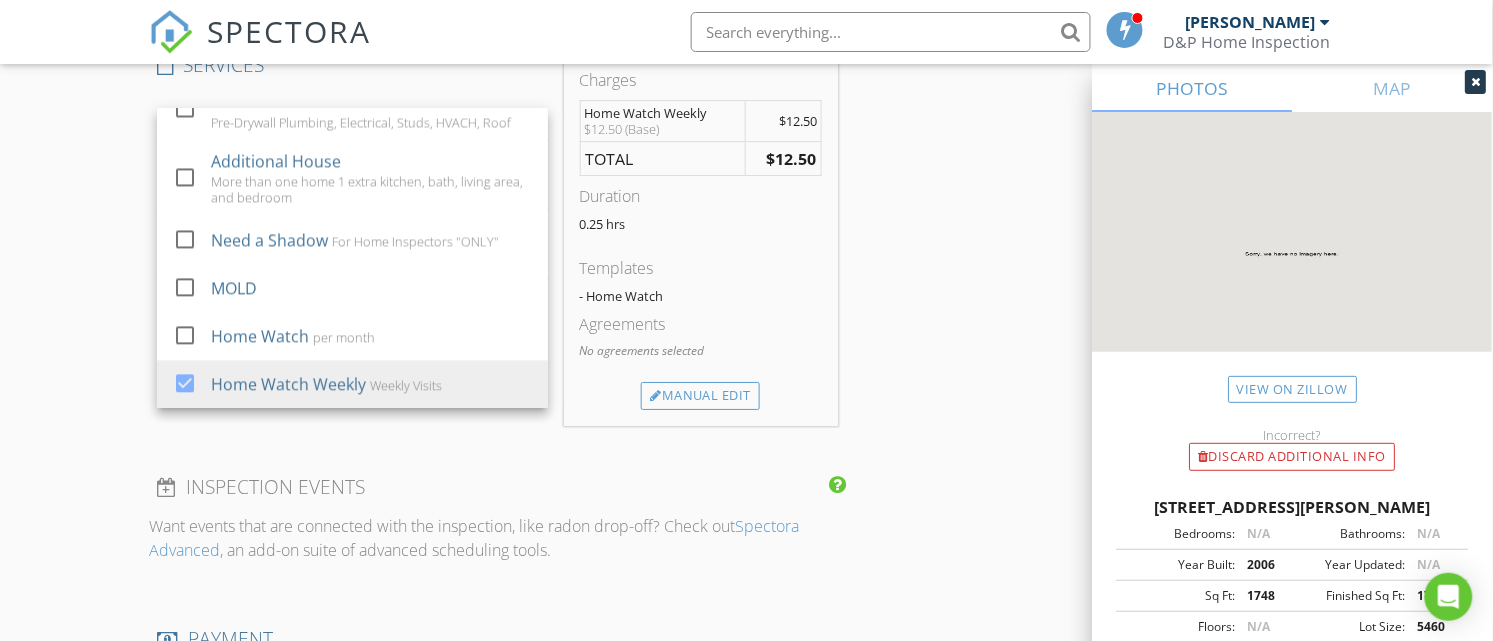 click on "New Inspection
Click here to use the New Order Form
INSPECTOR(S)
check_box   Dirk Houglum   PRIMARY   Dirk Houglum arrow_drop_down   check_box_outline_blank Dirk Houglum specifically requested
Date/Time
07/07/2025 12:00 AM   Does Not Repeat arrow_drop_down
Location
Address Search       Address 1167 Johnston Path   Unit   City The Villages   State FL   Zip 32162   County Sumter     Square Feet 1748   Year Built 2006   Foundation arrow_drop_down     Dirk Houglum     6.5 miles     (14 minutes)
client
check_box Enable Client CC email for this inspection   Client Search     check_box_outline_blank Client is a Company/Organization     First Name Dan   Last Name Crego   Email Crego_1@MSN.com   CC Email   Phone 970-371-9509   Address   City   State   Zip       Notes   Private Notes
ADD ADDITIONAL client" at bounding box center (746, 274) 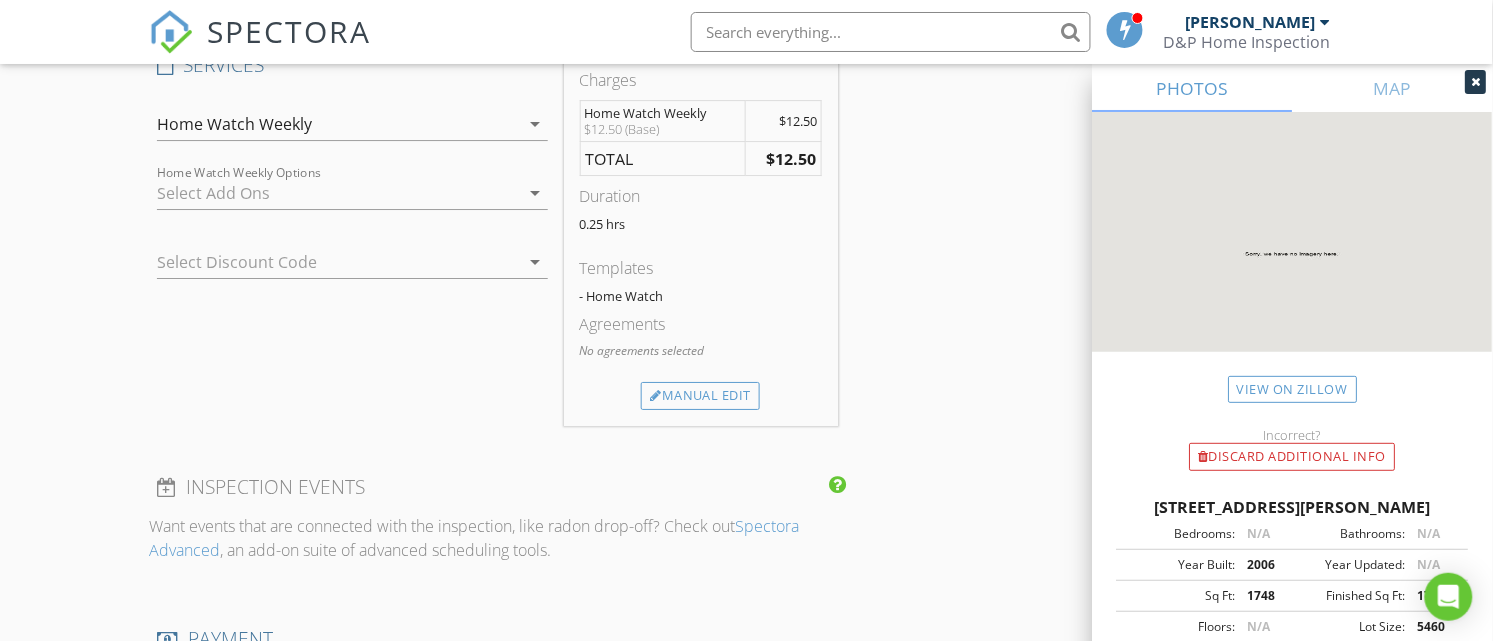 click at bounding box center (324, 262) 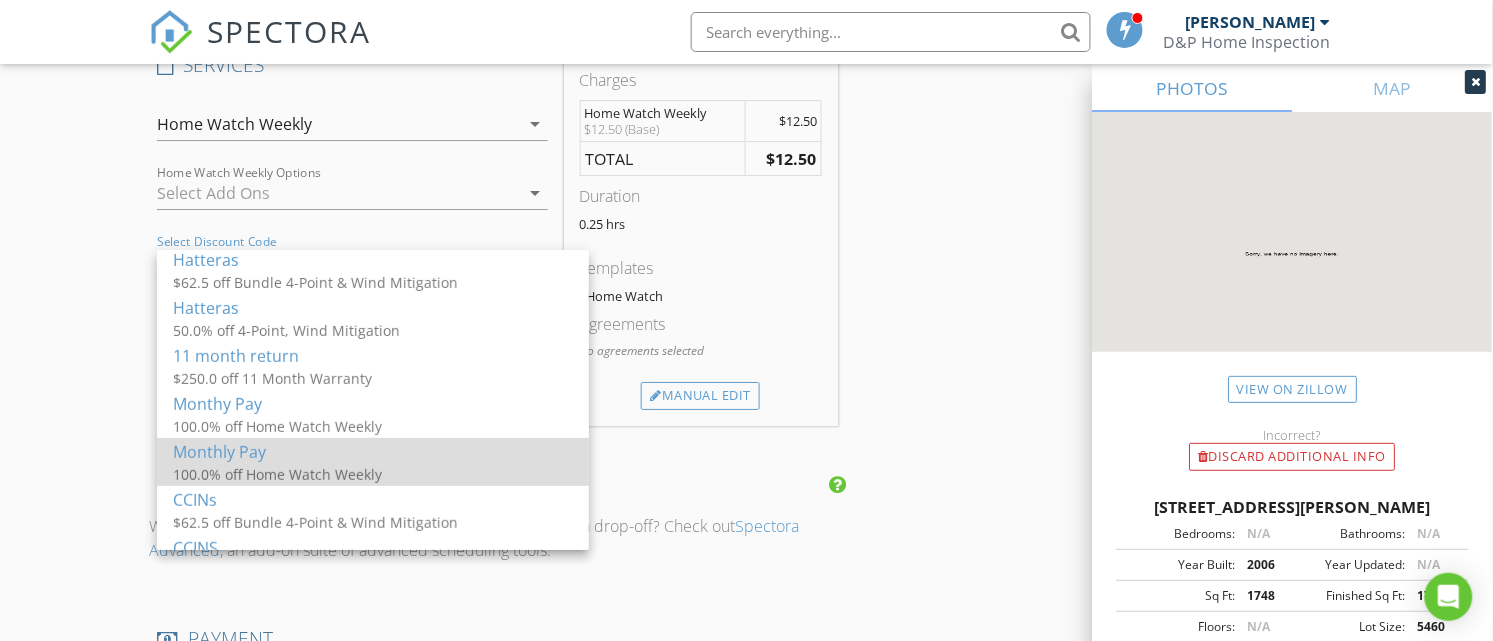 scroll, scrollTop: 208, scrollLeft: 0, axis: vertical 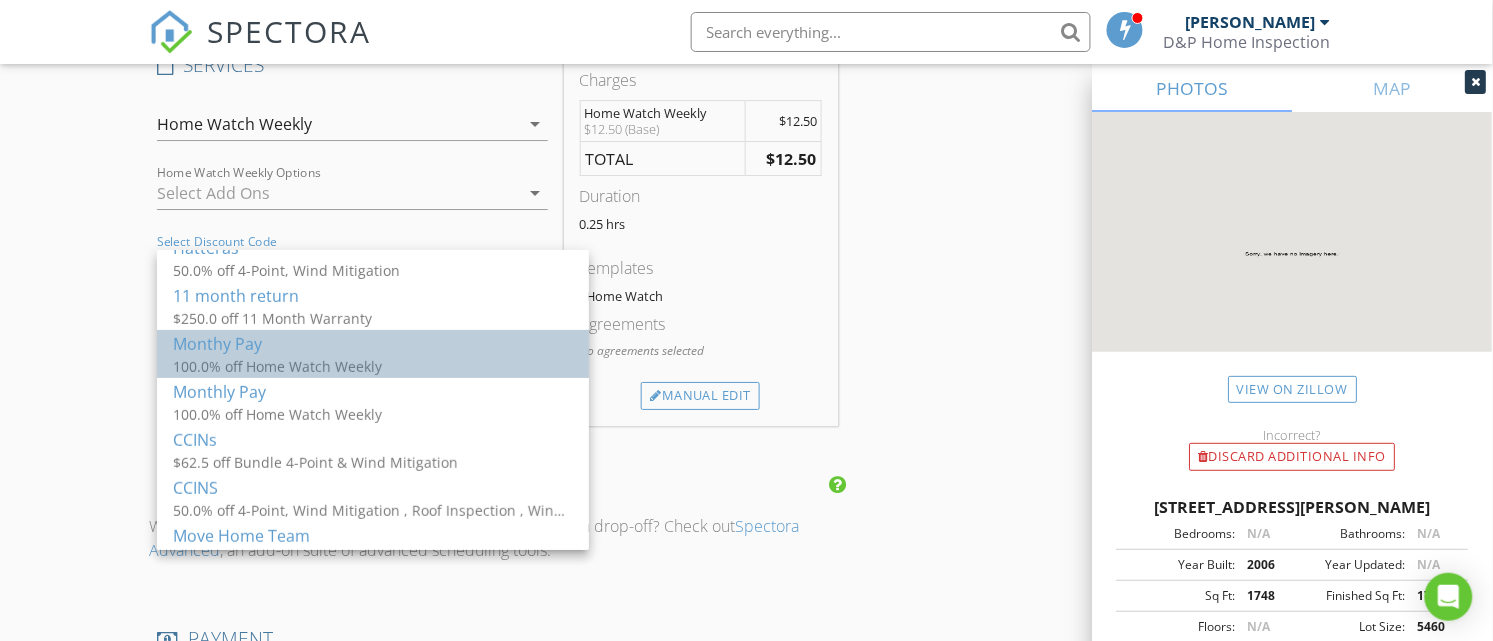 click on "100.0% off Home Watch Weekly" at bounding box center [373, 366] 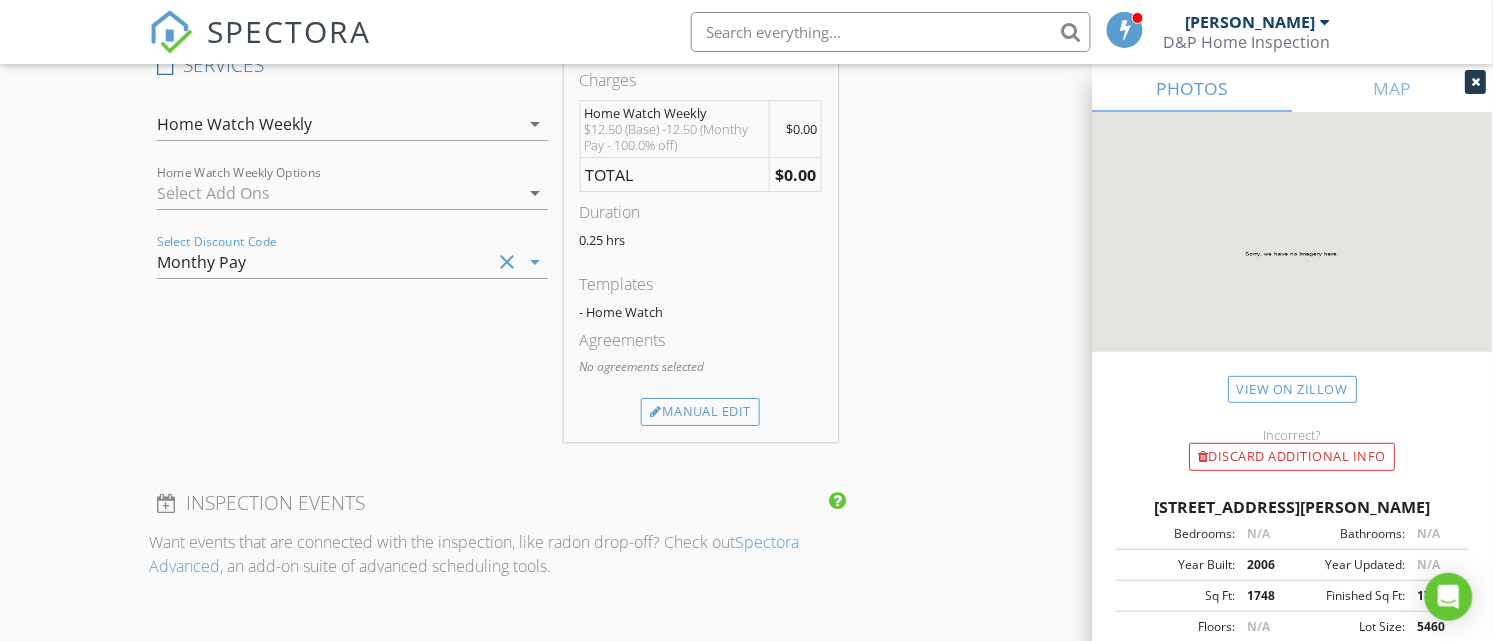 click on "New Inspection
Click here to use the New Order Form
INSPECTOR(S)
check_box   Dirk Houglum   PRIMARY   Dirk Houglum arrow_drop_down   check_box_outline_blank Dirk Houglum specifically requested
Date/Time
07/07/2025 12:00 AM   Does Not Repeat arrow_drop_down
Location
Address Search       Address 1167 Johnston Path   Unit   City The Villages   State FL   Zip 32162   County Sumter     Square Feet 1748   Year Built 2006   Foundation arrow_drop_down     Dirk Houglum     6.5 miles     (14 minutes)
client
check_box Enable Client CC email for this inspection   Client Search     check_box_outline_blank Client is a Company/Organization     First Name Dan   Last Name Crego   Email Crego_1@MSN.com   CC Email   Phone 970-371-9509   Address   City   State   Zip       Notes   Private Notes
ADD ADDITIONAL client" at bounding box center (746, 282) 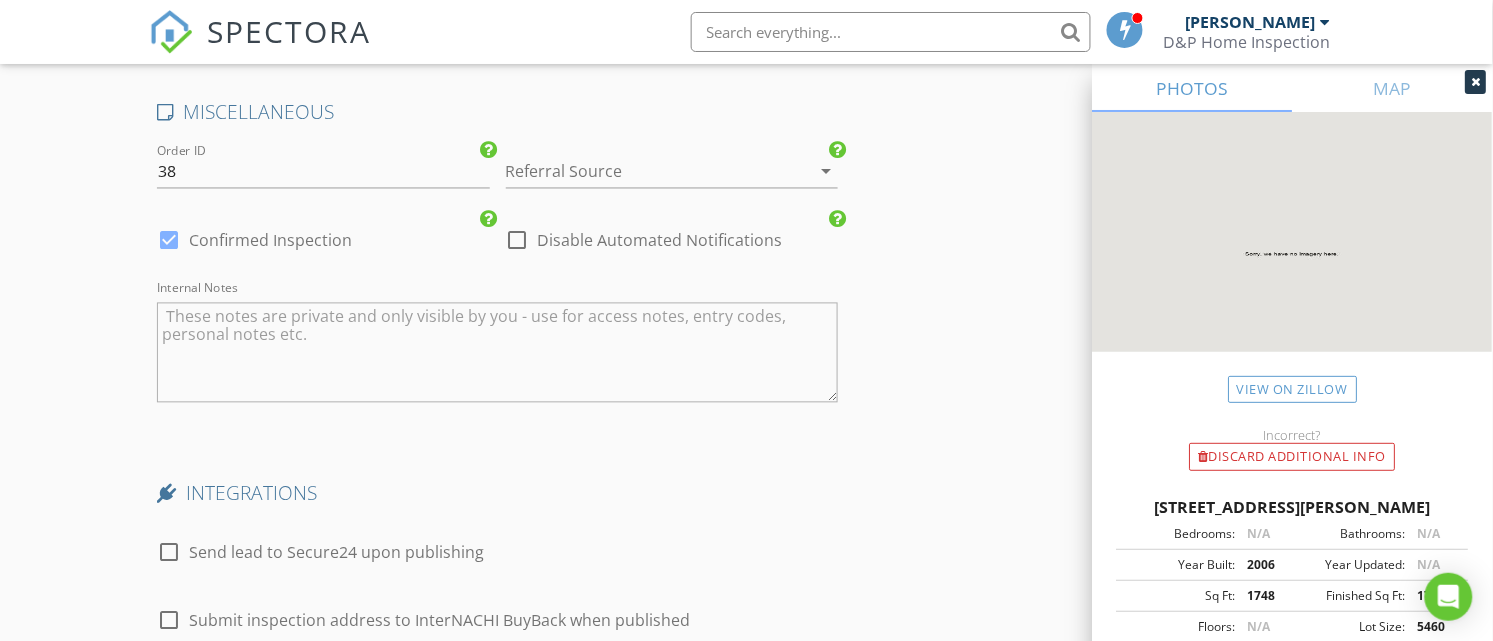 scroll, scrollTop: 2845, scrollLeft: 0, axis: vertical 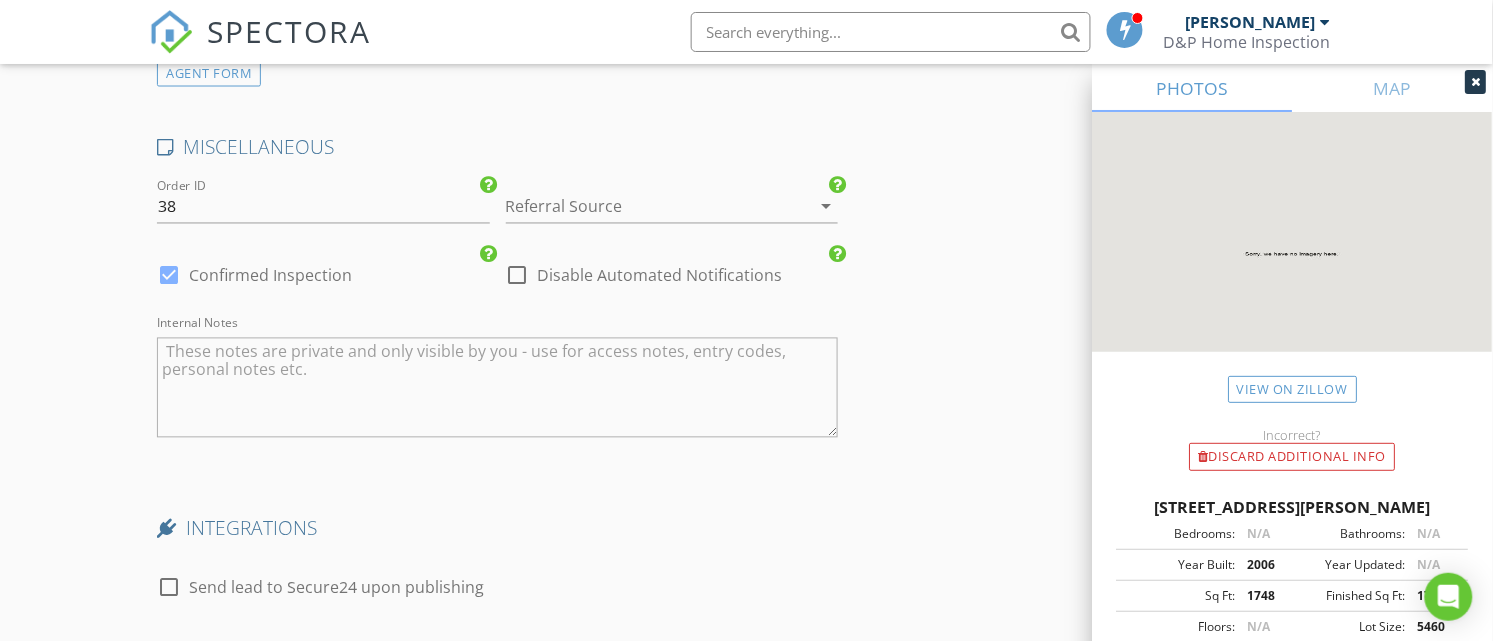 click at bounding box center [169, 276] 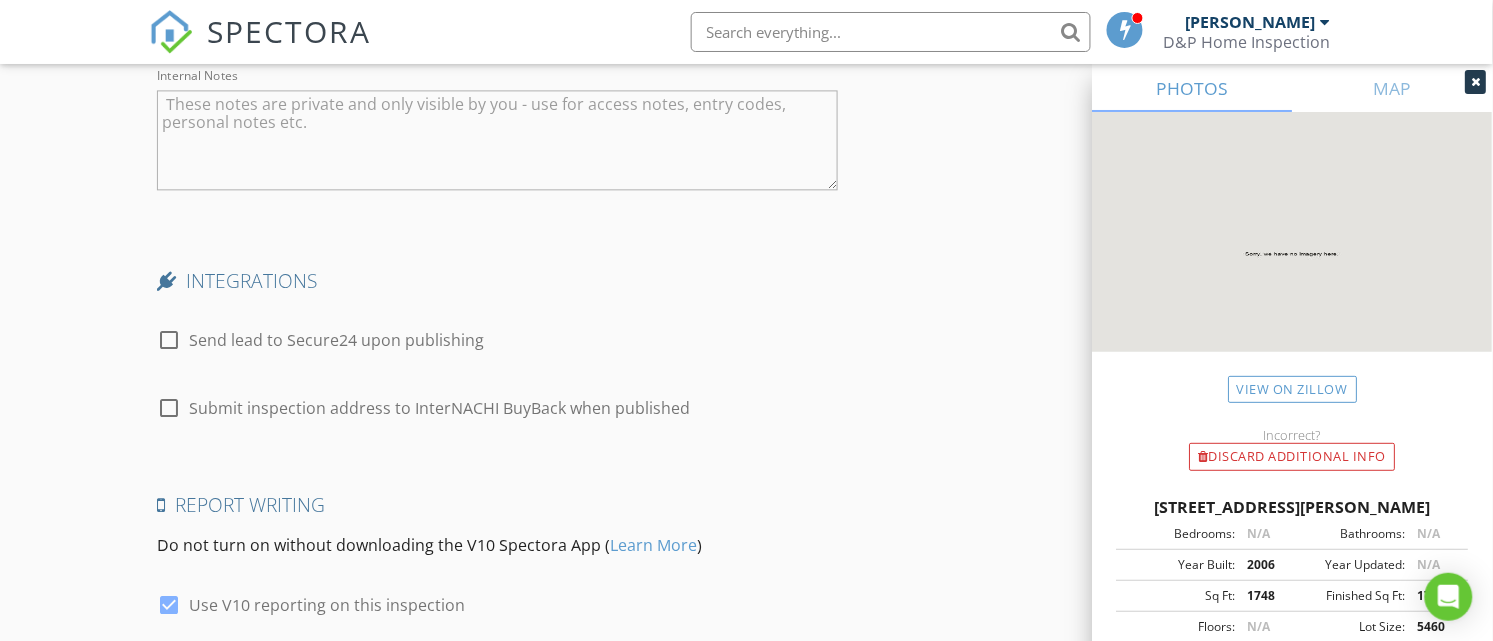 scroll, scrollTop: 3261, scrollLeft: 0, axis: vertical 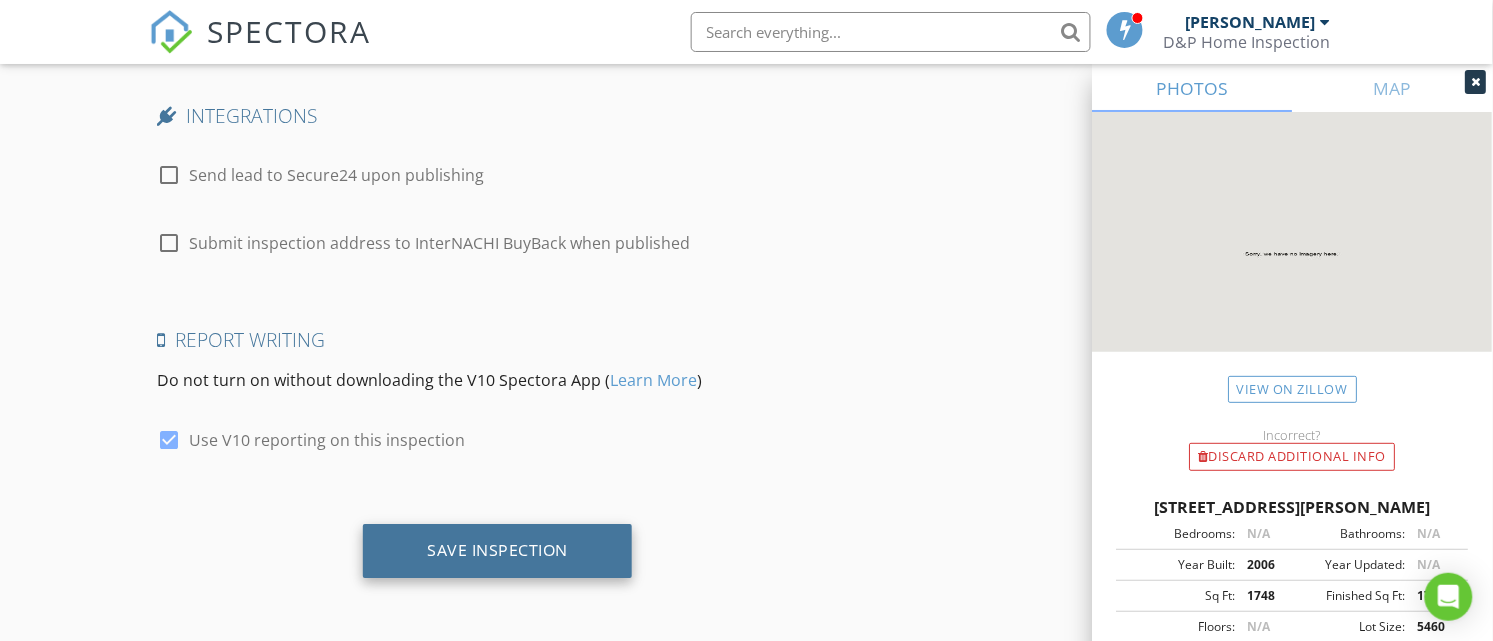 click on "Save Inspection" at bounding box center (497, 550) 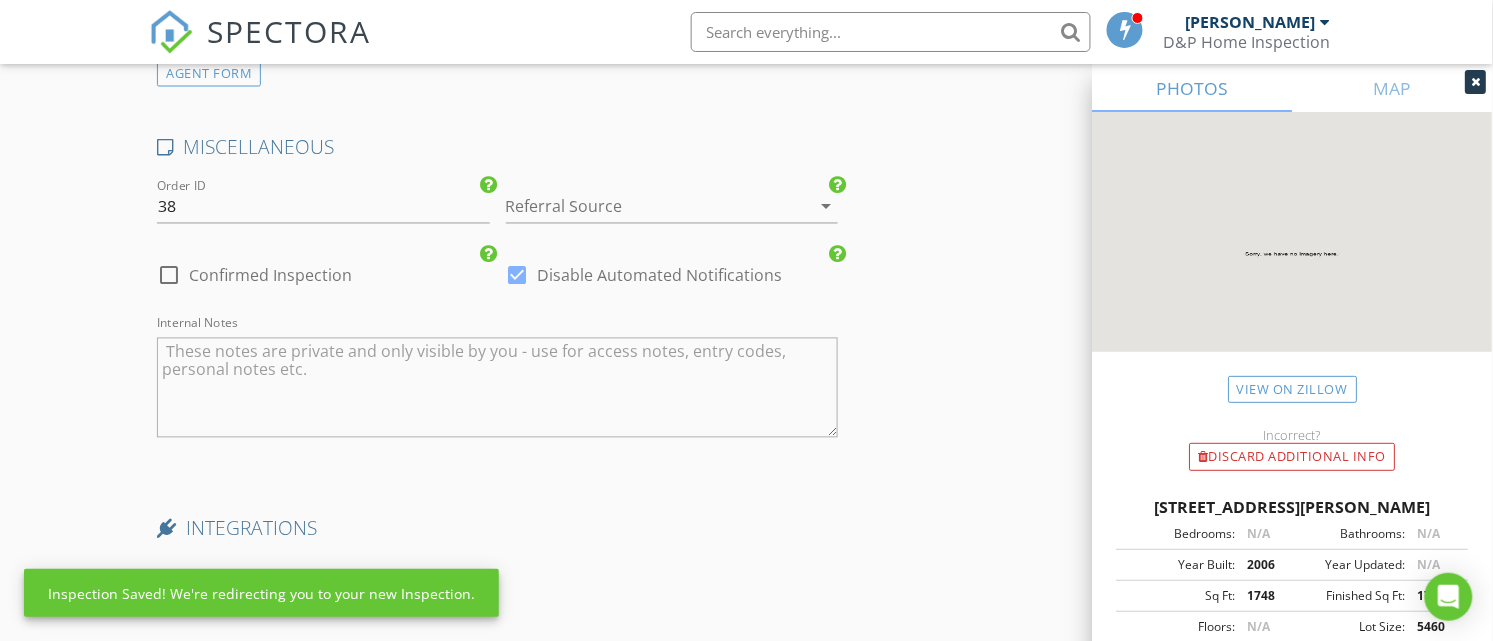 scroll, scrollTop: 2220, scrollLeft: 0, axis: vertical 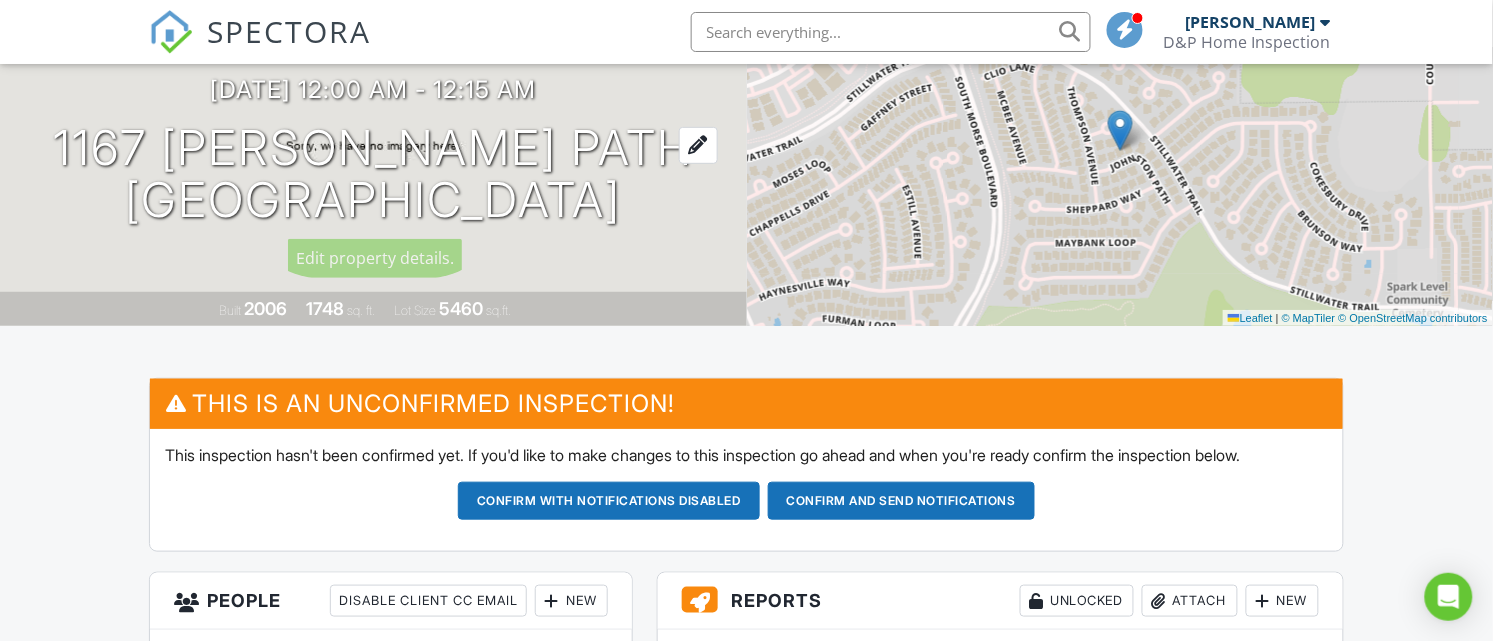 click at bounding box center [698, 145] 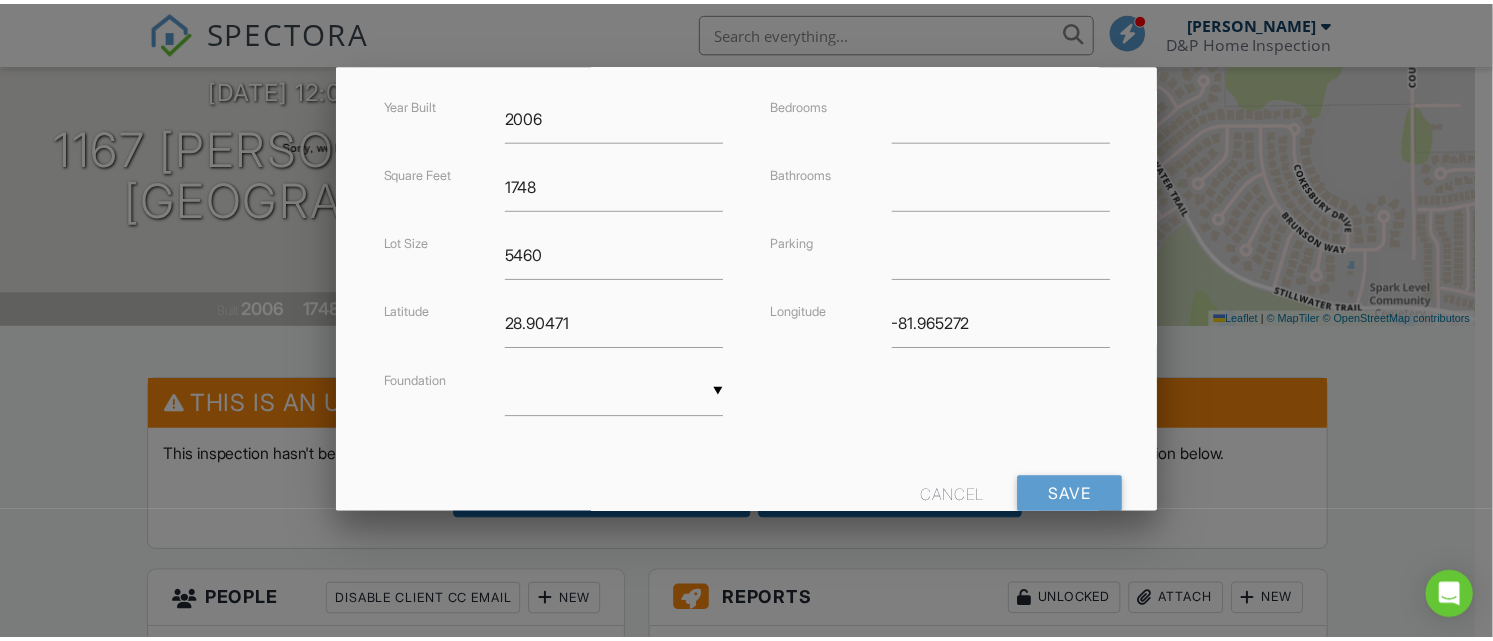 scroll, scrollTop: 553, scrollLeft: 0, axis: vertical 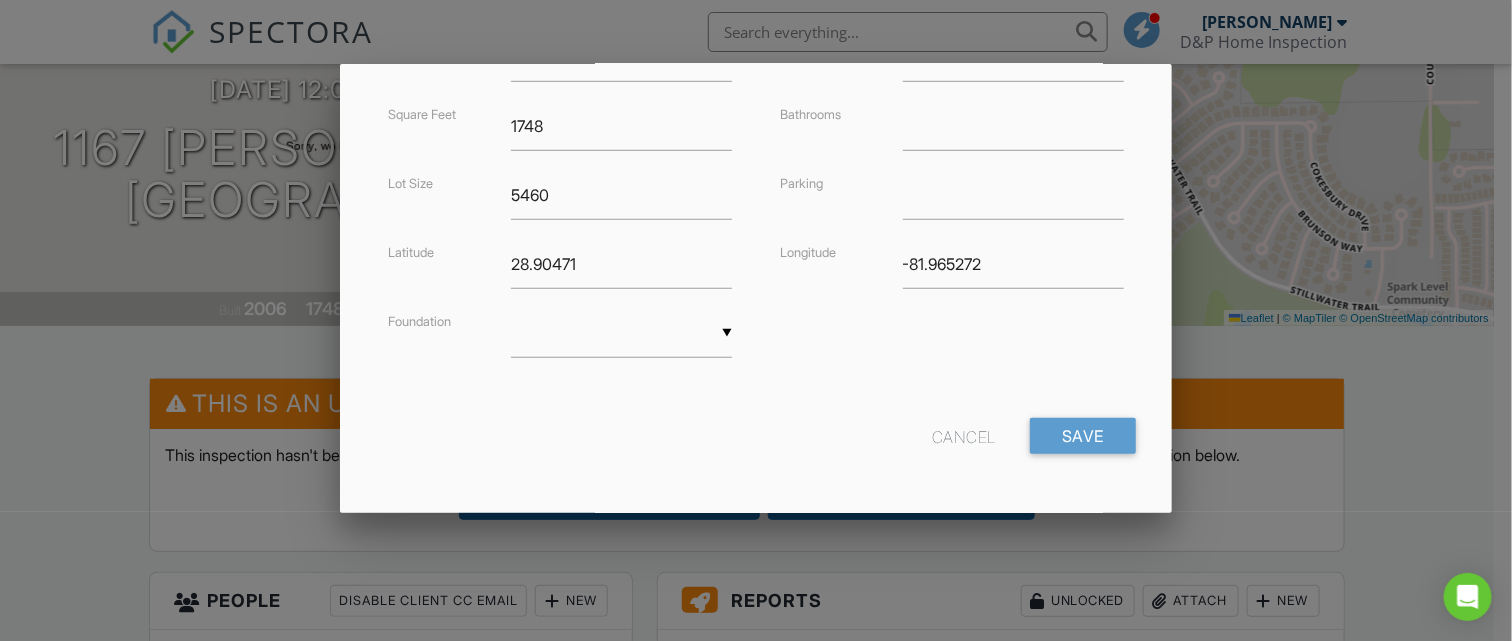 click at bounding box center (756, 300) 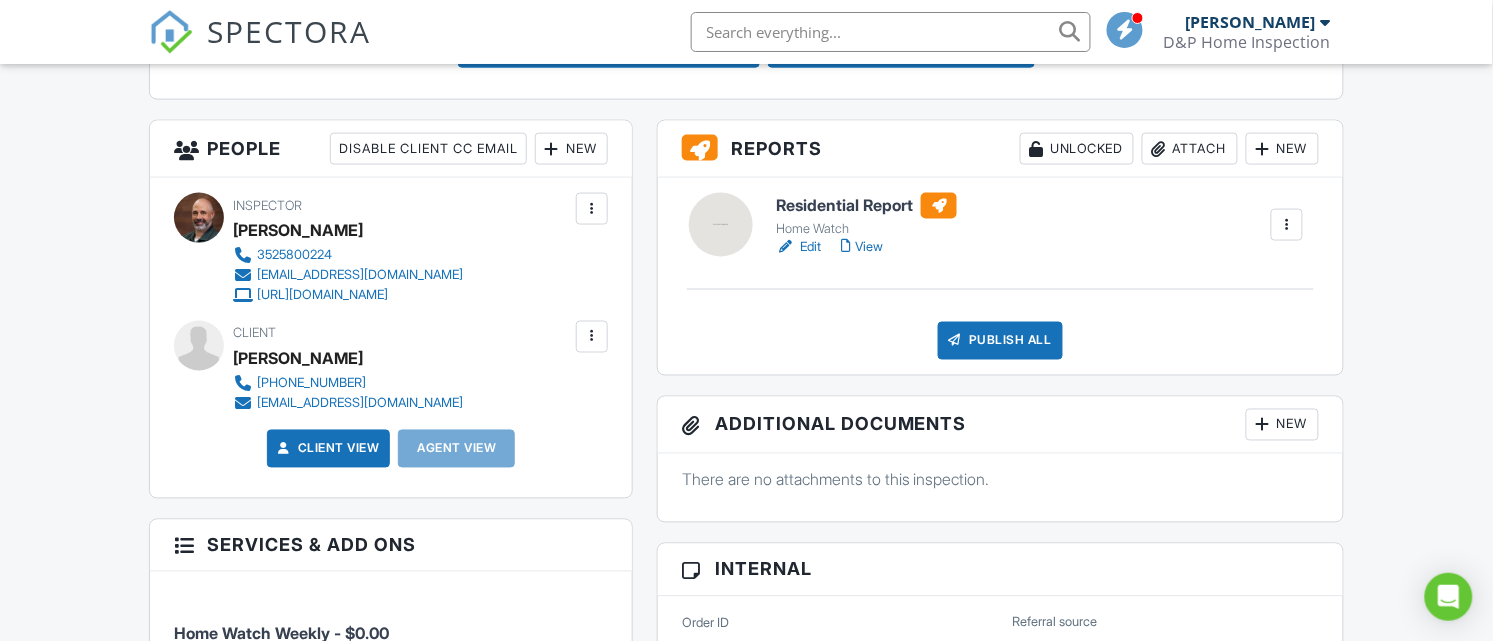 scroll, scrollTop: 208, scrollLeft: 0, axis: vertical 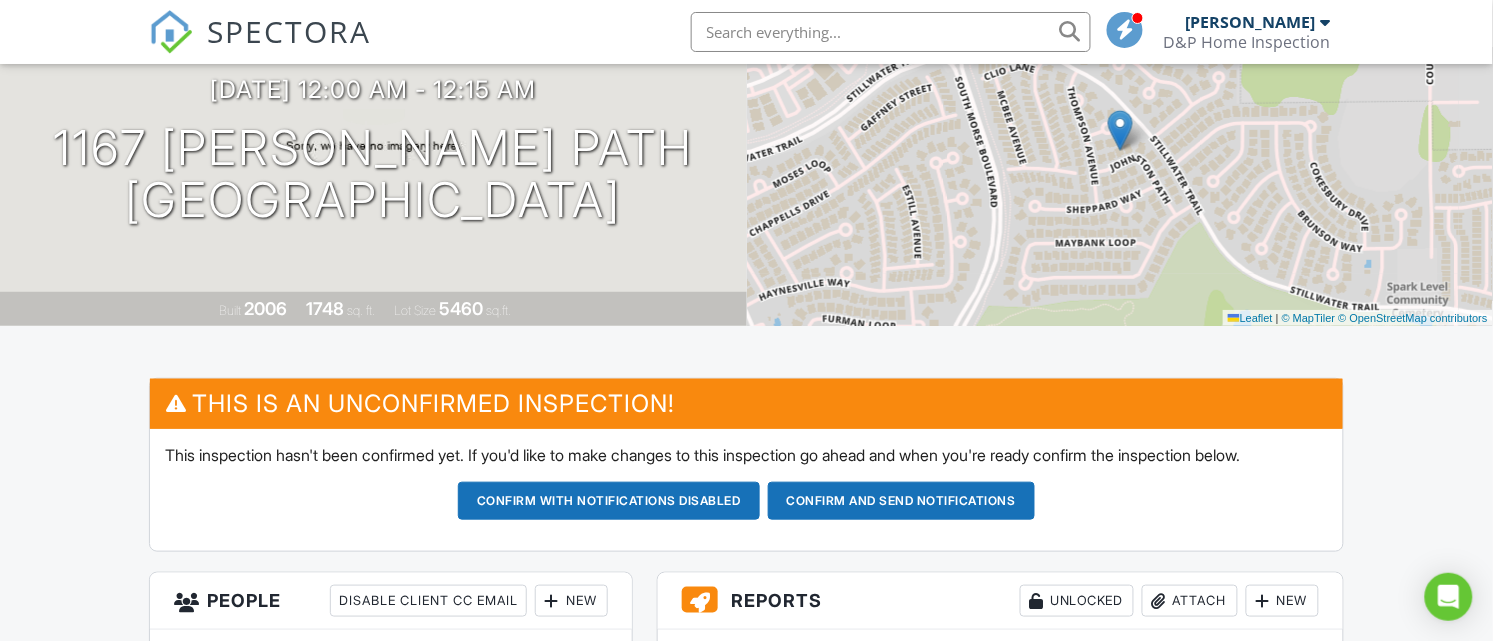 click on "[DATE] 12:00 am
- 12:15 am" at bounding box center [373, 89] 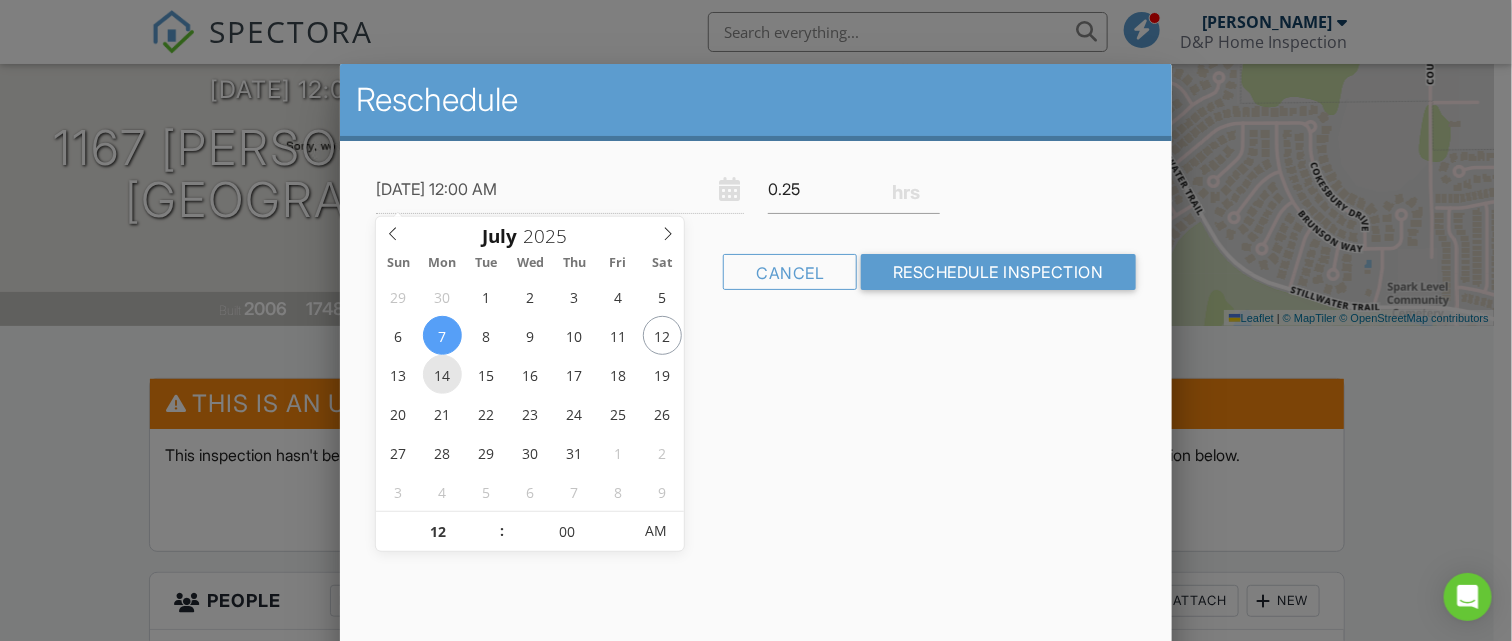 type on "[DATE] 12:00 AM" 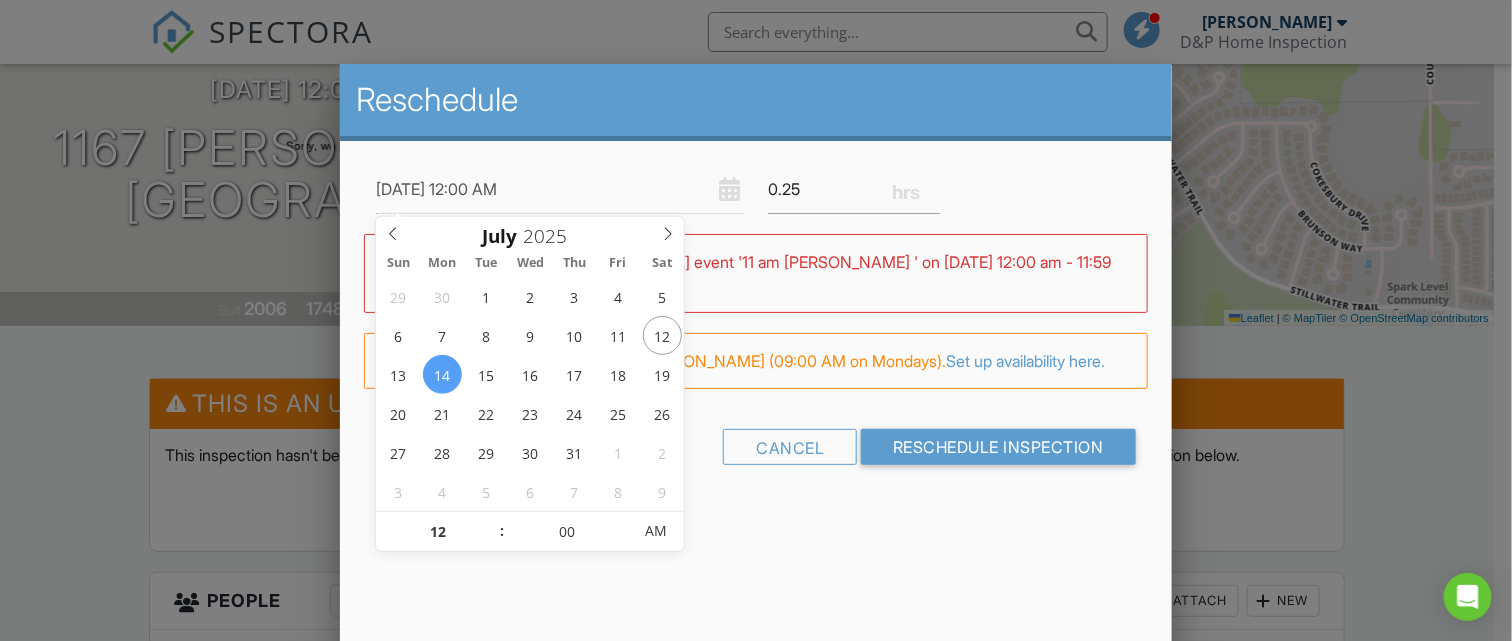 click on "Warning: this date/time is in the past.
WARNING: Conflicts with [PERSON_NAME] event '11 am [PERSON_NAME] ' on [DATE] 12:00 am - 11:59 pm.
FYI: This is not a regular time slot for [PERSON_NAME] (09:00 AM on Mondays).  Set up availability here." at bounding box center (756, 321) 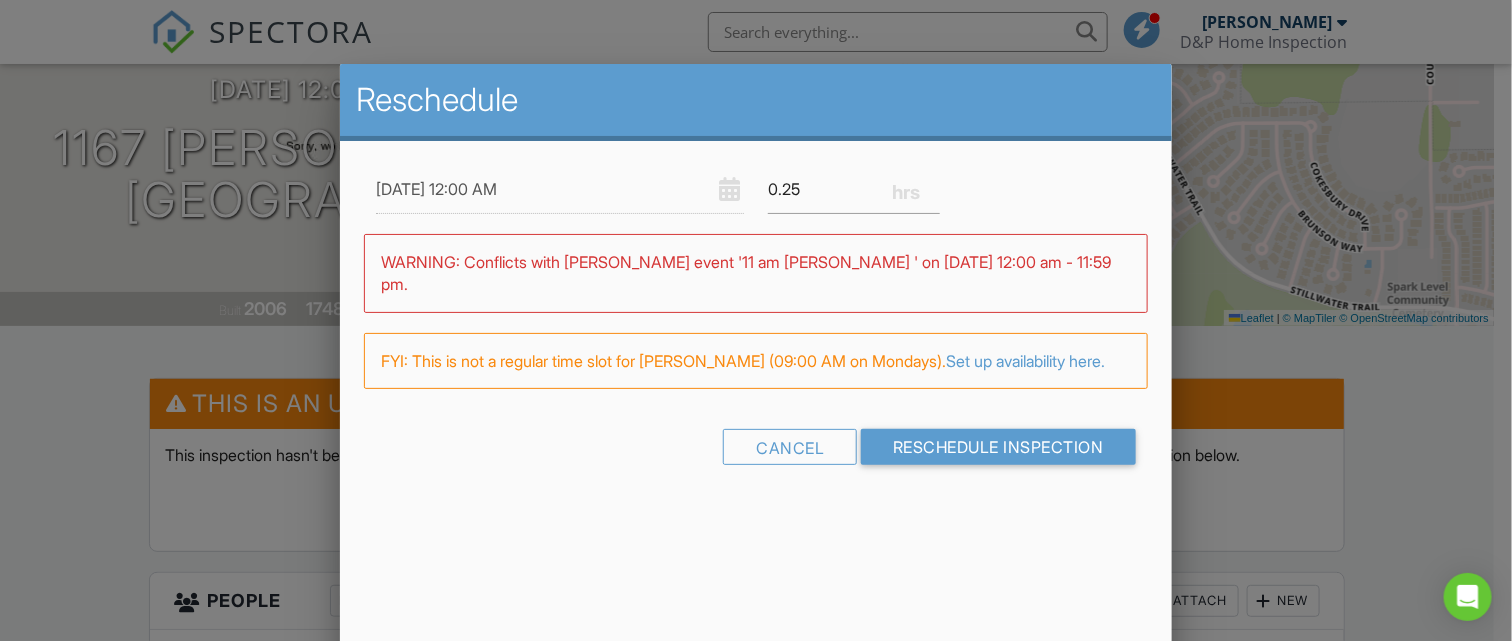 click on "[DATE] 12:00 AM" at bounding box center (560, 189) 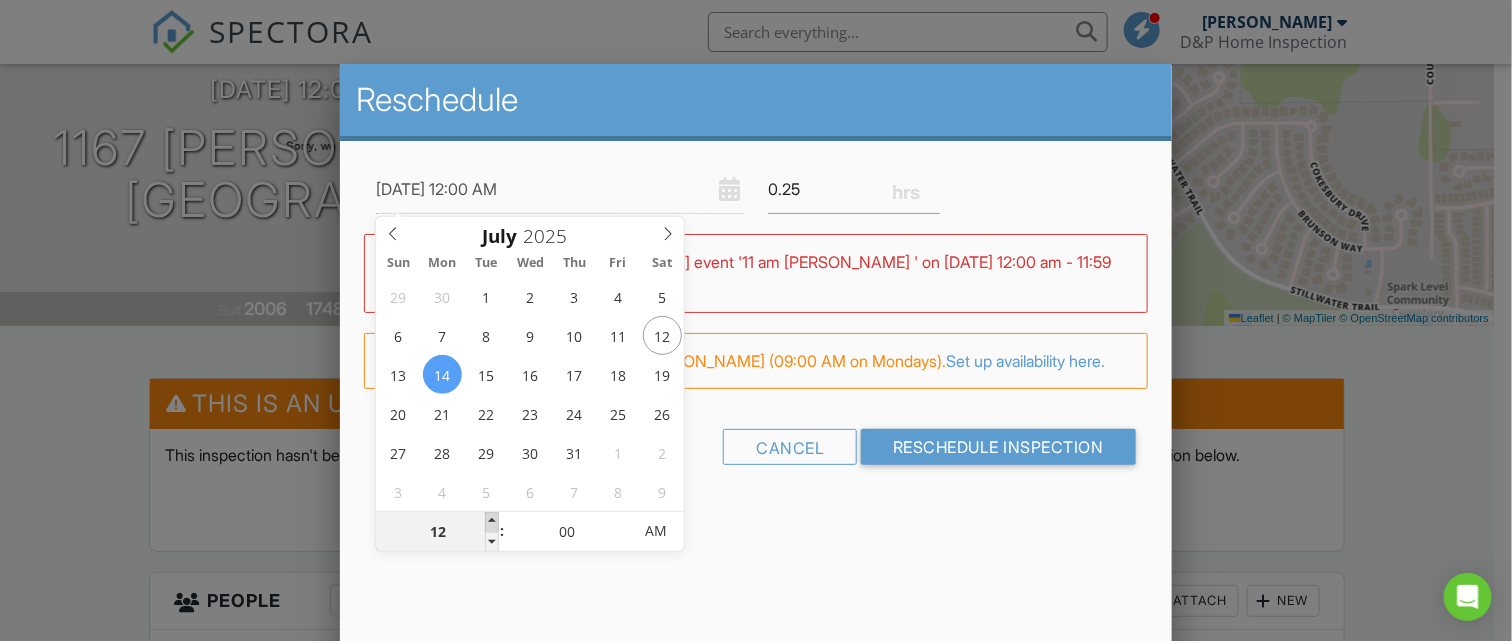 type on "01" 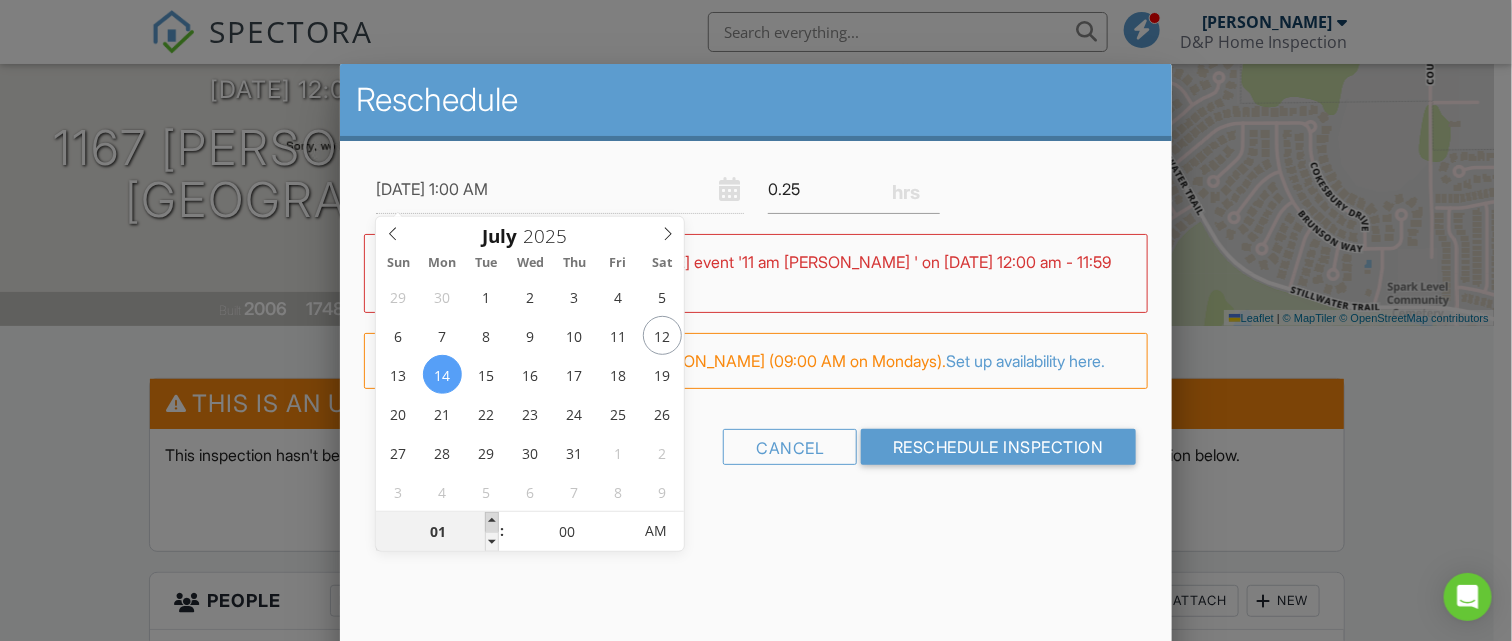 click at bounding box center (492, 522) 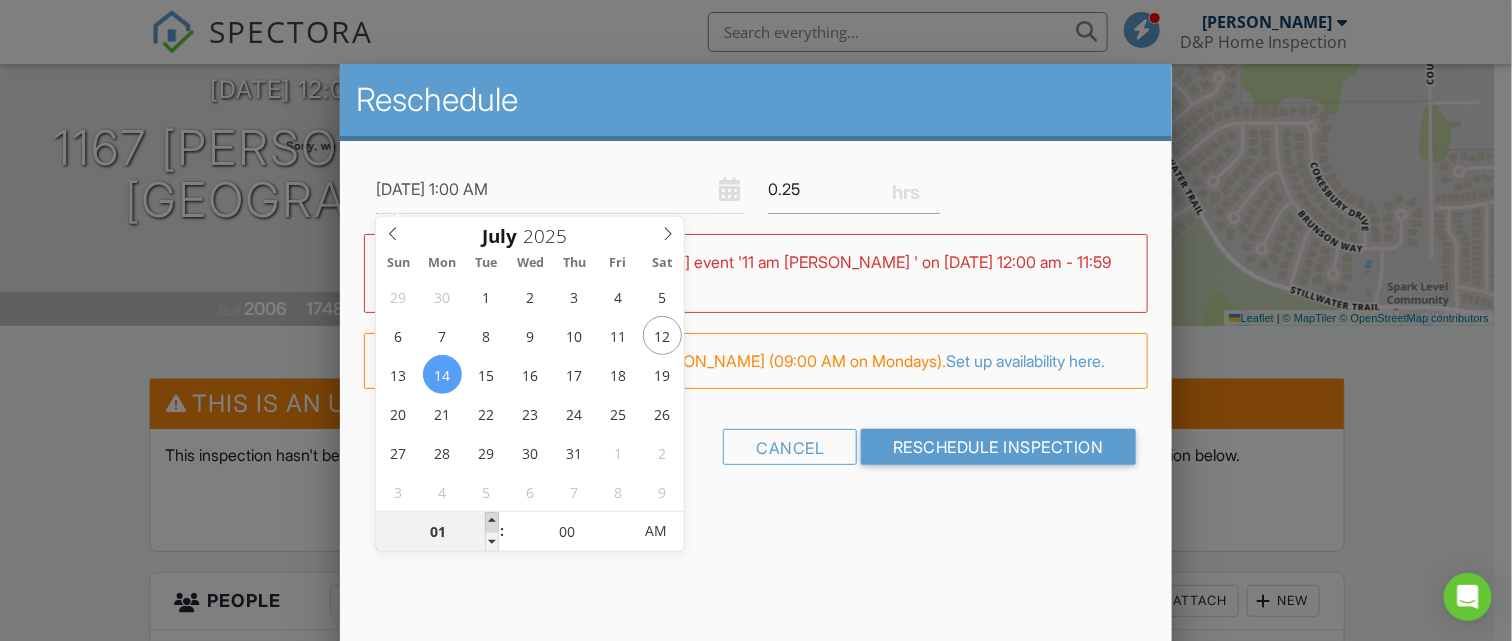 type on "02" 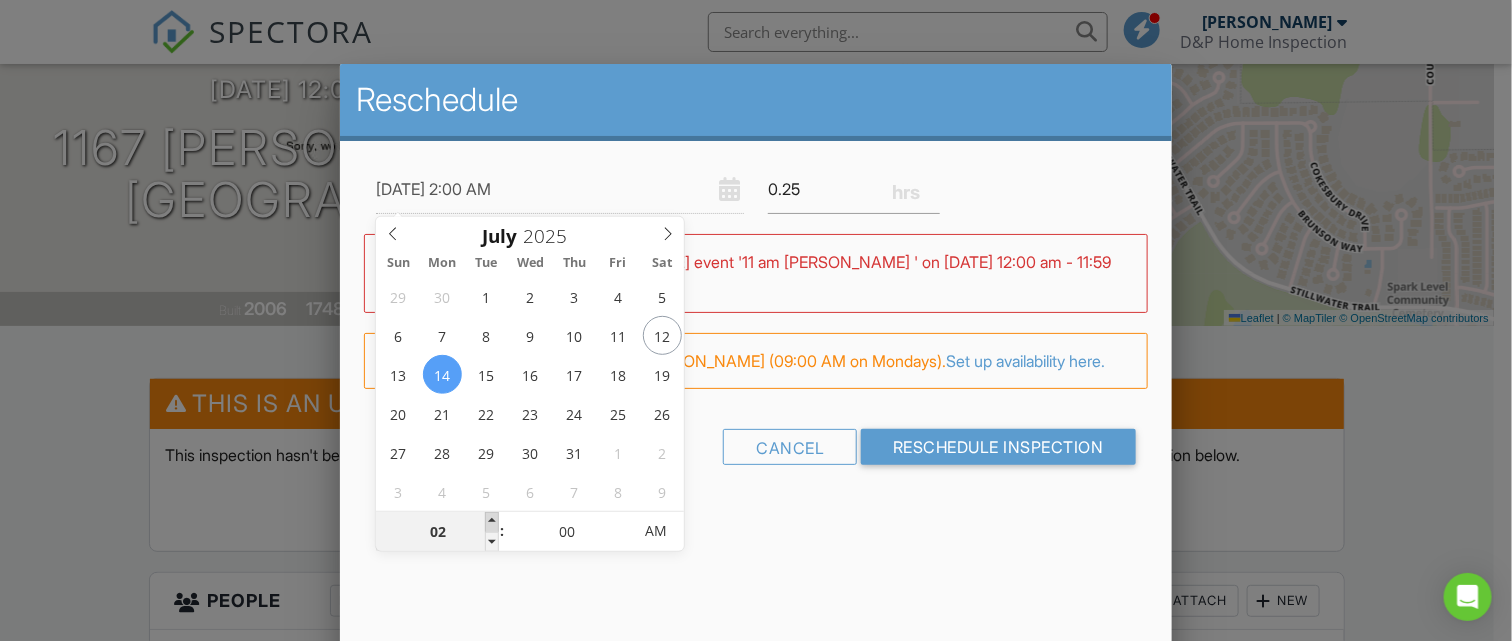 click at bounding box center [492, 522] 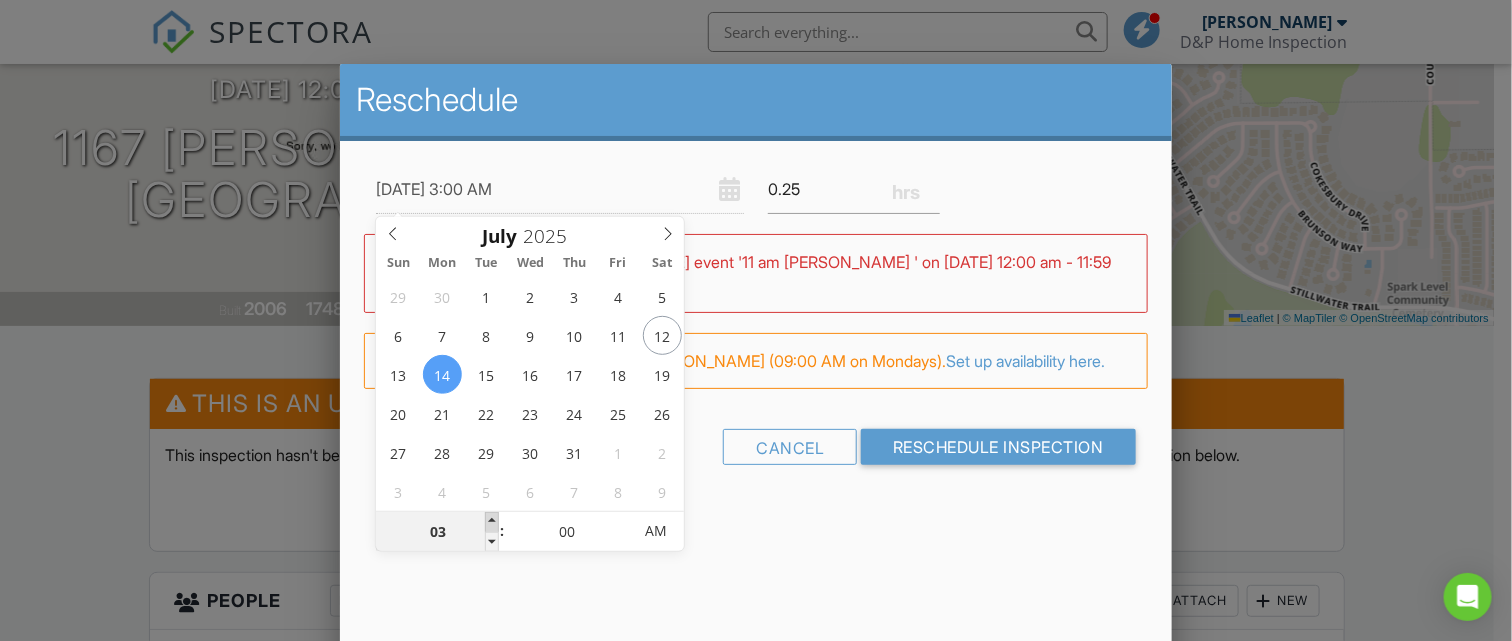 click at bounding box center (492, 522) 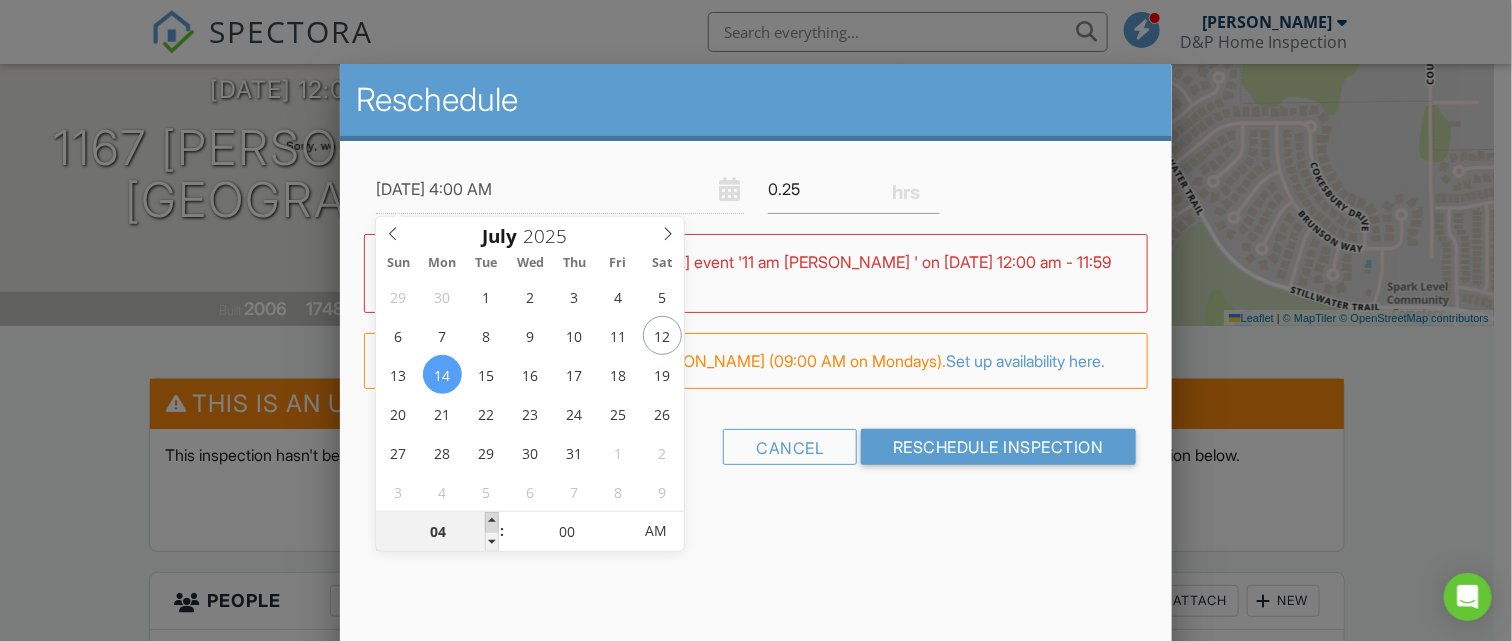 click at bounding box center (492, 522) 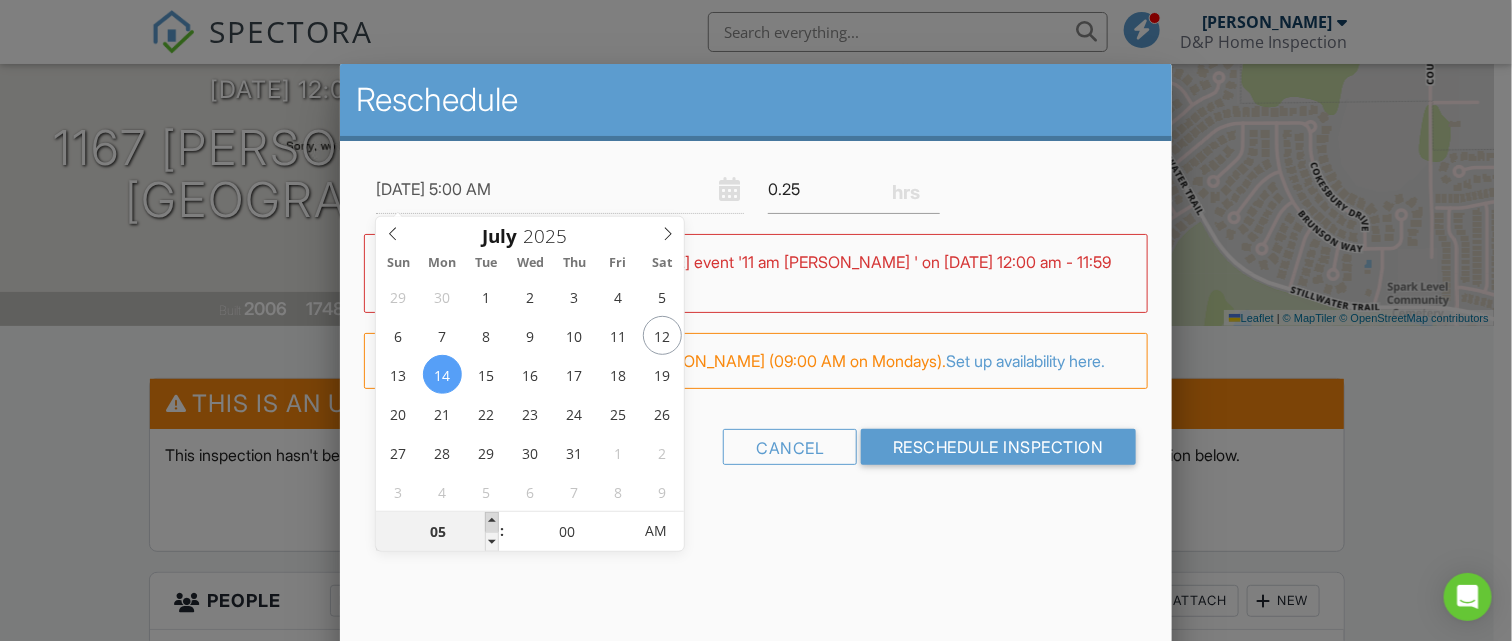 click at bounding box center (492, 522) 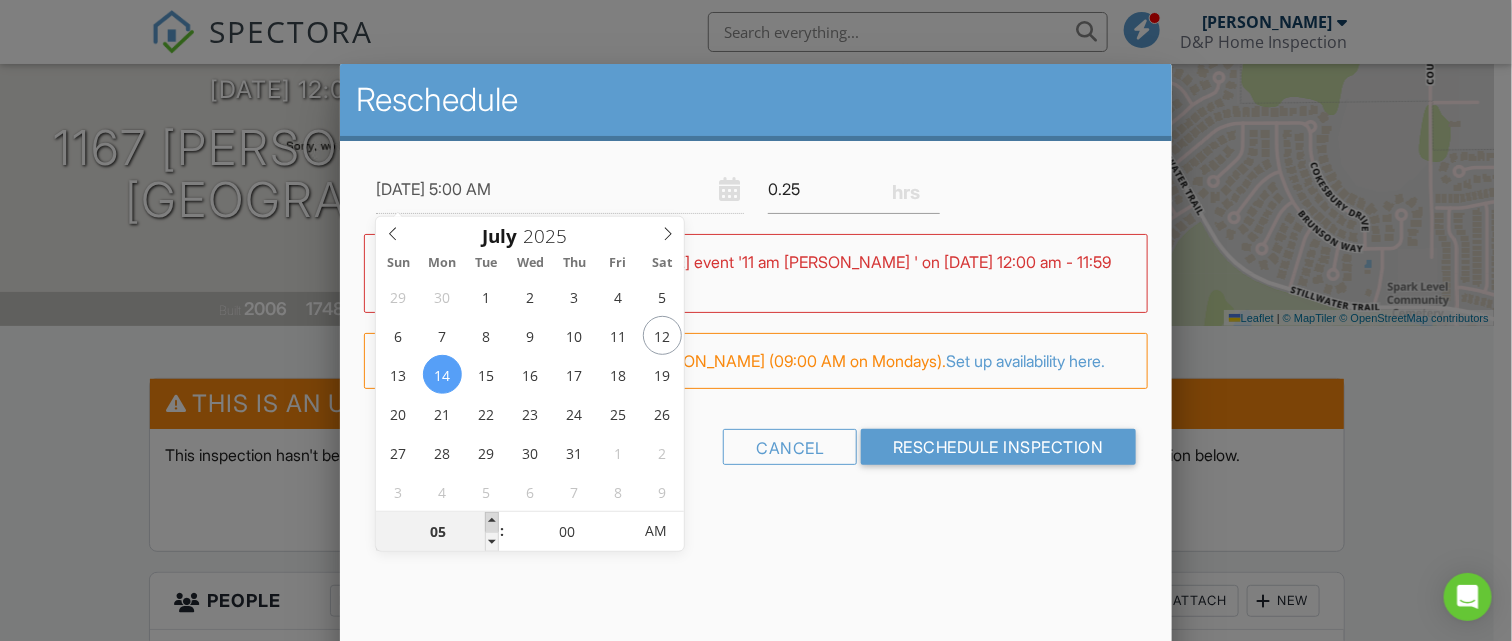 type on "06" 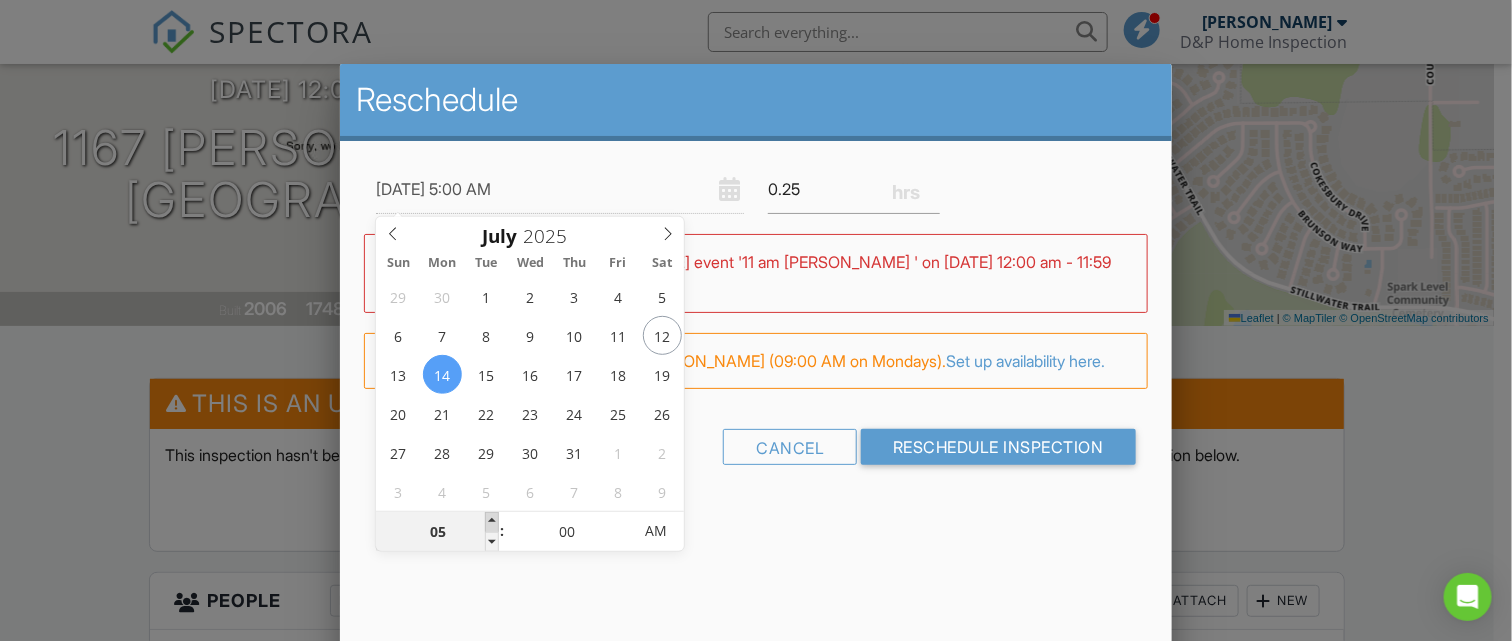 type on "07/14/2025 6:00 AM" 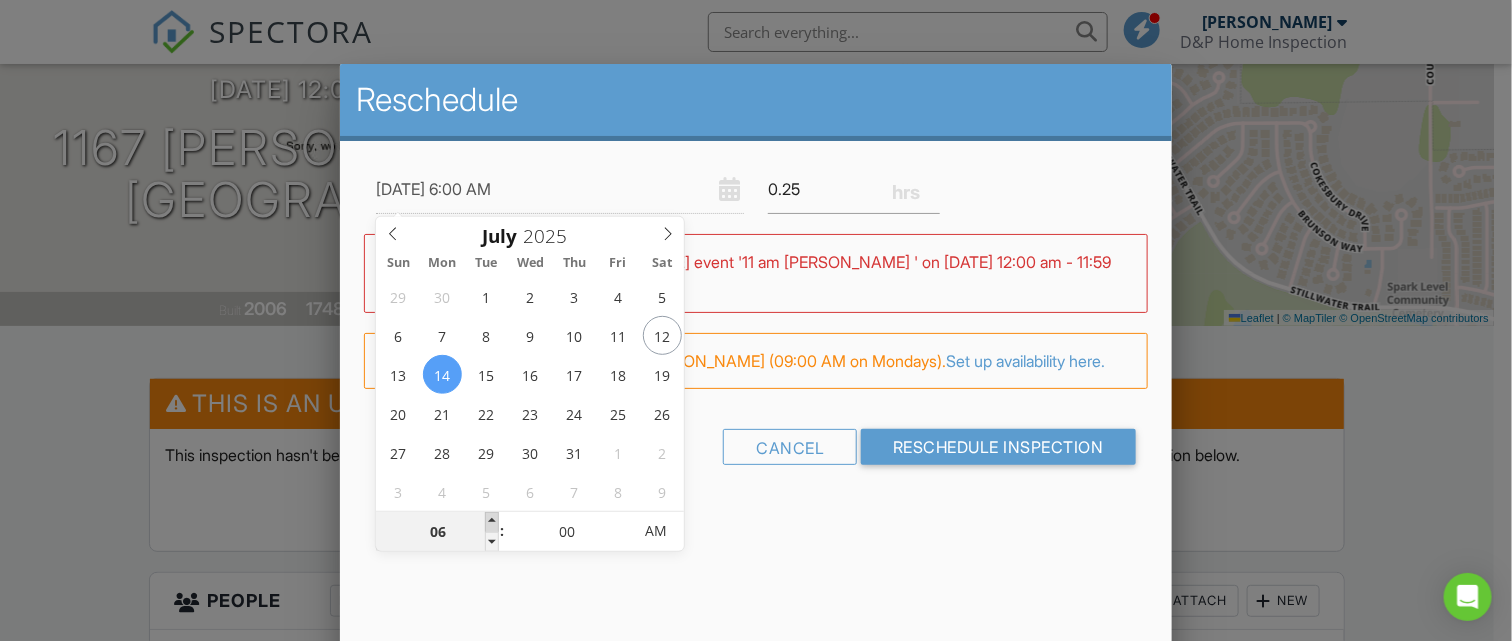 click at bounding box center [492, 522] 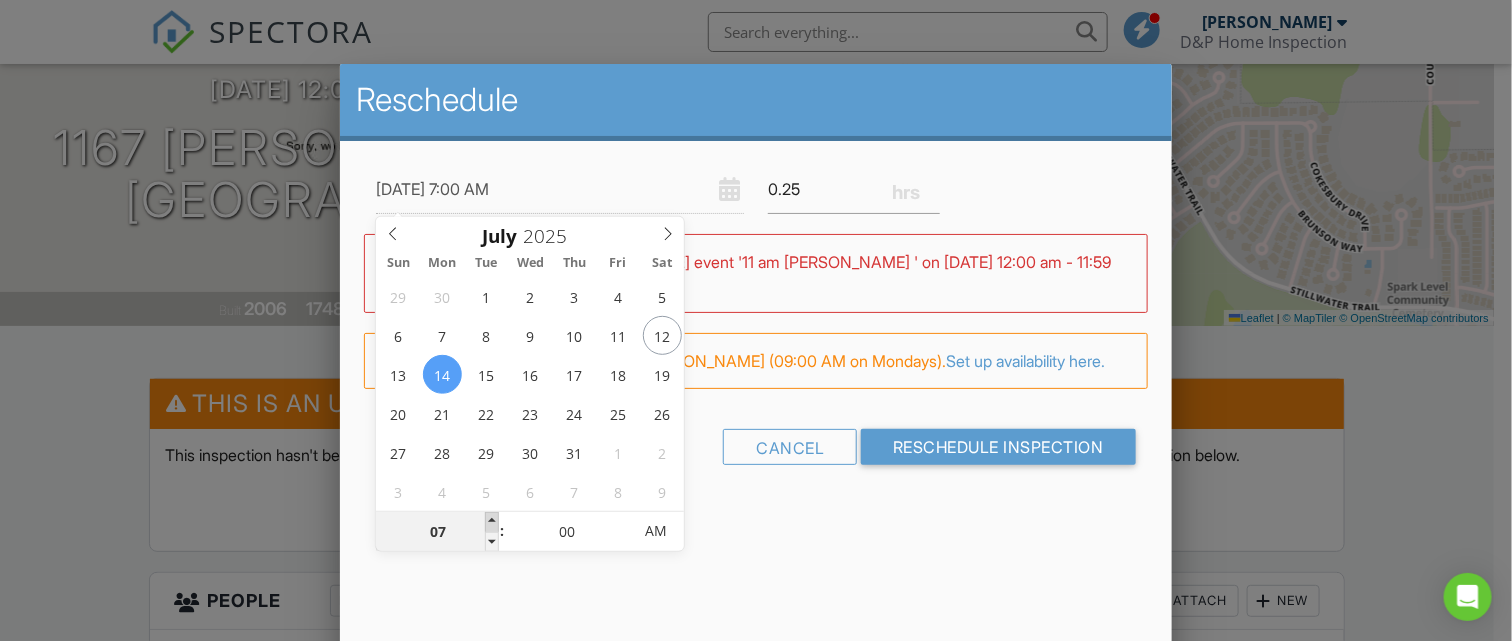 click at bounding box center (492, 522) 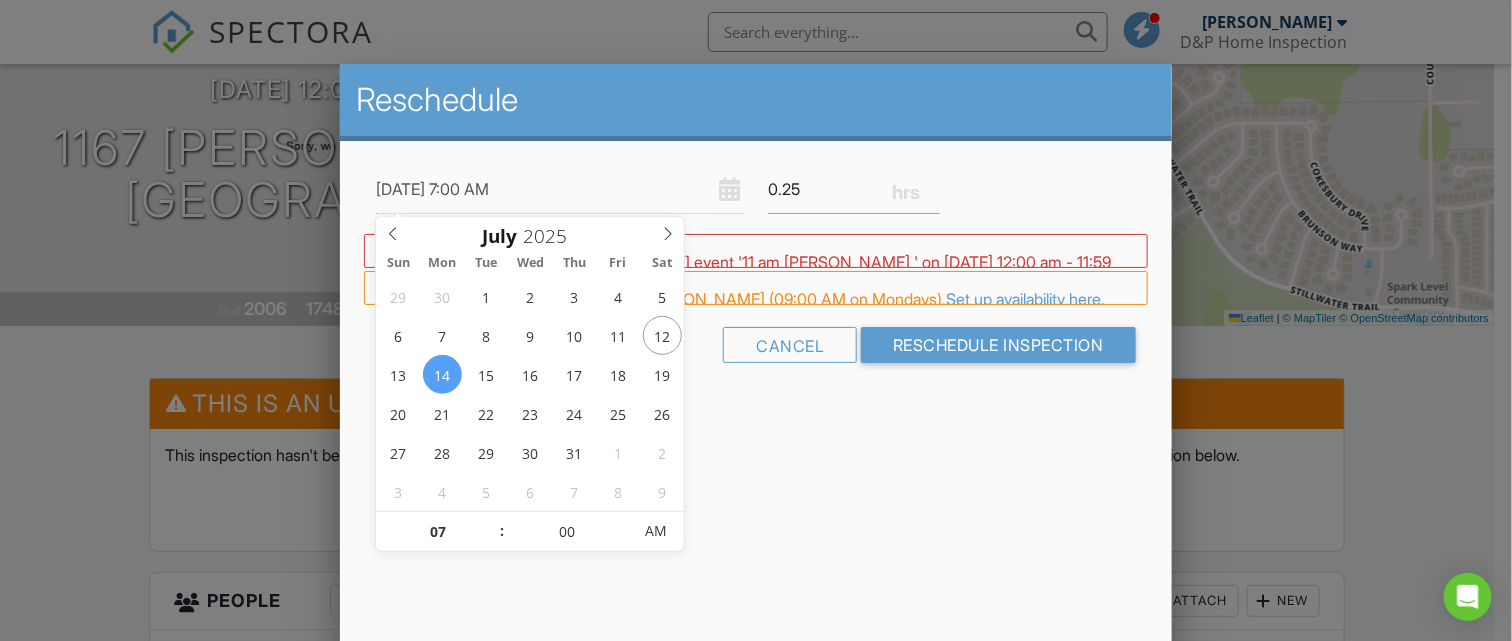click on "Reschedule
07/14/2025 7:00 AM
0.25
Warning: this date/time is in the past.
WARNING: Conflicts with Dirk Houglum's event '11 am Sol Guzman ' on 07/14/2025 12:00 am - 11:59 pm.
FYI: This is not a regular time slot for Dirk Houglum (09:00 AM on Mondays).  Set up availability here.
Cancel
Reschedule Inspection" at bounding box center (756, 414) 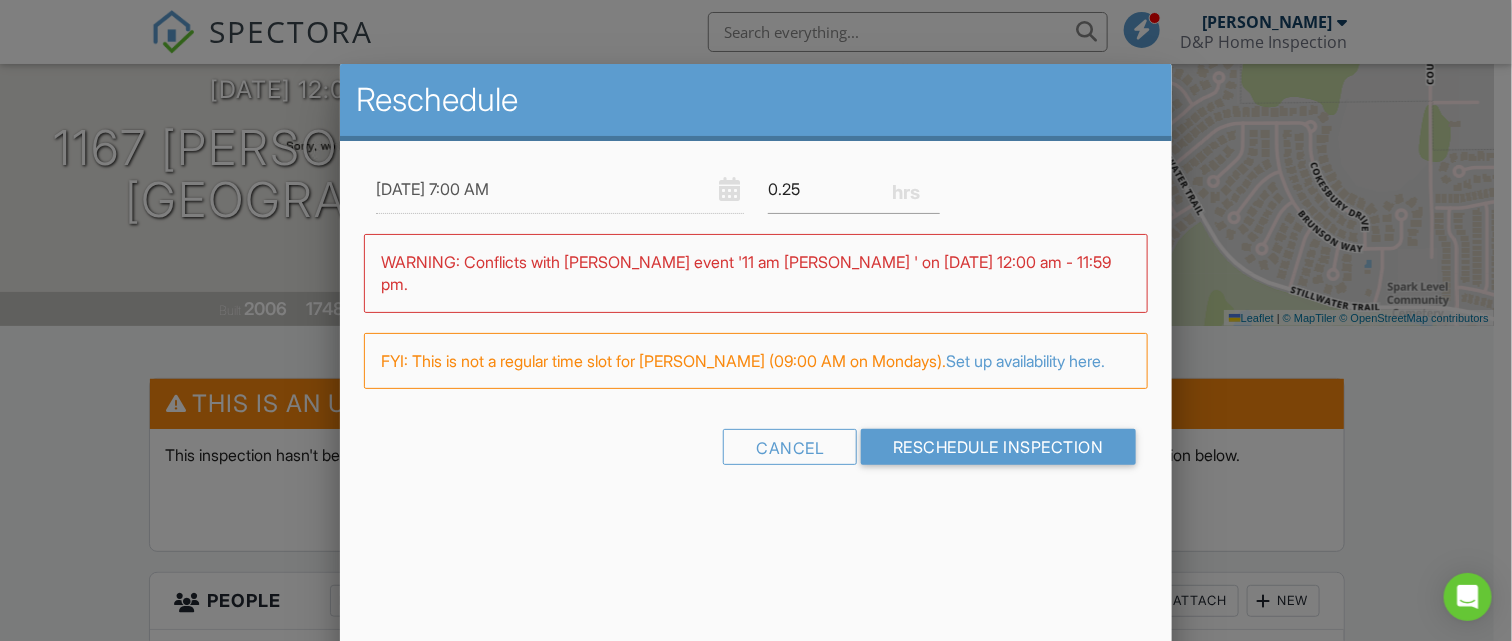 click at bounding box center (756, 300) 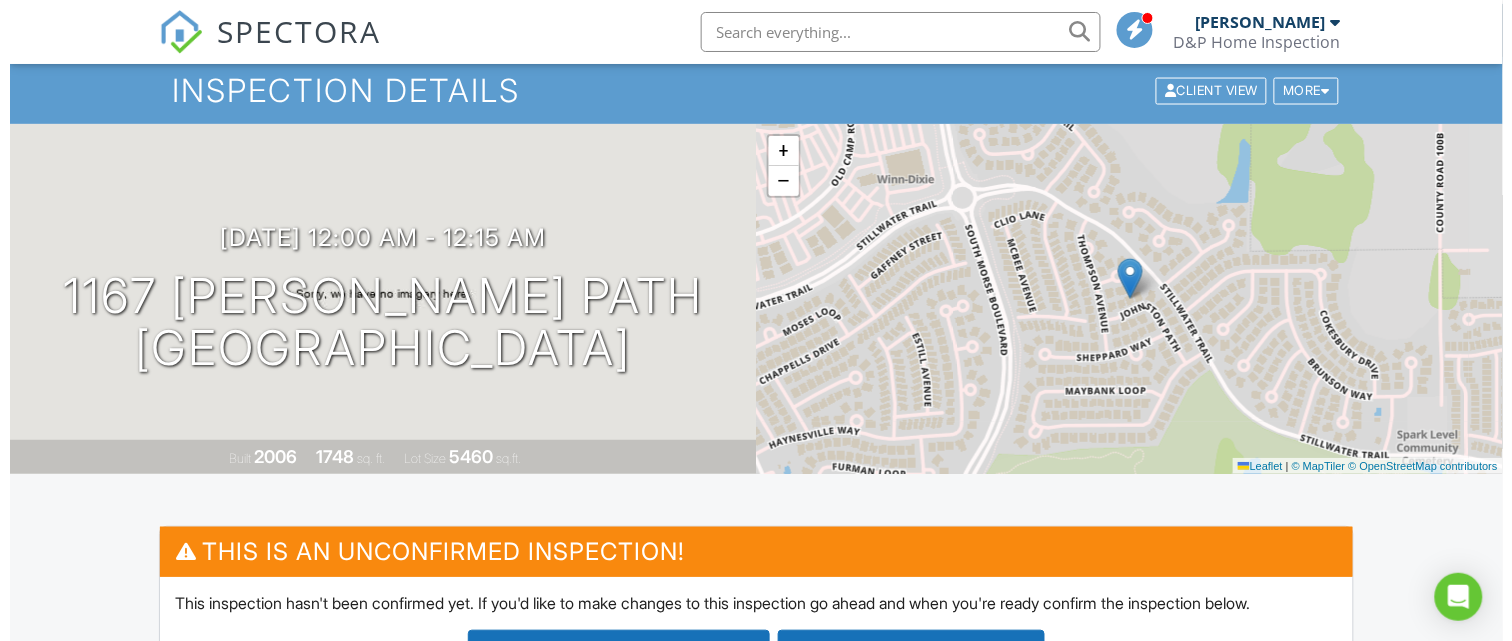 scroll, scrollTop: 0, scrollLeft: 0, axis: both 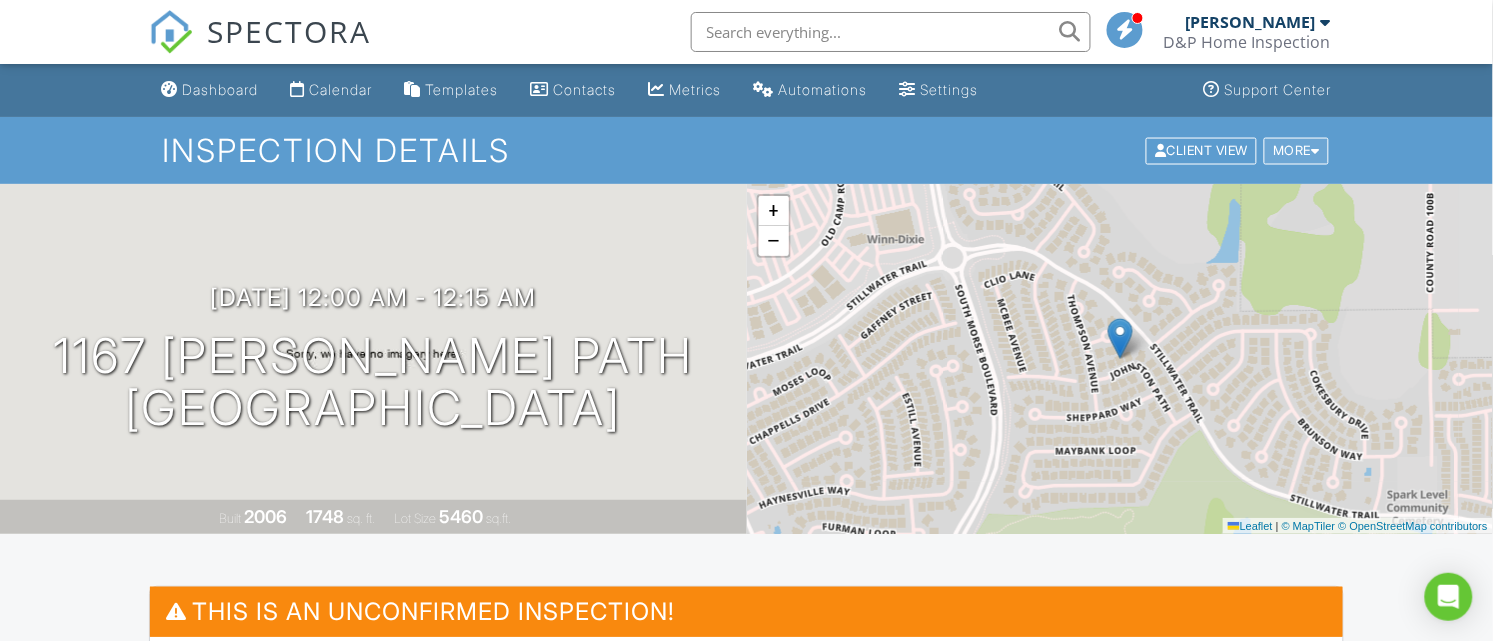 click on "More" at bounding box center [1296, 150] 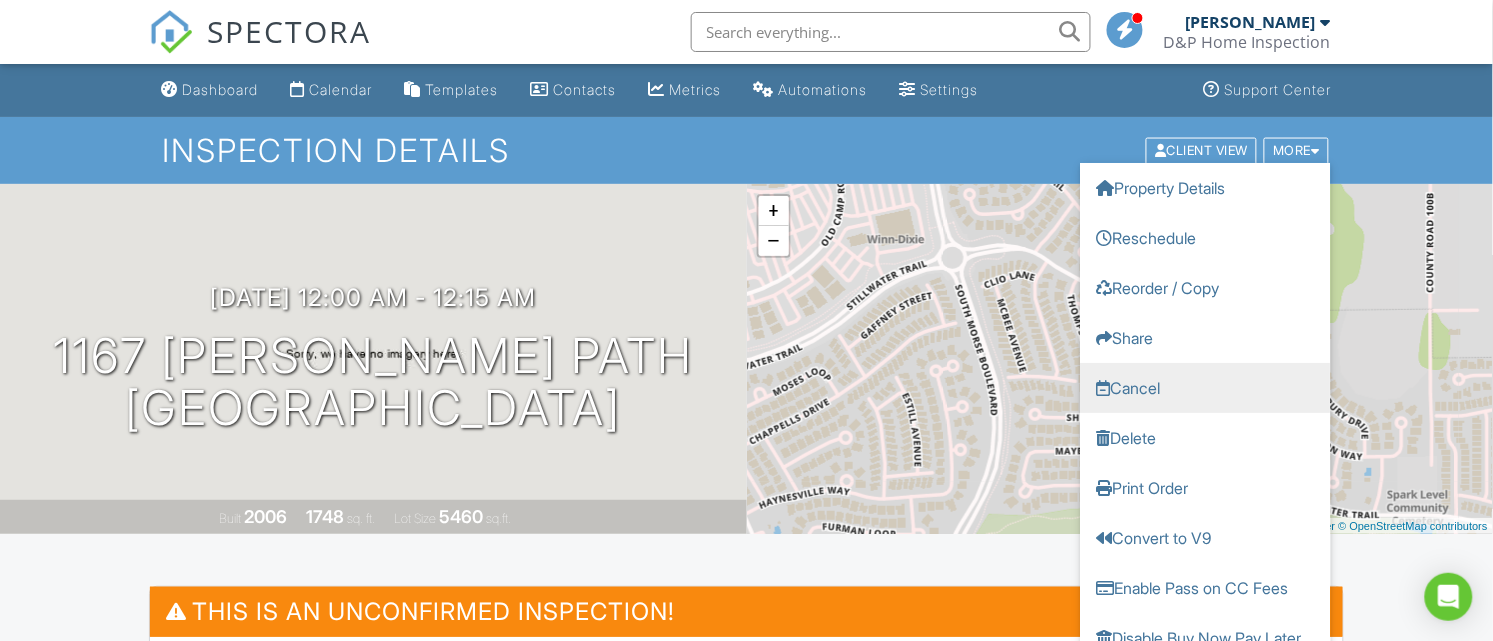 click on "Cancel" at bounding box center [1206, 387] 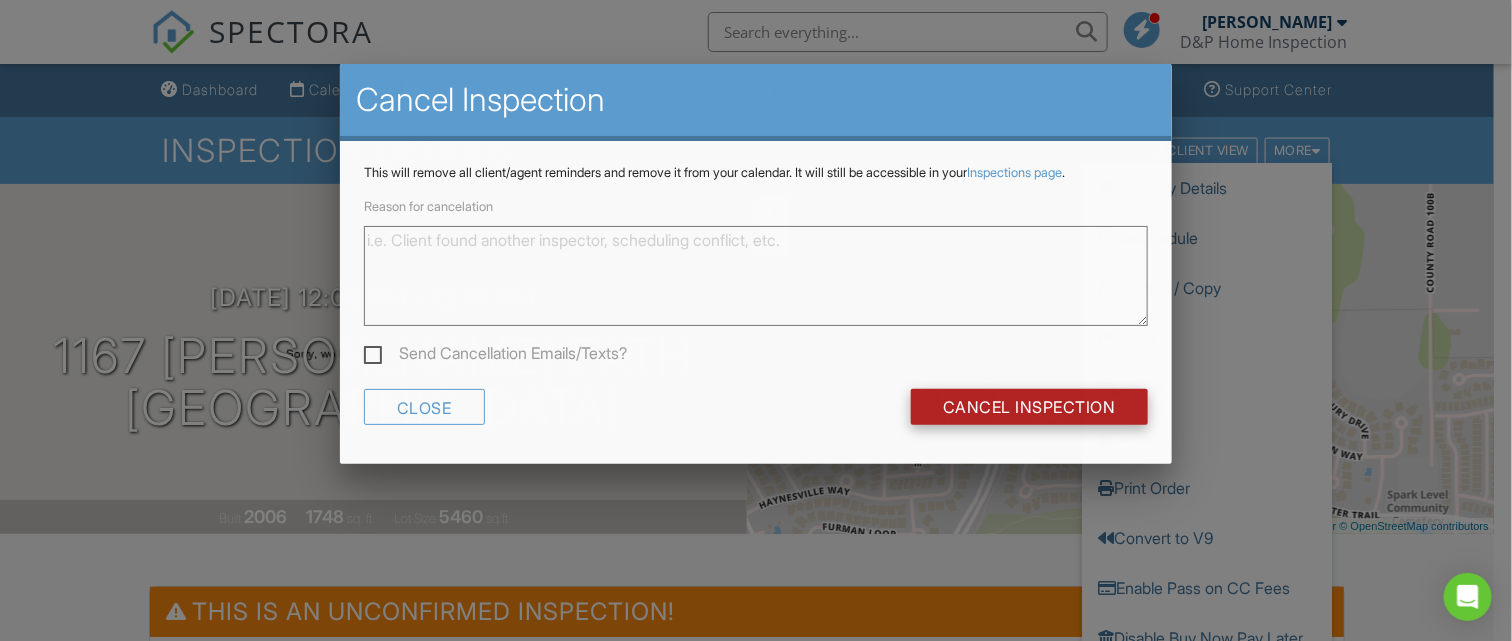click on "Cancel Inspection" at bounding box center (1029, 407) 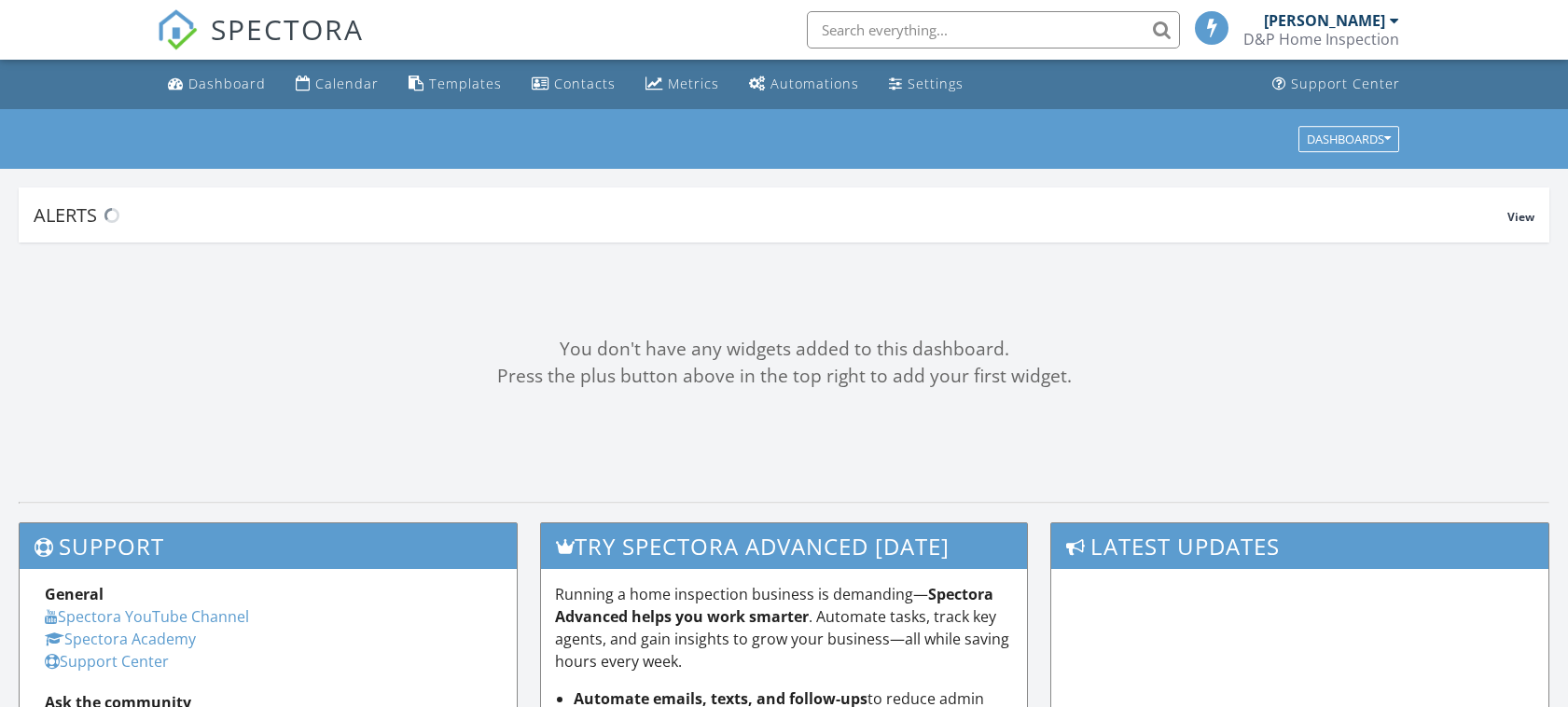 scroll, scrollTop: 0, scrollLeft: 0, axis: both 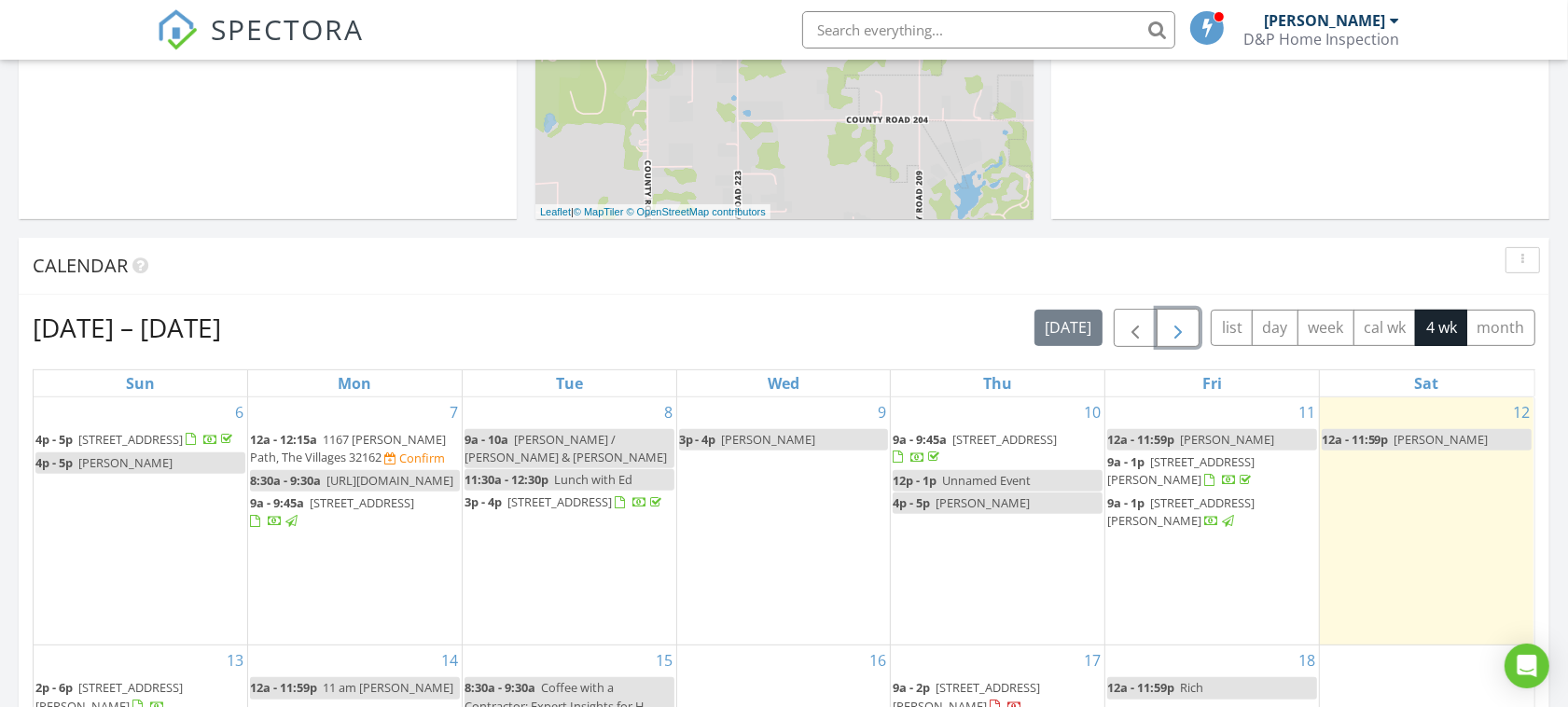 click at bounding box center [1178, 328] 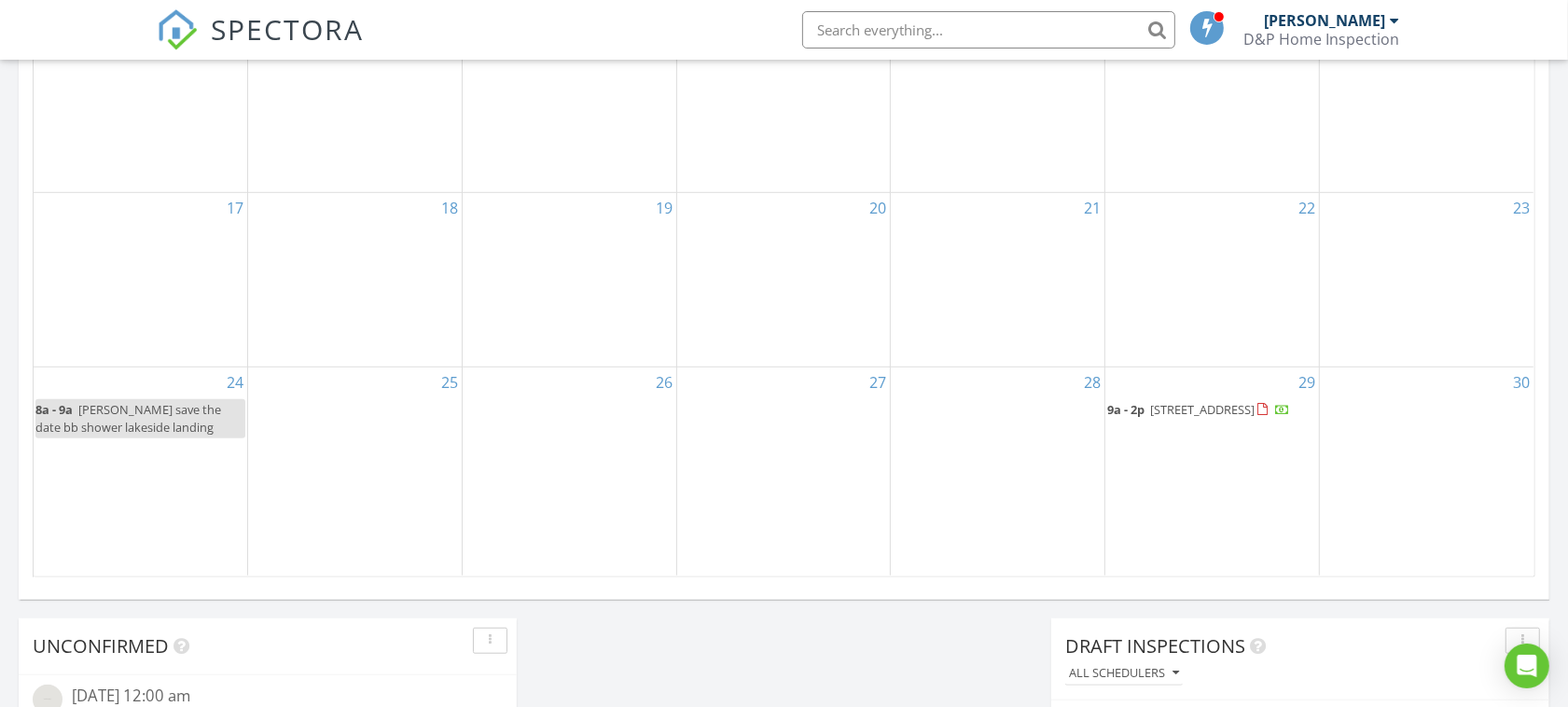 scroll, scrollTop: 583, scrollLeft: 0, axis: vertical 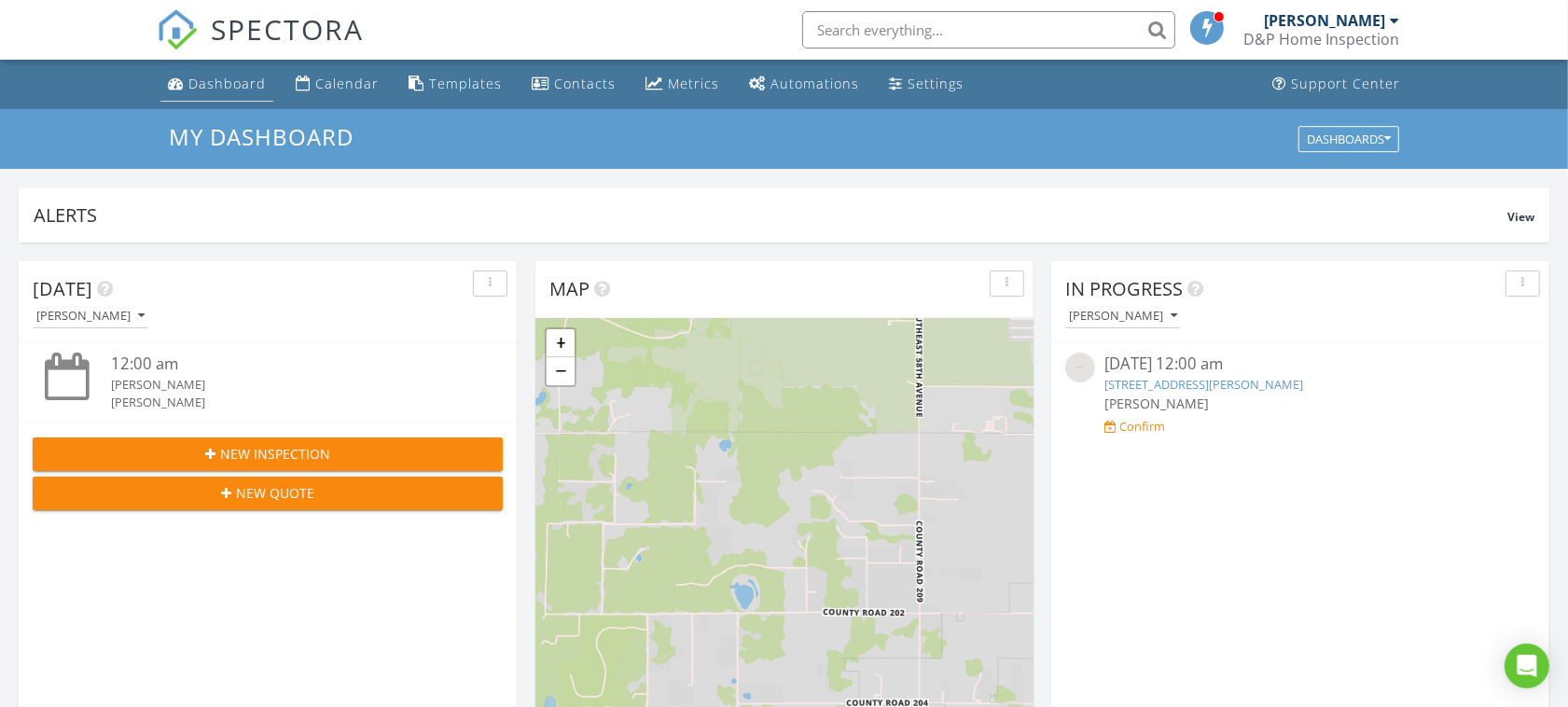 click on "Dashboard" at bounding box center [227, 83] 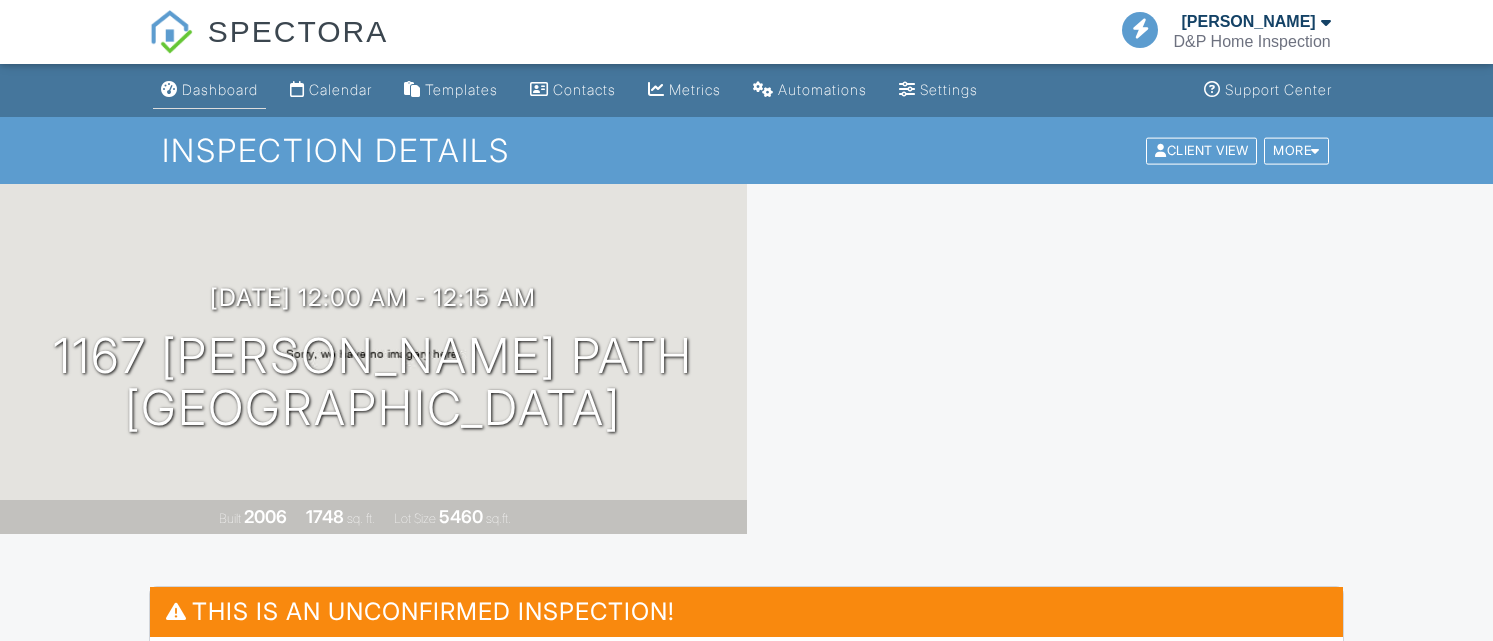 scroll, scrollTop: 0, scrollLeft: 0, axis: both 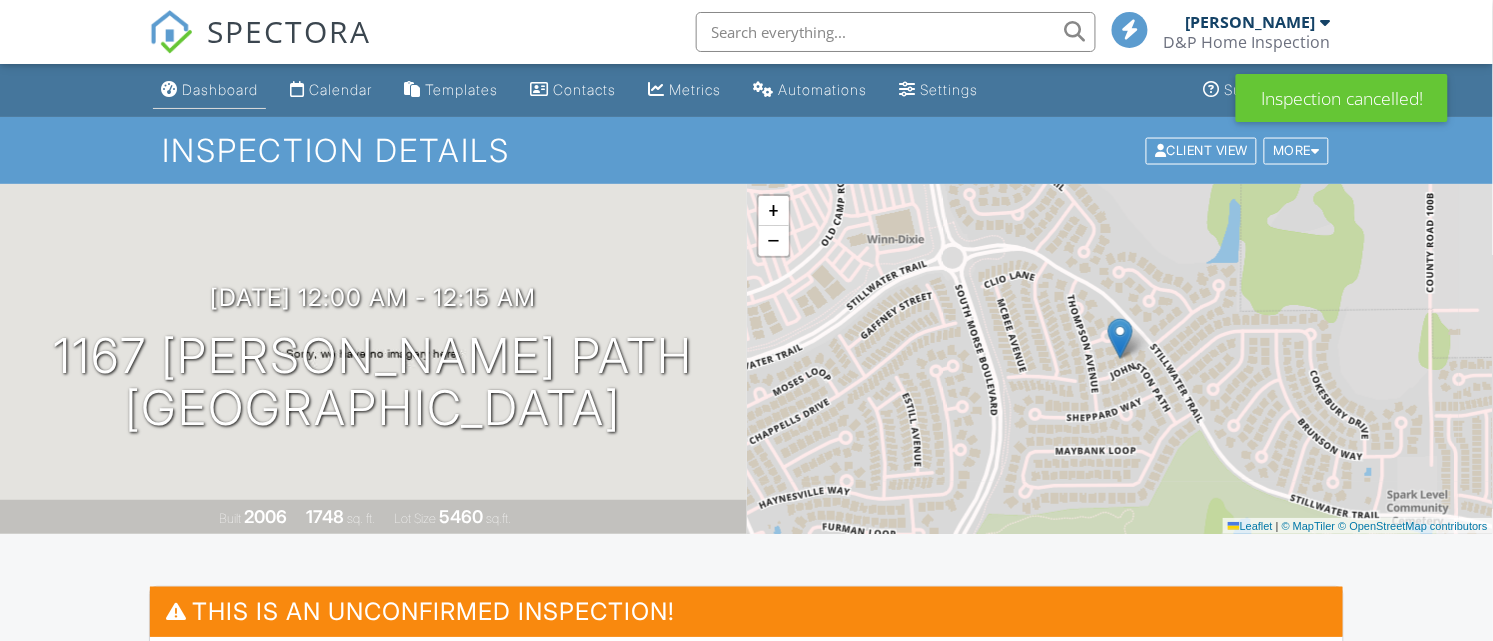 click on "Dashboard" at bounding box center [220, 89] 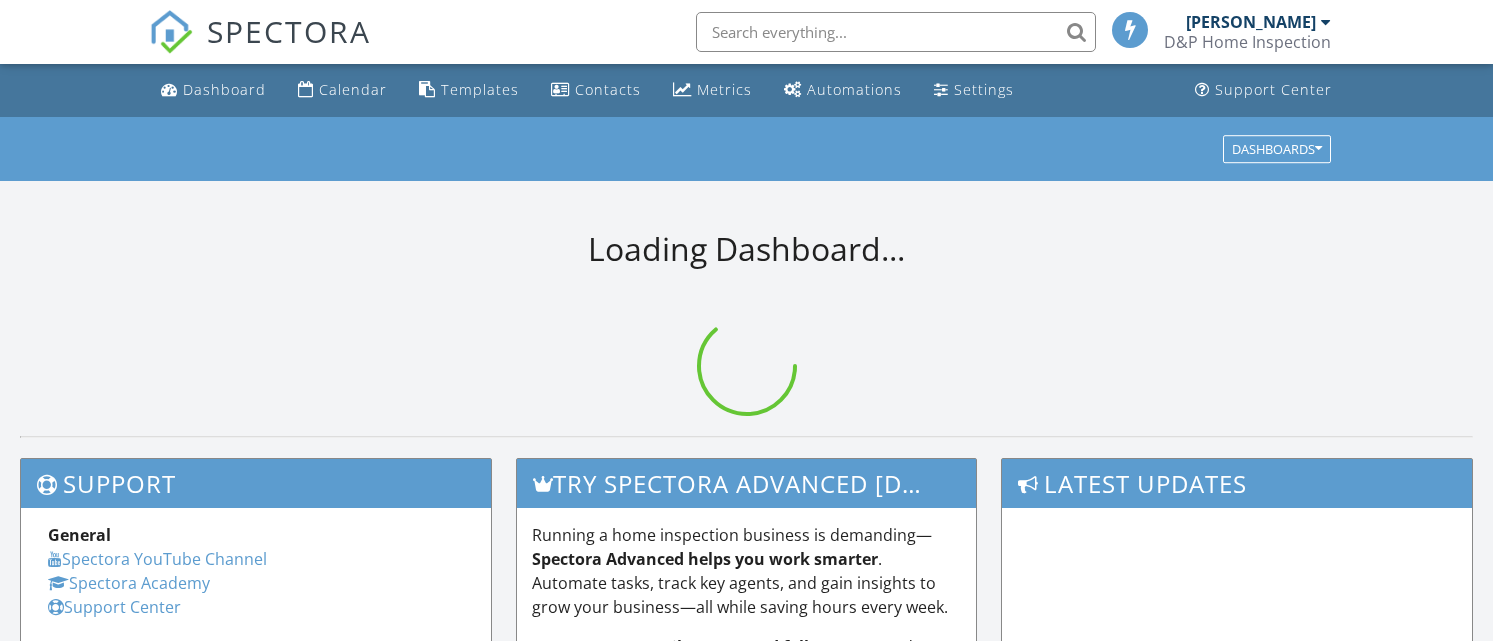 scroll, scrollTop: 0, scrollLeft: 0, axis: both 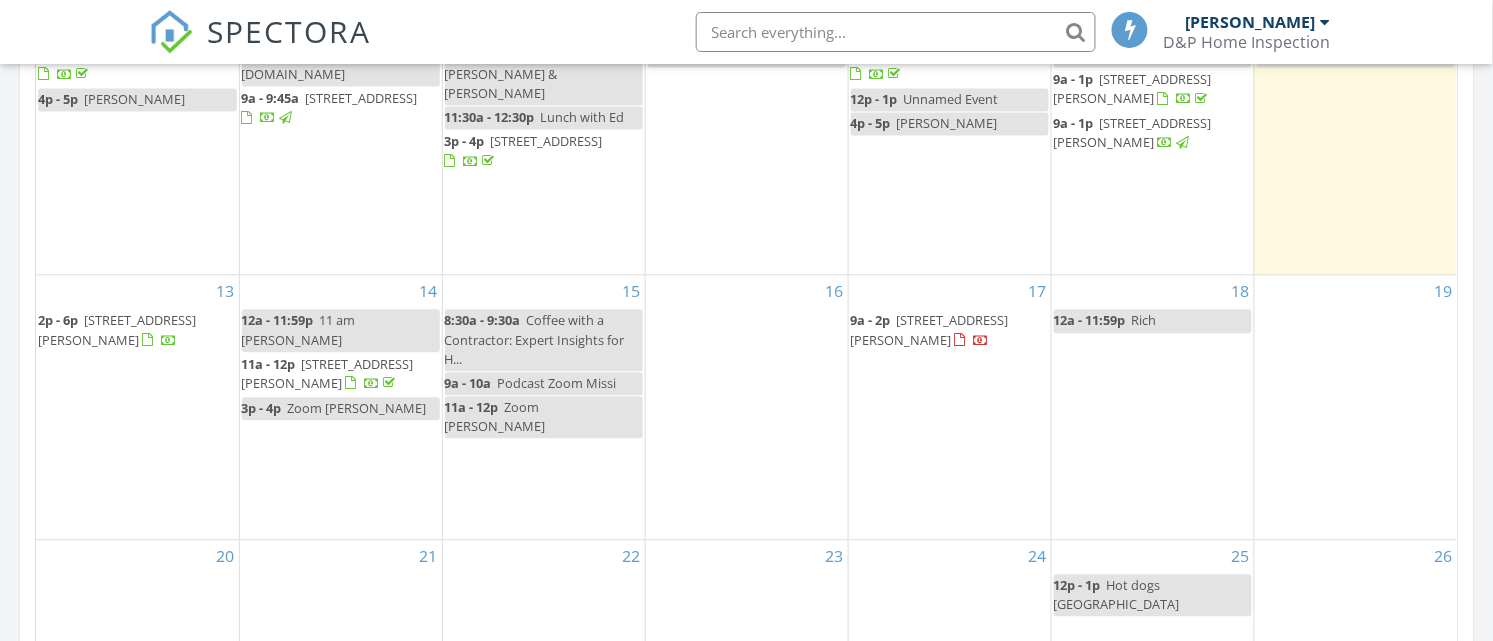 click on "14
12a - 11:59p
11 am [PERSON_NAME]
11a - 12p
[STREET_ADDRESS][PERSON_NAME]
3p - 4p
Zoom  [PERSON_NAME]" at bounding box center [341, 406] 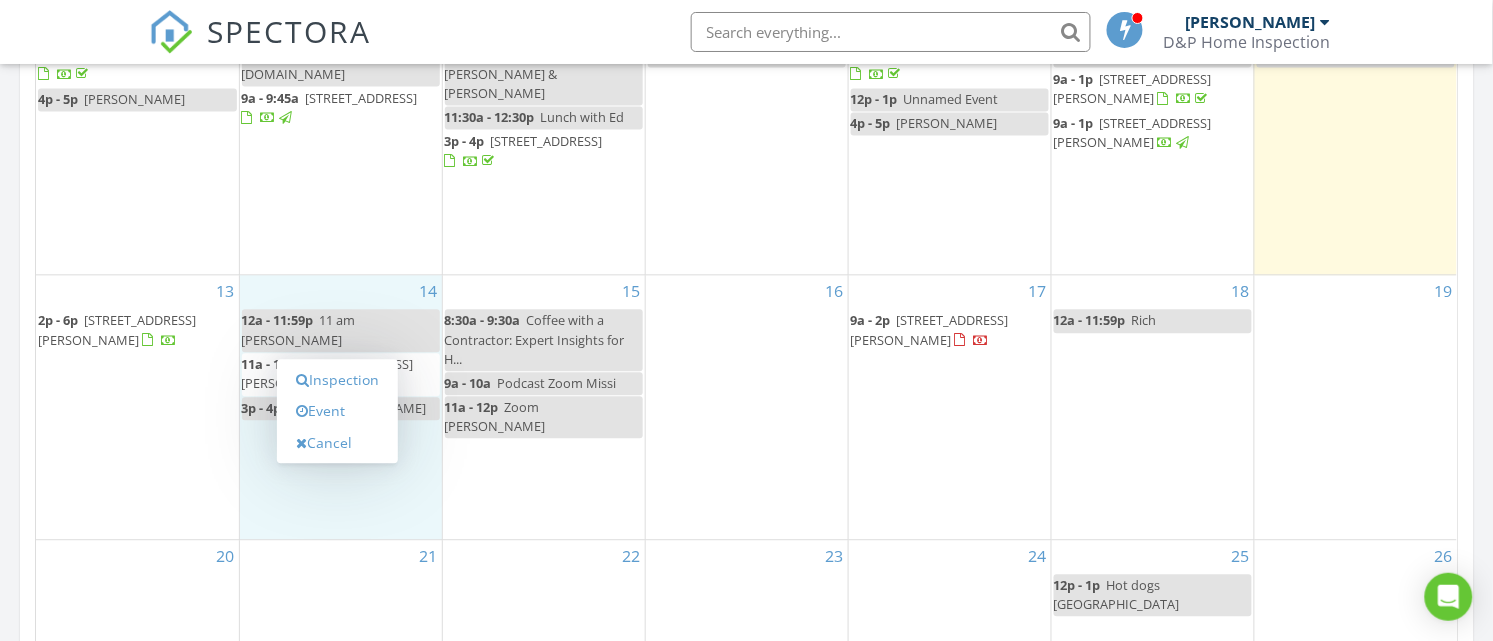 scroll, scrollTop: 10, scrollLeft: 10, axis: both 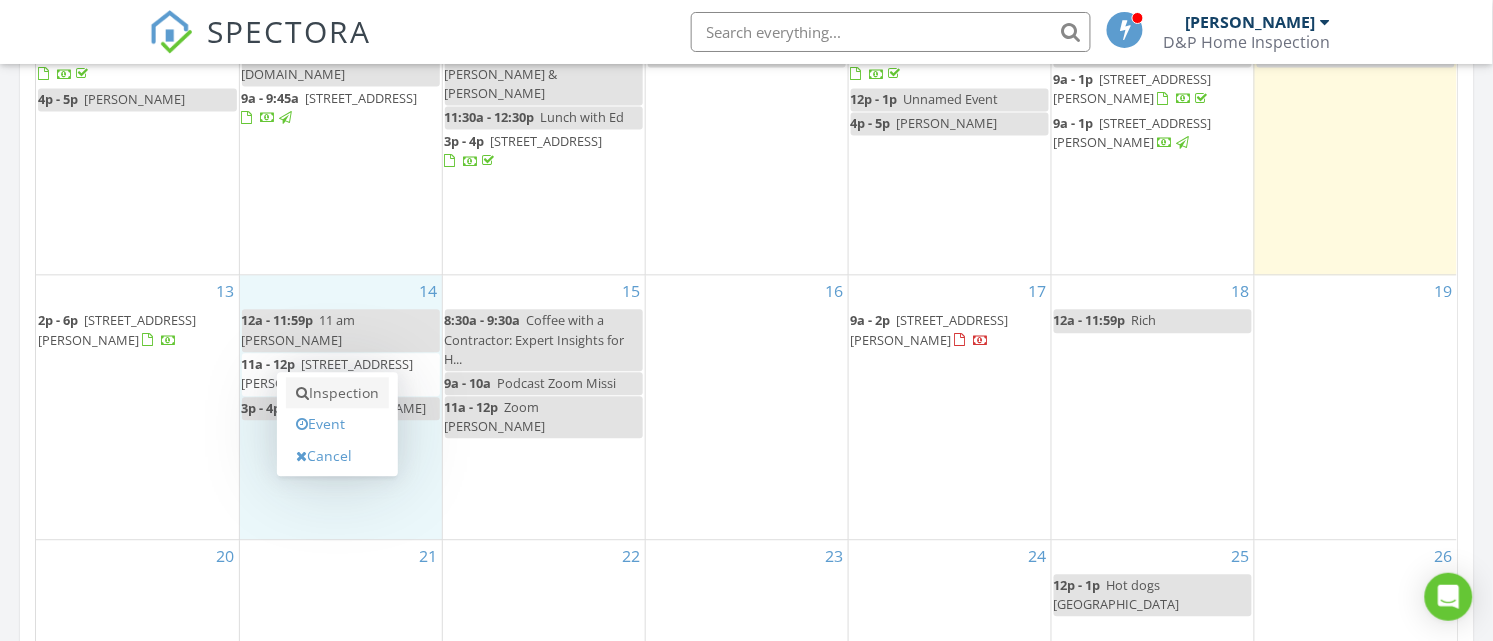 click on "Inspection" at bounding box center [337, 393] 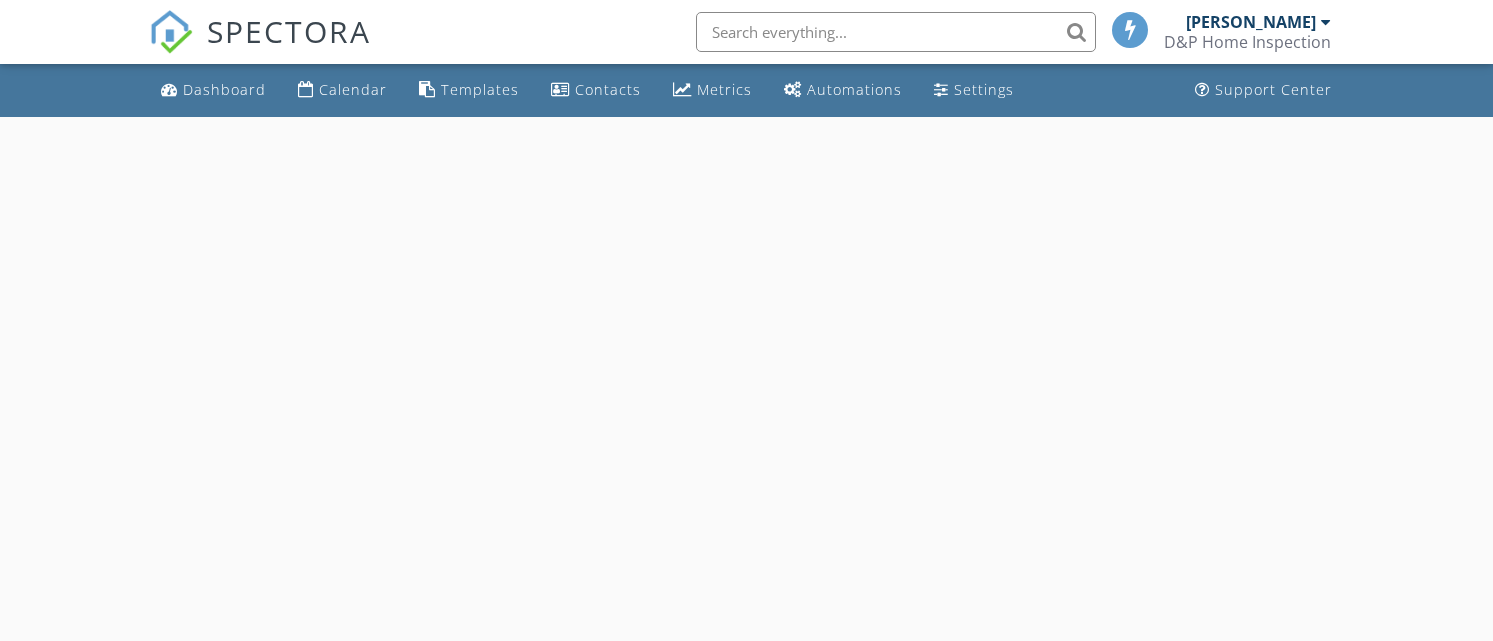 scroll, scrollTop: 0, scrollLeft: 0, axis: both 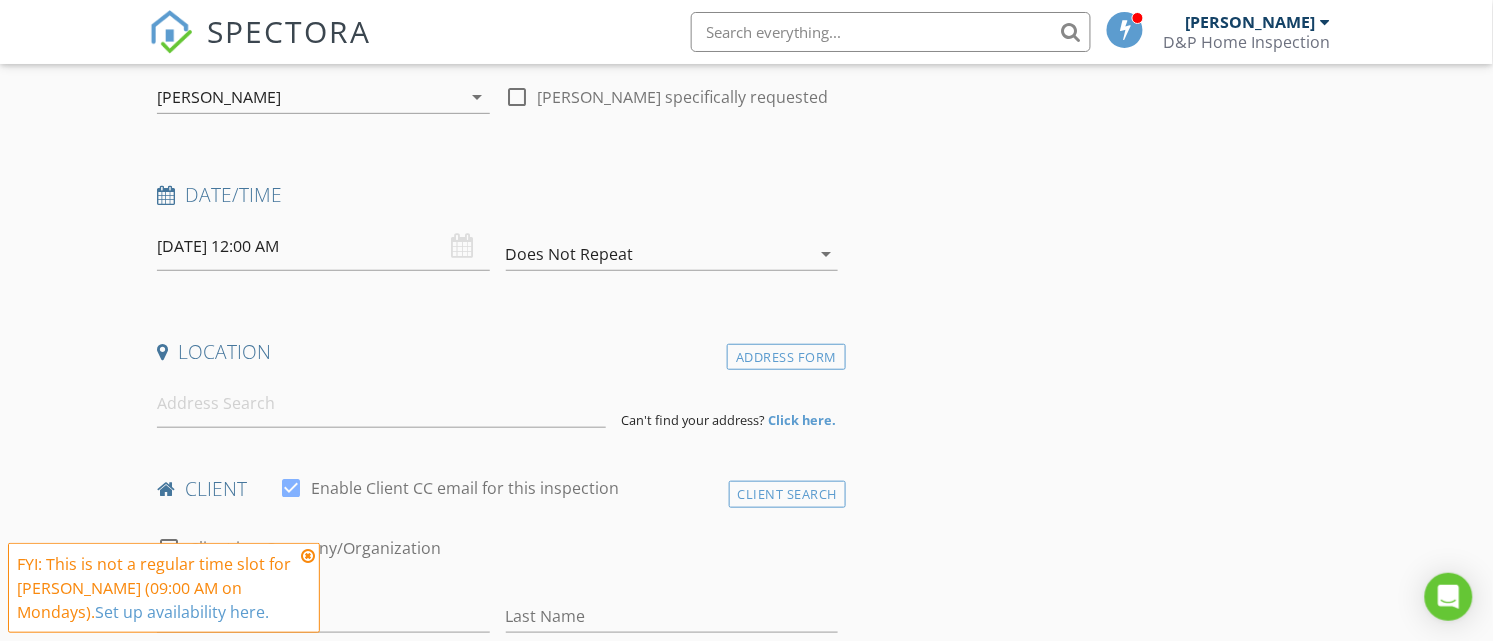 click at bounding box center [308, 556] 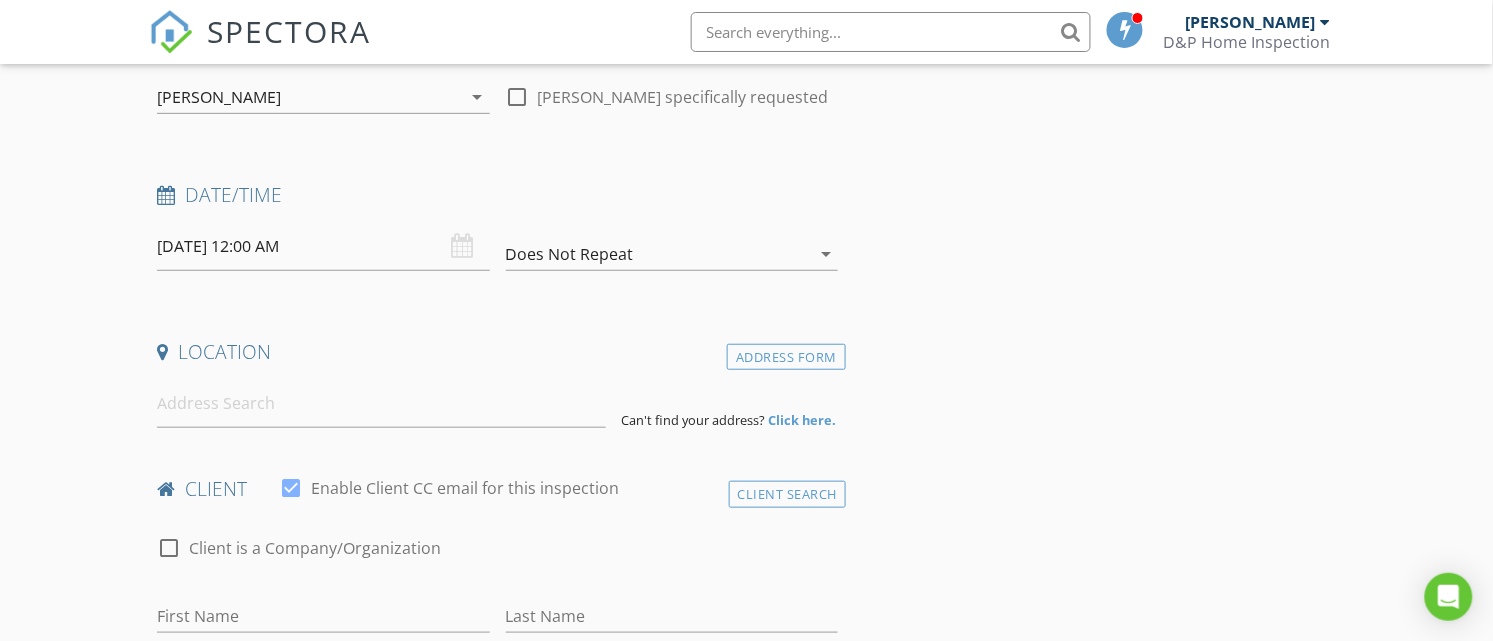 click on "Does Not Repeat" at bounding box center (658, 254) 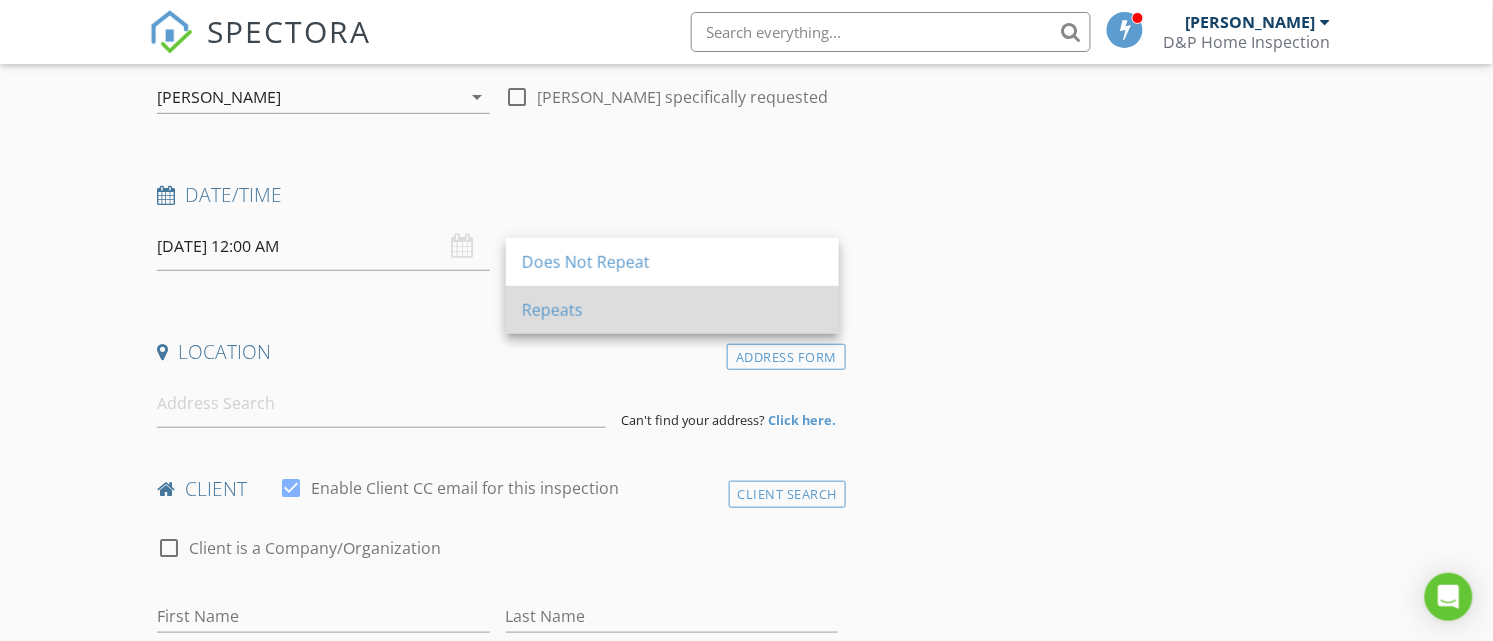 click on "Repeats" at bounding box center (672, 310) 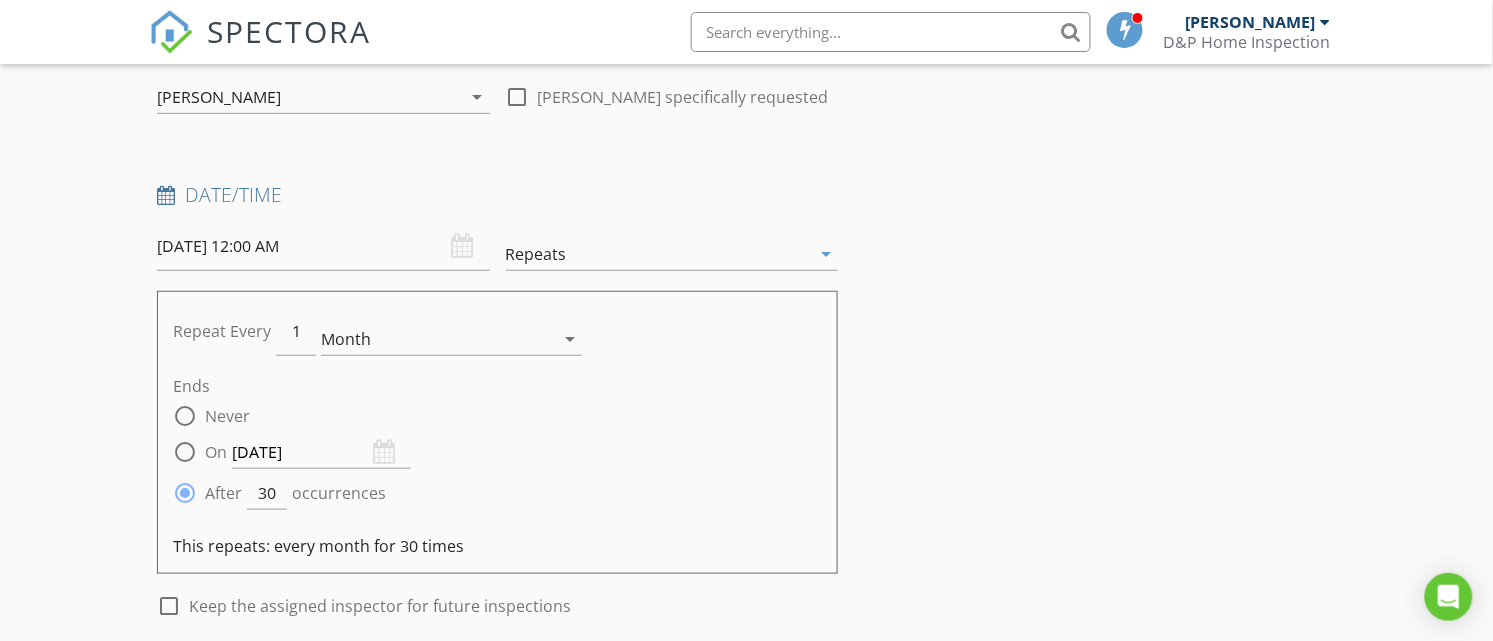 click on "Month" at bounding box center [437, 339] 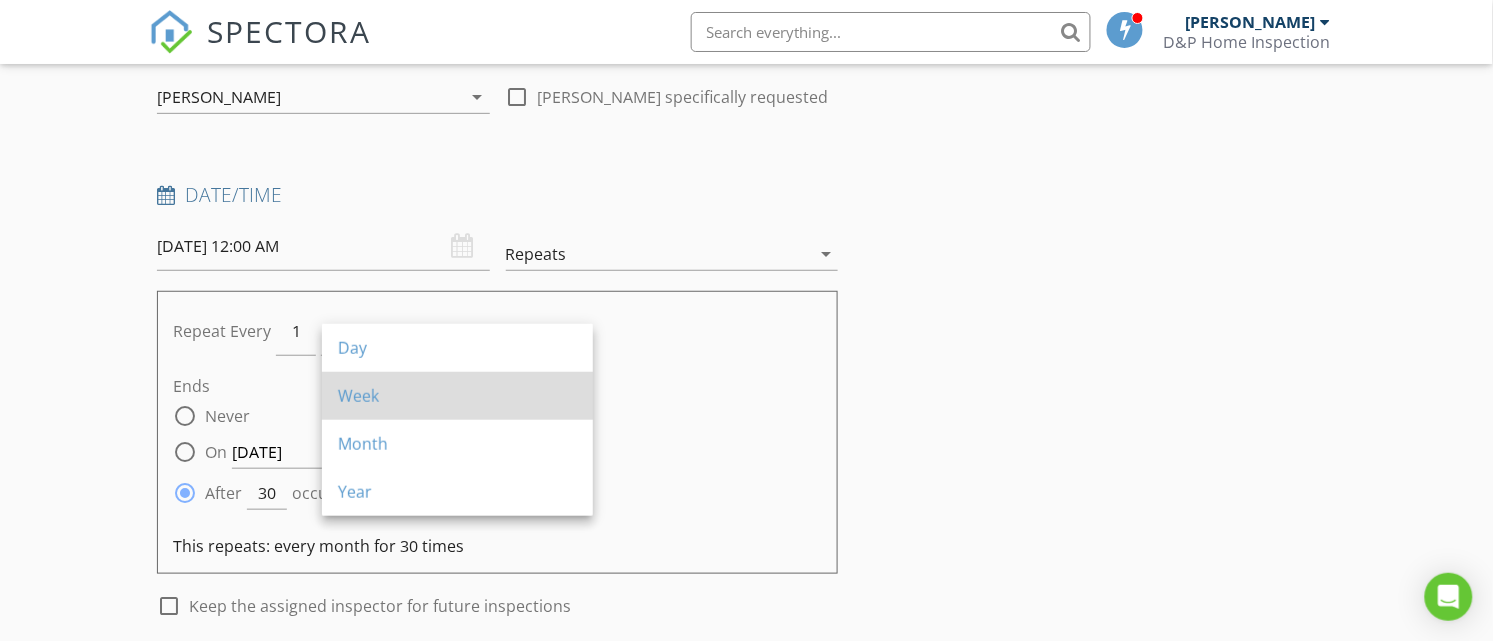 click on "Week" at bounding box center (457, 396) 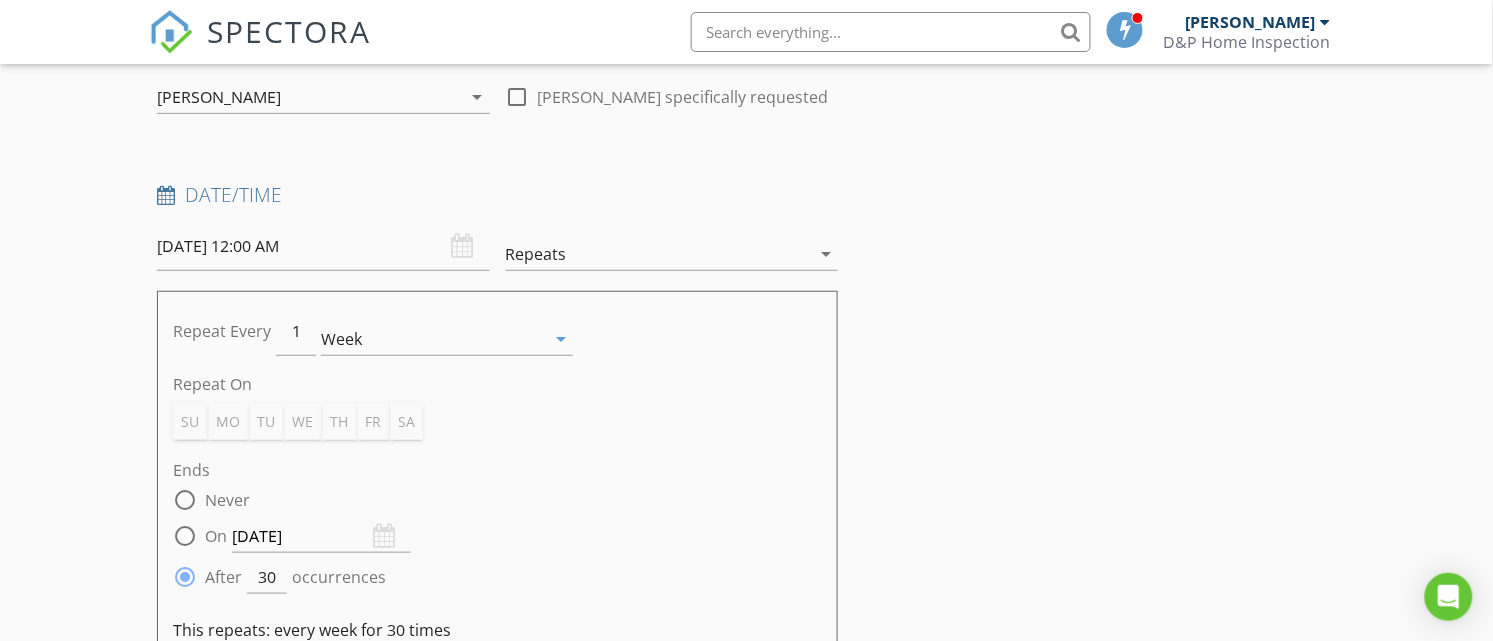 click on "INSPECTOR(S)
check_box   [PERSON_NAME]   PRIMARY   [PERSON_NAME] arrow_drop_down   check_box_outline_blank [PERSON_NAME] specifically requested
Date/Time
[DATE] 12:00 AM   Repeats arrow_drop_down   Repeat Every   1   Week arrow_drop_down   Repeat On    Su     Mo     Tu     We     Th     Fr     Sa    Ends radio_button_unchecked  Never    radio_button_unchecked On   [DATE]   radio_button_checked After   30   occurrences   This repeats: every week for 30 times   check_box_outline_blank Keep the assigned inspector for future inspections
Location
Address Form       Can't find your address?   Click here.
client
check_box Enable Client CC email for this inspection   Client Search     check_box_outline_blank Client is a Company/Organization     First Name   Last Name   Email   CC Email   Phone   Address   City   State   Zip       Notes   Private Notes" at bounding box center (746, 1812) 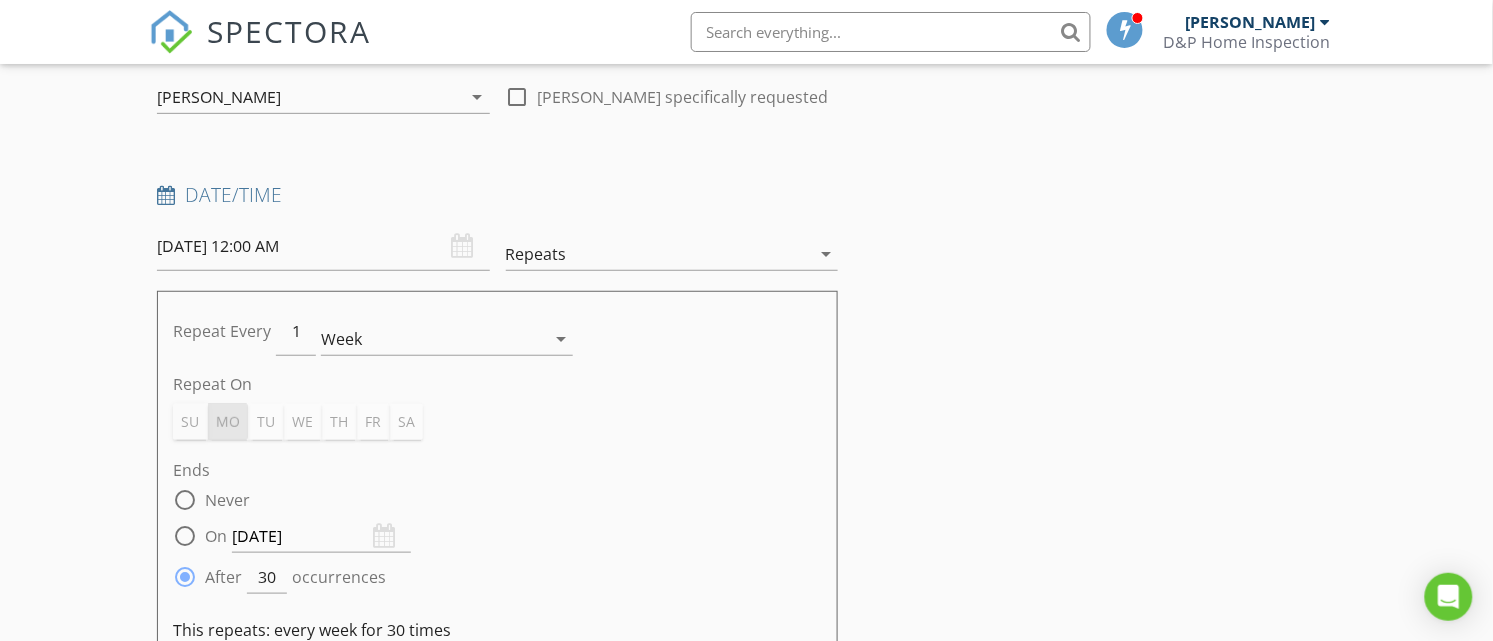 click on "Mo" at bounding box center (228, 421) 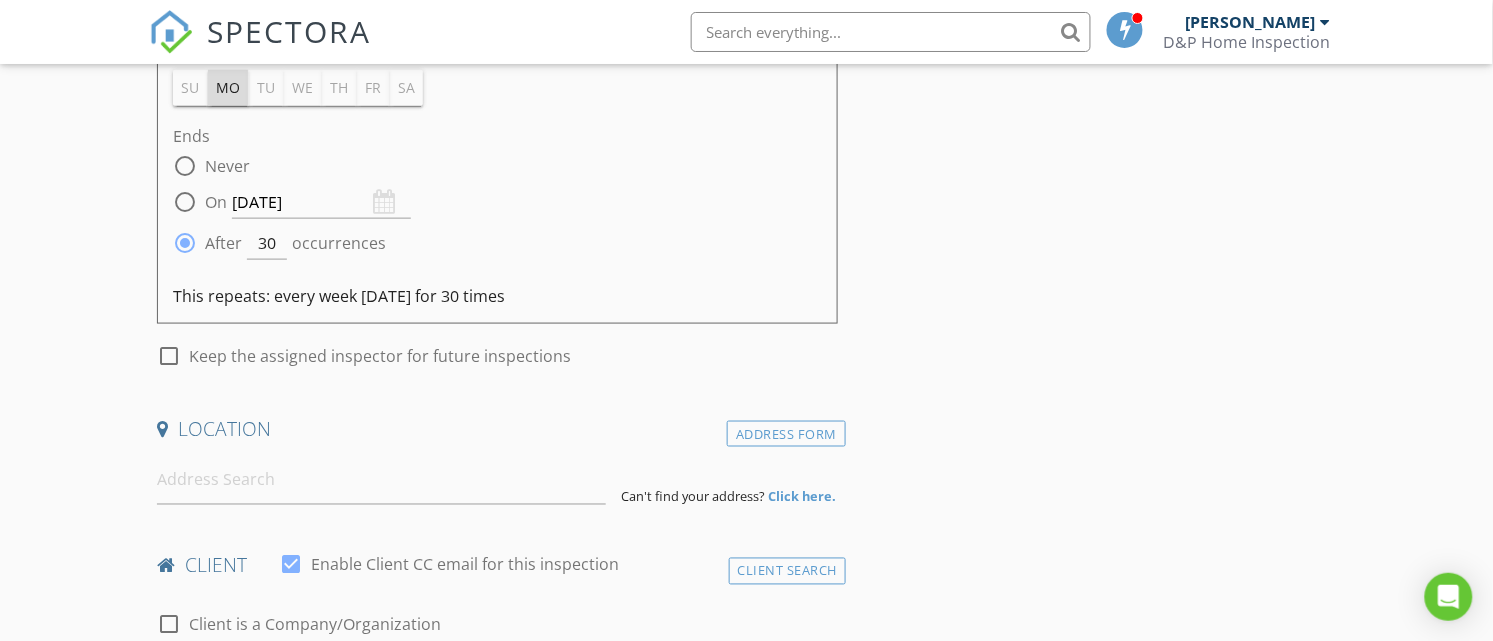 scroll, scrollTop: 625, scrollLeft: 0, axis: vertical 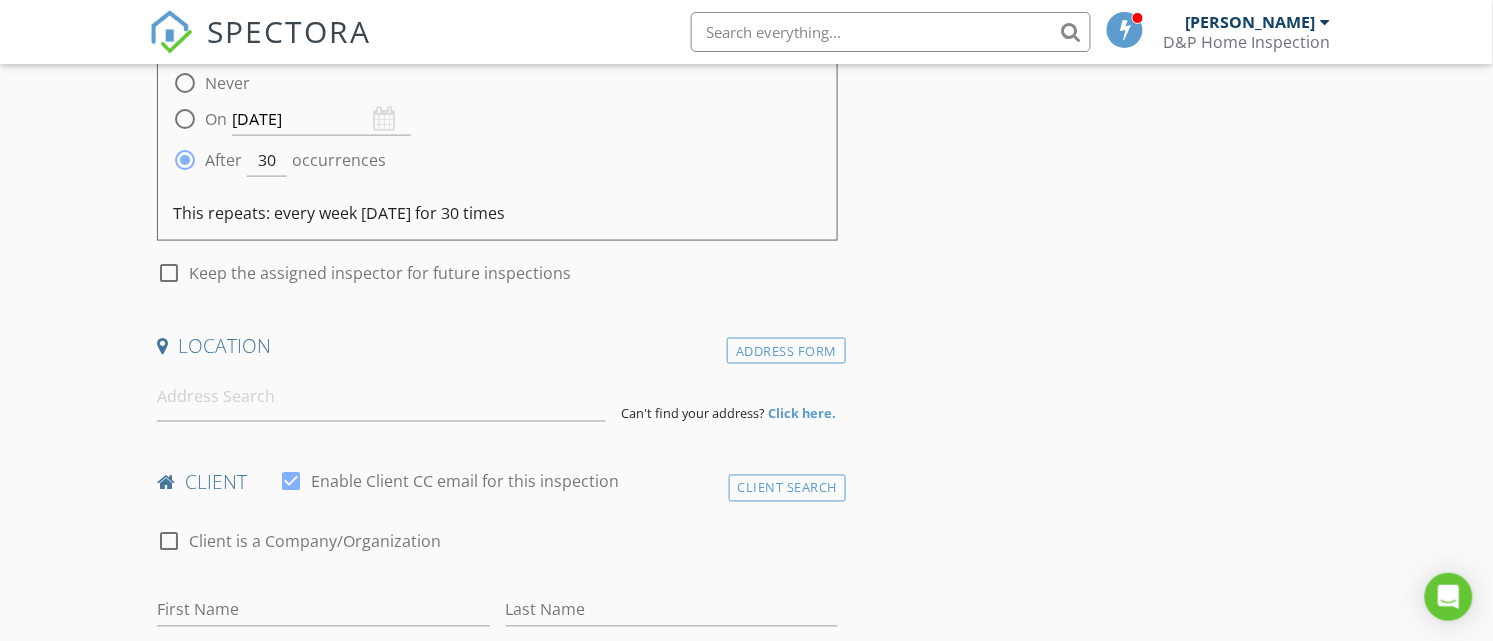 click on "[DATE]" at bounding box center [321, 119] 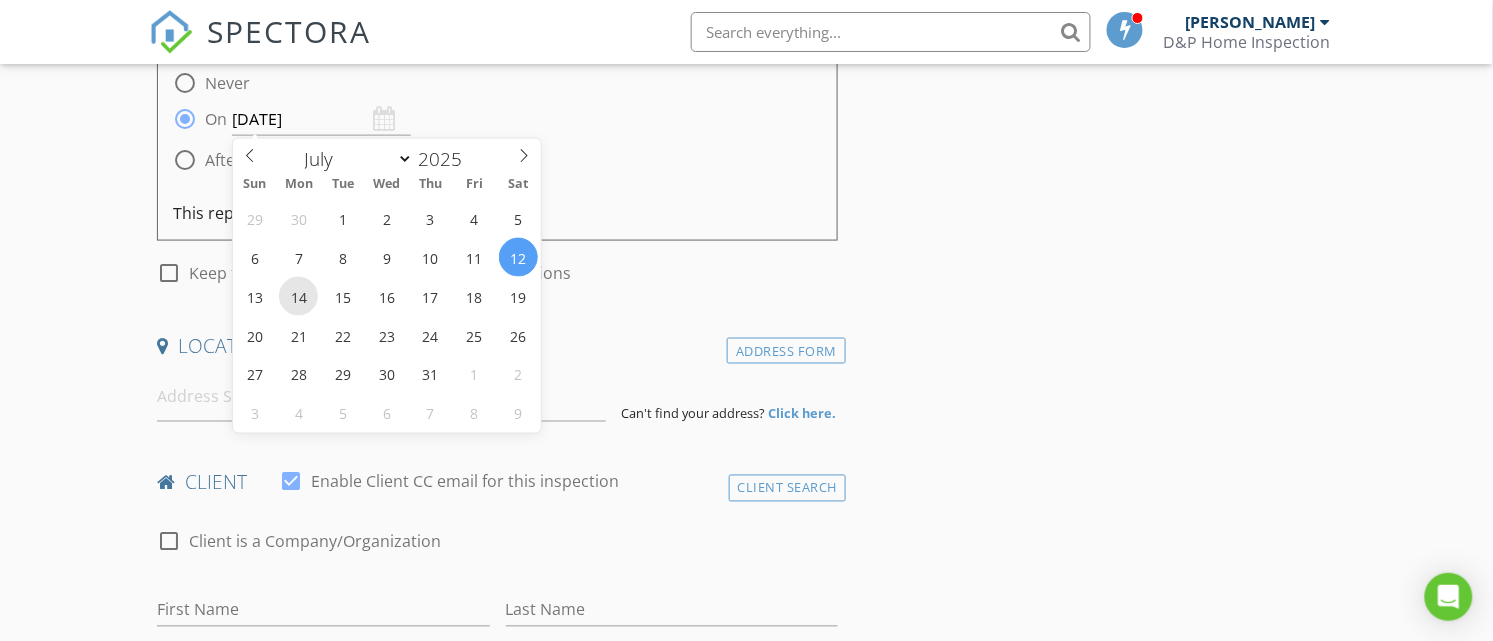 type on "[DATE]" 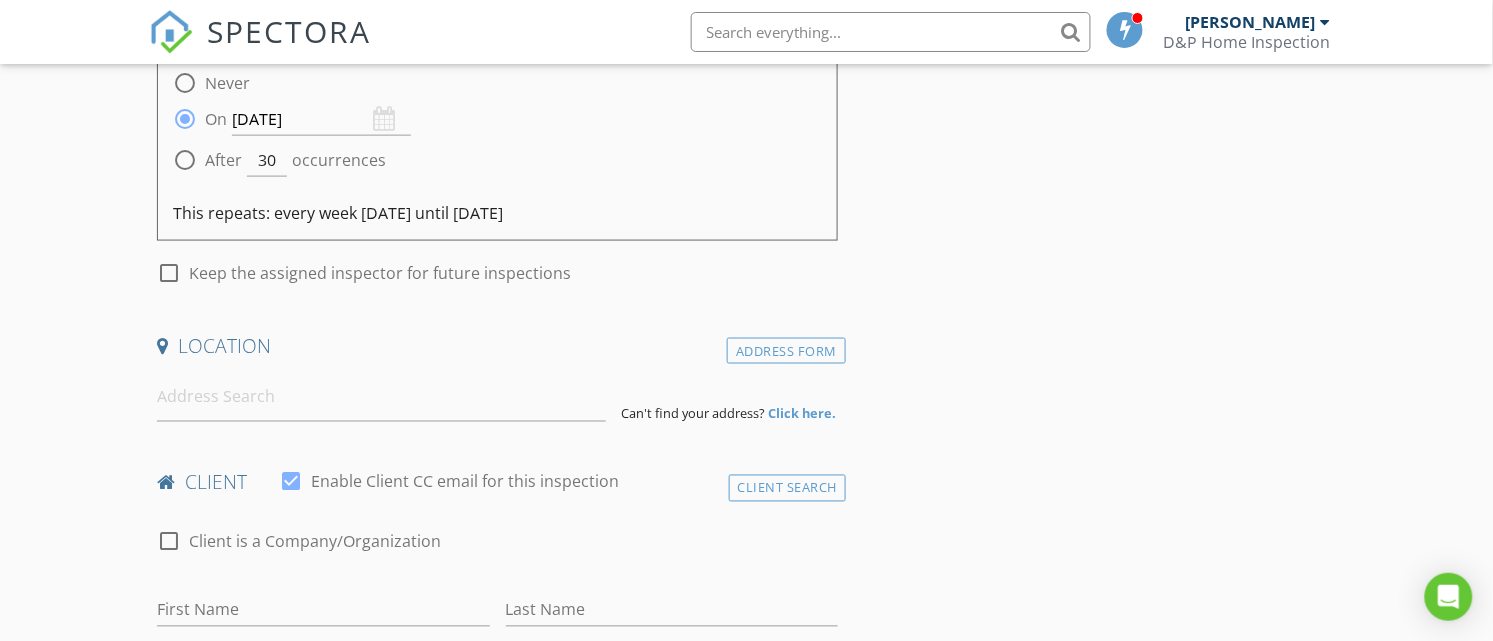 click on "New Inspection
Click here to use the New Order Form
INSPECTOR(S)
check_box   [PERSON_NAME]   PRIMARY   [PERSON_NAME] arrow_drop_down   check_box_outline_blank [PERSON_NAME] specifically requested
Date/Time
[DATE] 12:00 AM   Repeats arrow_drop_down   Repeat Every   1   Week arrow_drop_down   Repeat On    Su     Mo     Tu     We     Th     Fr     Sa    Ends radio_button_unchecked  Never    radio_button_checked On   [DATE]   radio_button_unchecked After   30   occurrences   This repeats: every week [DATE] until [DATE]   check_box_outline_blank Keep the assigned inspector for future inspections
Location
Address Form       Can't find your address?   Click here.
client
check_box Enable Client CC email for this inspection   Client Search     check_box_outline_blank Client is a Company/Organization     First Name   Last Name   Email   CC Email" at bounding box center [746, 1361] 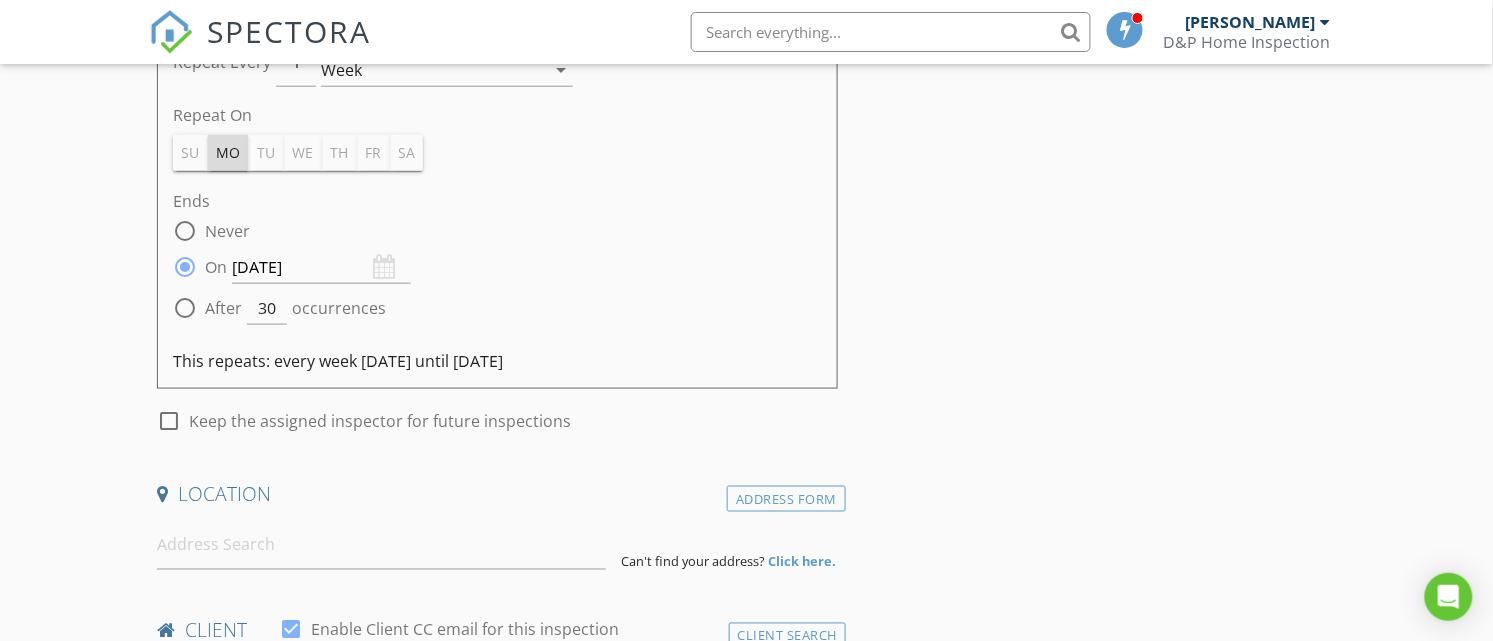 scroll, scrollTop: 416, scrollLeft: 0, axis: vertical 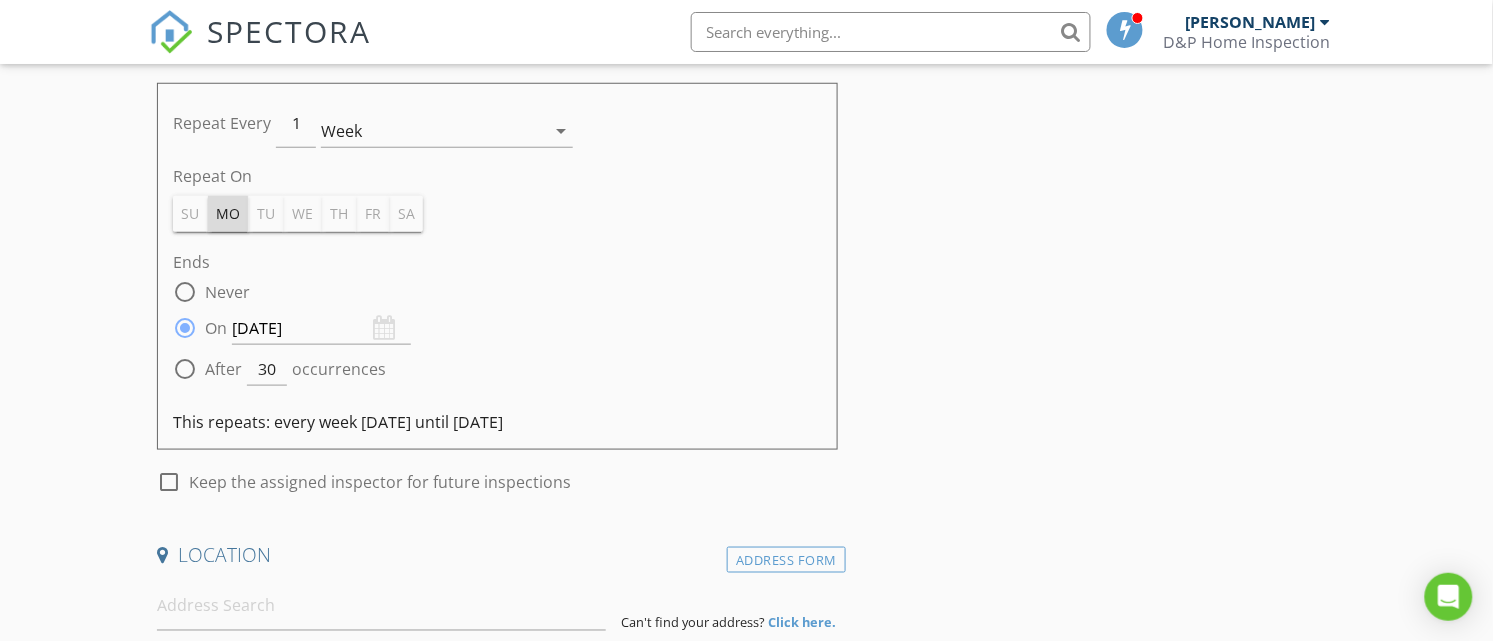 click at bounding box center (185, 292) 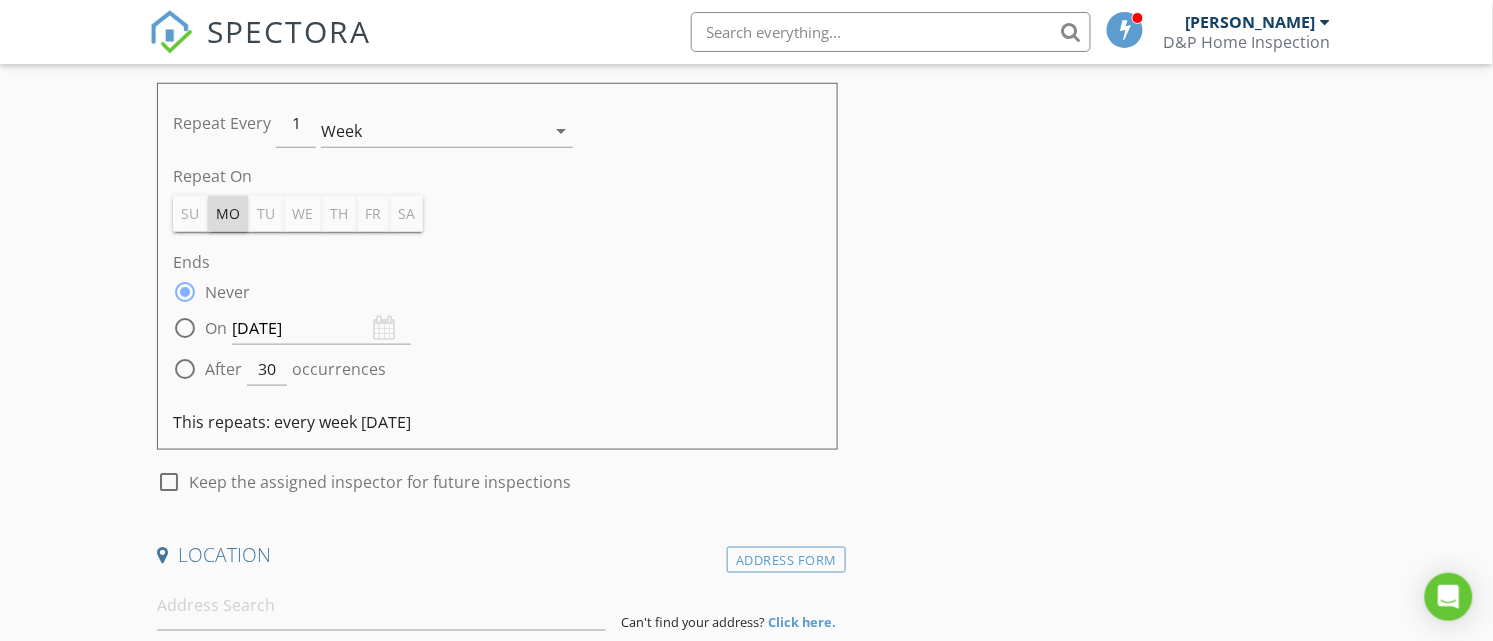 click on "New Inspection
Click here to use the New Order Form
INSPECTOR(S)
check_box   Dirk Houglum   PRIMARY   Dirk Houglum arrow_drop_down   check_box_outline_blank Dirk Houglum specifically requested
Date/Time
07/14/2025 12:00 AM   Repeats arrow_drop_down   Repeat Every   1   Week arrow_drop_down   Repeat On    Su     Mo     Tu     We     Th     Fr     Sa    Ends radio_button_checked  Never    radio_button_unchecked On   2025-07-14   radio_button_unchecked After   30   occurrences   This repeats: every week on Monday   check_box_outline_blank Keep the assigned inspector for future inspections
Location
Address Form       Can't find your address?   Click here.
client
check_box Enable Client CC email for this inspection   Client Search     check_box_outline_blank Client is a Company/Organization     First Name   Last Name   Email   CC Email   Phone   Address" at bounding box center [746, 1570] 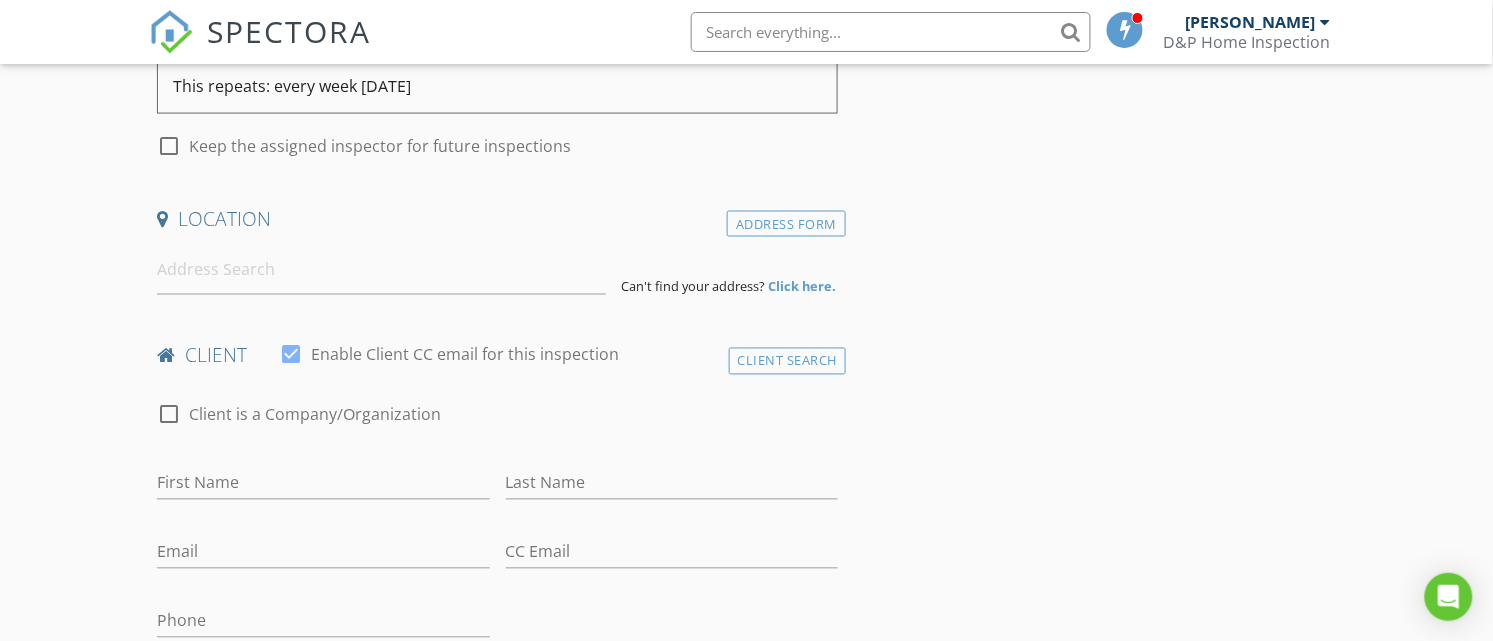 scroll, scrollTop: 833, scrollLeft: 0, axis: vertical 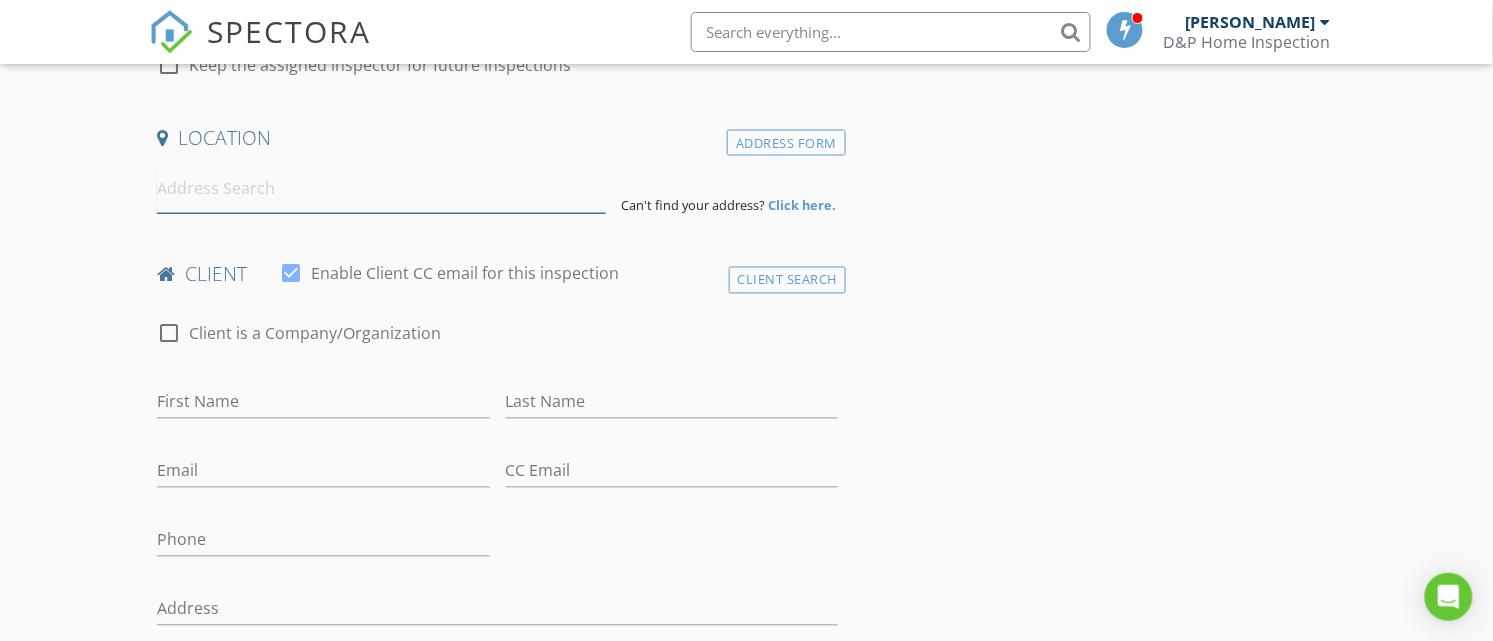 click at bounding box center [381, 189] 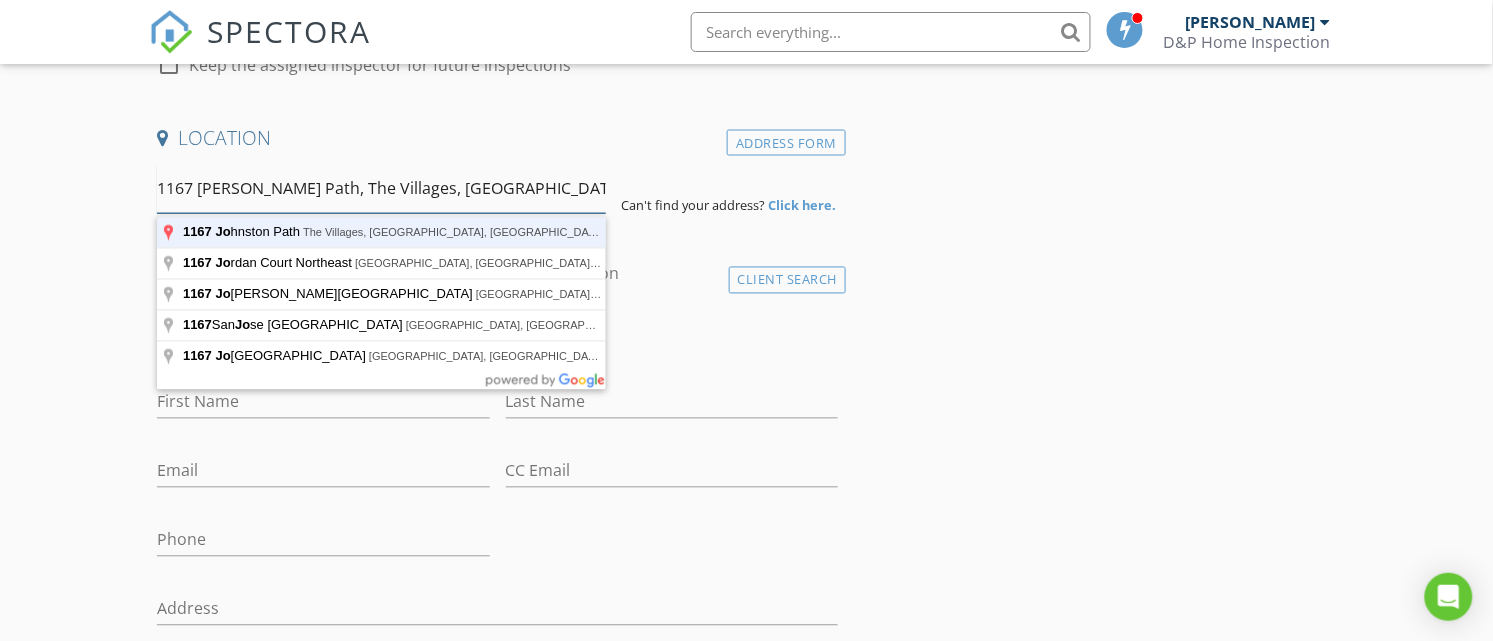 type on "1167 Johnston Path, The Villages, FL, USA" 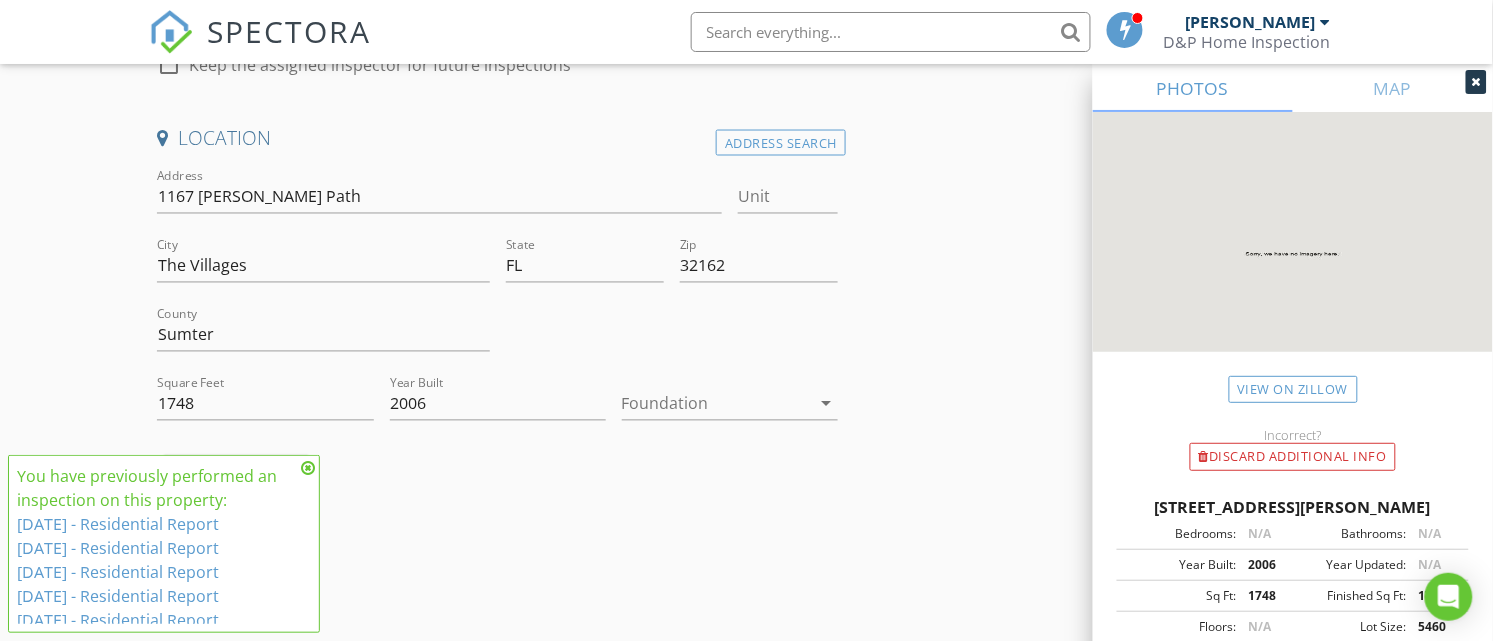 click at bounding box center [308, 468] 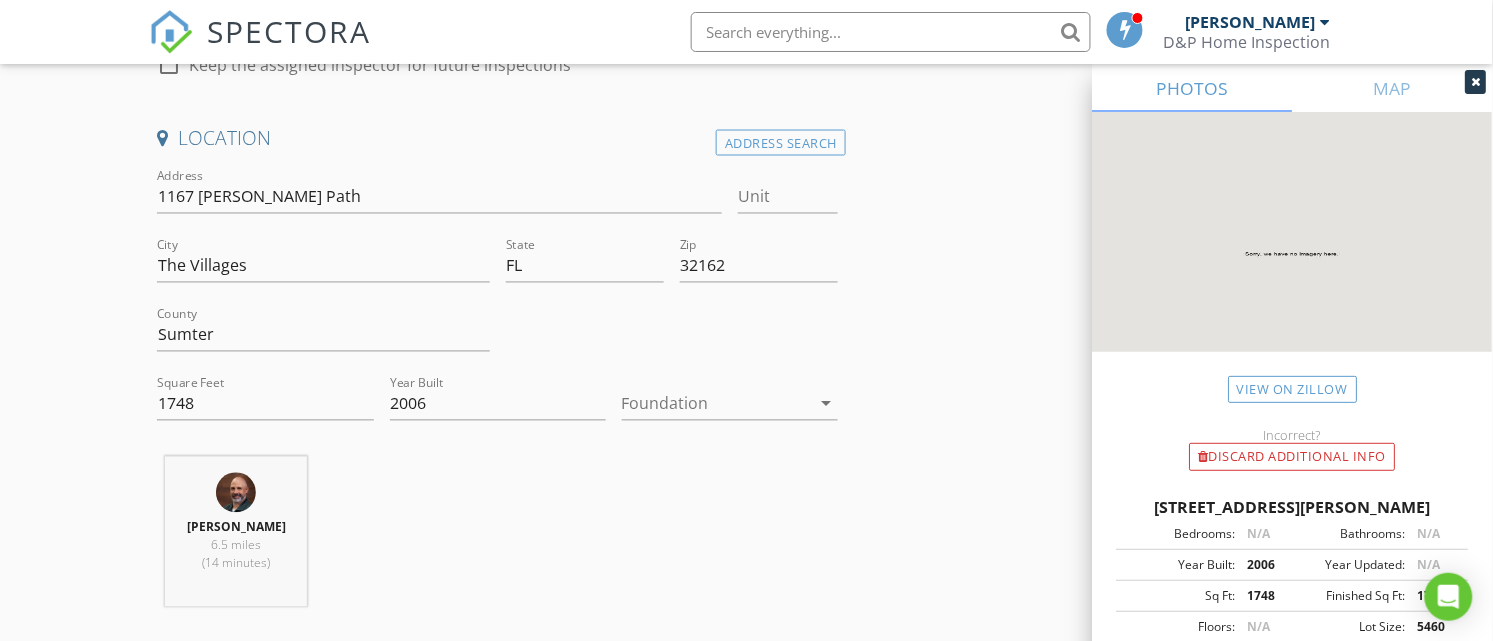 scroll, scrollTop: 1250, scrollLeft: 0, axis: vertical 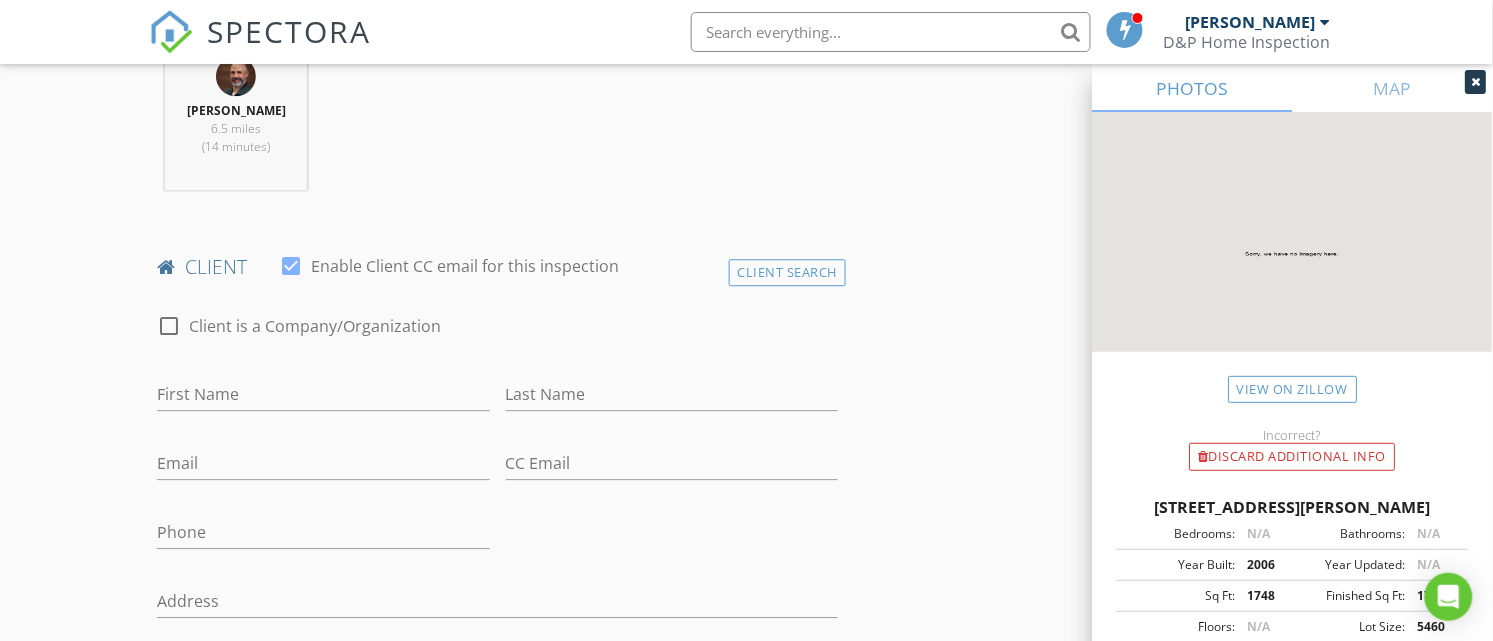 click at bounding box center (291, 266) 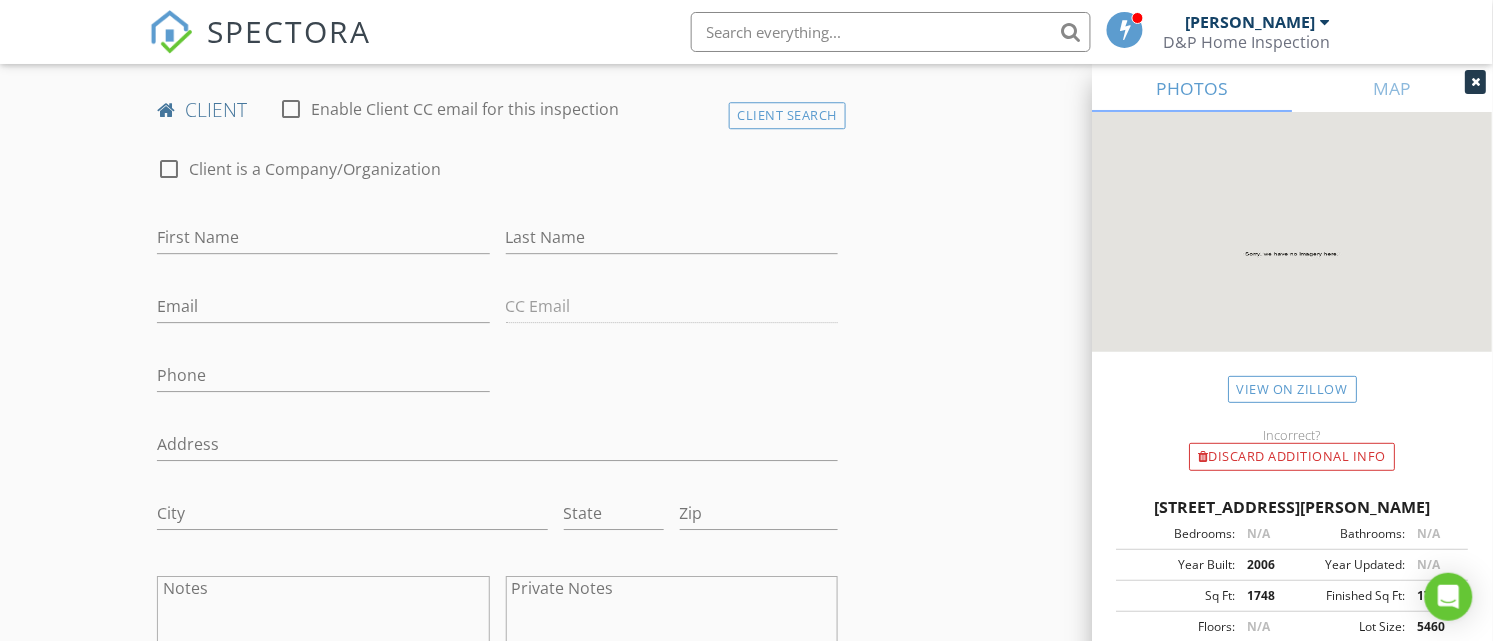 scroll, scrollTop: 1458, scrollLeft: 0, axis: vertical 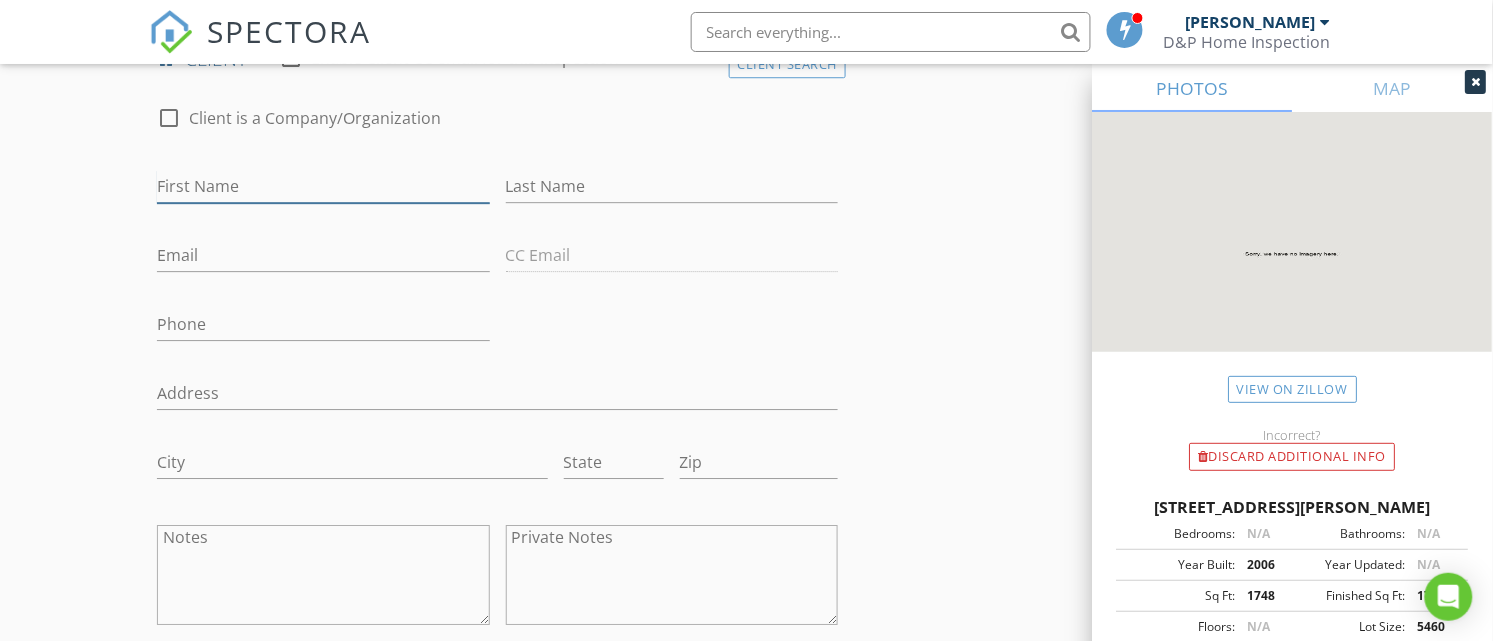 click on "First Name" at bounding box center (323, 186) 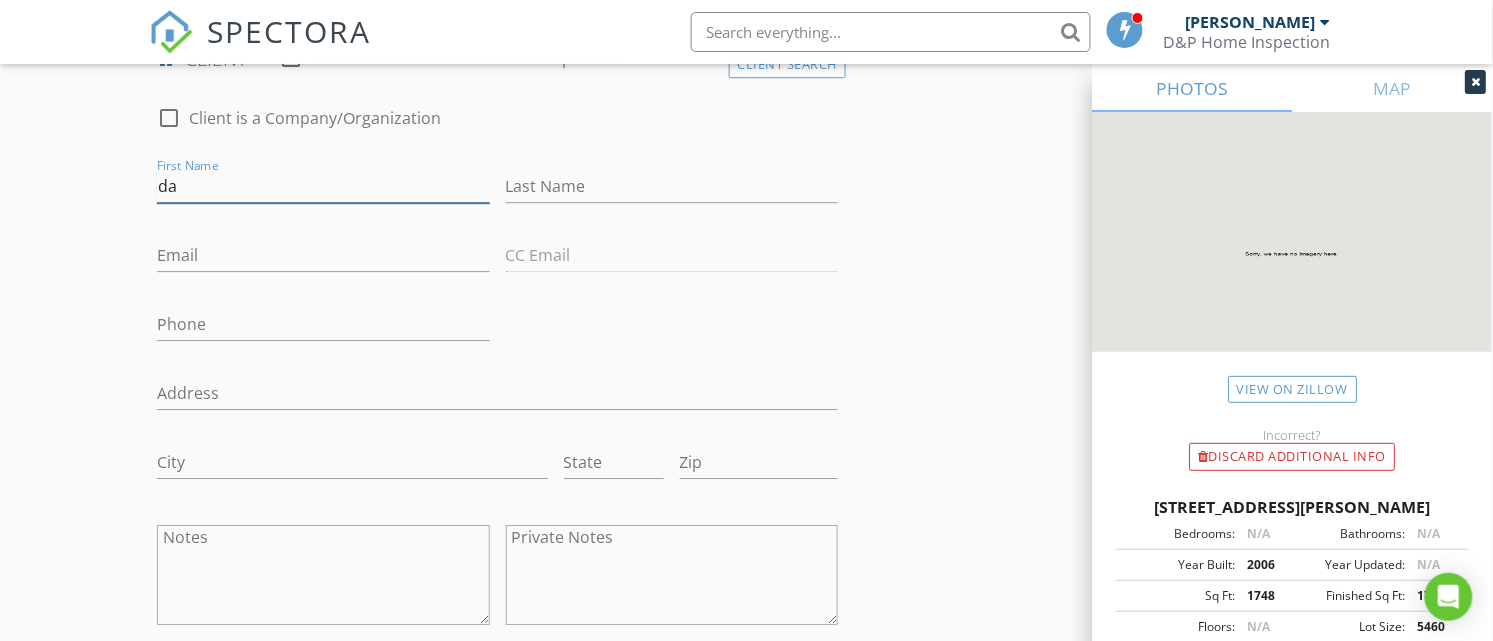 type on "Dan" 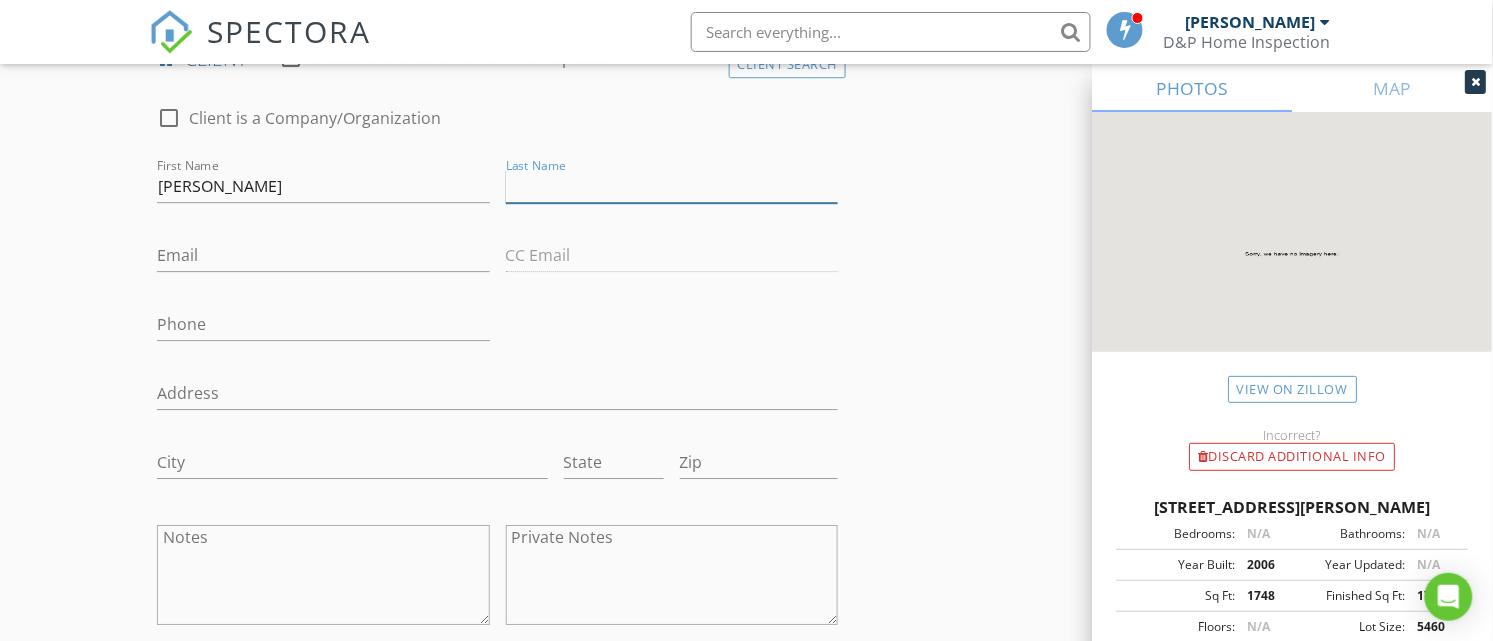 click on "Last Name" at bounding box center (672, 186) 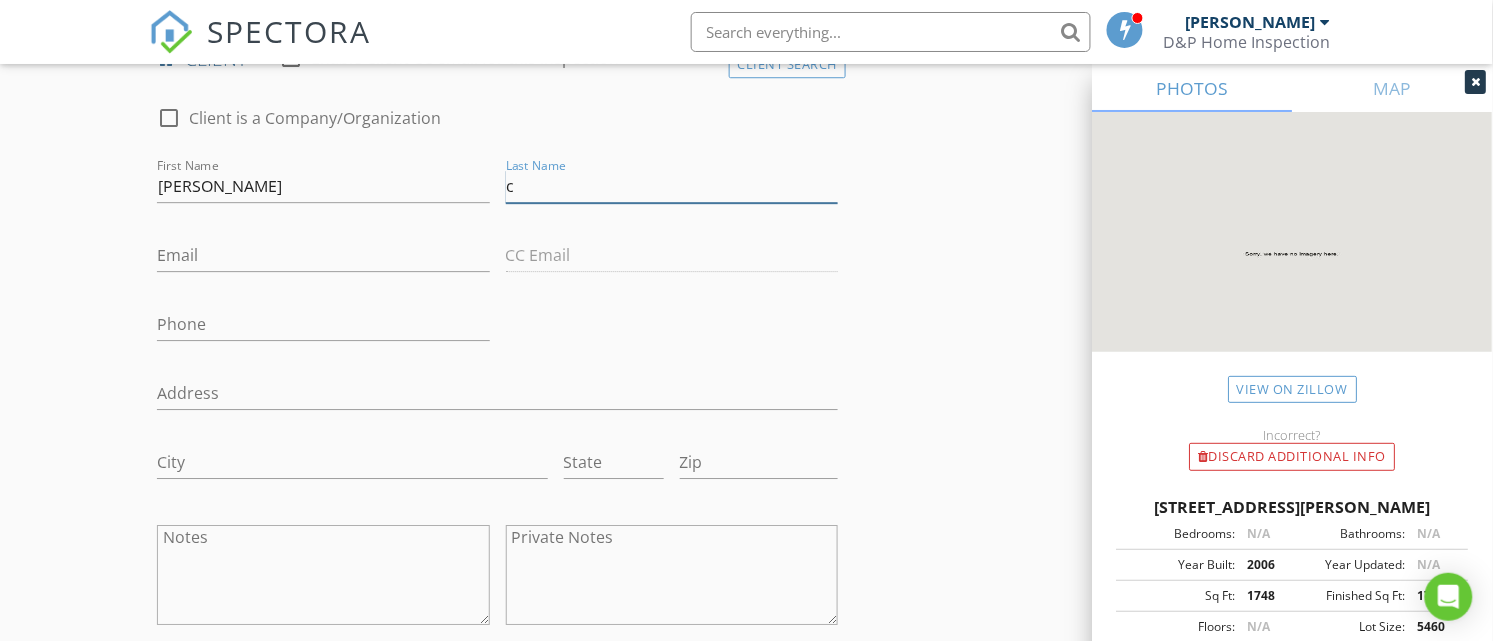 type on "Crego" 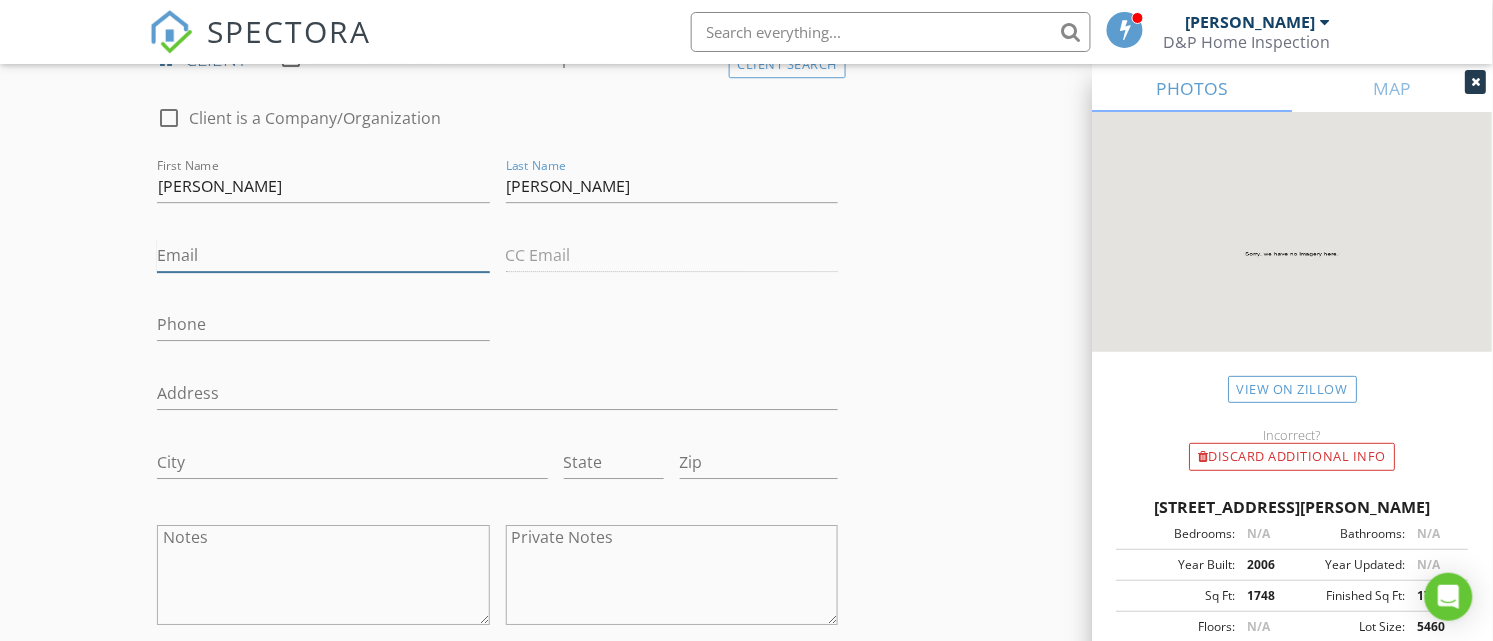 click on "Email" at bounding box center (323, 255) 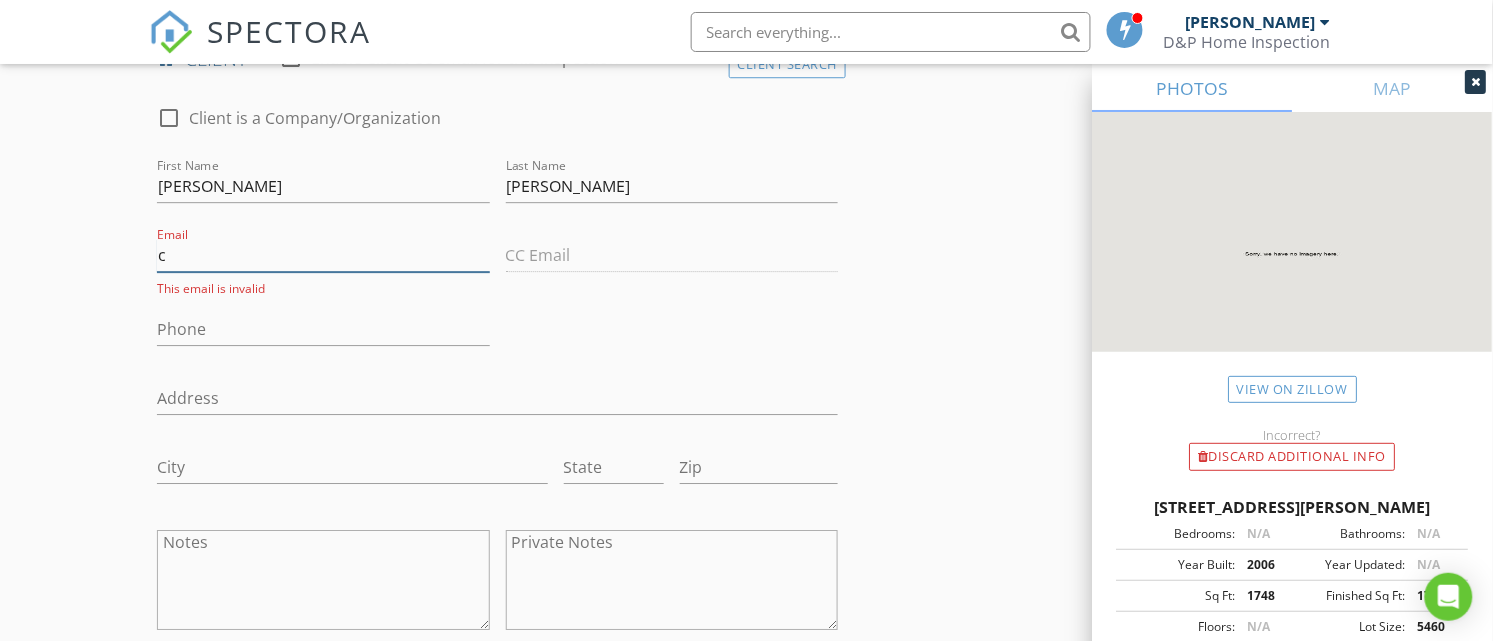 type on "Crego_1@MSN.com" 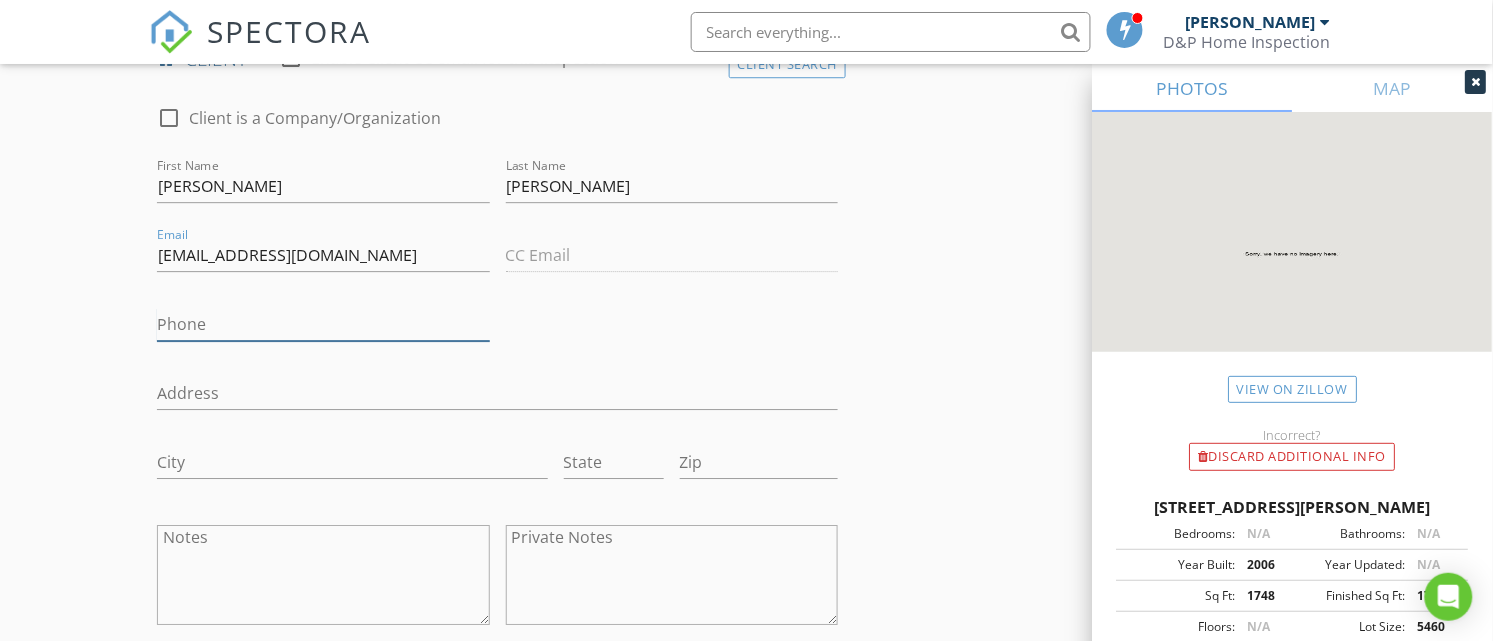 click on "Phone" at bounding box center (323, 324) 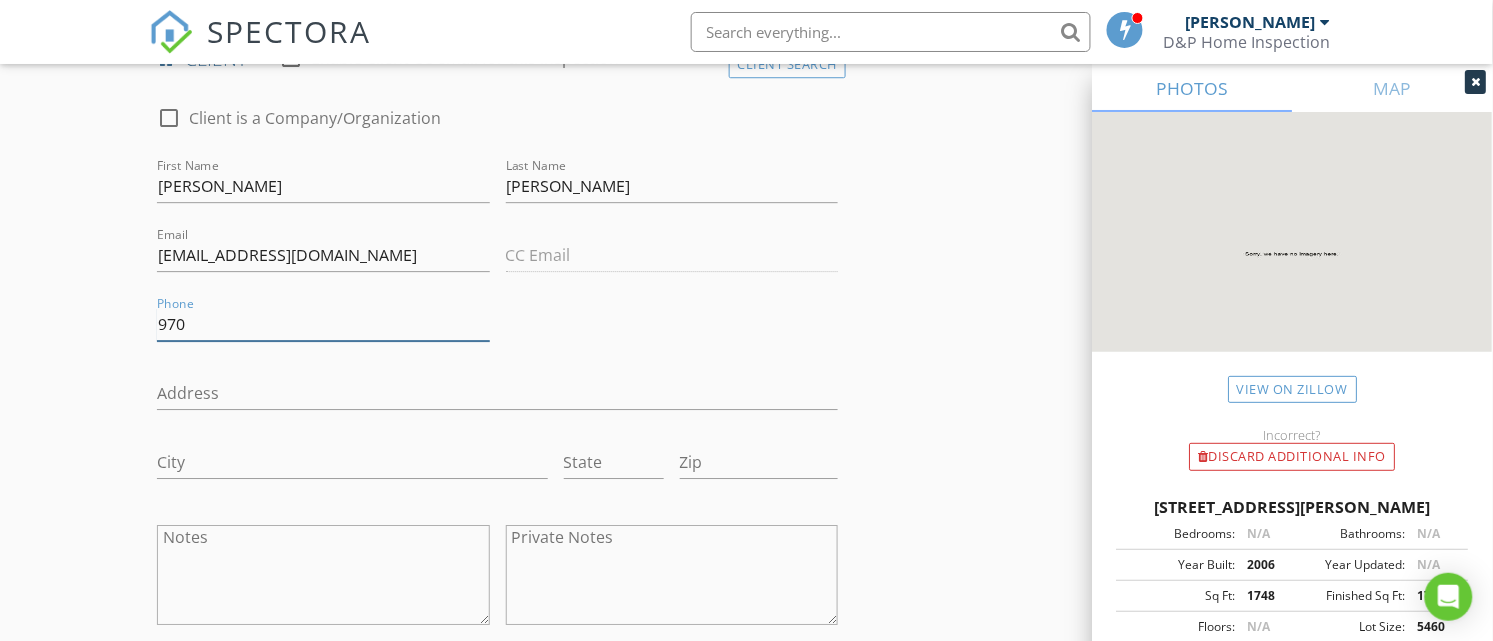 type on "[PHONE_NUMBER]" 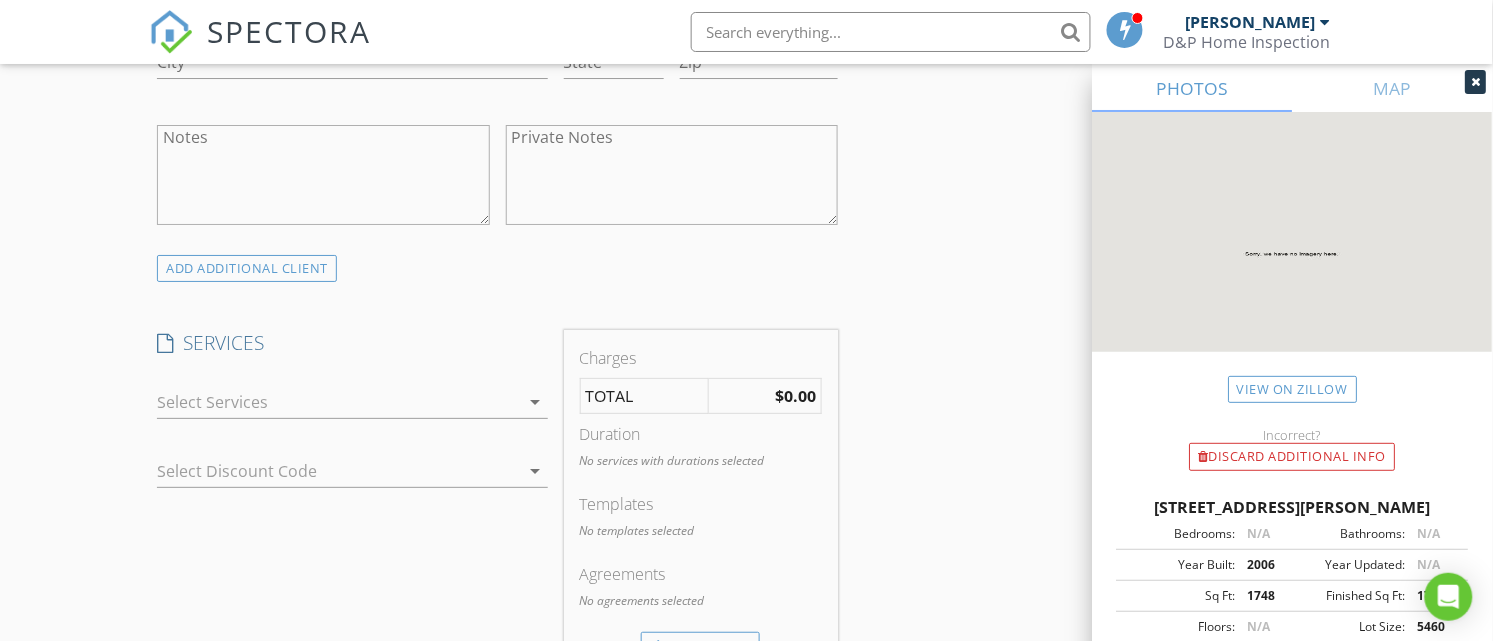 scroll, scrollTop: 1875, scrollLeft: 0, axis: vertical 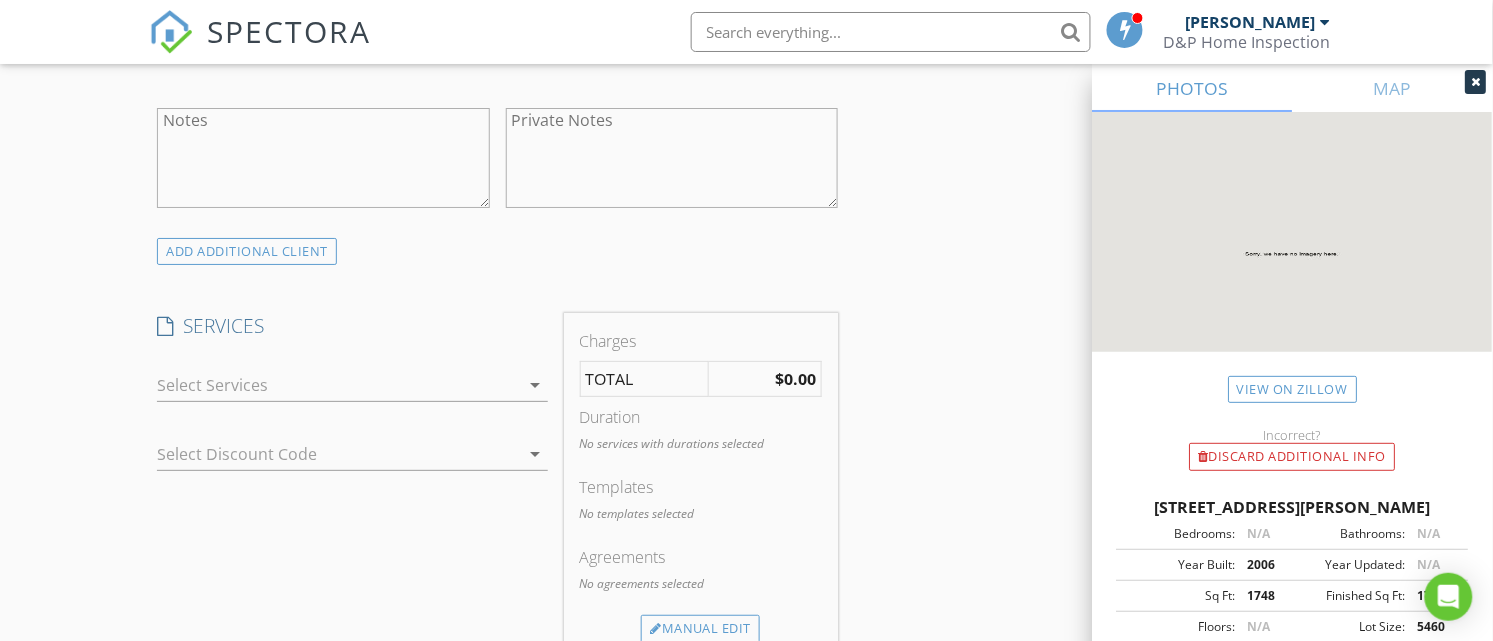 click at bounding box center [338, 385] 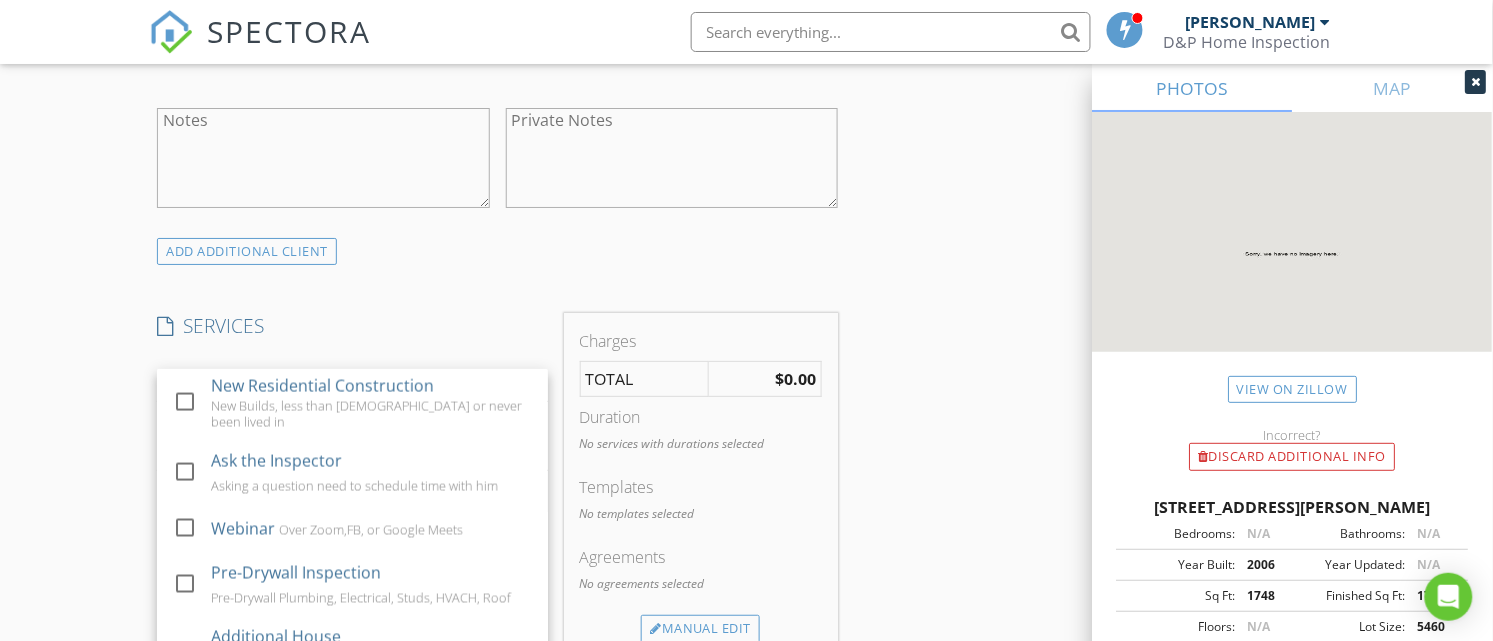 scroll, scrollTop: 911, scrollLeft: 0, axis: vertical 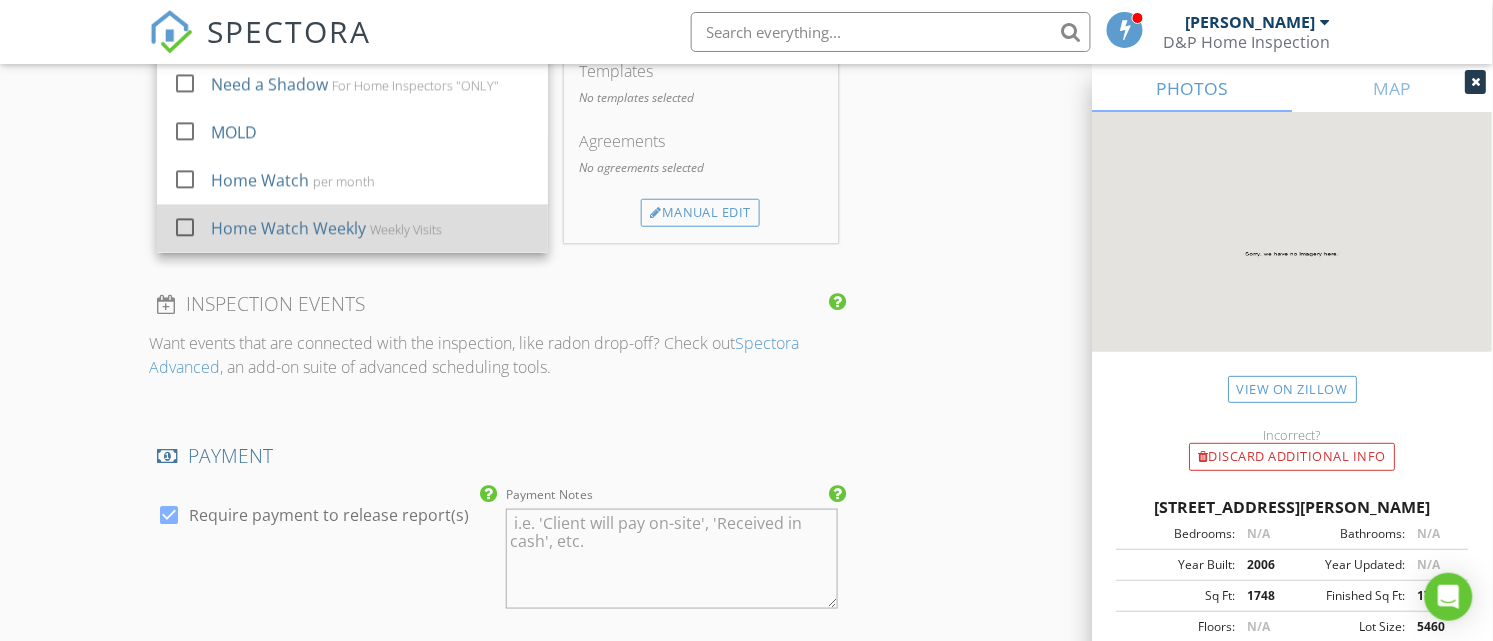 click on "Home Watch Weekly" at bounding box center (288, 229) 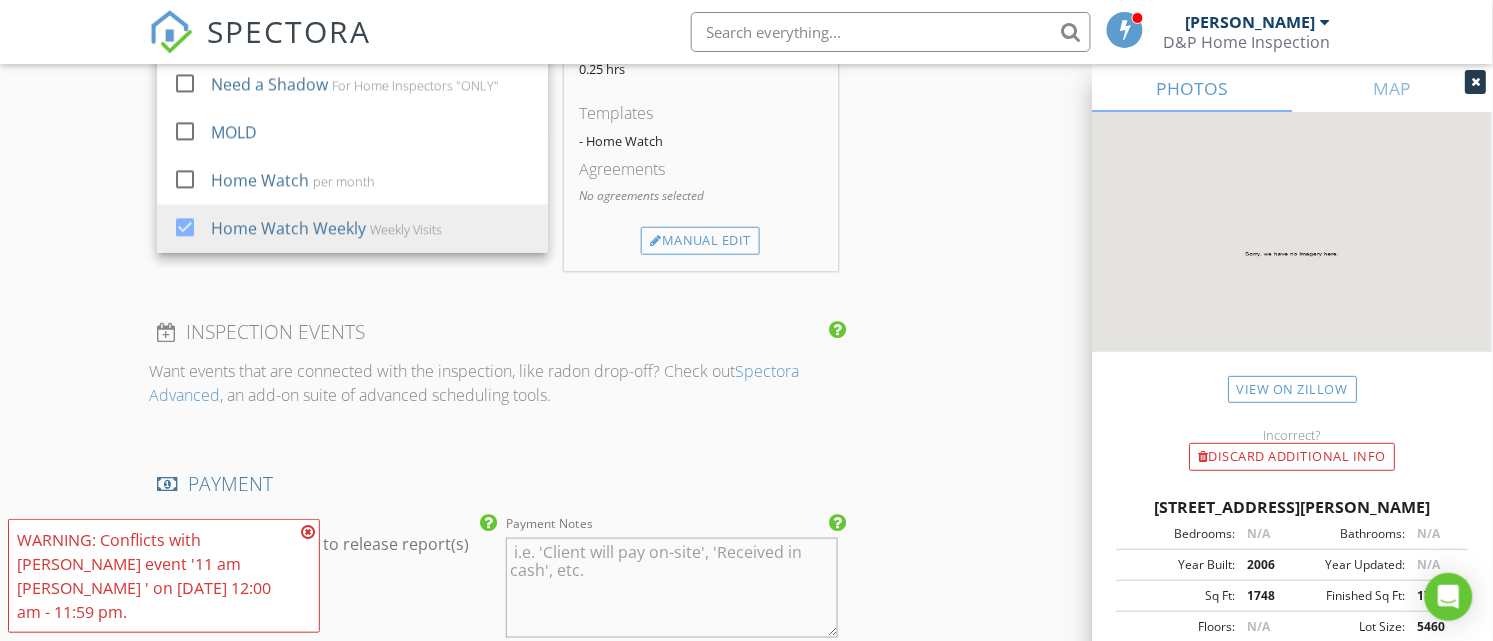 click on "New Inspection
Click here to use the New Order Form
INSPECTOR(S)
check_box   Dirk Houglum   PRIMARY   Dirk Houglum arrow_drop_down   check_box_outline_blank Dirk Houglum specifically requested
Date/Time
07/14/2025 12:00 AM   Repeats arrow_drop_down   Repeat Every   1   Week arrow_drop_down   Repeat On    Su     Mo     Tu     We     Th     Fr     Sa    Ends radio_button_checked  Never    radio_button_unchecked On   2025-07-14   radio_button_unchecked After   30   occurrences   This repeats: every week on Monday   check_box_outline_blank Keep the assigned inspector for future inspections
Location
Address Search       Address 1167 Johnston Path   Unit   City The Villages   State FL   Zip 32162   County Sumter     Square Feet 1748   Year Built 2006   Foundation arrow_drop_down     Dirk Houglum     6.5 miles     (14 minutes)
client
Client Search" at bounding box center [746, -86] 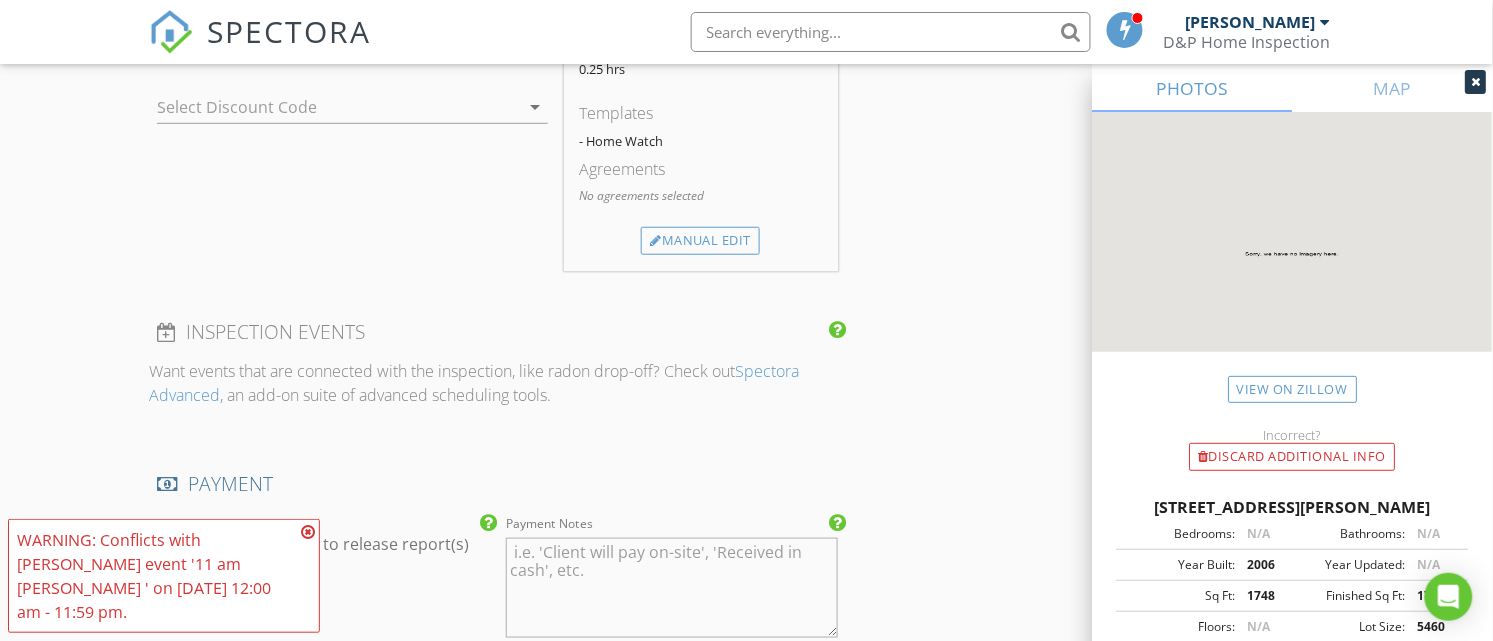 click at bounding box center [324, 107] 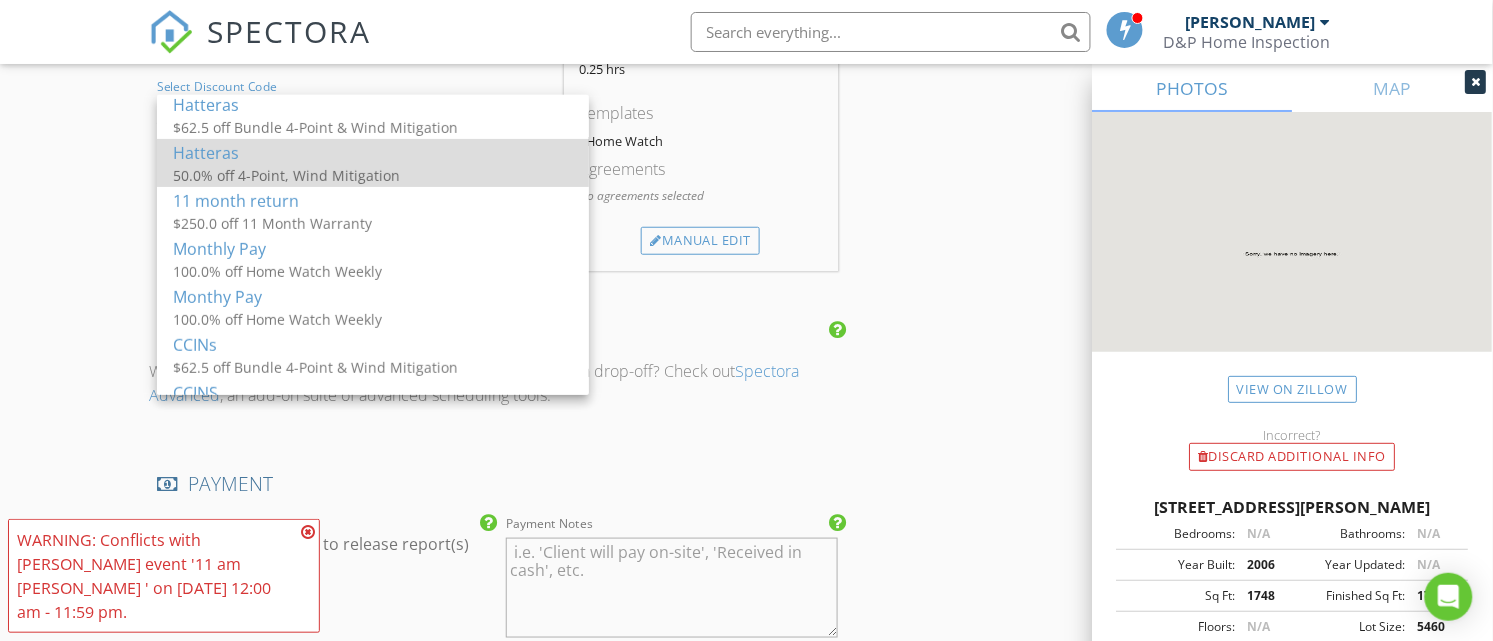 scroll, scrollTop: 208, scrollLeft: 0, axis: vertical 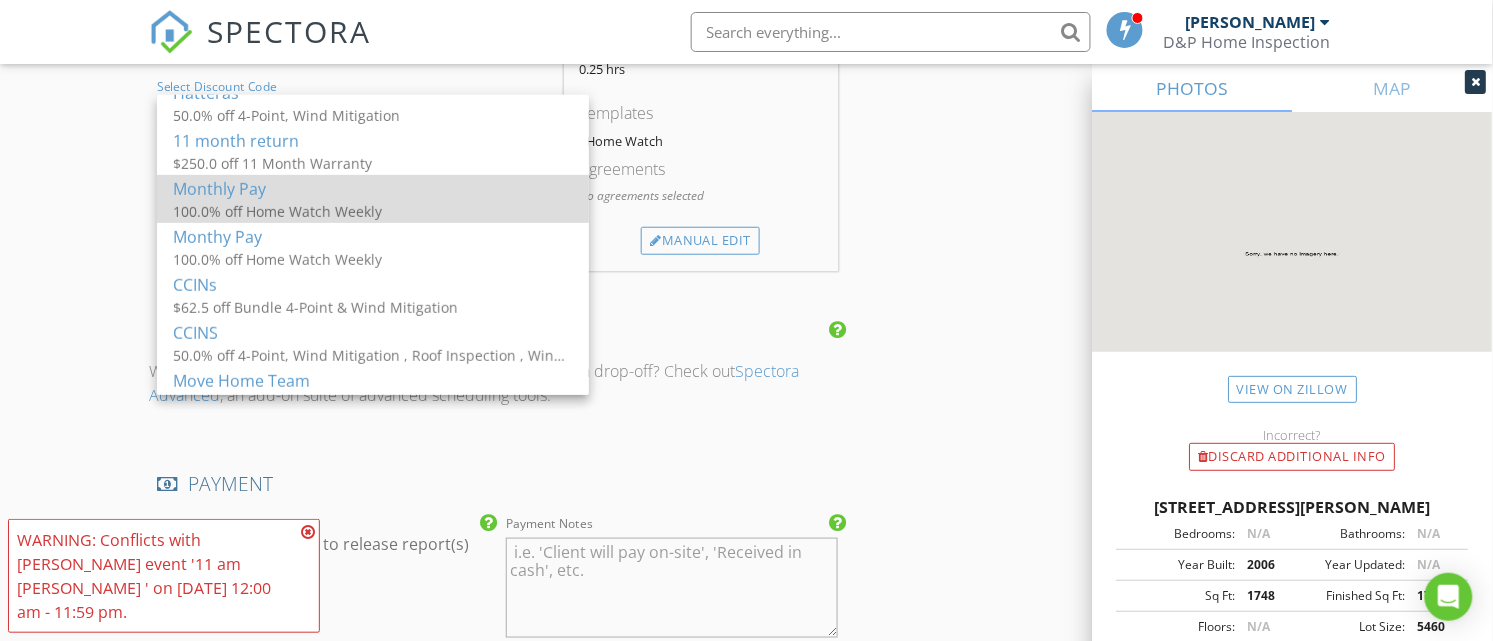 click on "Monthly Pay" at bounding box center (373, 189) 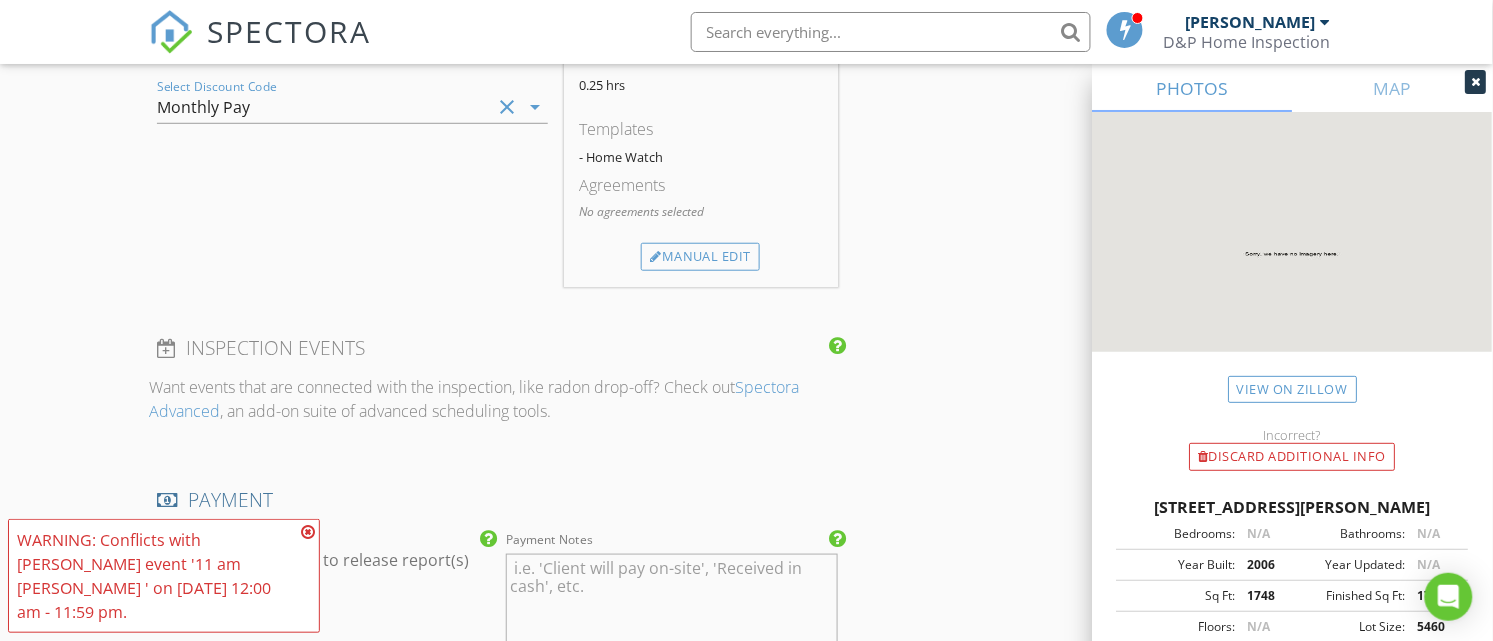 click on "New Inspection
Click here to use the New Order Form
INSPECTOR(S)
check_box   Dirk Houglum   PRIMARY   Dirk Houglum arrow_drop_down   check_box_outline_blank Dirk Houglum specifically requested
Date/Time
07/14/2025 12:00 AM   Repeats arrow_drop_down   Repeat Every   1   Week arrow_drop_down   Repeat On    Su     Mo     Tu     We     Th     Fr     Sa    Ends radio_button_checked  Never    radio_button_unchecked On   2025-07-14   radio_button_unchecked After   30   occurrences   This repeats: every week on Monday   check_box_outline_blank Keep the assigned inspector for future inspections
Location
Address Search       Address 1167 Johnston Path   Unit   City The Villages   State FL   Zip 32162   County Sumter     Square Feet 1748   Year Built 2006   Foundation arrow_drop_down     Dirk Houglum     6.5 miles     (14 minutes)
client
Client Search" at bounding box center [746, -78] 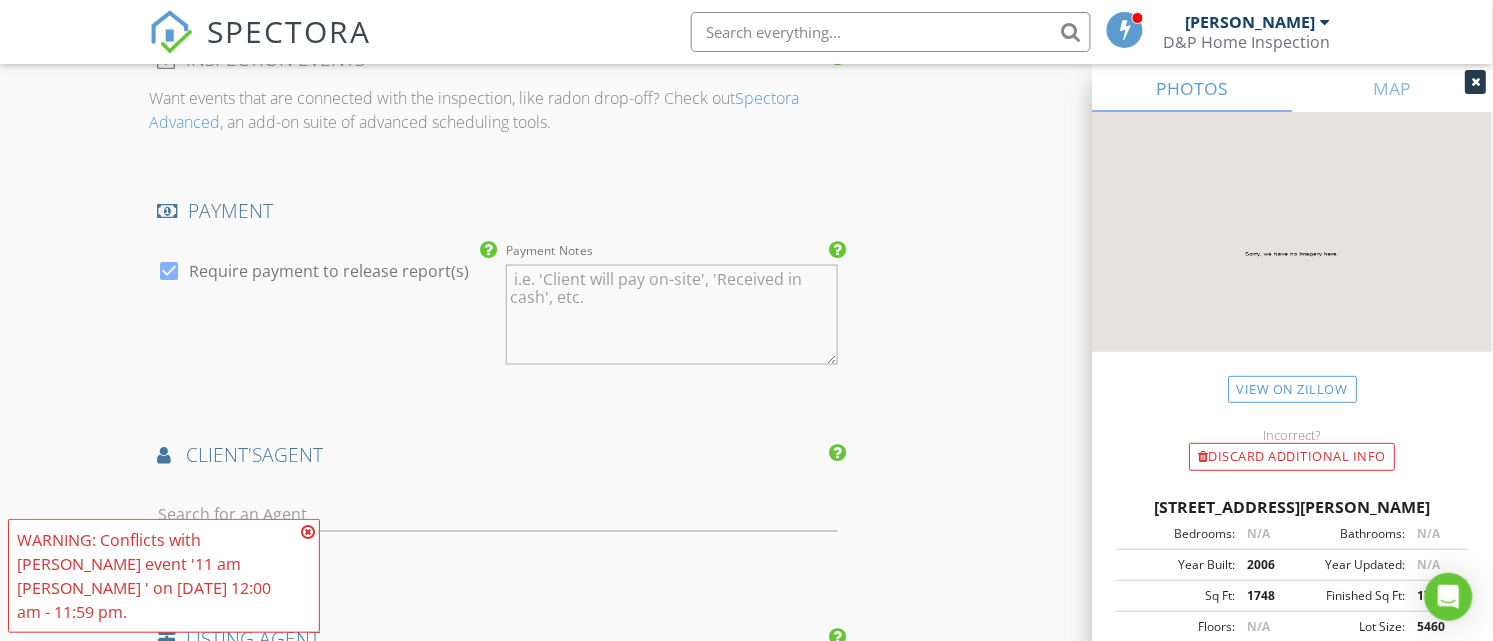 scroll, scrollTop: 2708, scrollLeft: 0, axis: vertical 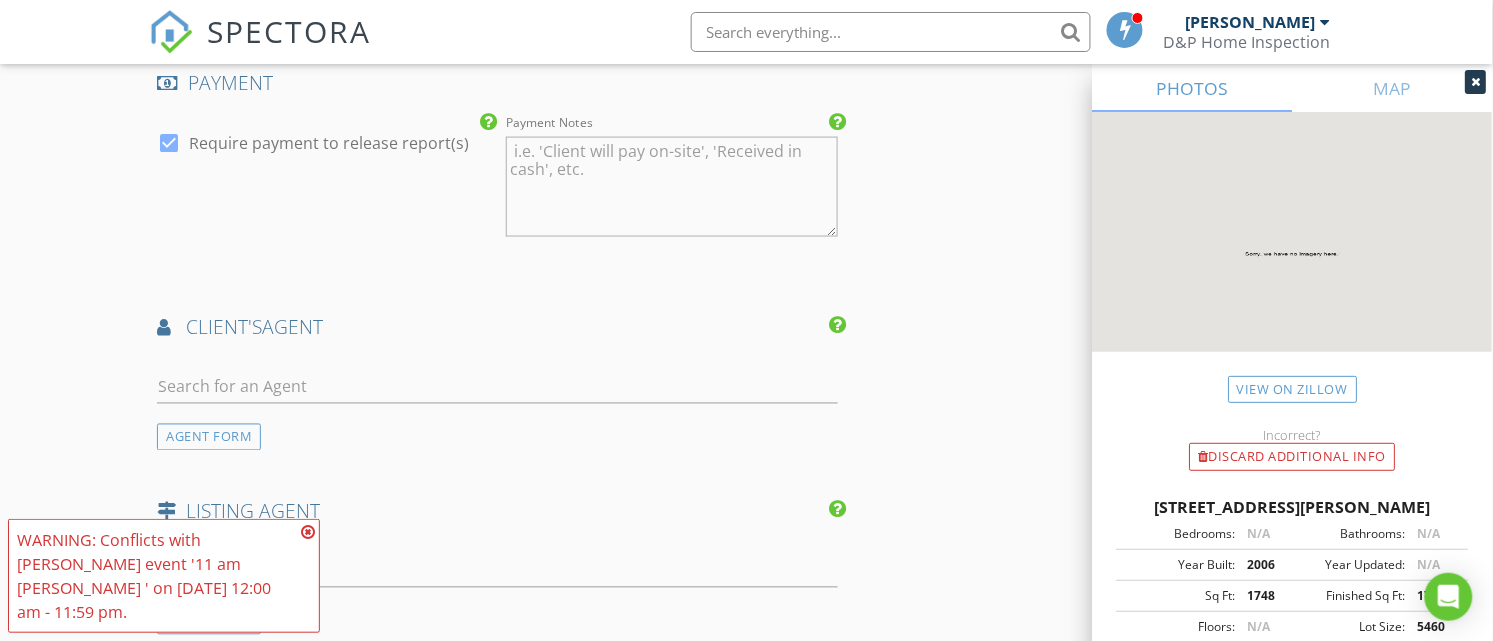 click at bounding box center (308, 532) 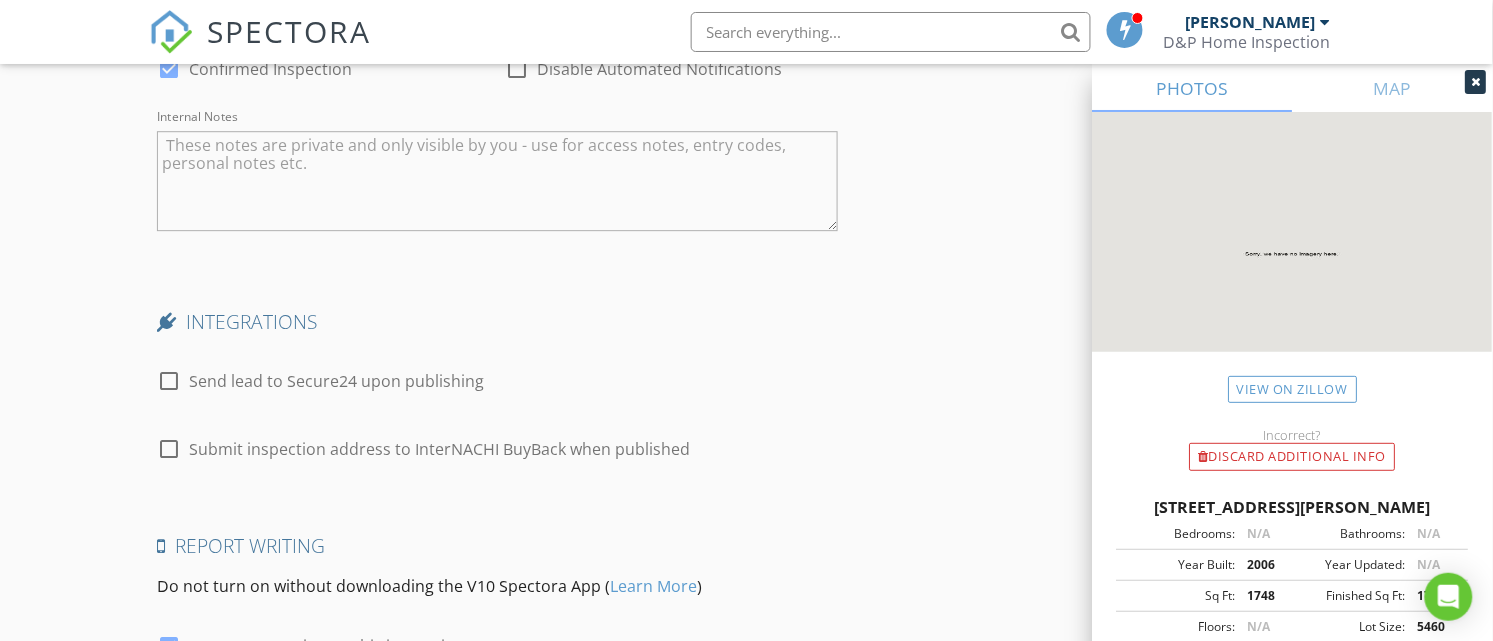 scroll, scrollTop: 3256, scrollLeft: 0, axis: vertical 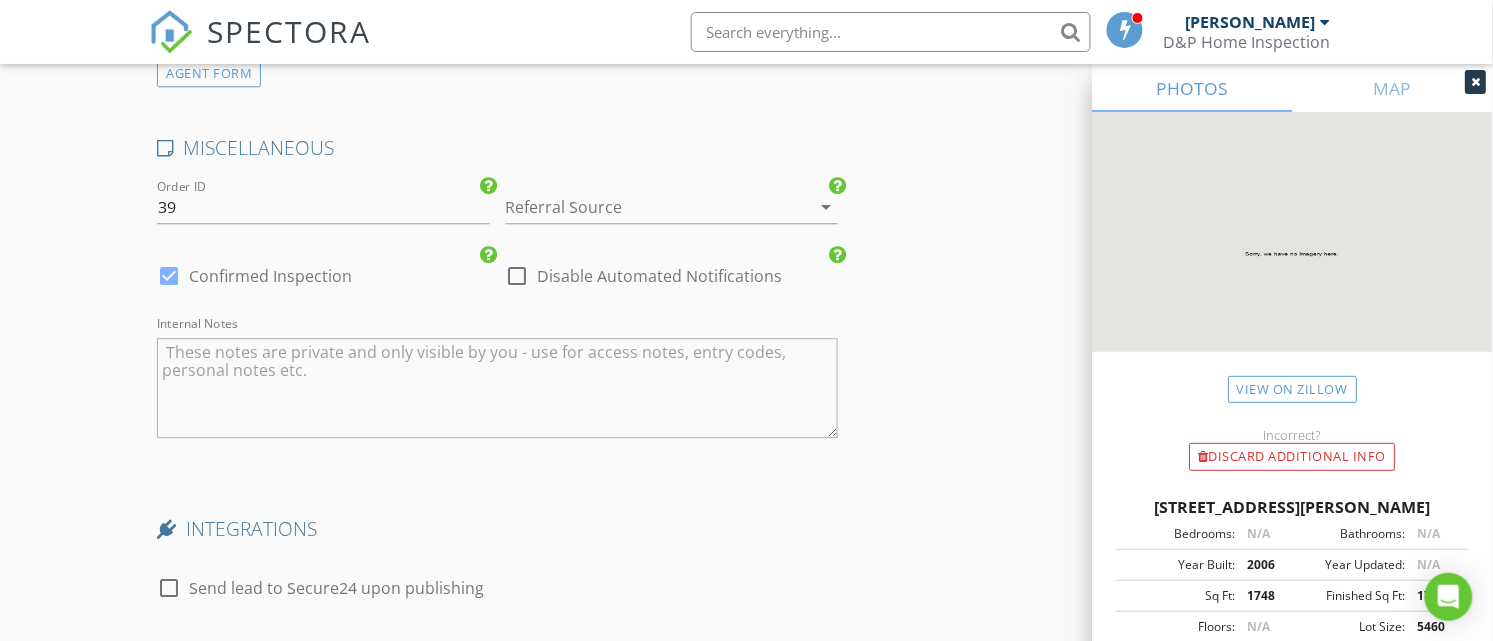click at bounding box center (518, 276) 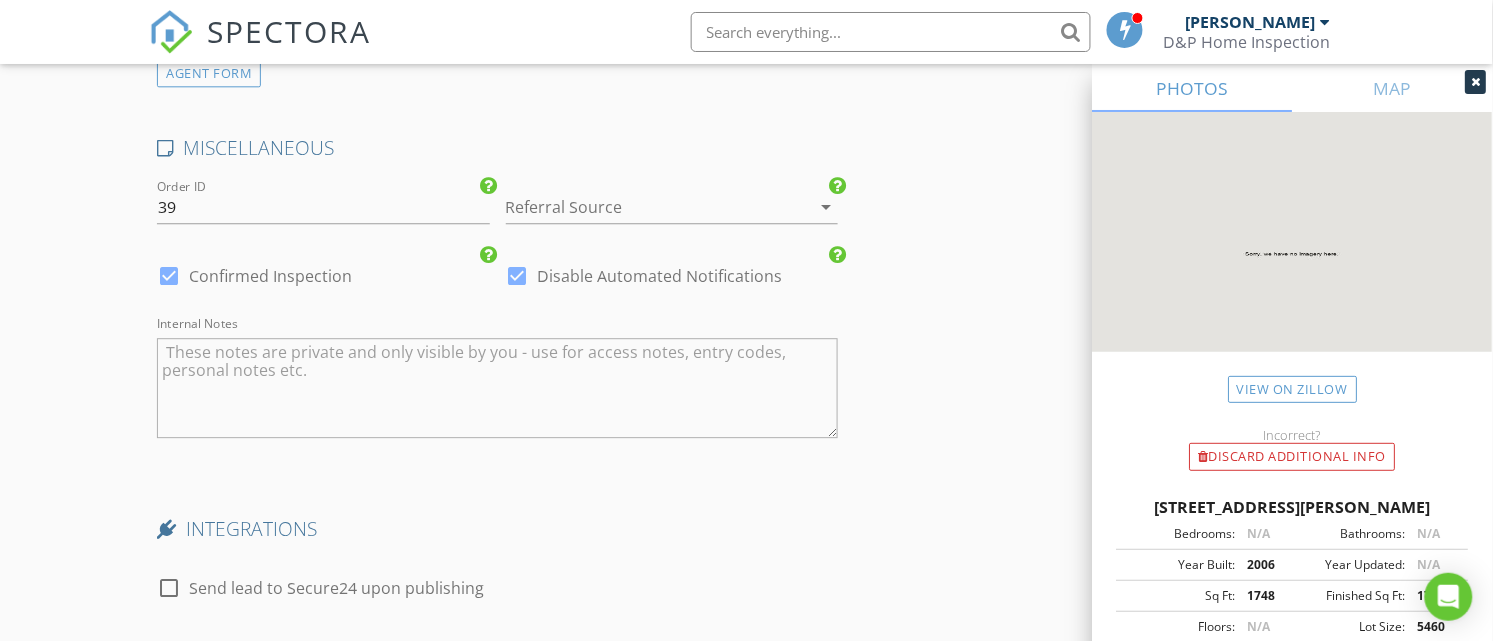 click at bounding box center (169, 276) 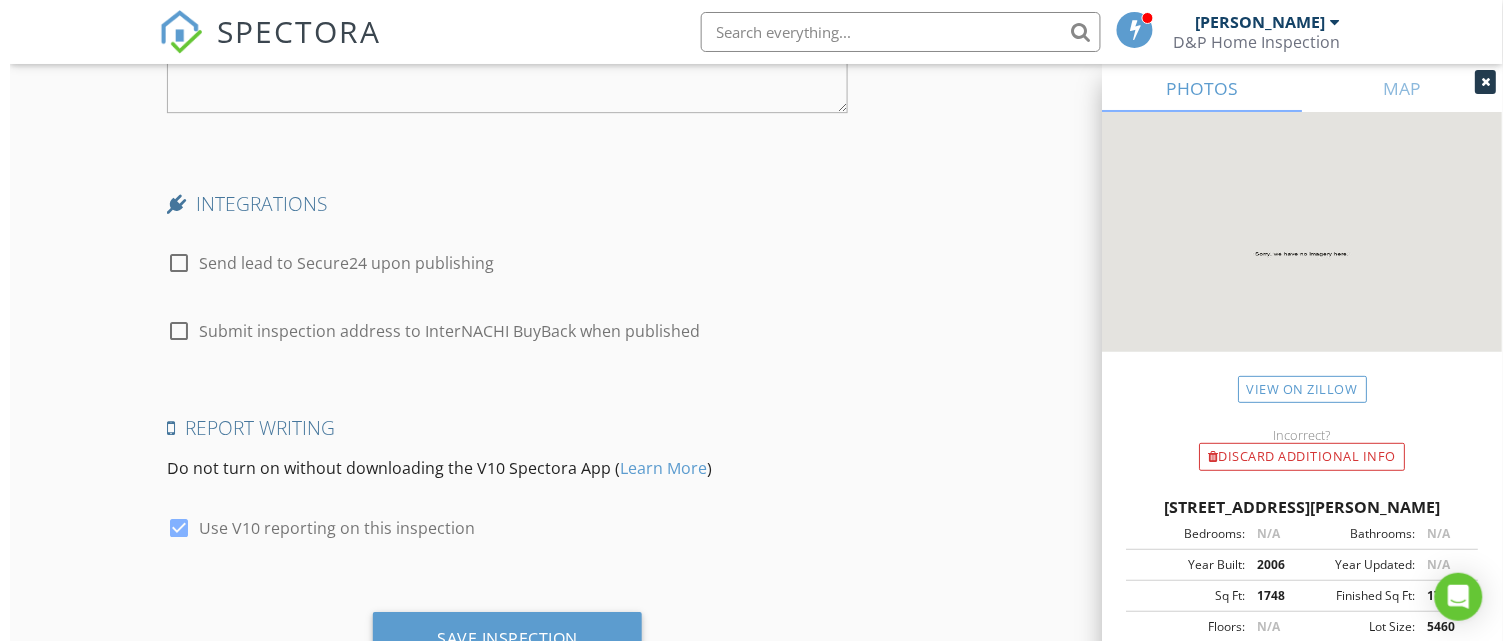 scroll, scrollTop: 3672, scrollLeft: 0, axis: vertical 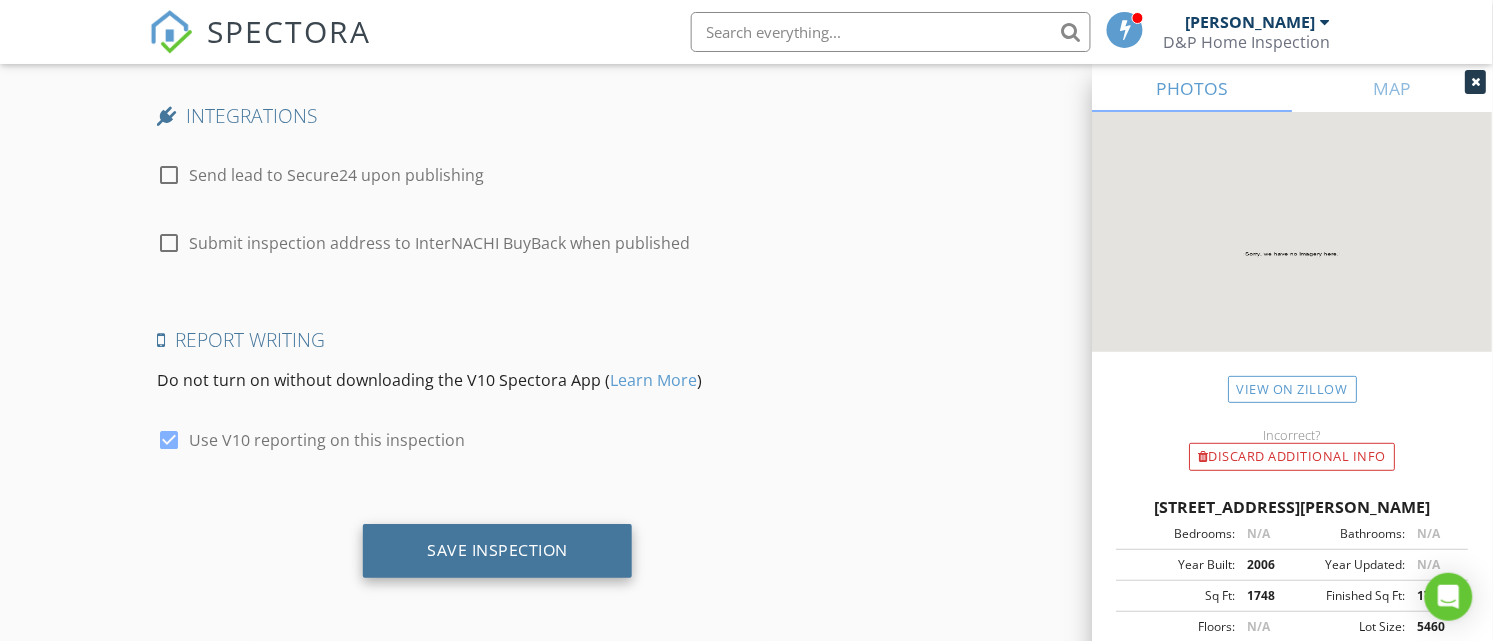 click on "Save Inspection" at bounding box center [497, 550] 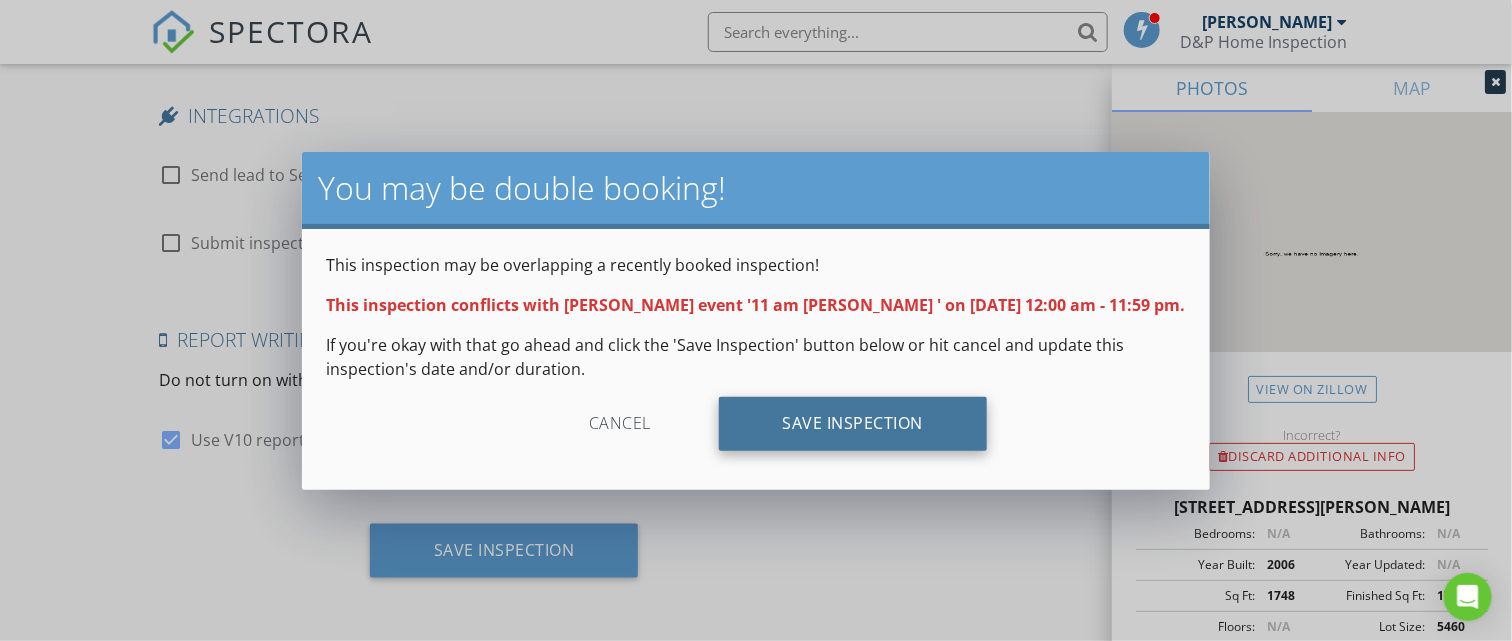 click on "Save Inspection" at bounding box center (853, 424) 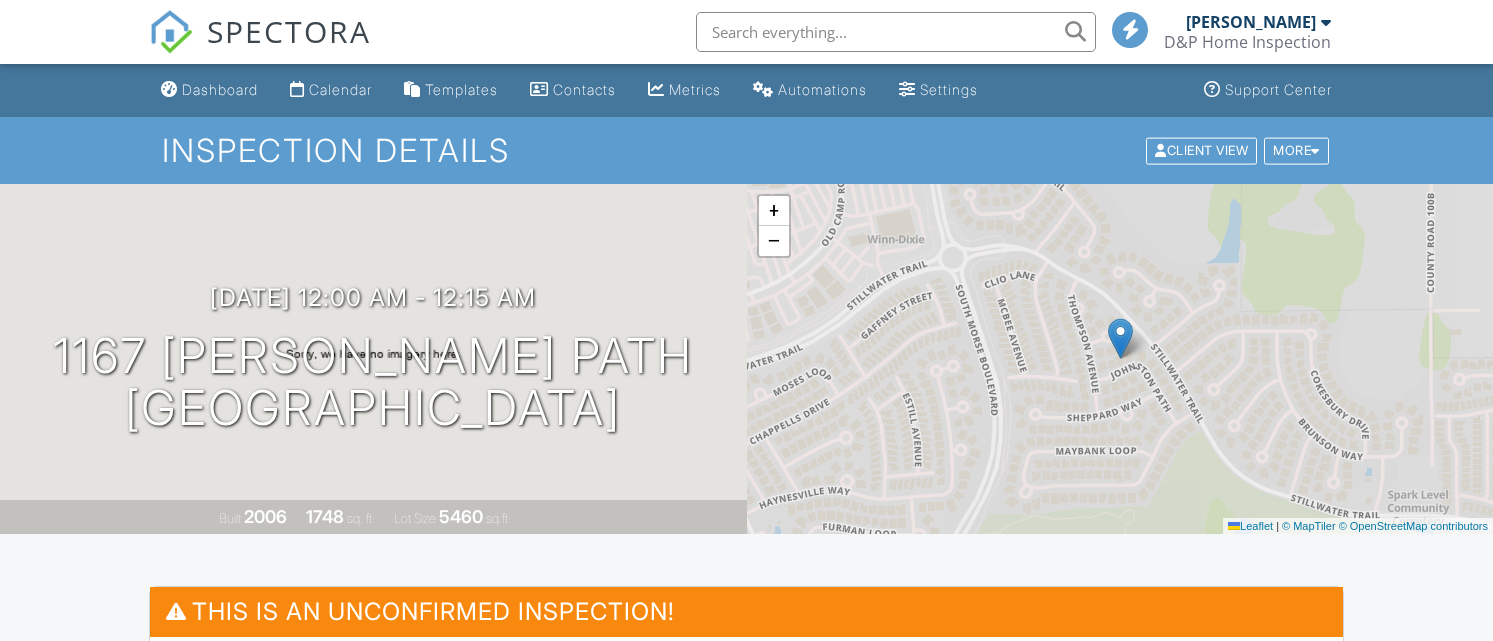 scroll, scrollTop: 0, scrollLeft: 0, axis: both 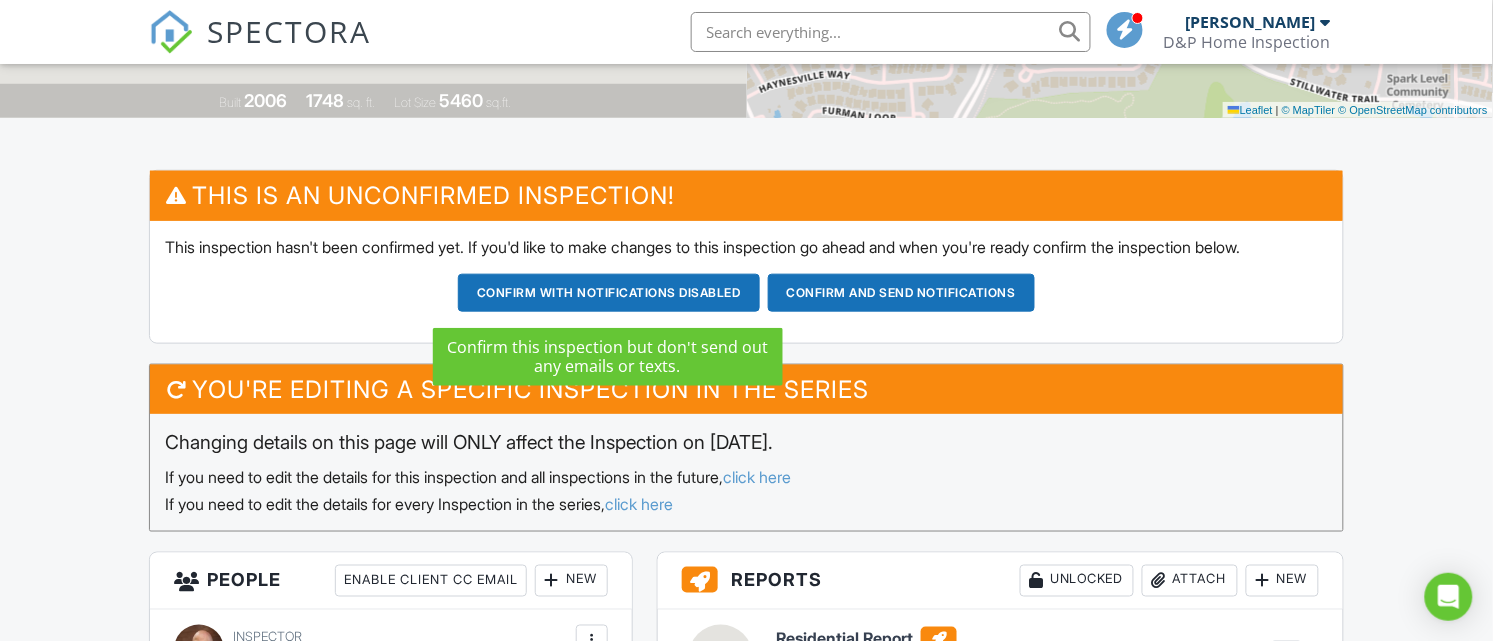 click on "Confirm with notifications disabled" at bounding box center (609, 293) 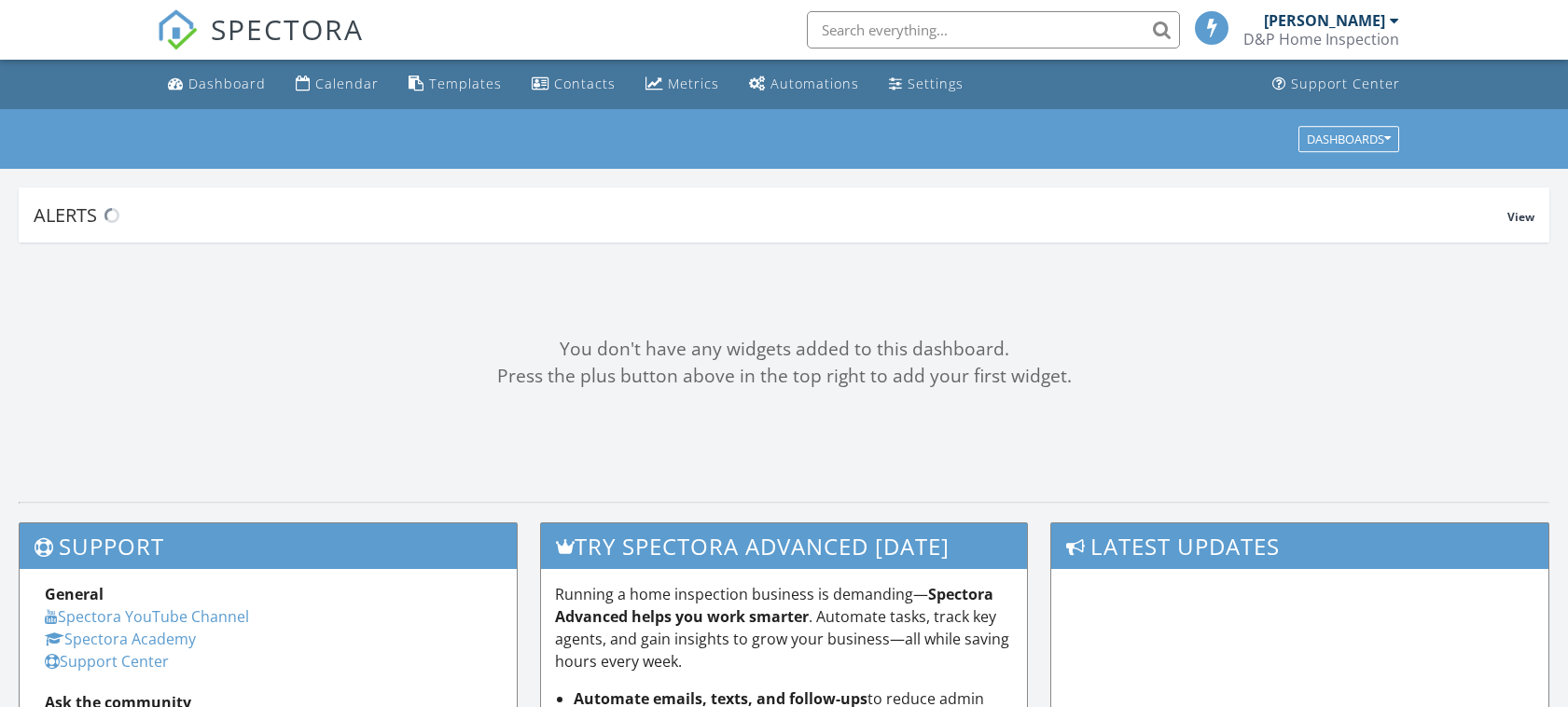 scroll, scrollTop: 0, scrollLeft: 0, axis: both 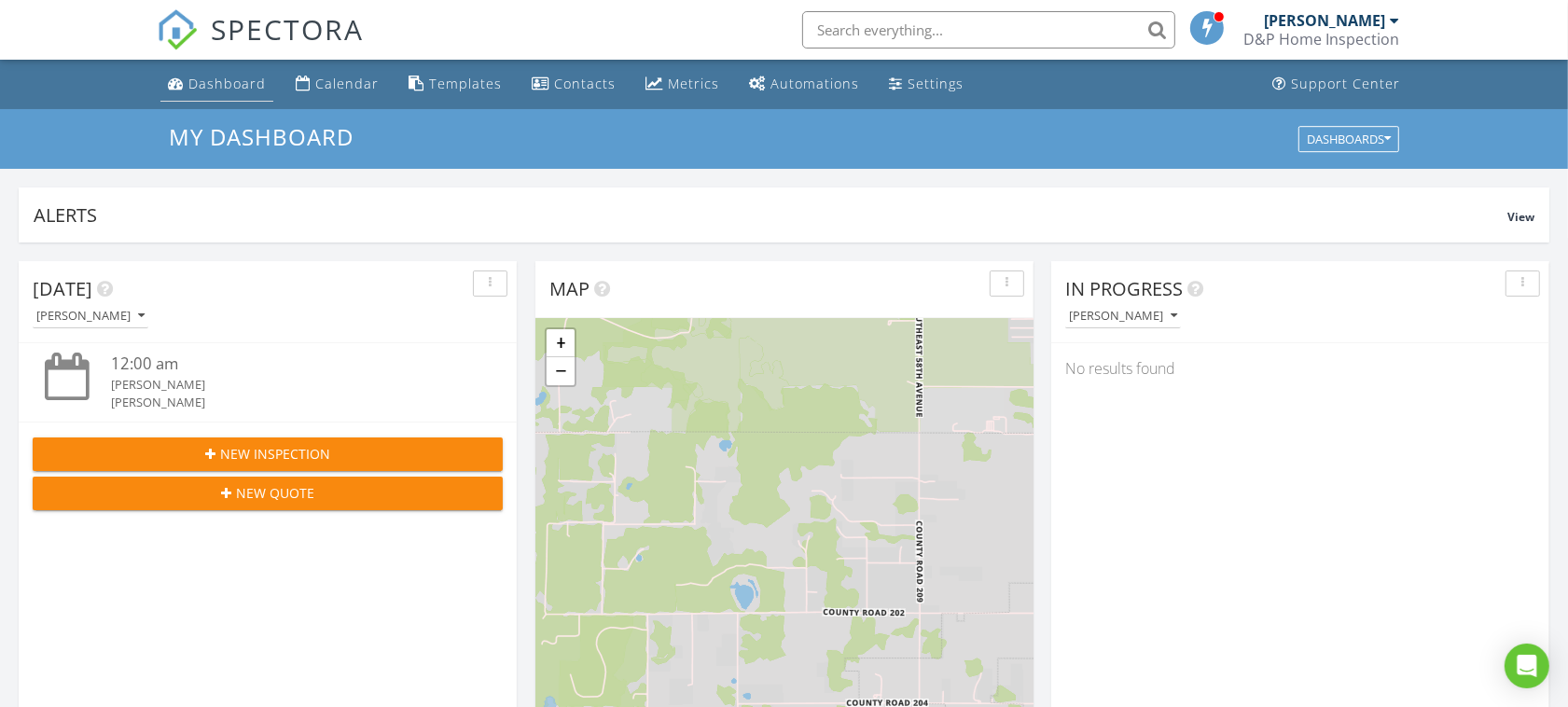 click on "Dashboard" at bounding box center [227, 83] 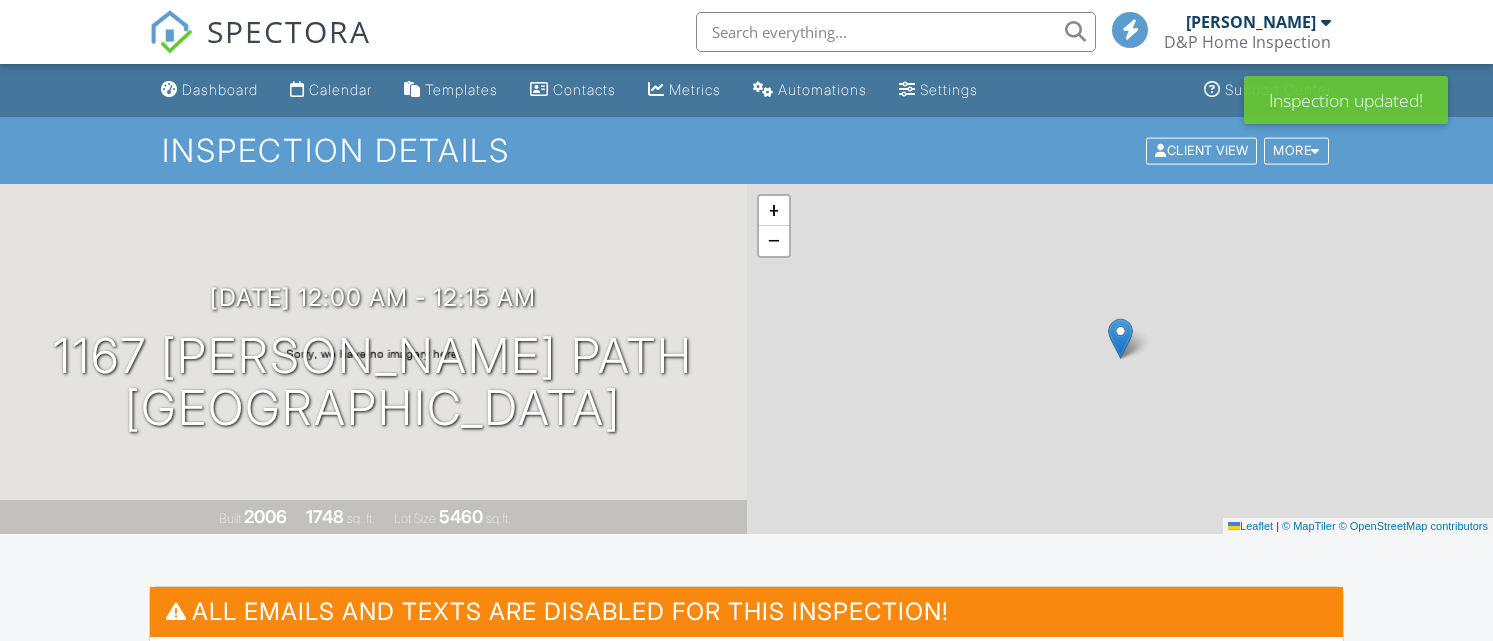 scroll, scrollTop: 0, scrollLeft: 0, axis: both 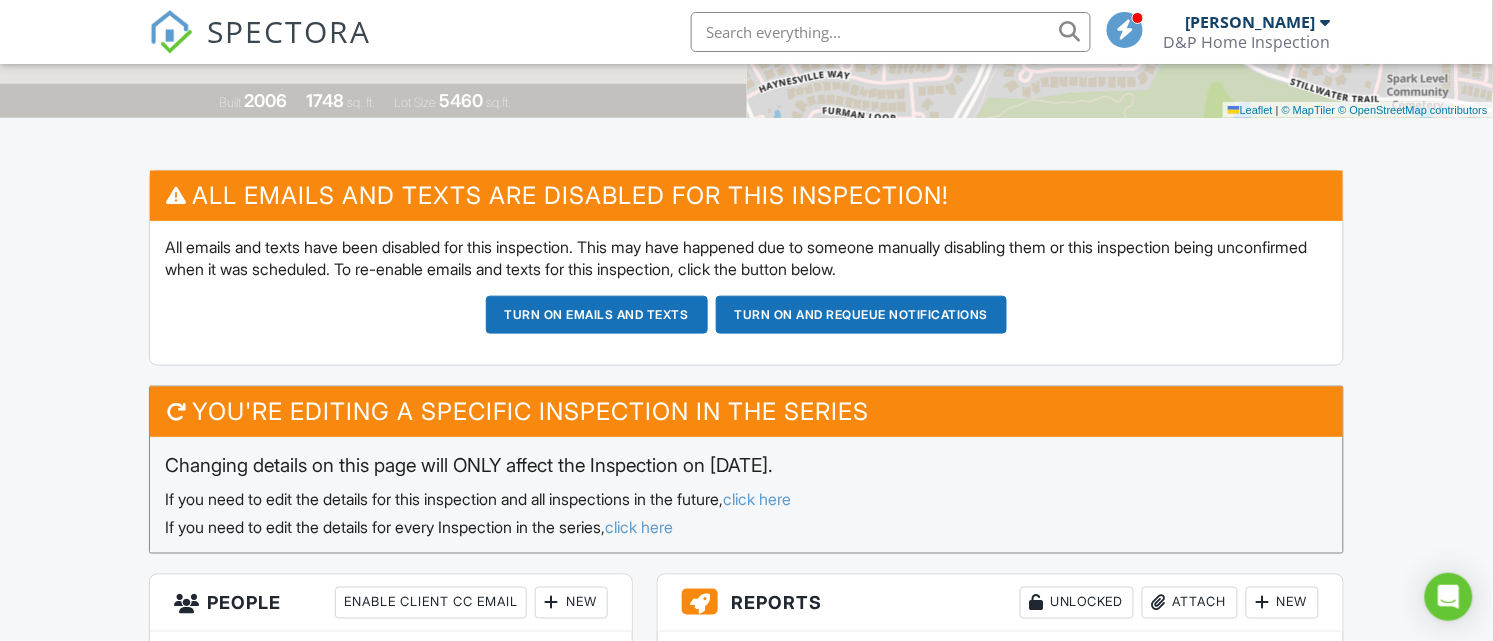 click on "click here" at bounding box center [757, 499] 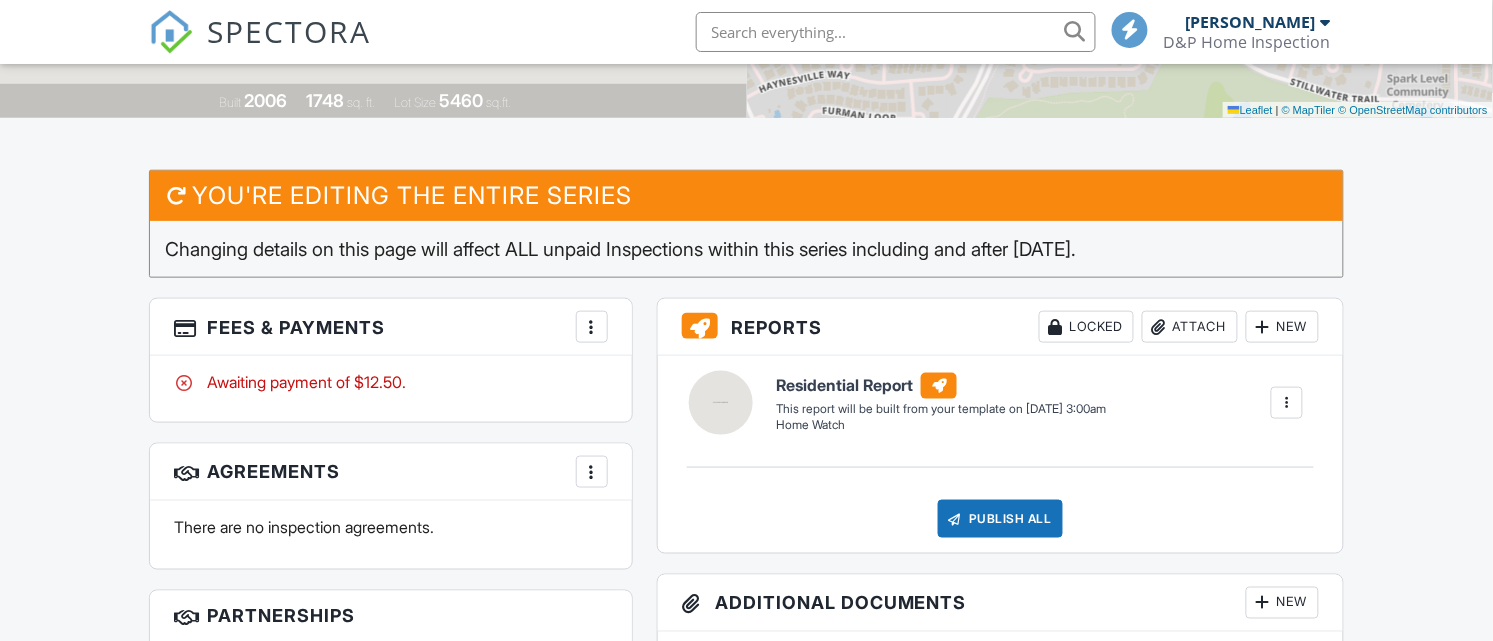 scroll, scrollTop: 416, scrollLeft: 0, axis: vertical 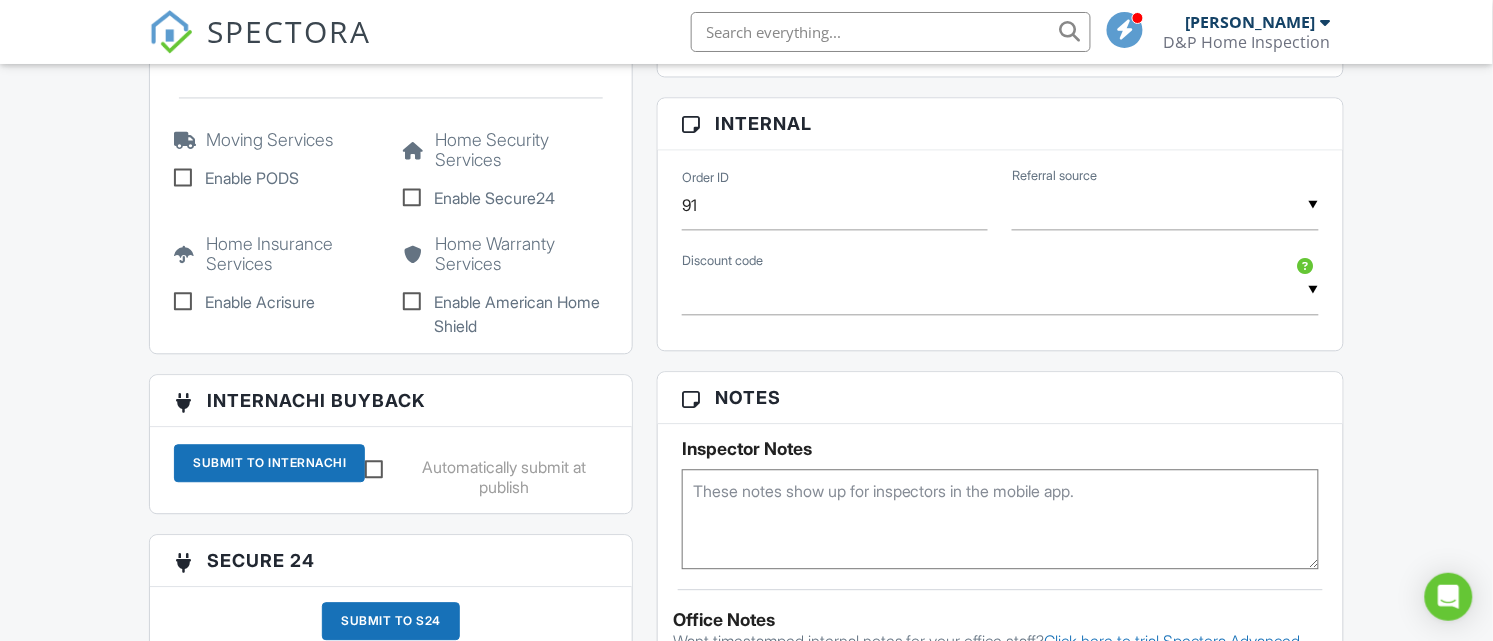 click on "▼ 11 Month Return  - $250.00 off Thanksgiving - 30.0% off Bell - $25.00 off - Friends And Family  Hatteras  - $62.50 off Hatteras - 50.0% off 11 month return - $250.00 off Monthly Pay  - 100.0% off Monthy Pay  - 100.0% off CCINs  - $62.50 off CCINS - 50.0% off Move Home Team - $25.00 off Bryan Nelson - $25.00 off FriendsandFamily - $25.00 off - Friends and family  Lynn - $25.00 off Past Client  - $50.00 off Roofing - $25.00 off Veteran - $30.00 off Habitat For Humanity - 25.0% off DP Saver - 50.0% off Batterbee - $50.00 off - Batterbee Discount  BNI - $25.00 off Promo 1977 - 100.0% off Danon Slinkard - 30.0% off
11 Month Return  - $250.00 off
Thanksgiving - 30.0% off
Bell - $25.00 off - Friends And Family
Hatteras  - $62.50 off
Hatteras - 50.0% off
11 month return - $250.00 off
Monthly Pay  - 100.0% off
Monthy Pay  - 100.0% off
CCINs  - $62.50 off
CCINS - 50.0% off
Move Home Team - $25.00 off
Bryan Nelson - $25.00 off
FriendsandFamily - $25.00 off - Friends and family" at bounding box center (1000, 290) 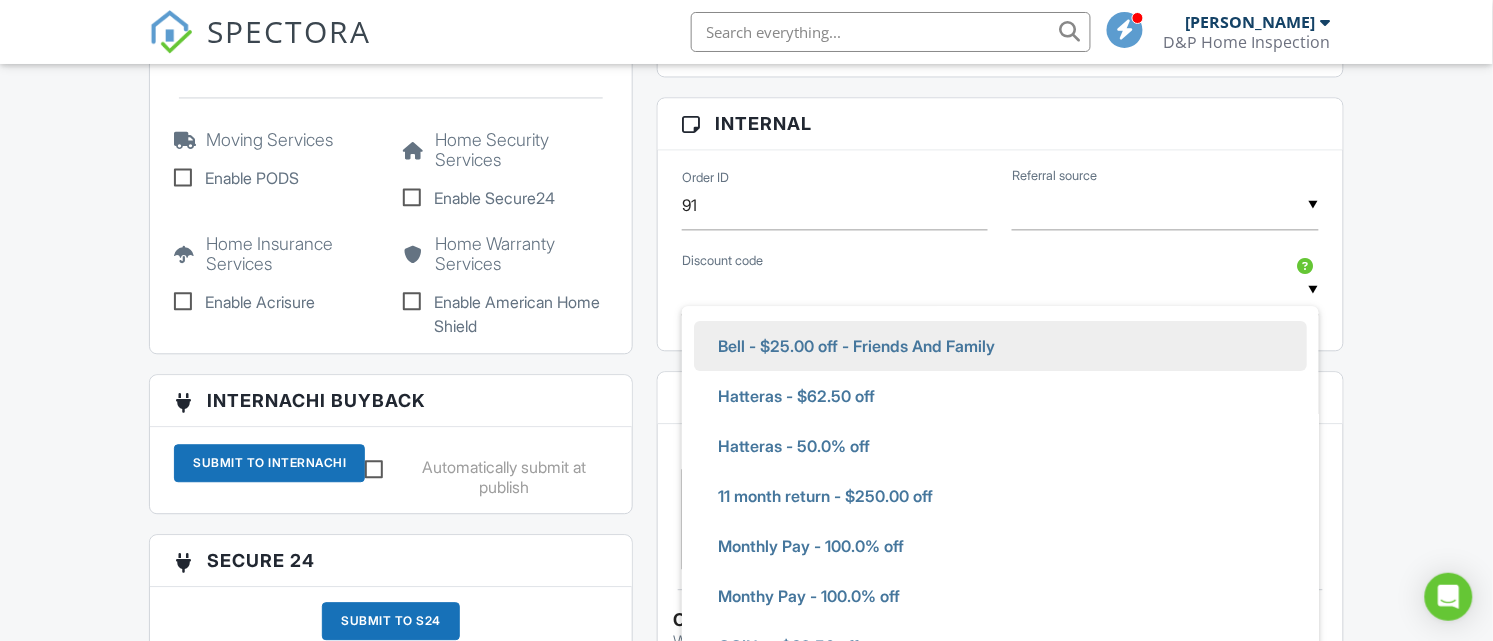scroll, scrollTop: 208, scrollLeft: 0, axis: vertical 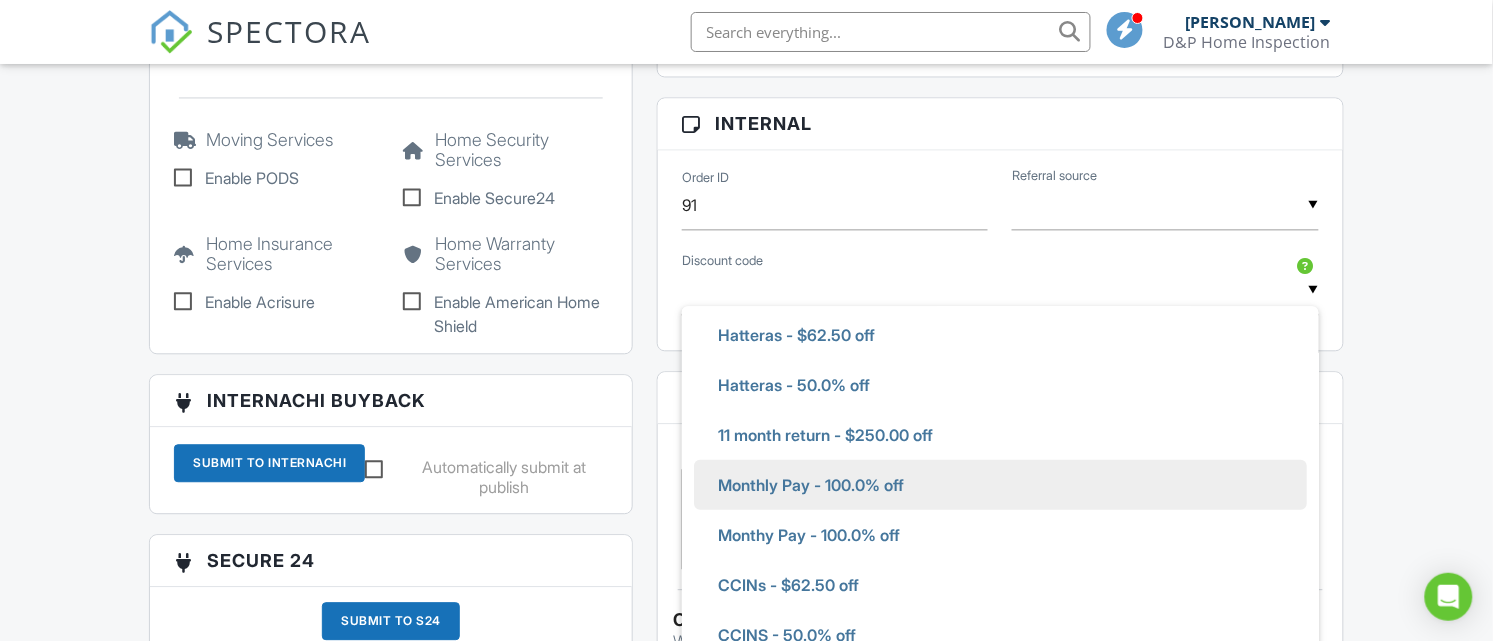 click on "Monthly Pay  - 100.0% off" at bounding box center [811, 485] 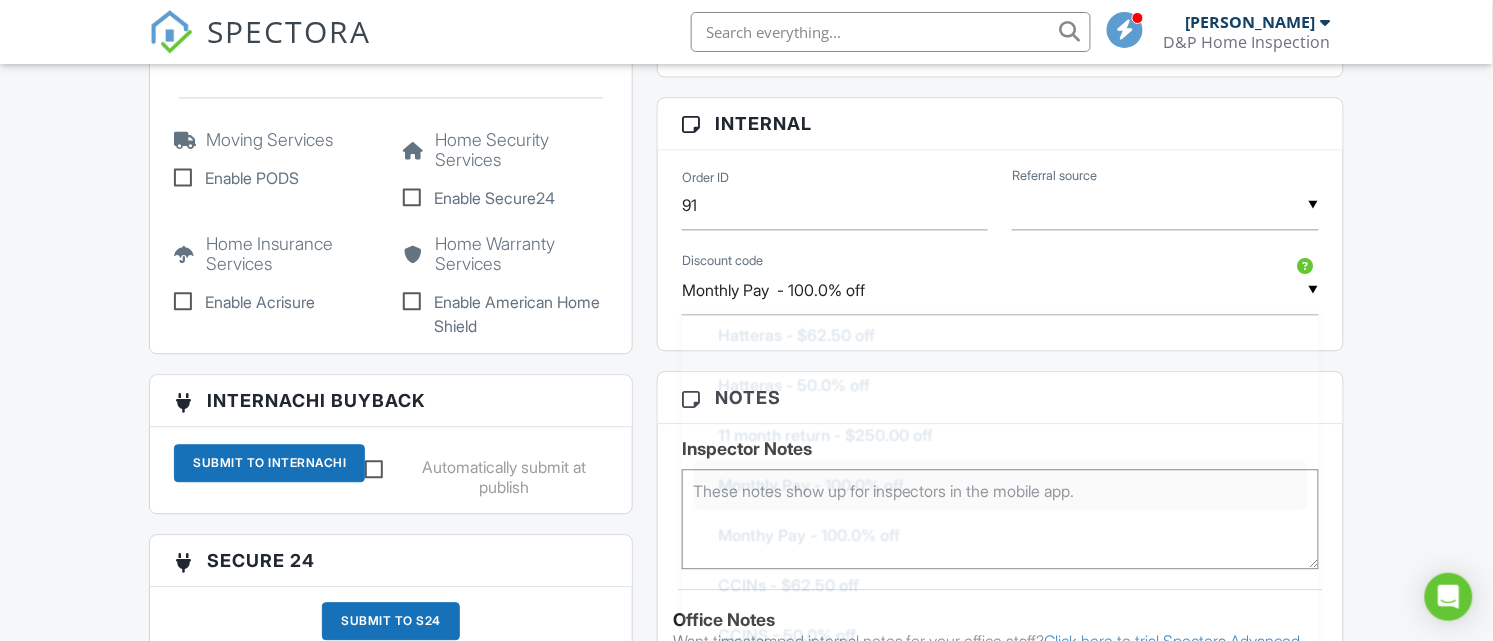 scroll, scrollTop: 362, scrollLeft: 0, axis: vertical 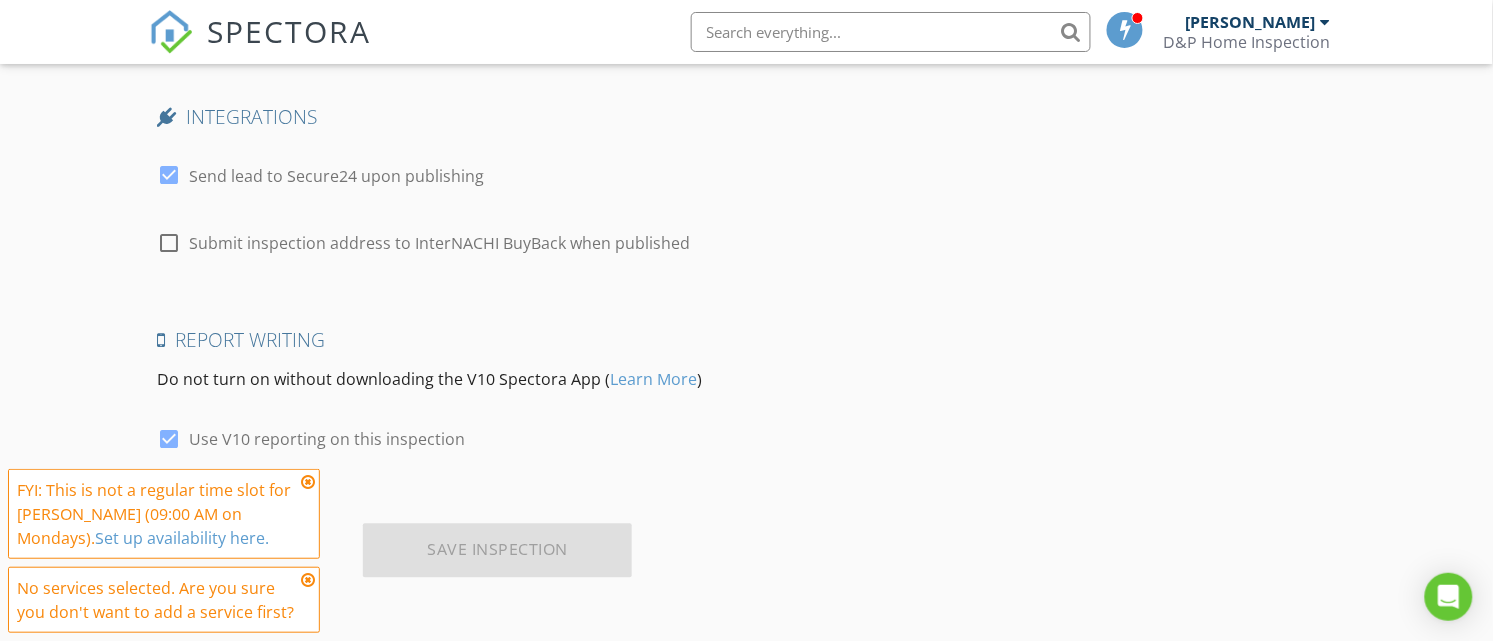 click at bounding box center (308, 482) 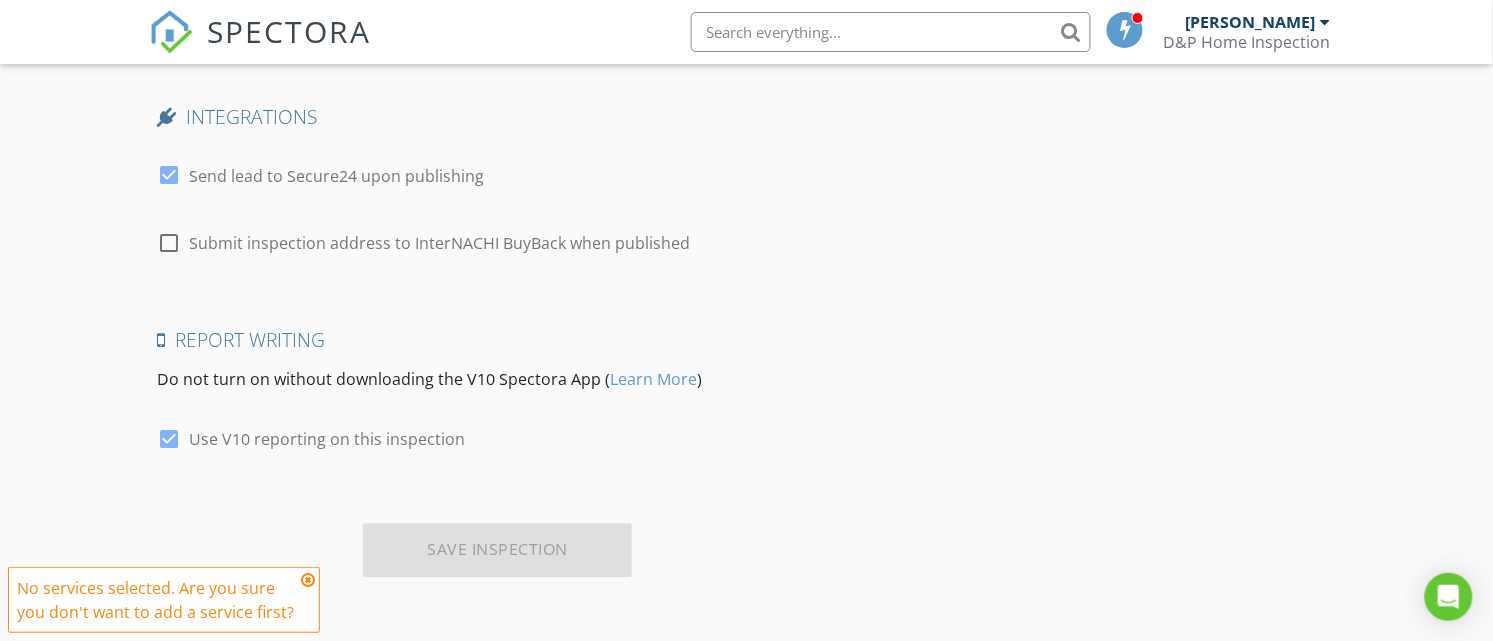 click at bounding box center [308, 580] 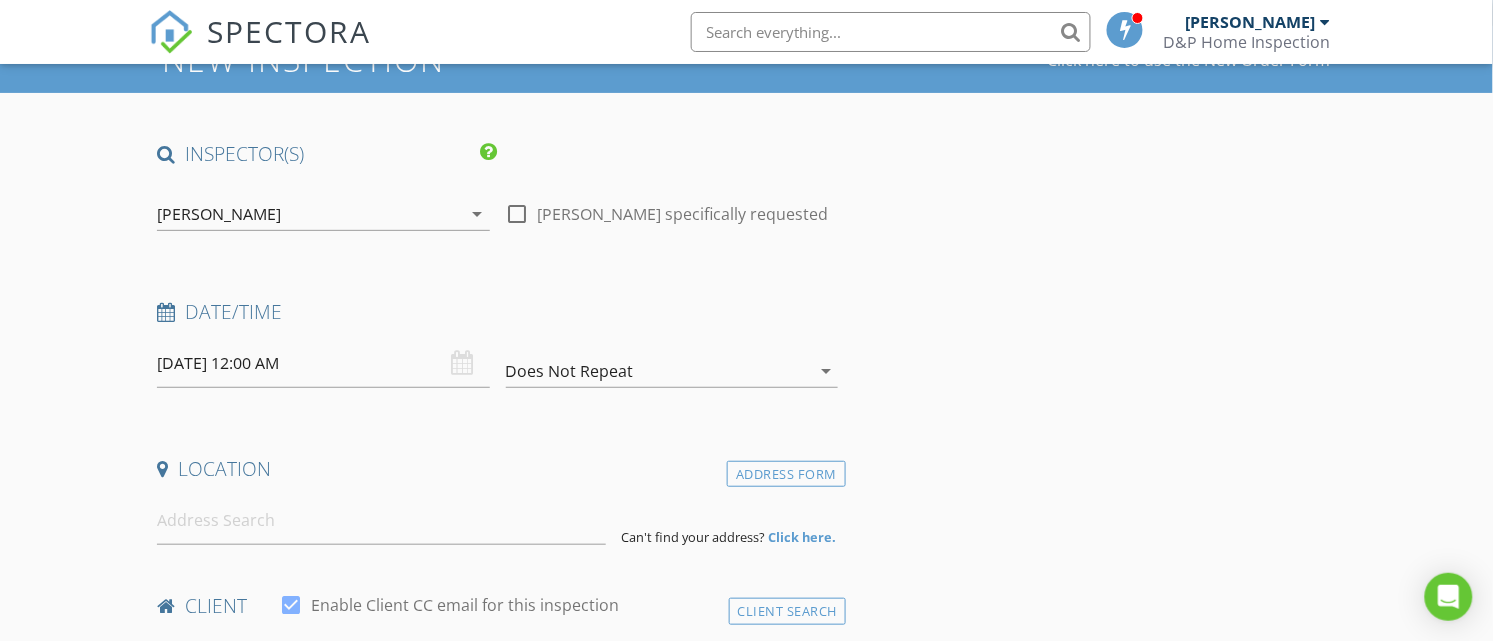 scroll, scrollTop: 0, scrollLeft: 0, axis: both 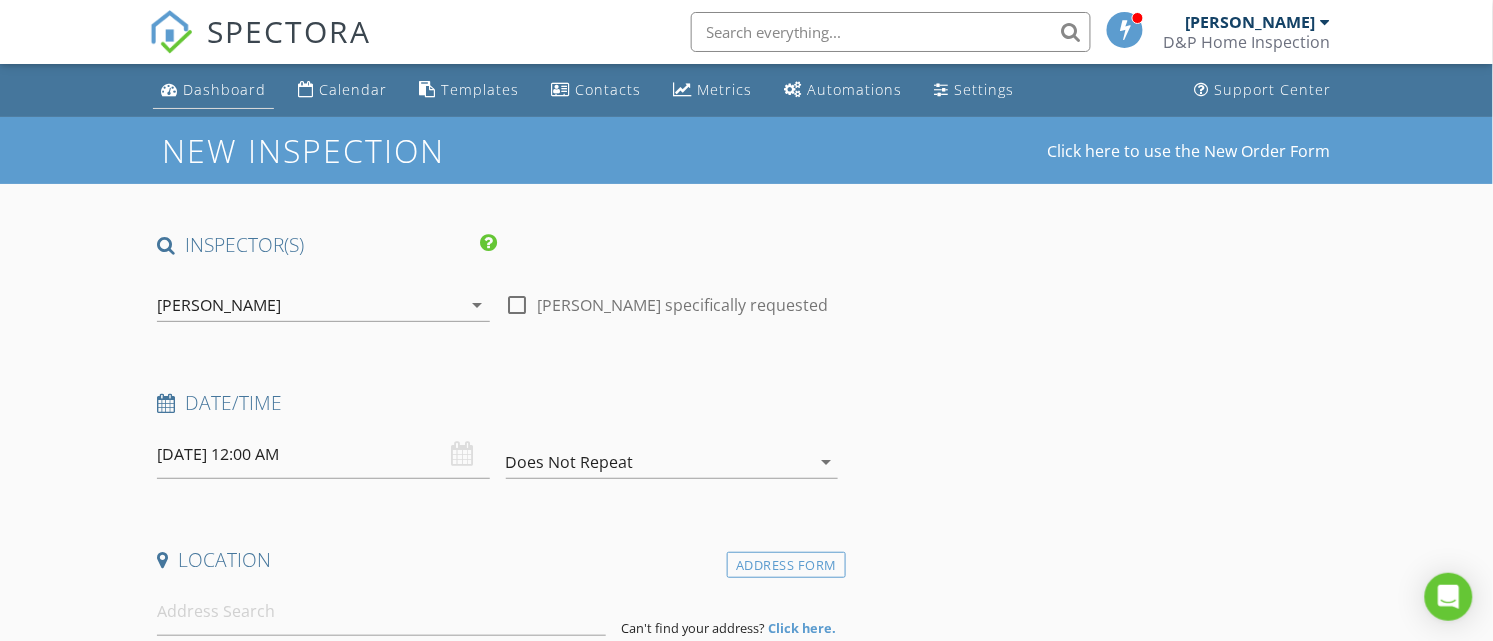 click on "Dashboard" at bounding box center [224, 89] 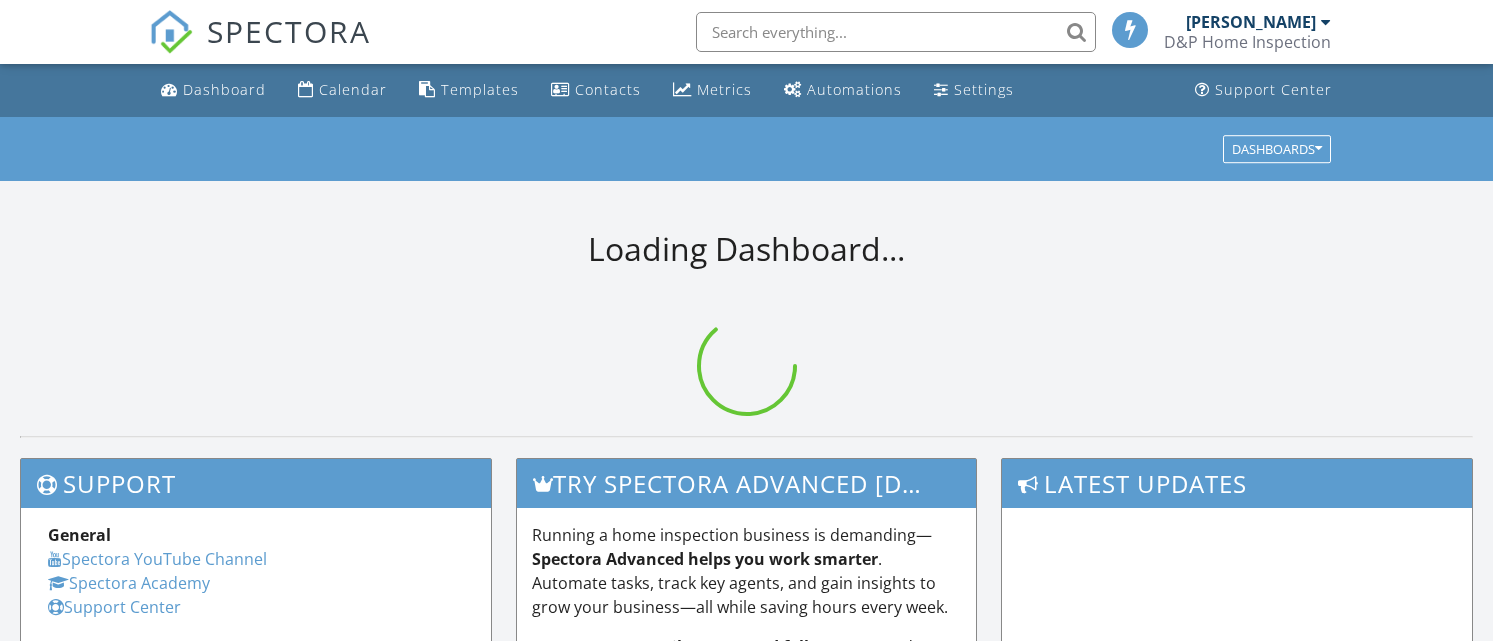 scroll, scrollTop: 0, scrollLeft: 0, axis: both 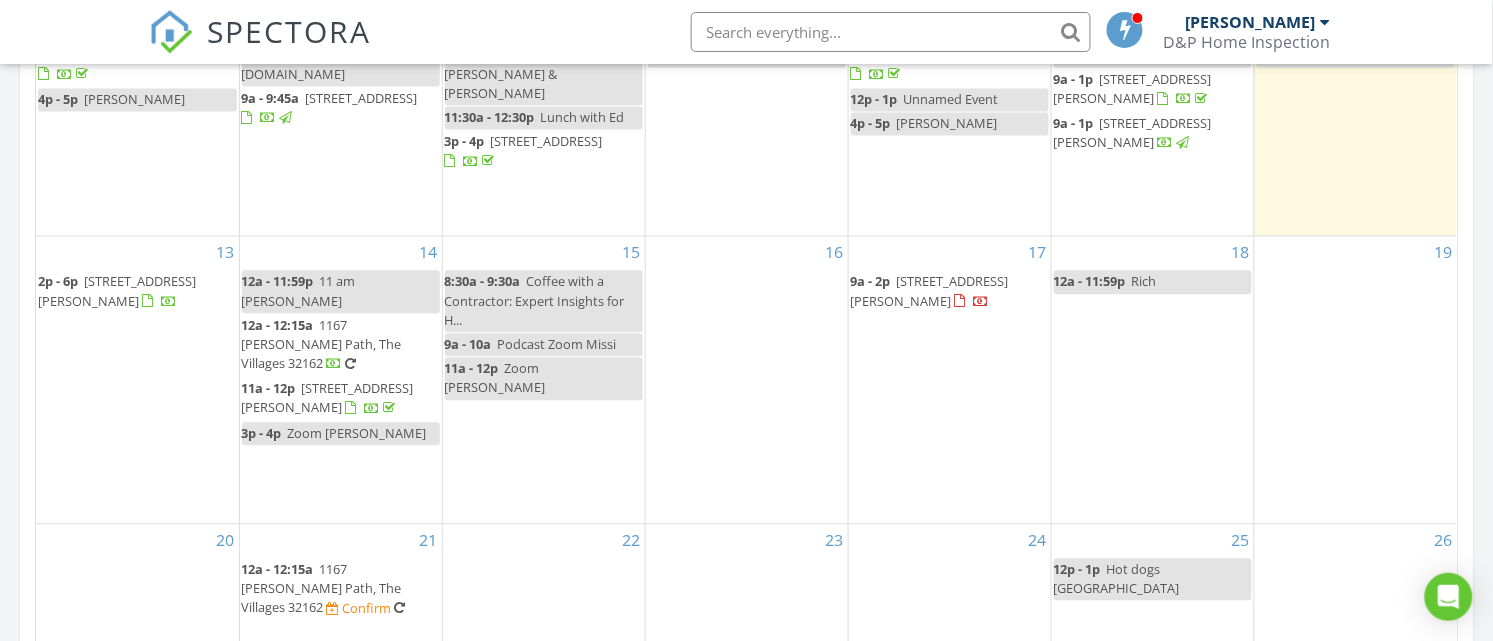click on "Confirm" at bounding box center (367, 608) 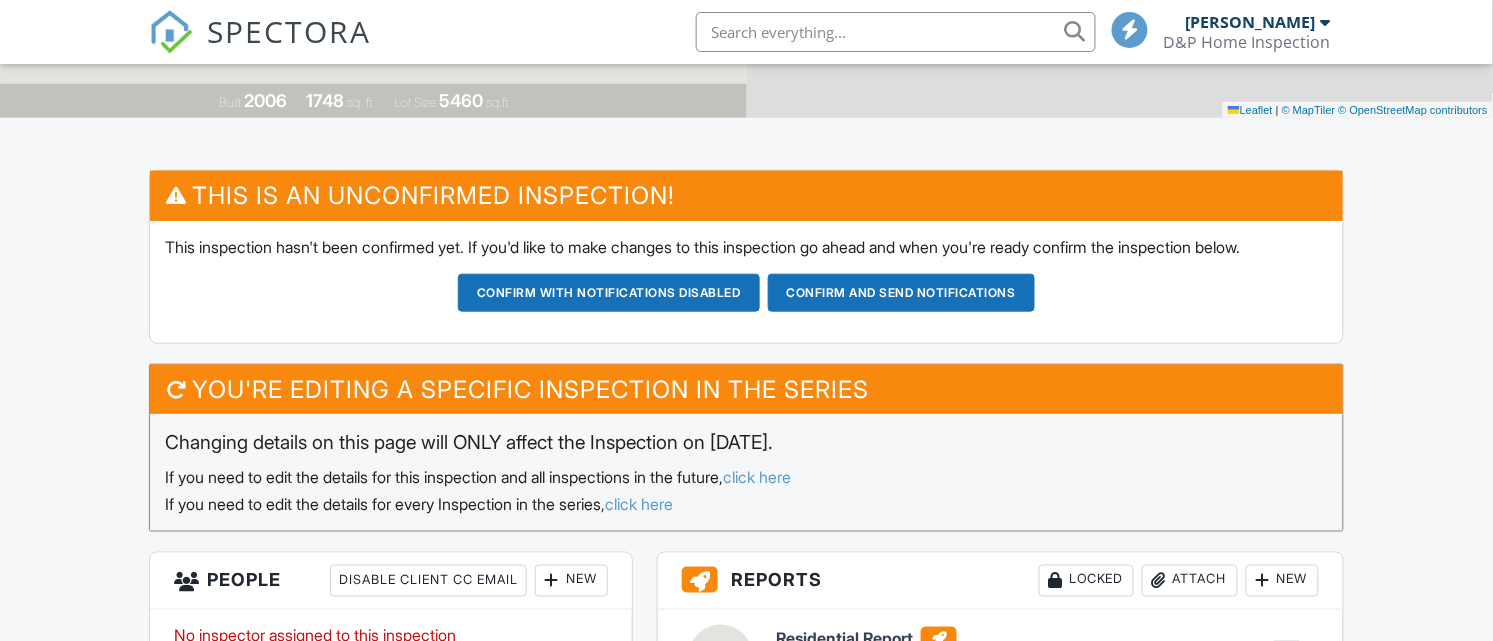 scroll, scrollTop: 416, scrollLeft: 0, axis: vertical 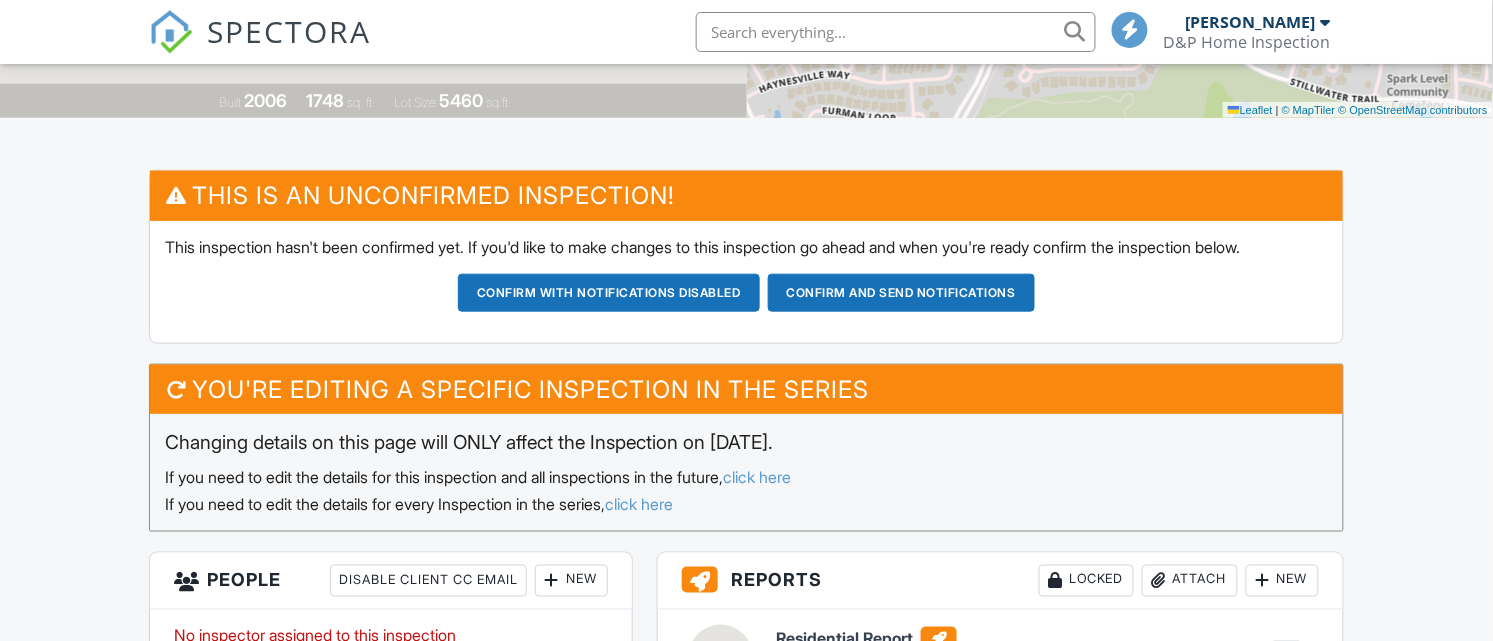 click on "click here" at bounding box center (639, 504) 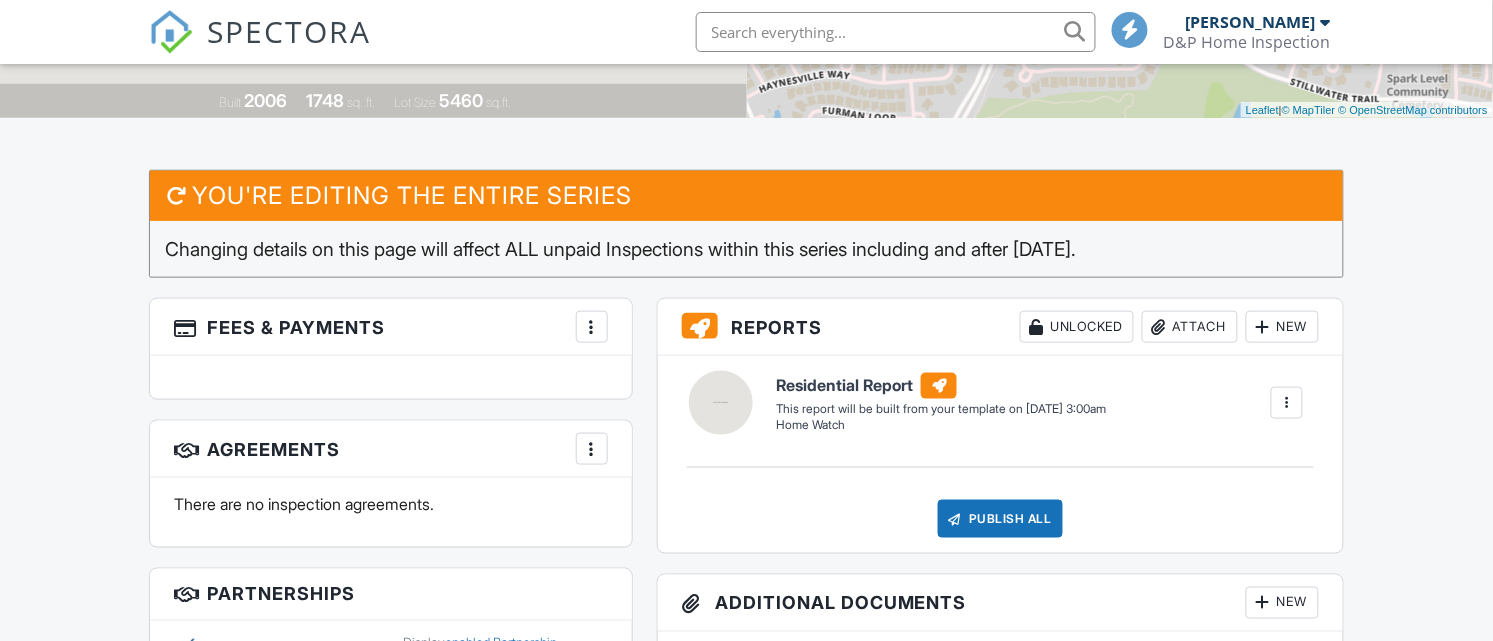scroll, scrollTop: 625, scrollLeft: 0, axis: vertical 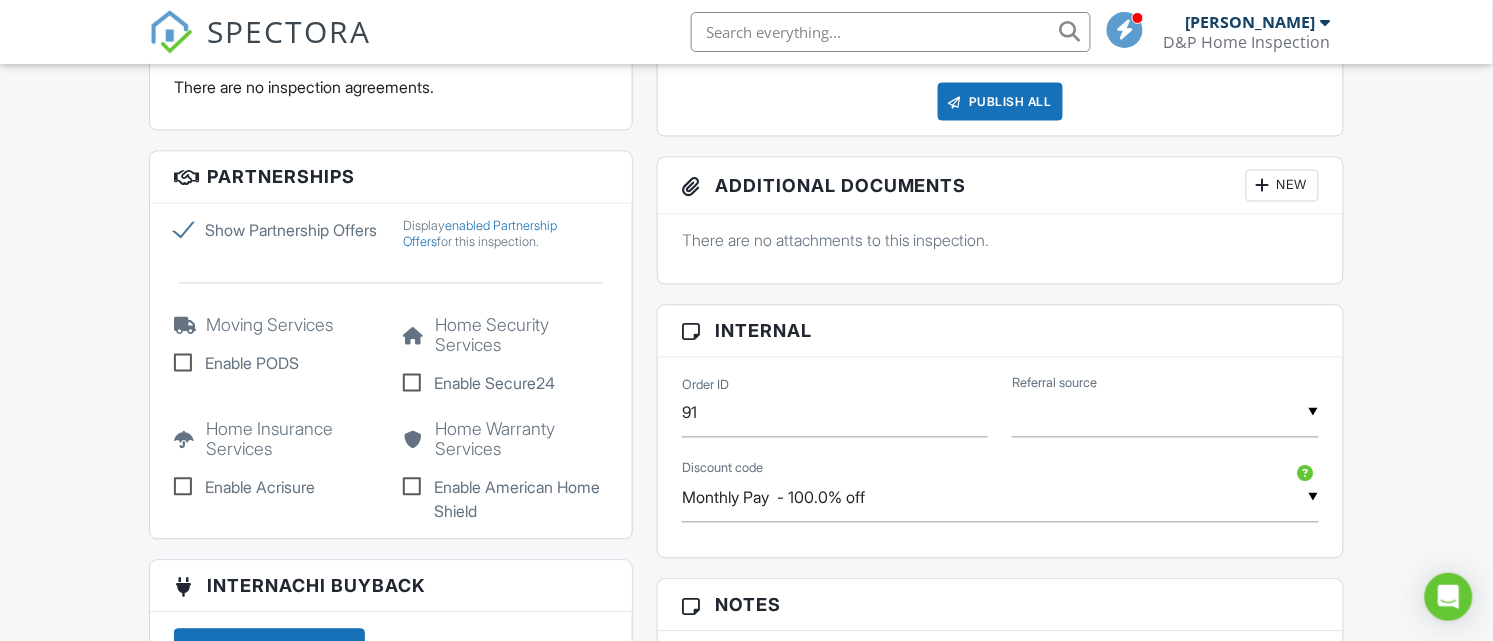 click on "Monthly Pay  - 100.0% off" at bounding box center [1000, 498] 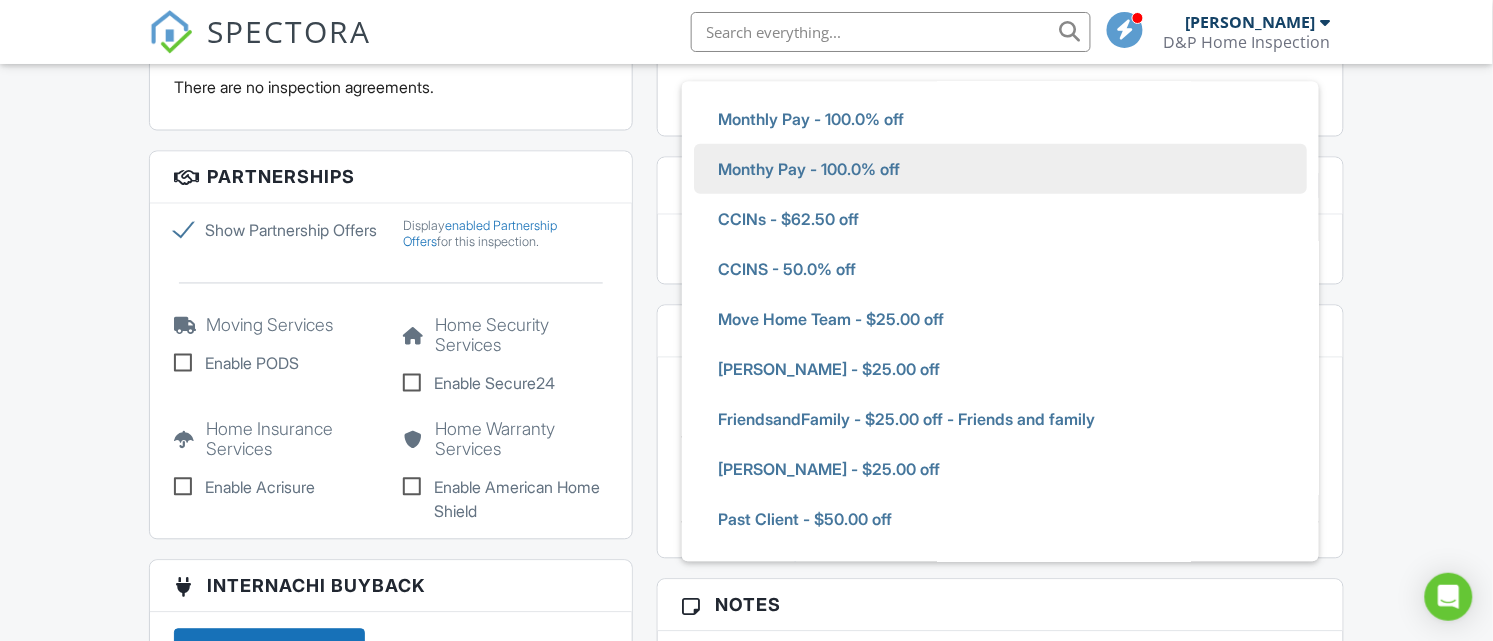 click on "Monthy Pay  - 100.0% off" at bounding box center (809, 169) 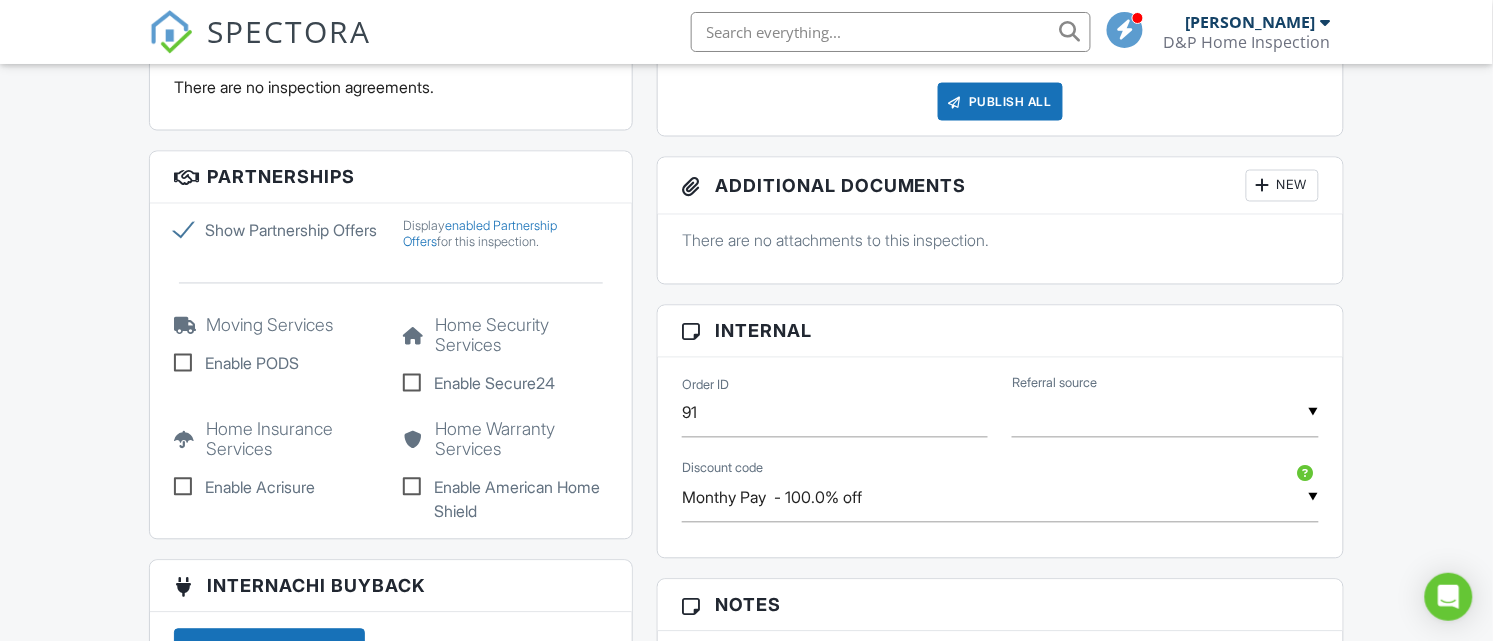 scroll, scrollTop: 0, scrollLeft: 0, axis: both 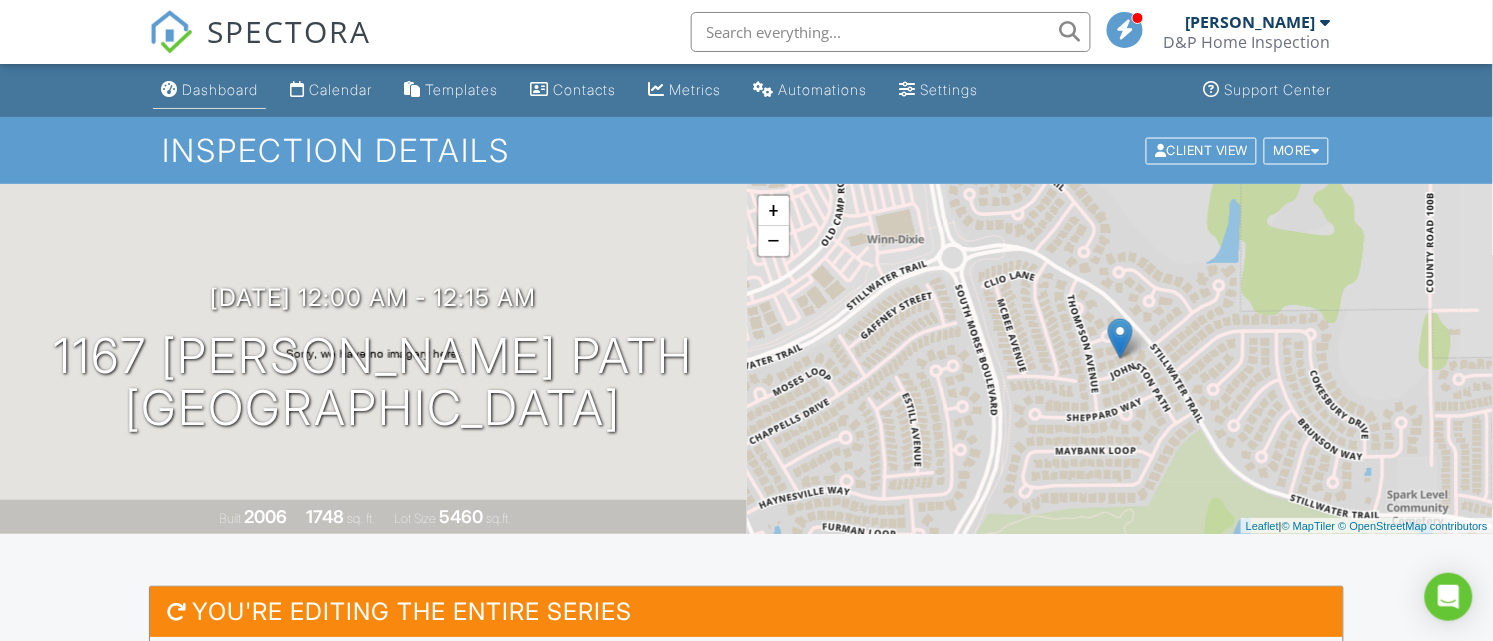 click on "Dashboard" at bounding box center [220, 89] 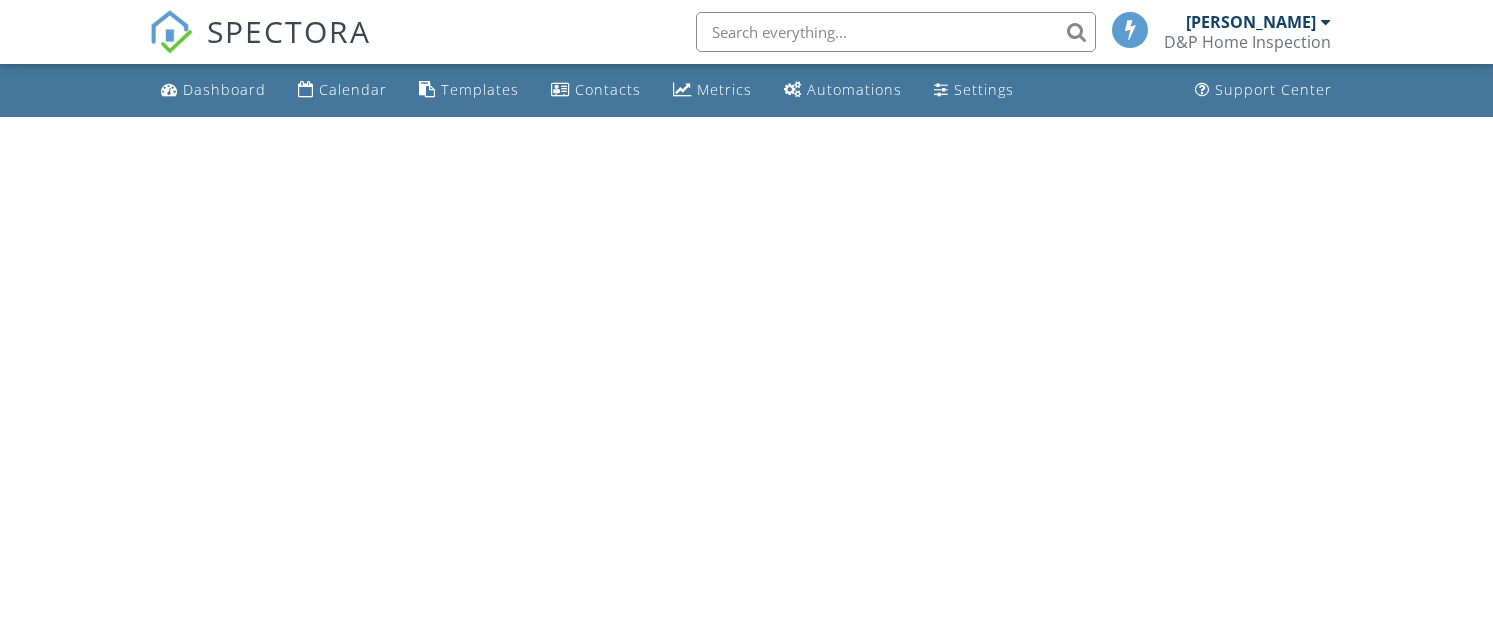 scroll, scrollTop: 0, scrollLeft: 0, axis: both 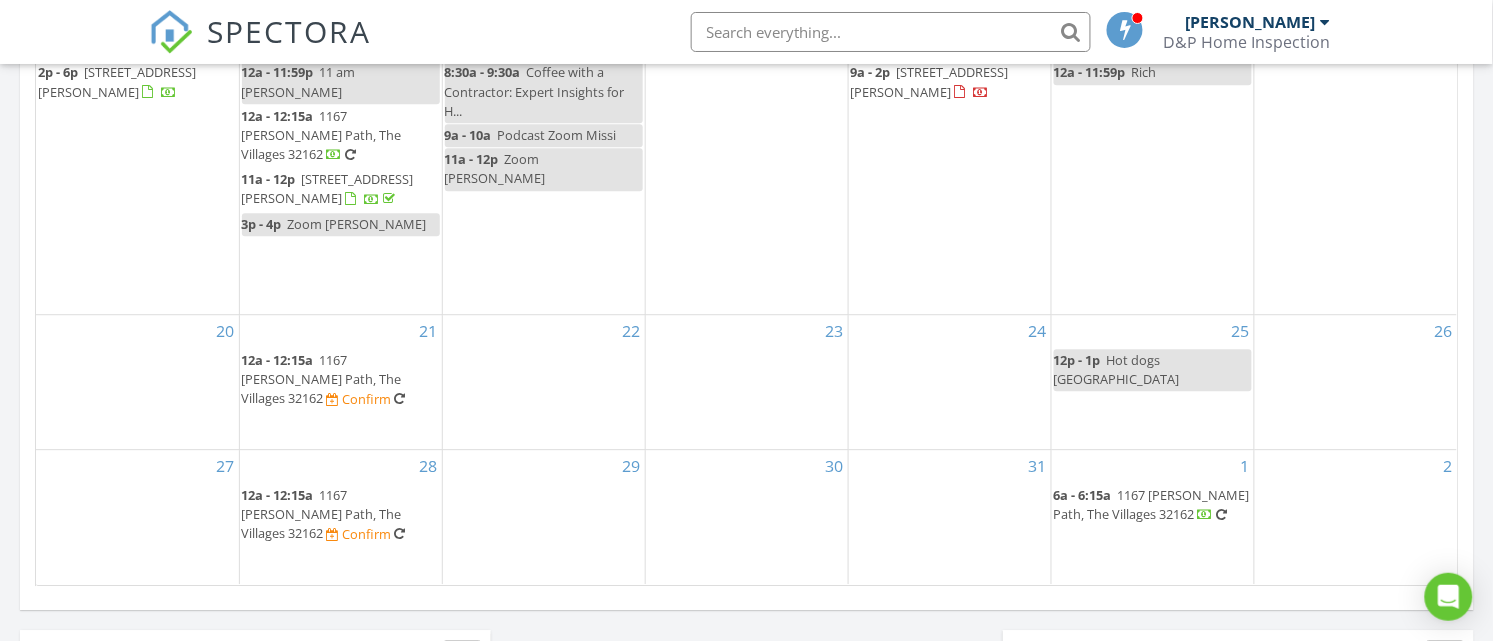 click on "Confirm" at bounding box center (367, 534) 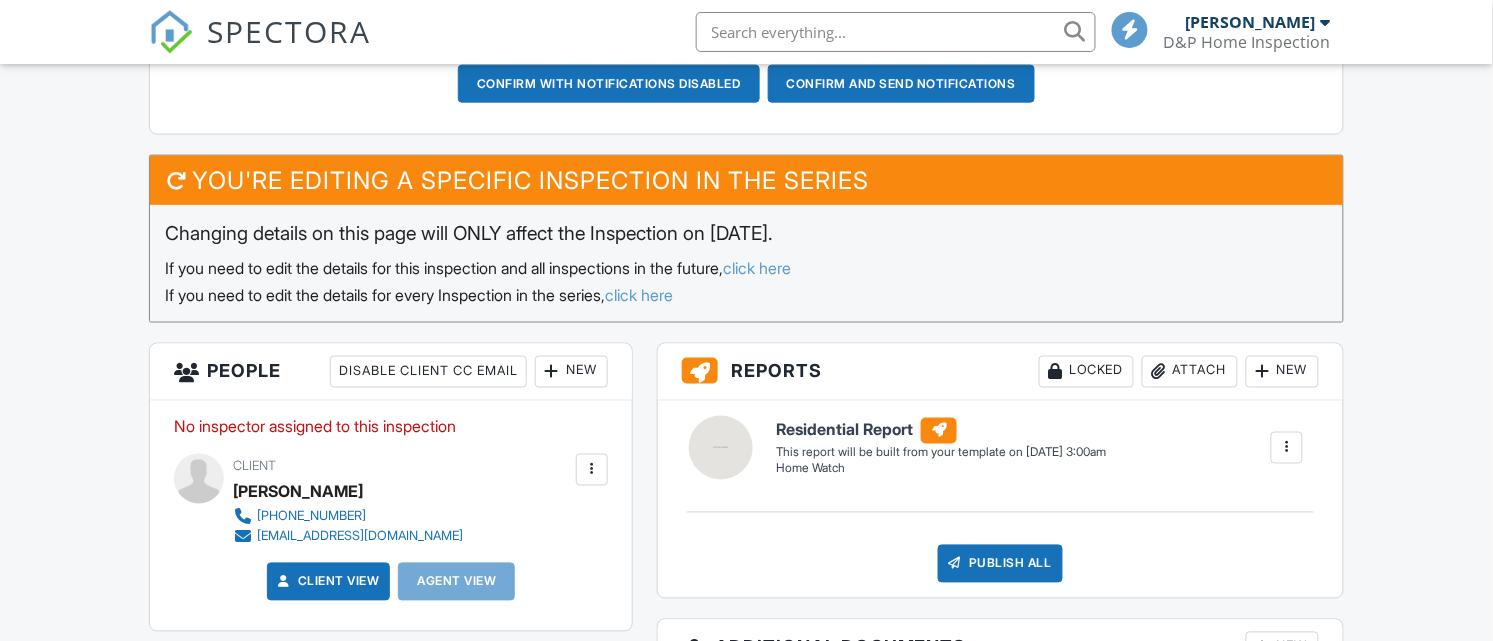 scroll, scrollTop: 625, scrollLeft: 0, axis: vertical 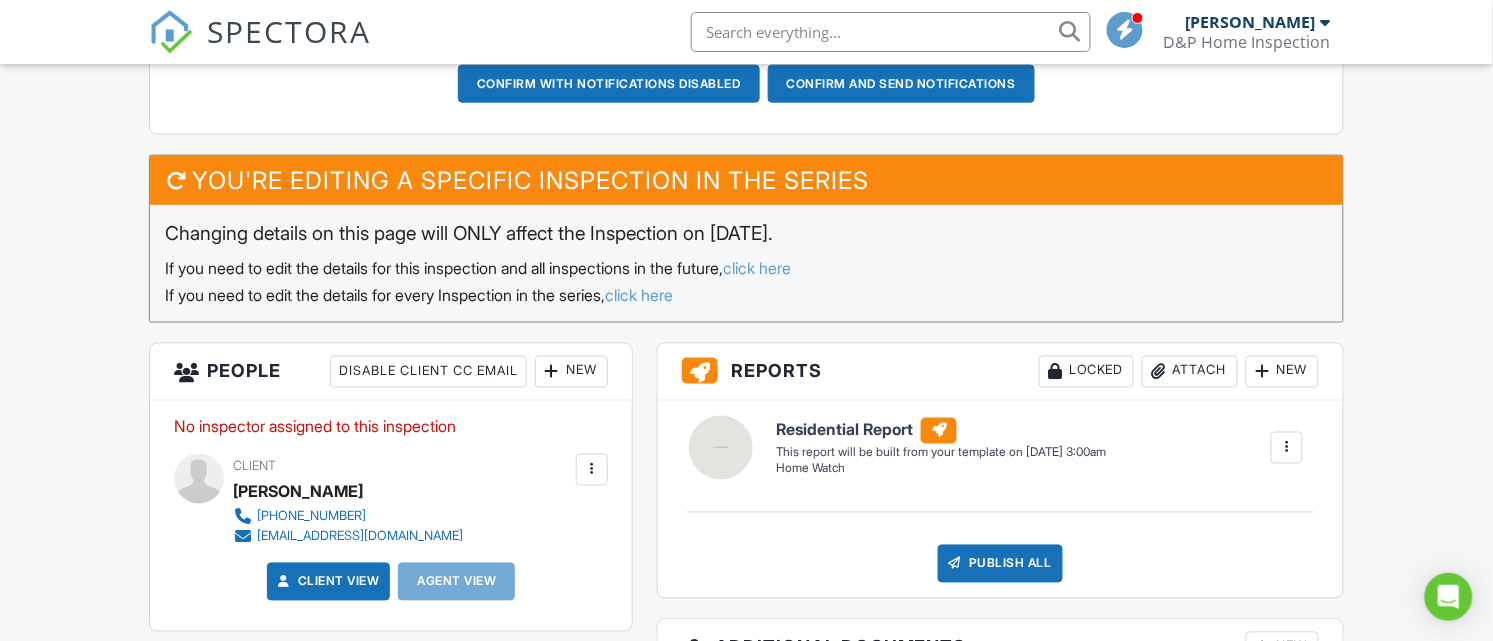 click on "click here" at bounding box center [639, 295] 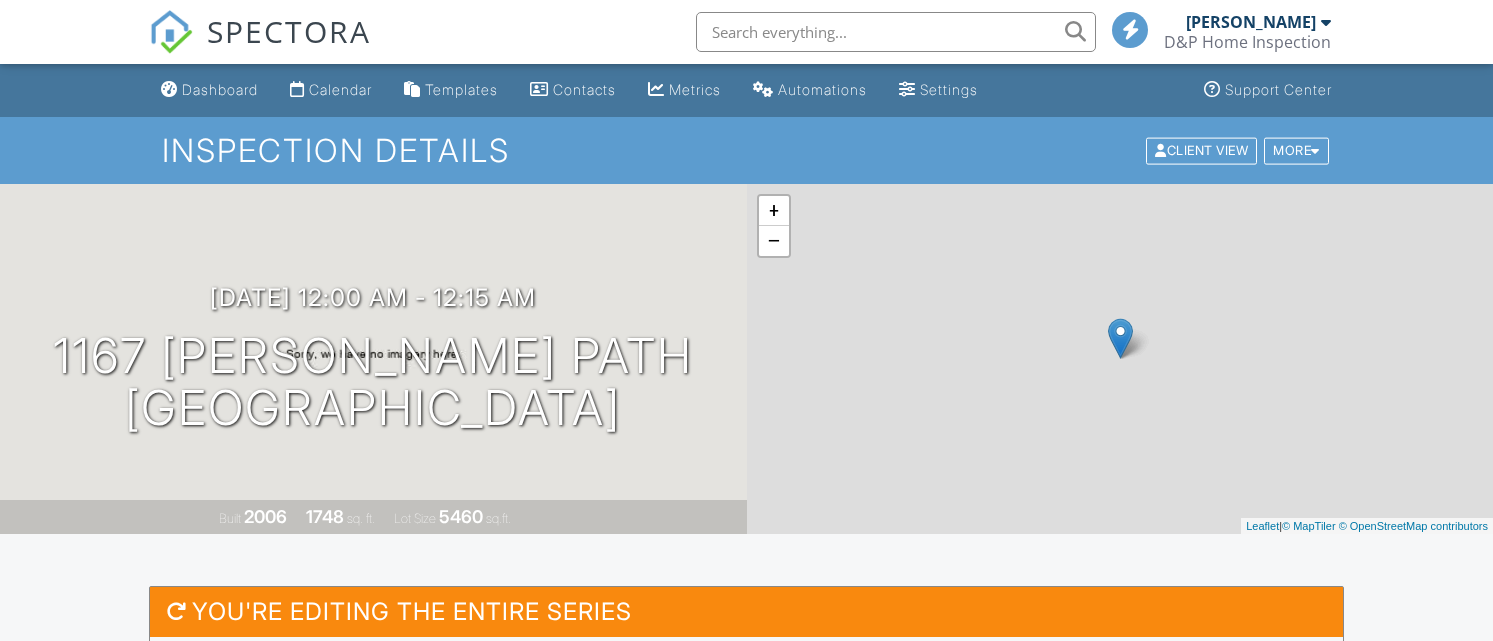 scroll, scrollTop: 0, scrollLeft: 0, axis: both 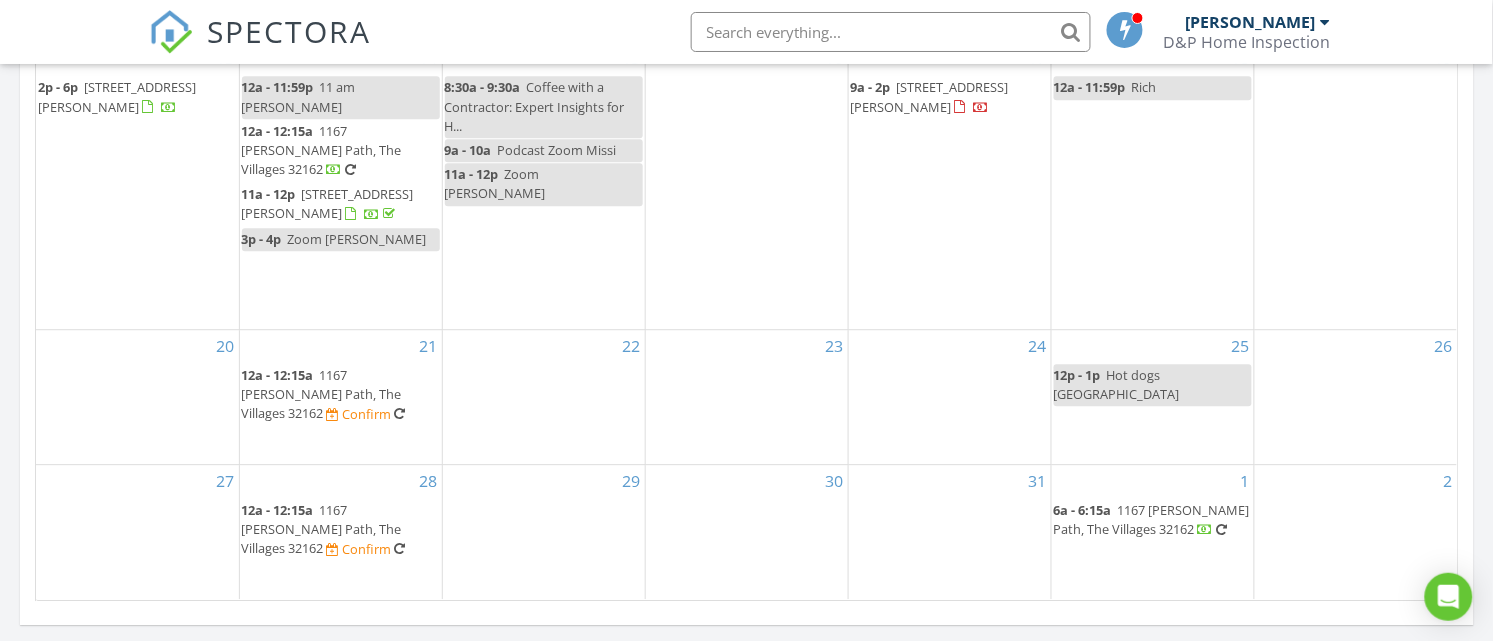 click on "1167 Johnston Path, The Villages 32162" at bounding box center [1152, 519] 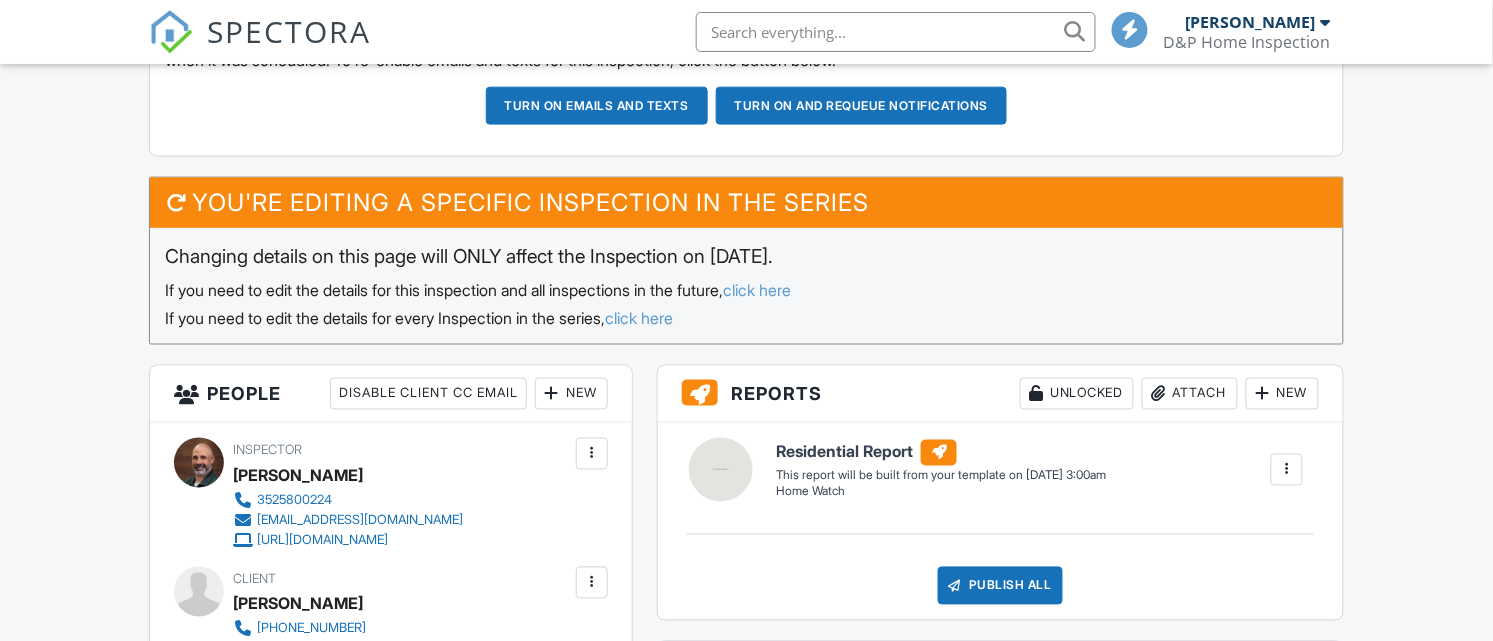 scroll, scrollTop: 625, scrollLeft: 0, axis: vertical 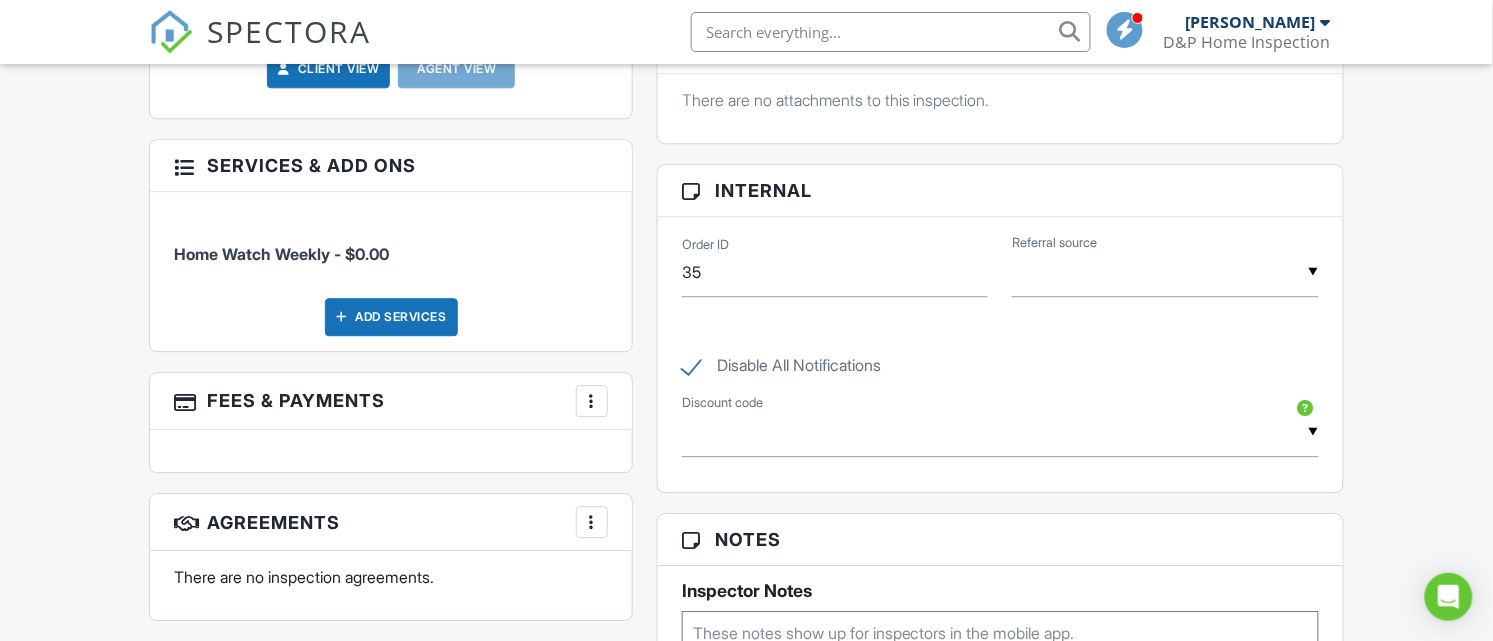 click at bounding box center [592, 401] 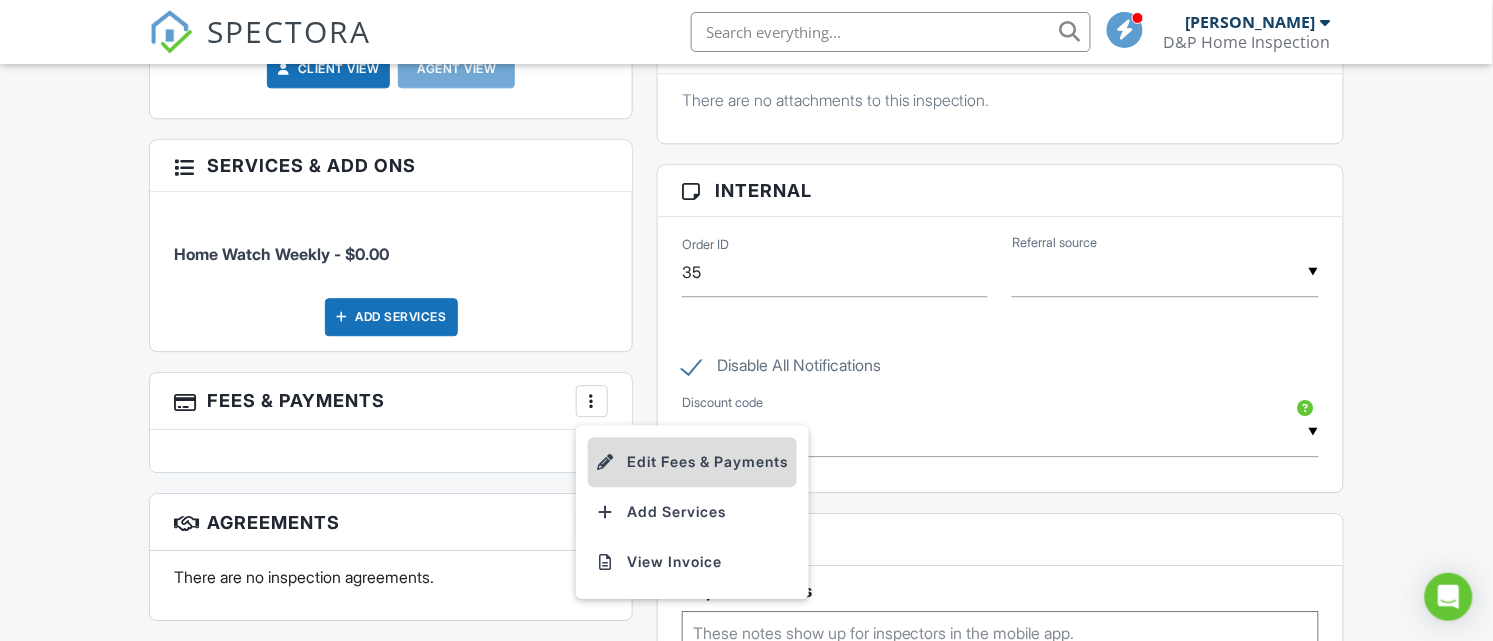 click on "Edit Fees & Payments" at bounding box center (692, 462) 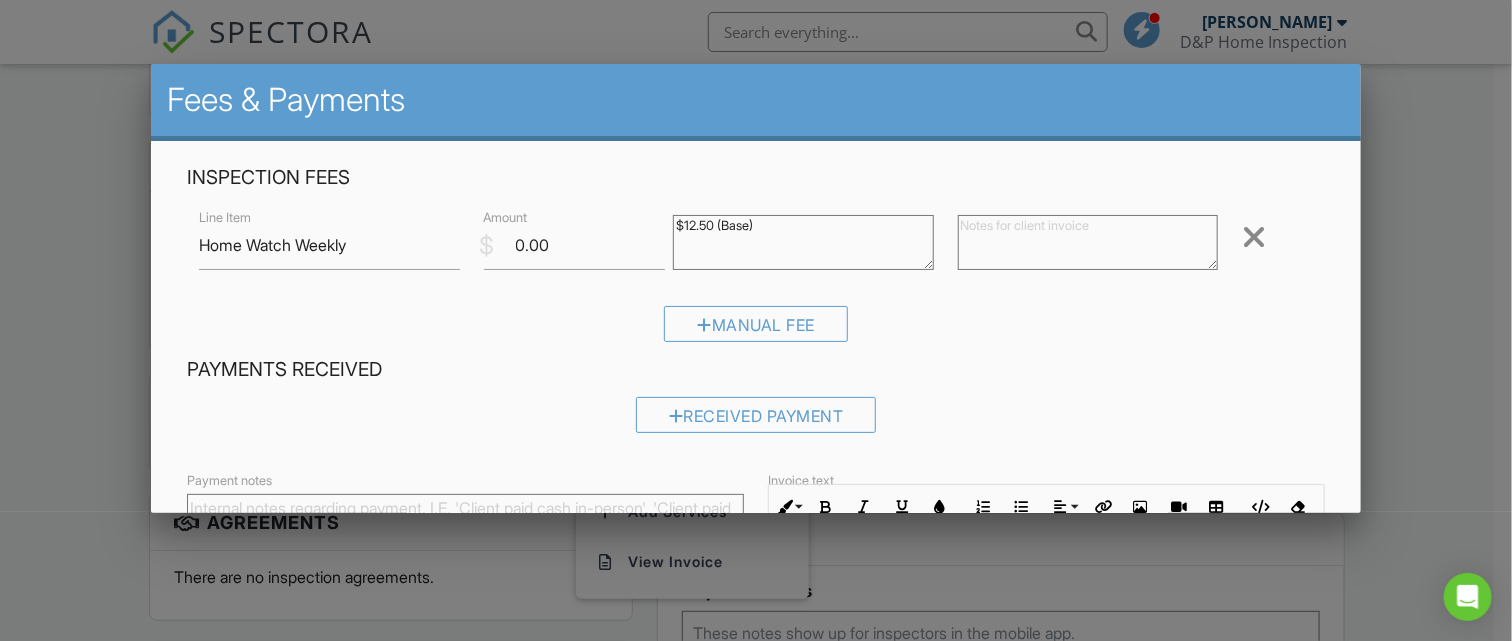click on "Payments Received" at bounding box center (756, 370) 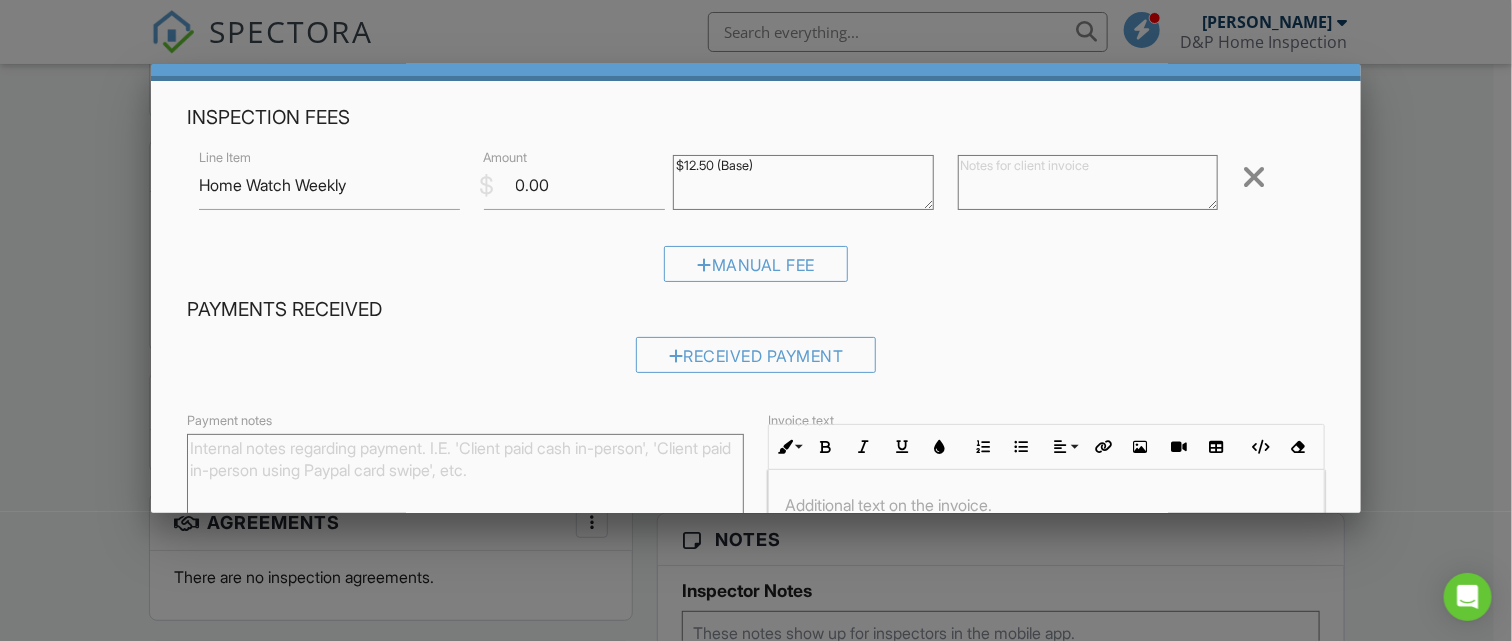 scroll, scrollTop: 0, scrollLeft: 0, axis: both 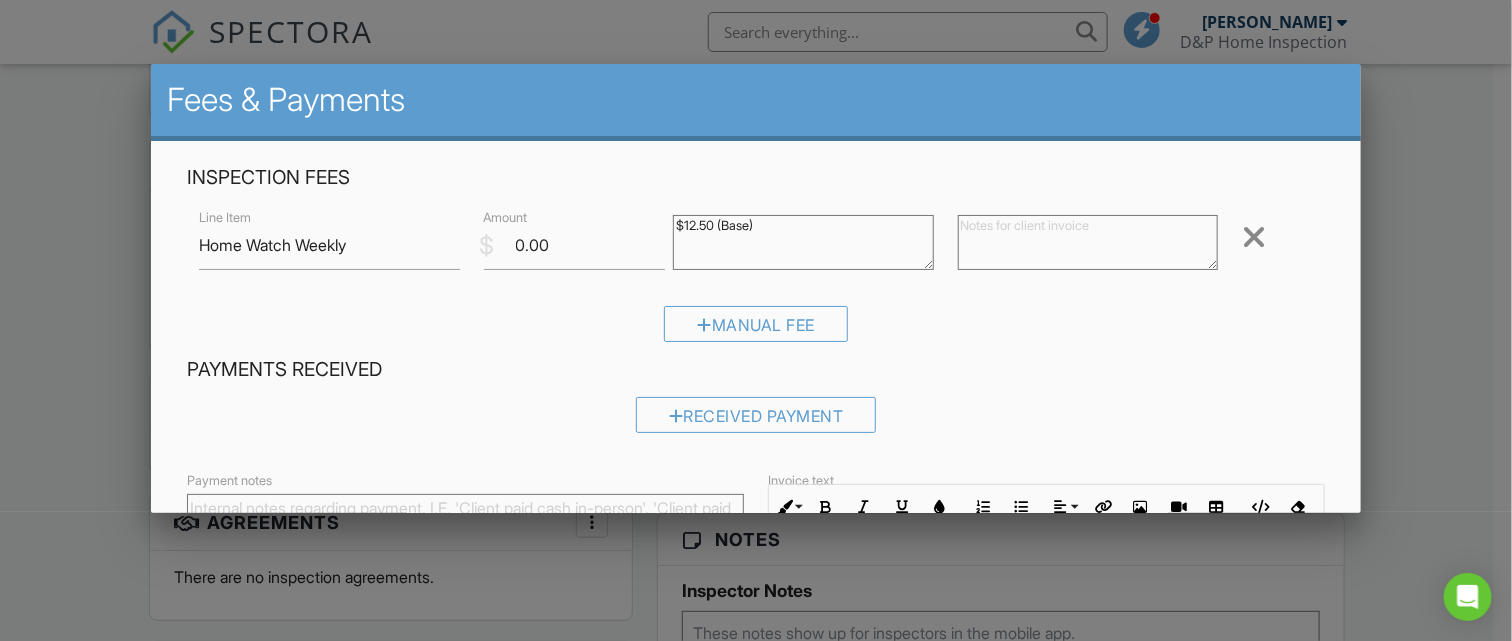 click at bounding box center (1254, 237) 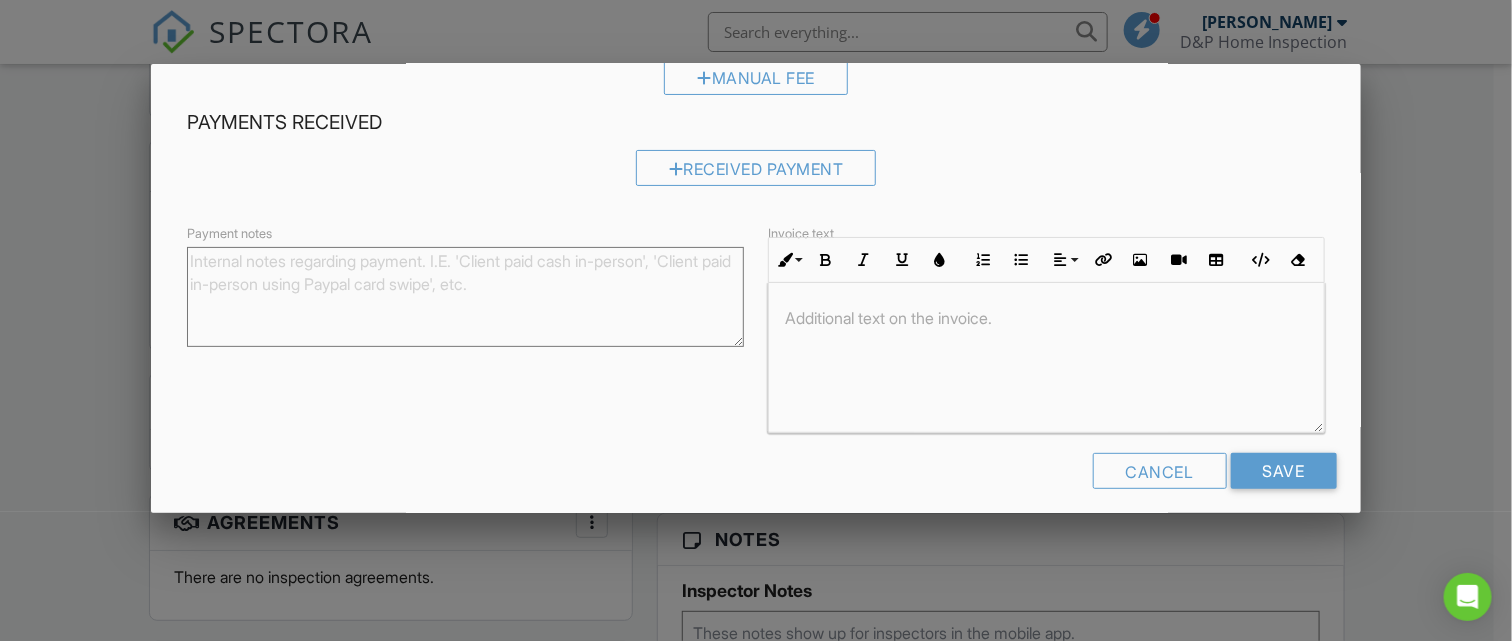 scroll, scrollTop: 206, scrollLeft: 0, axis: vertical 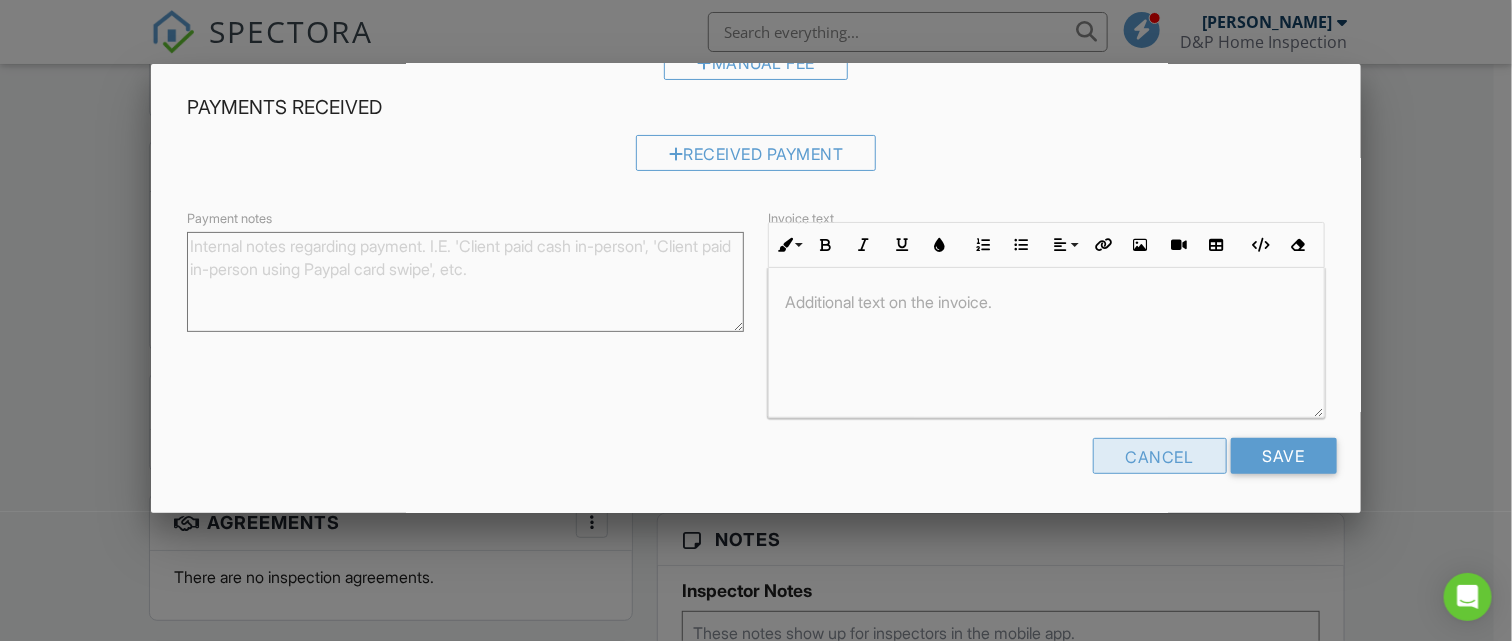 click on "Cancel" at bounding box center [1160, 456] 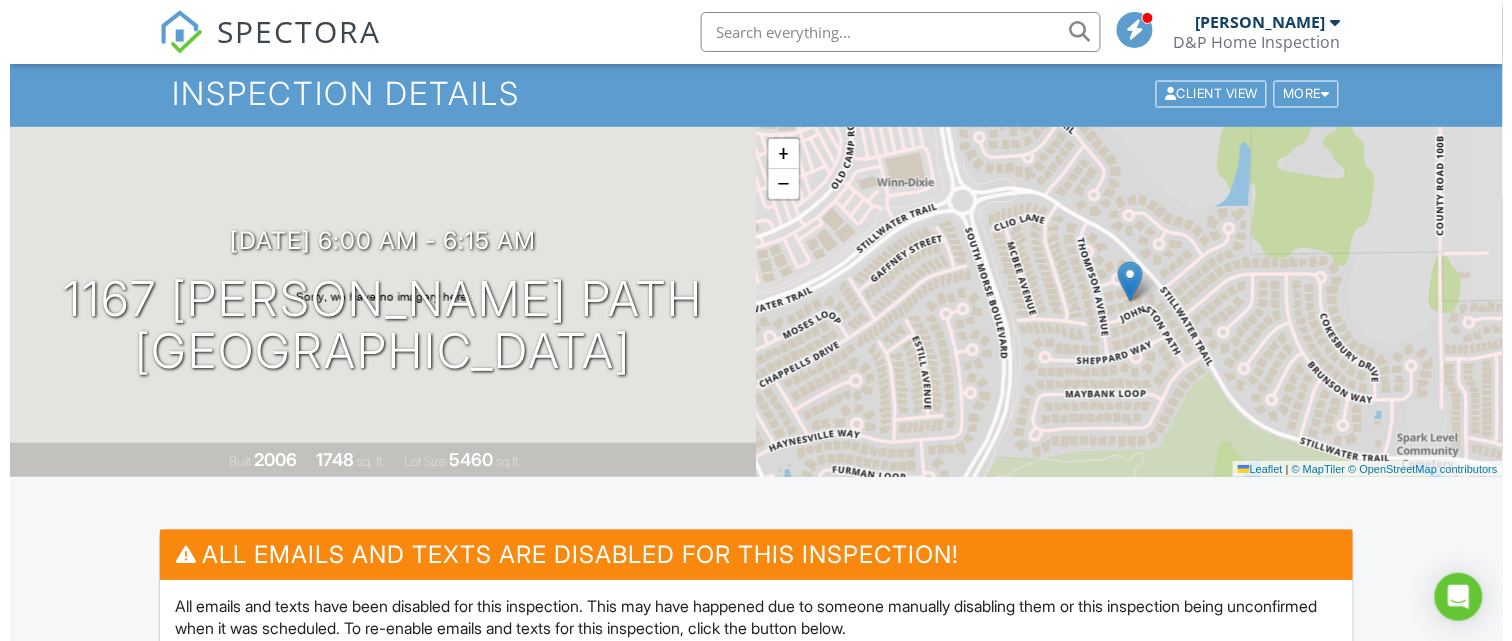scroll, scrollTop: 0, scrollLeft: 0, axis: both 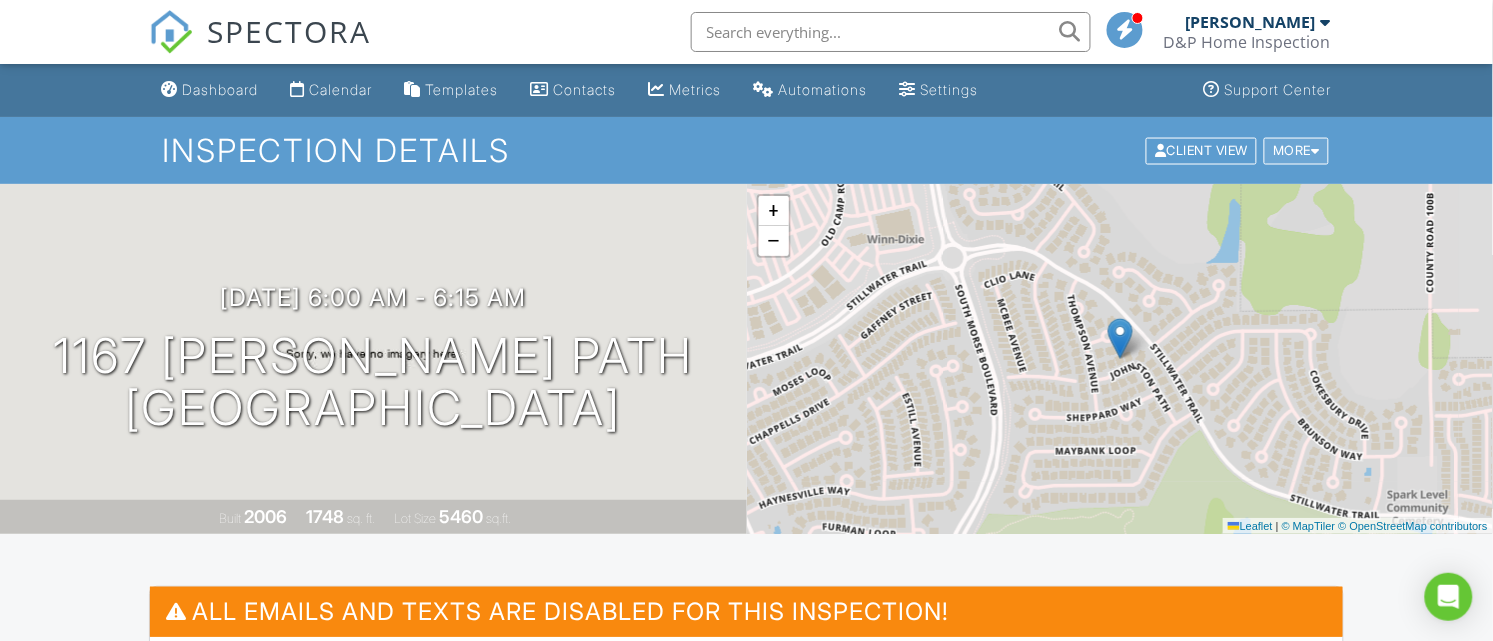 click at bounding box center (1315, 150) 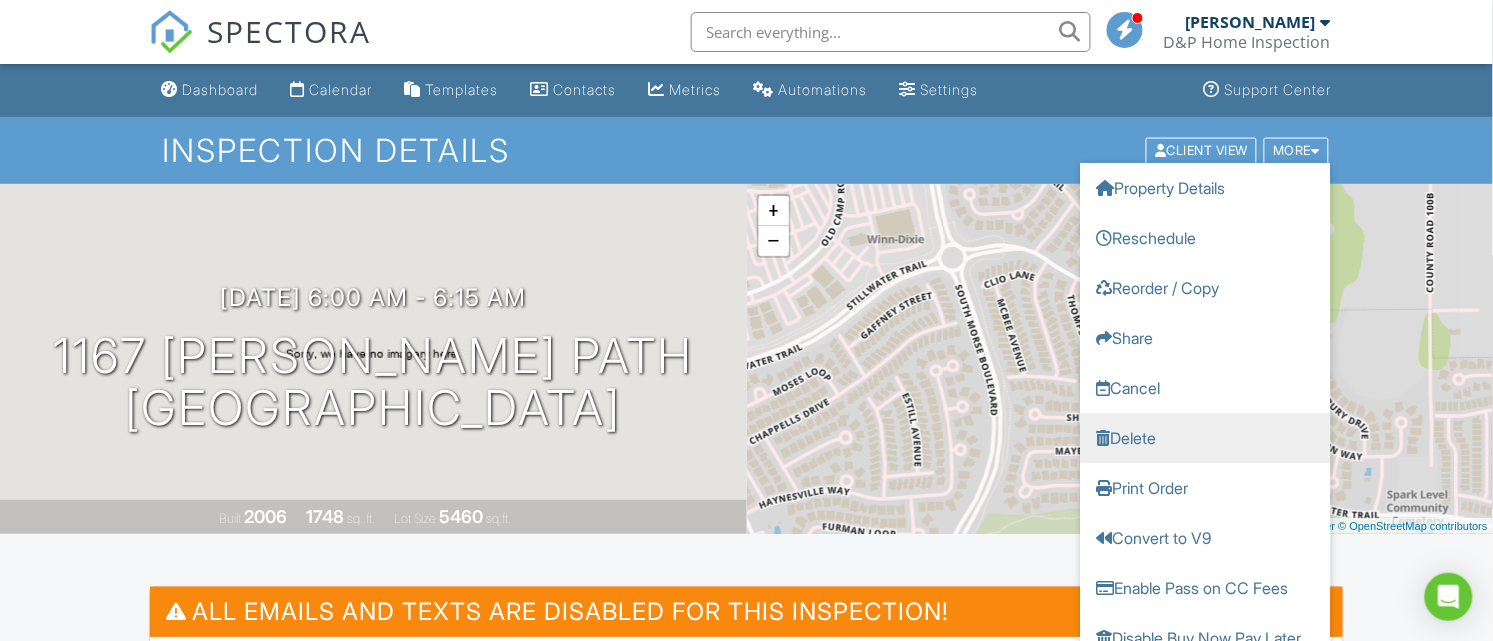click on "Delete" at bounding box center [1206, 437] 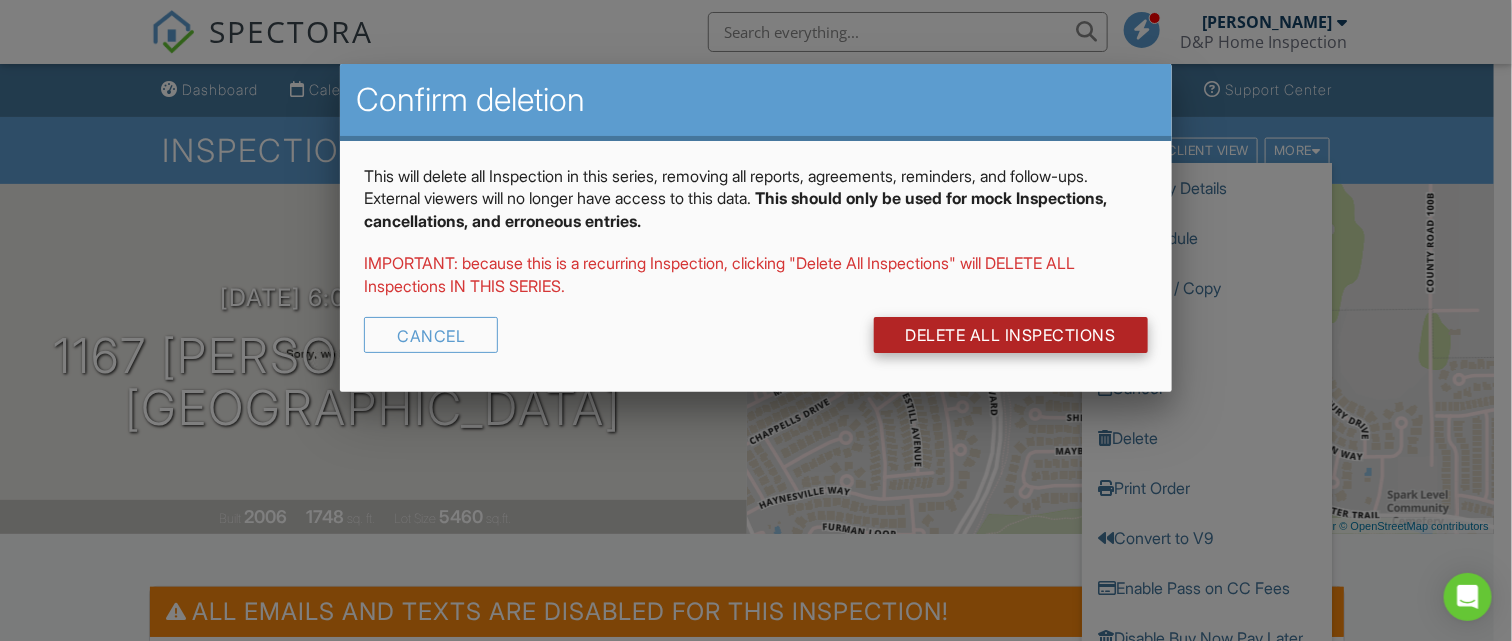 click on "DELETE ALL Inspections" 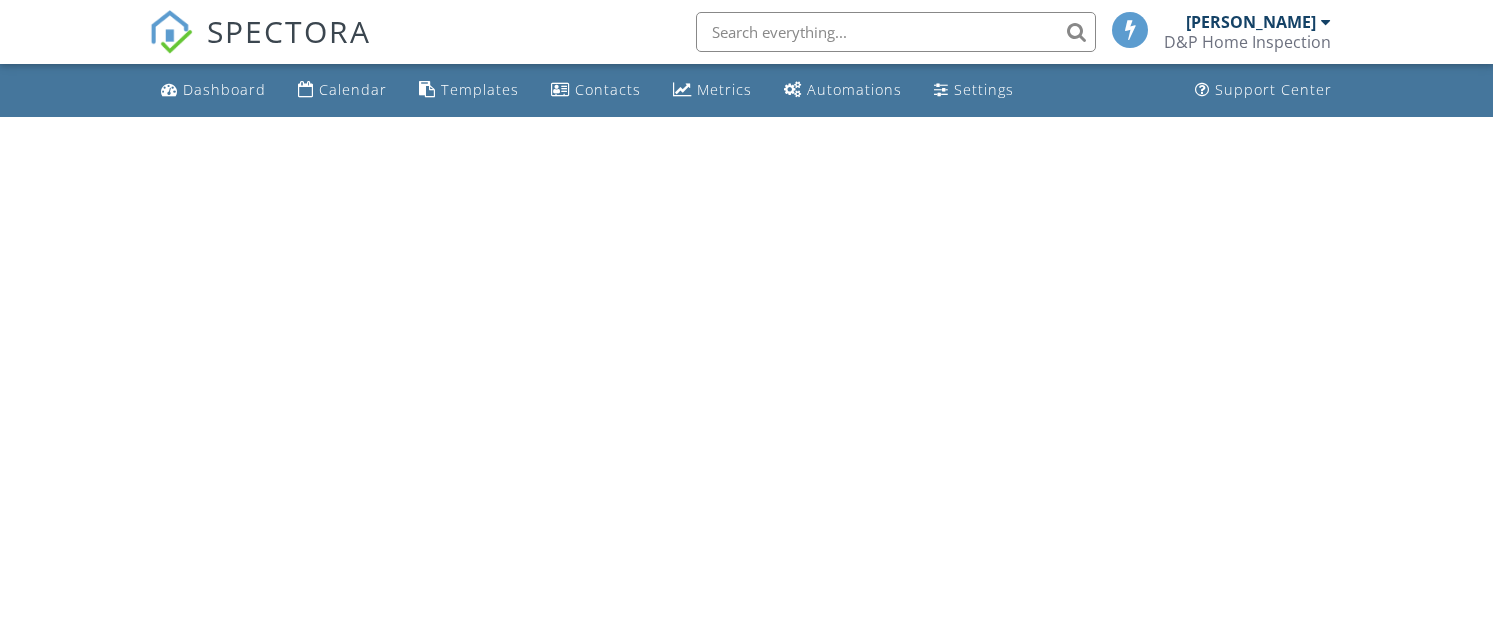 scroll, scrollTop: 0, scrollLeft: 0, axis: both 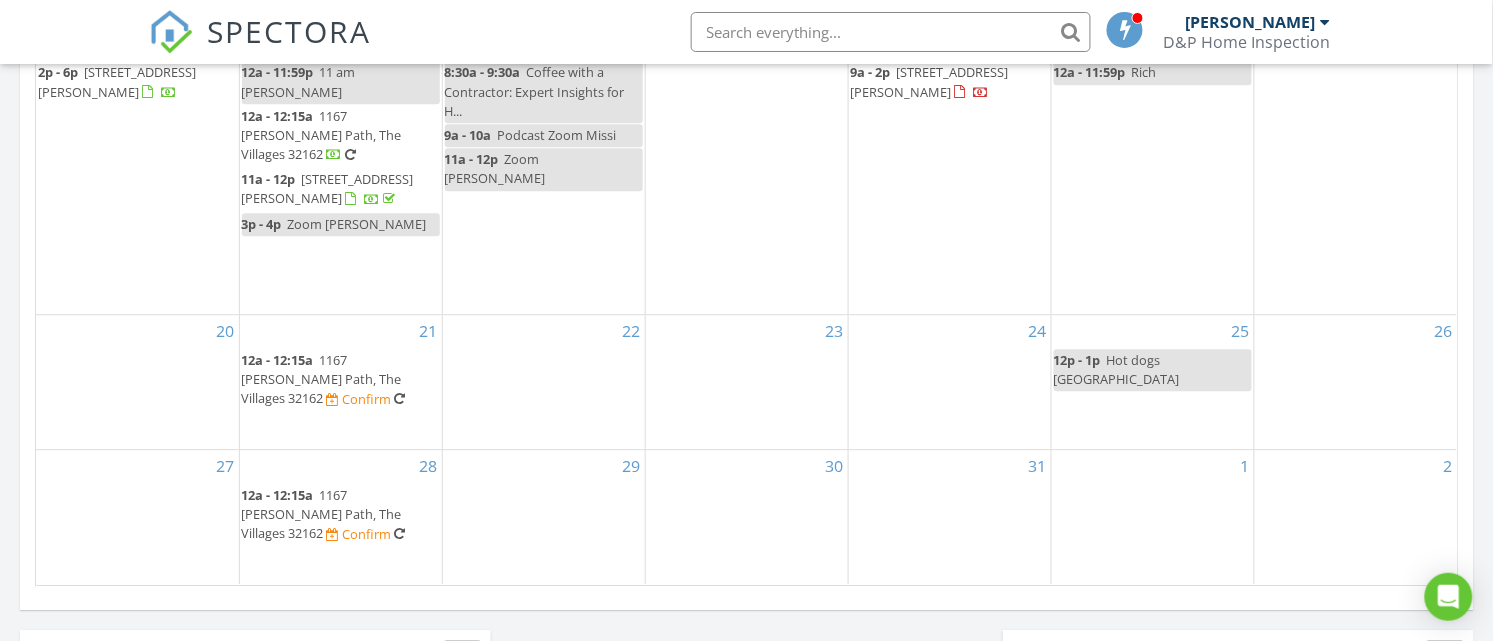 click on "1" at bounding box center [1153, 517] 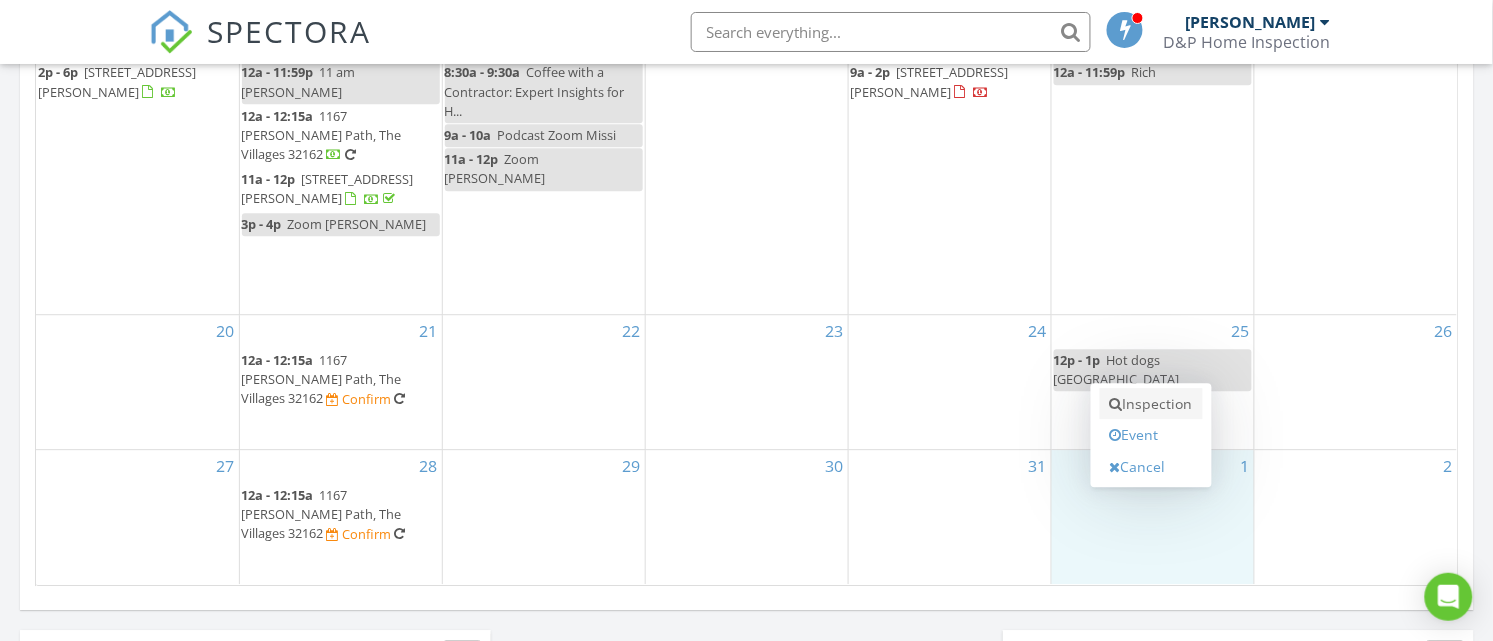 click on "Inspection" at bounding box center [1151, 404] 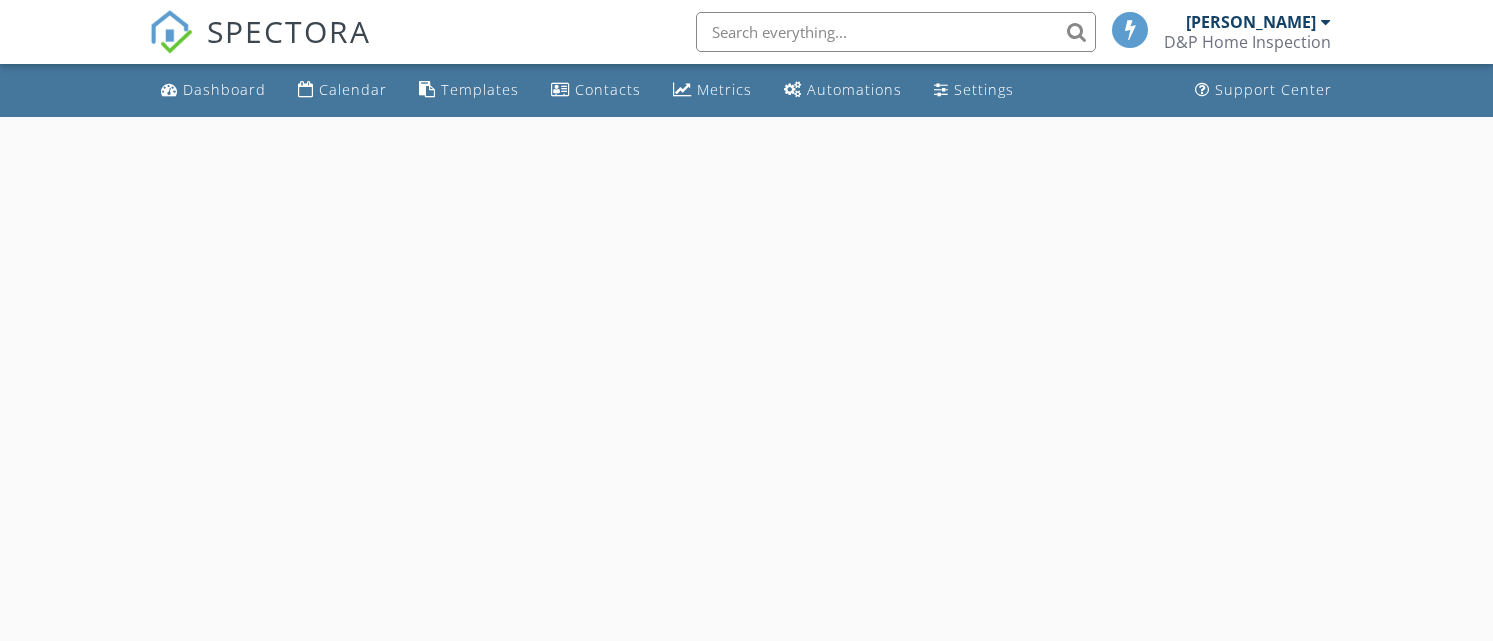 scroll, scrollTop: 0, scrollLeft: 0, axis: both 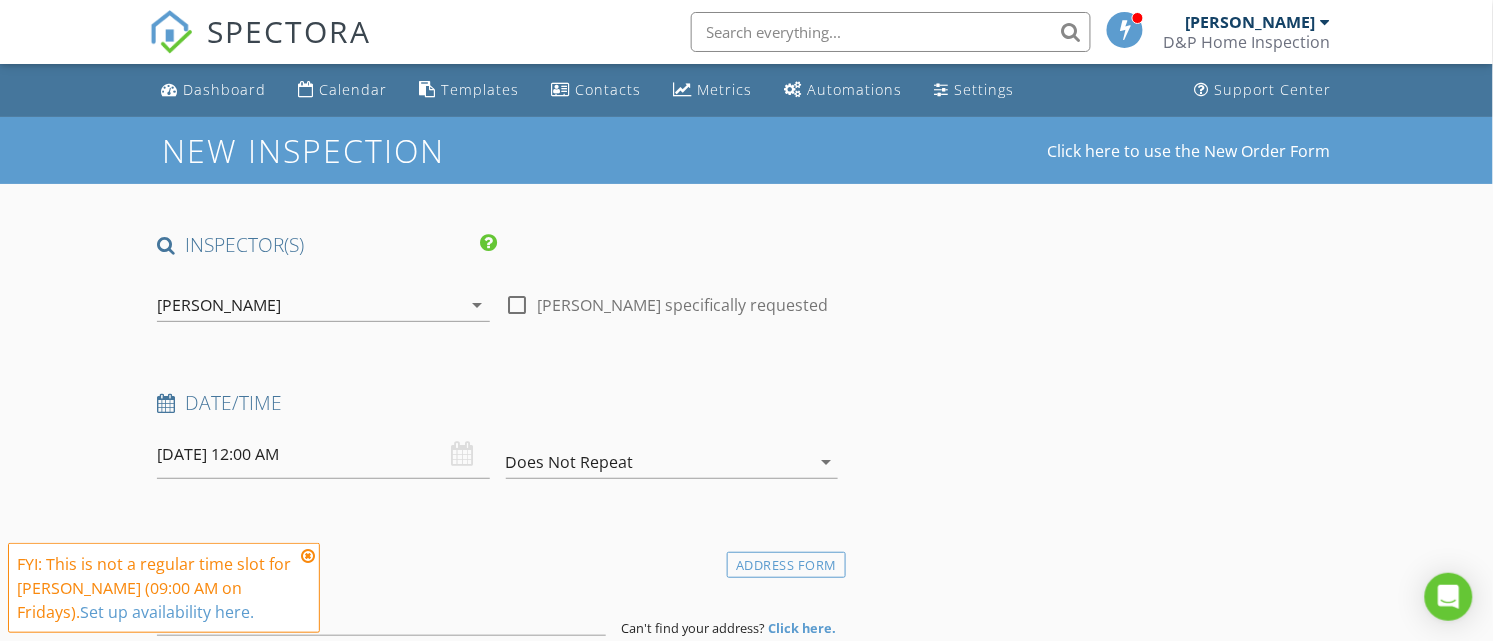 click on "arrow_drop_down" at bounding box center [824, 462] 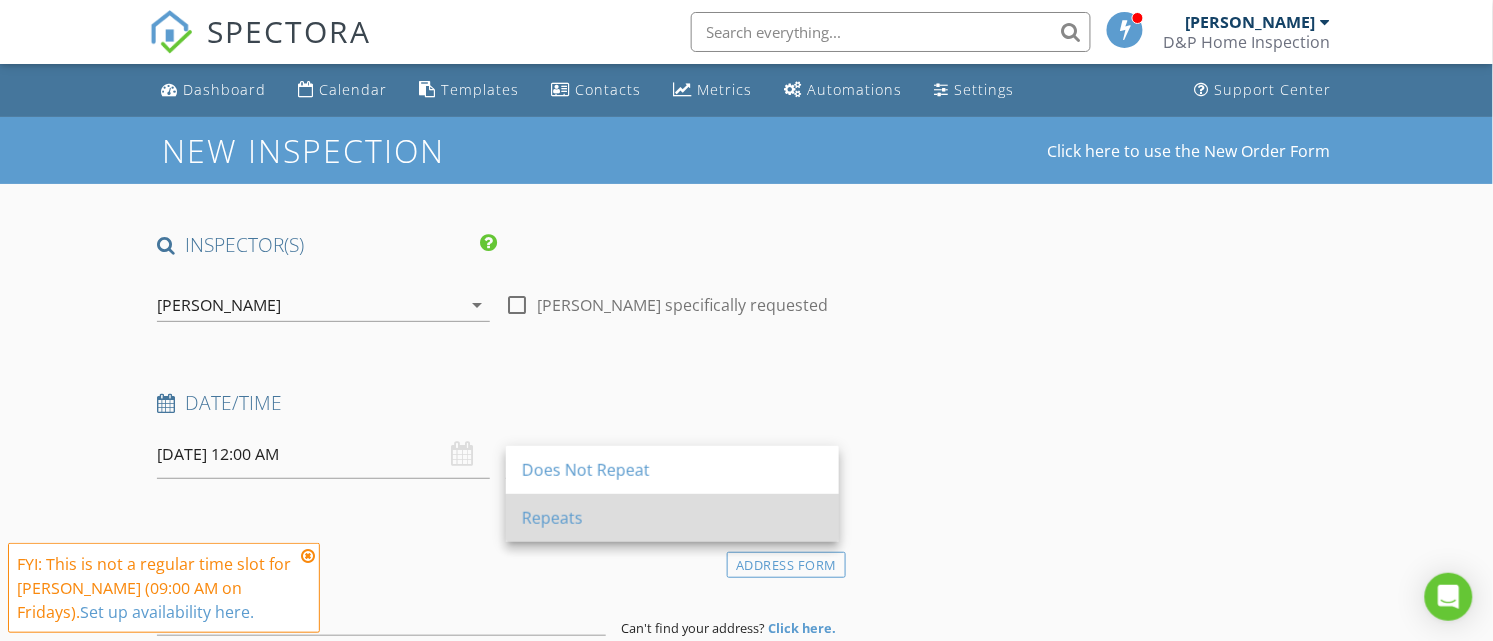 click on "Repeats" at bounding box center (672, 518) 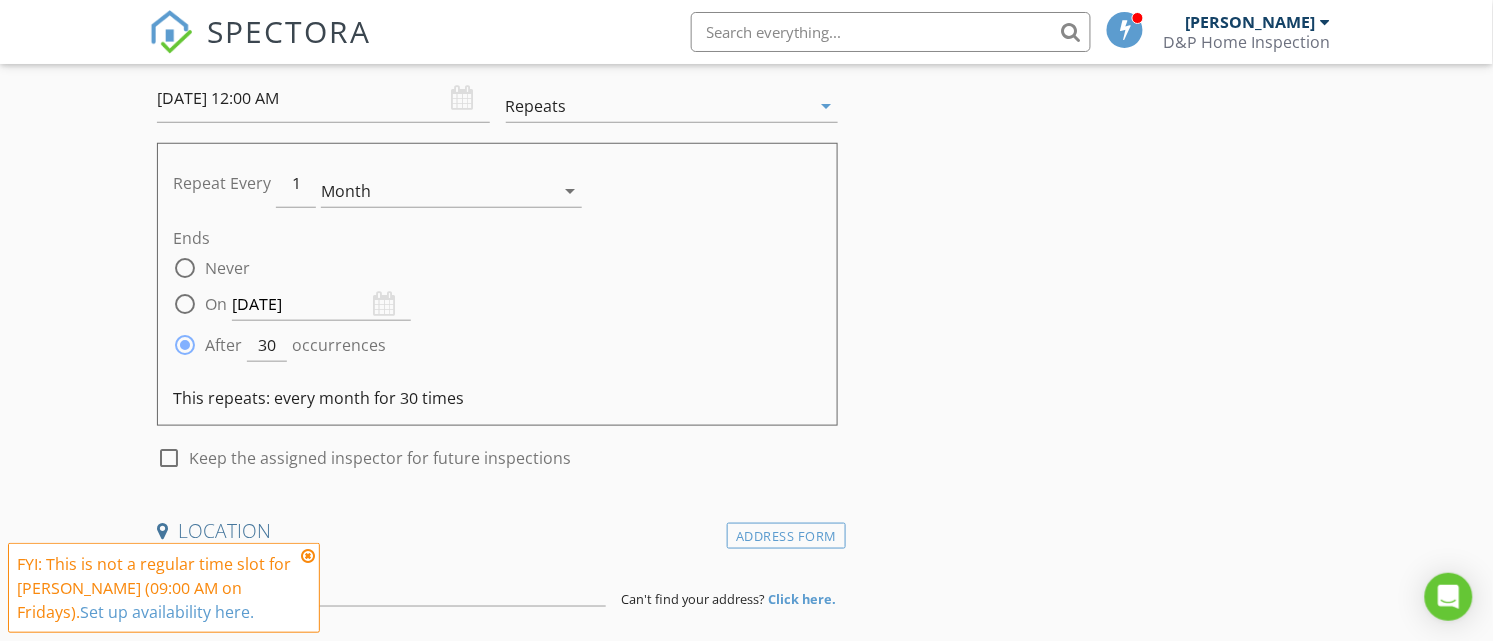 scroll, scrollTop: 416, scrollLeft: 0, axis: vertical 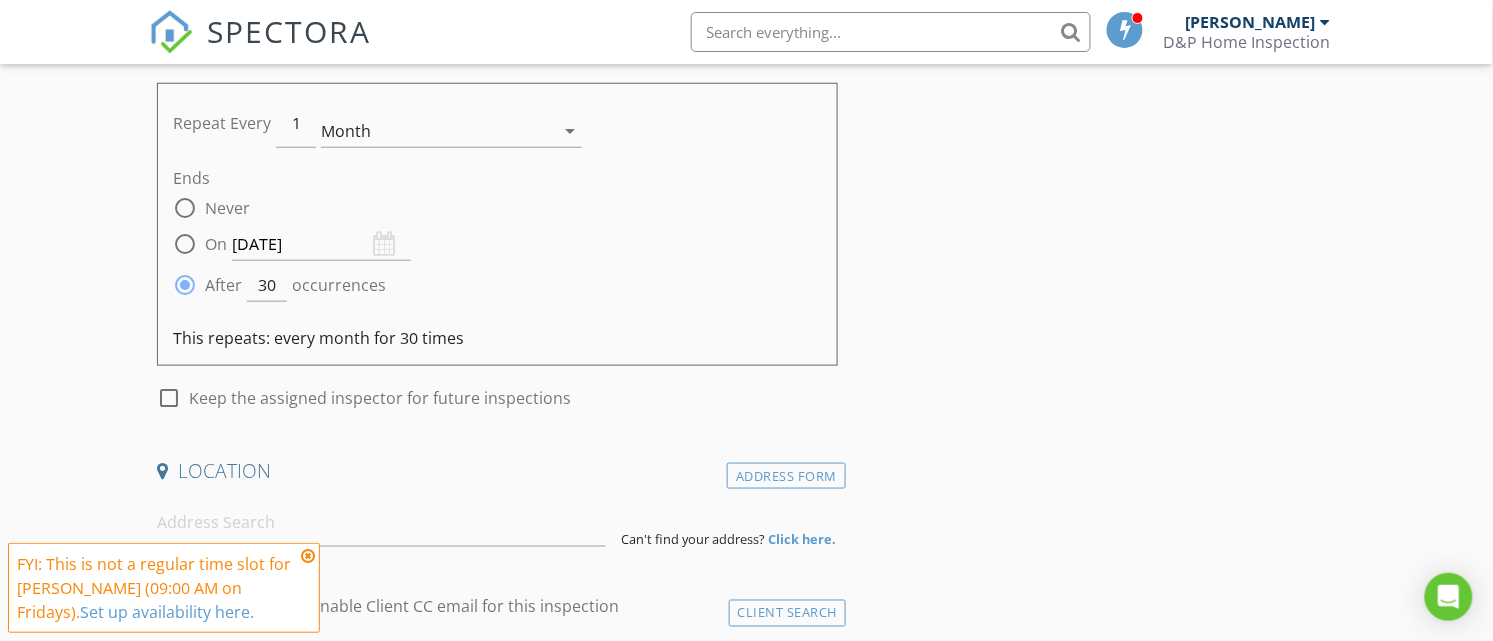 click at bounding box center (308, 556) 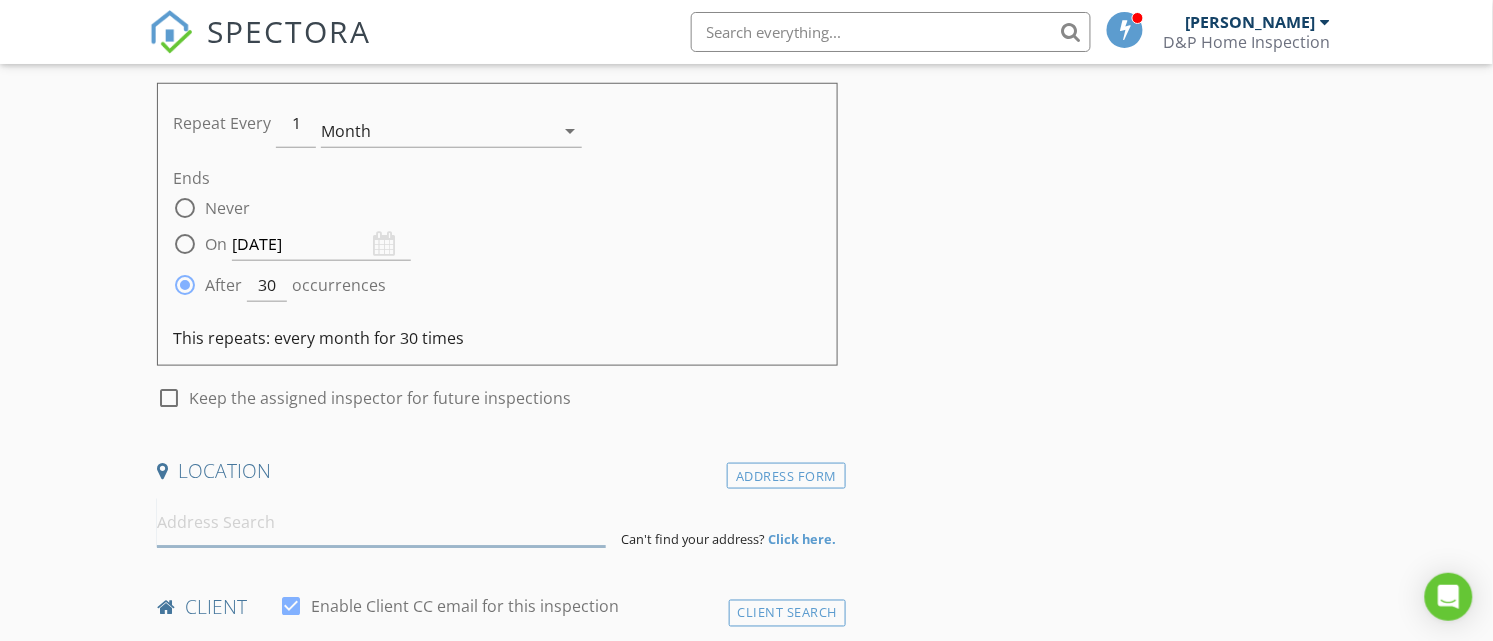 click at bounding box center [381, 522] 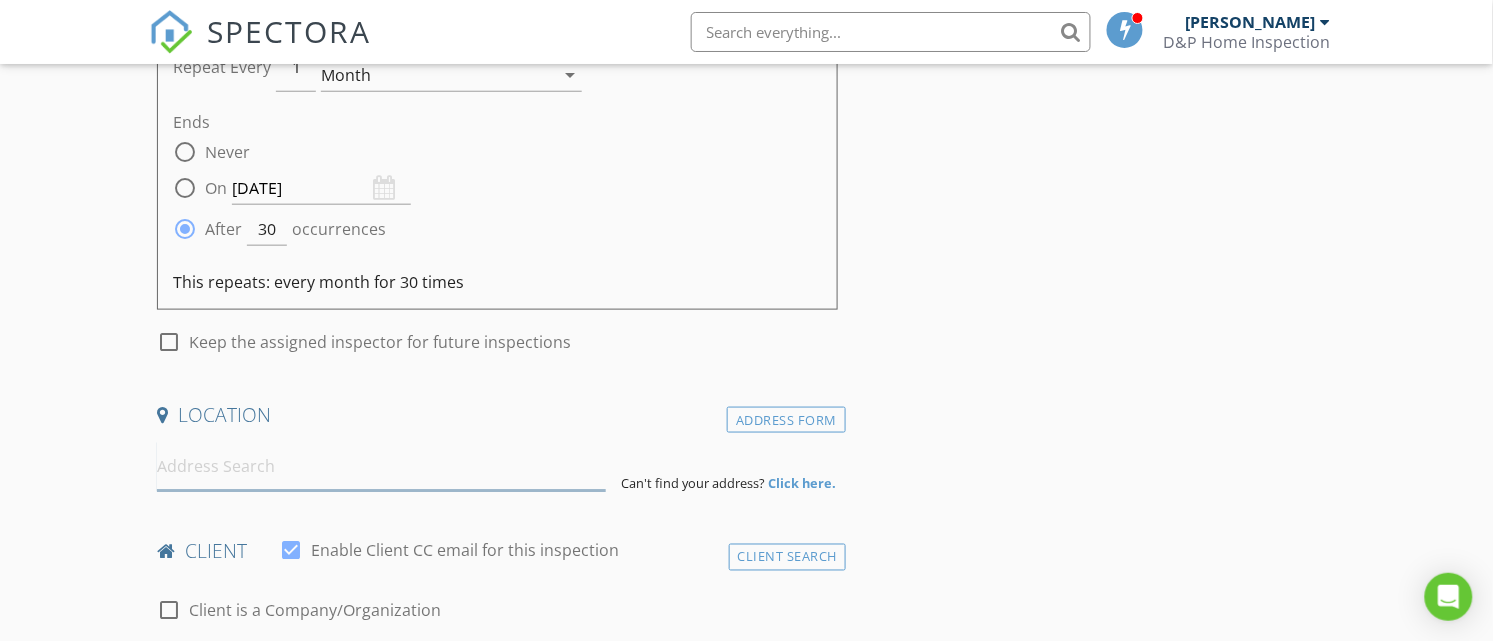 scroll, scrollTop: 625, scrollLeft: 0, axis: vertical 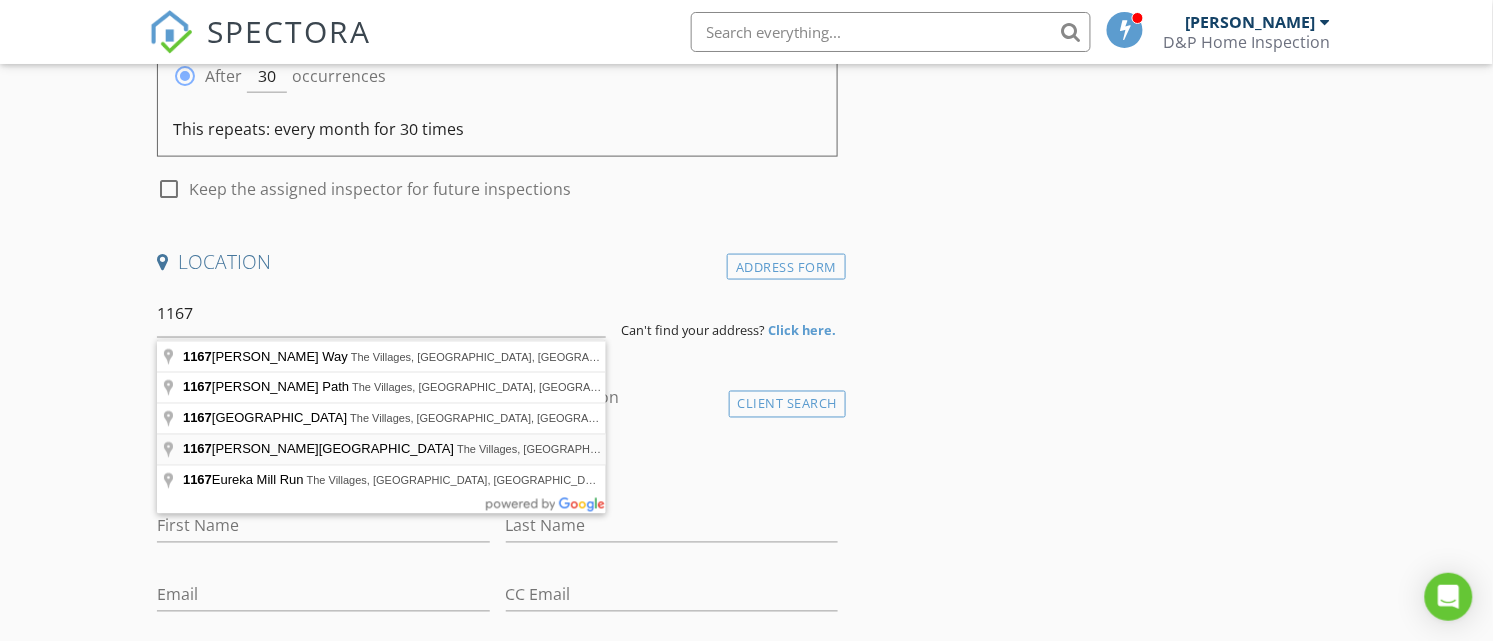 type on "[STREET_ADDRESS][PERSON_NAME]" 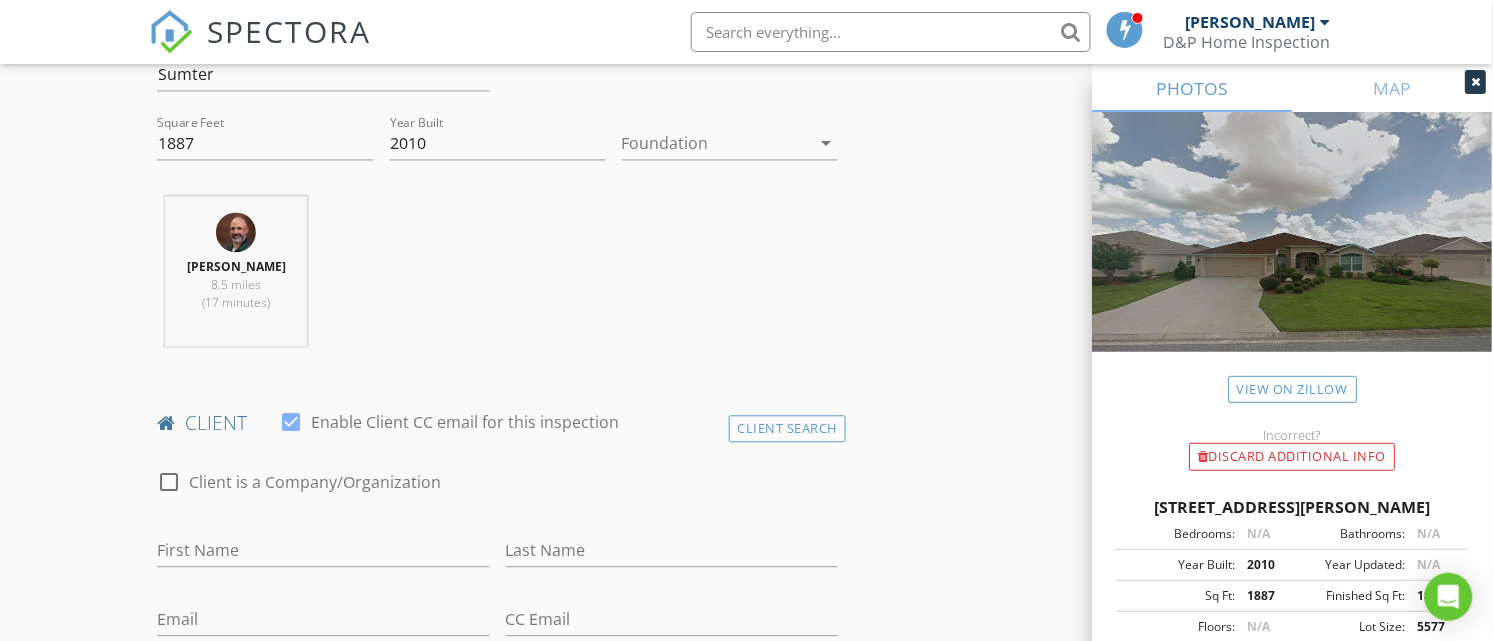 scroll, scrollTop: 1041, scrollLeft: 0, axis: vertical 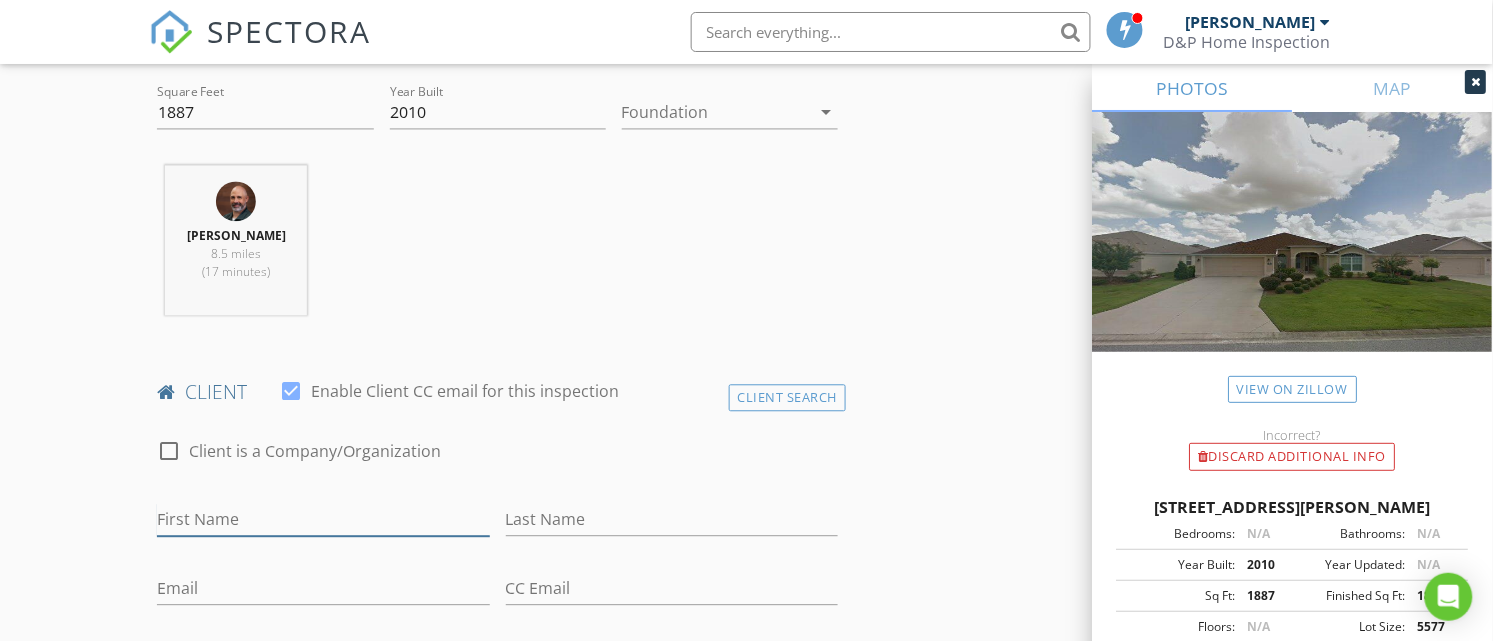 click on "First Name" at bounding box center (323, 519) 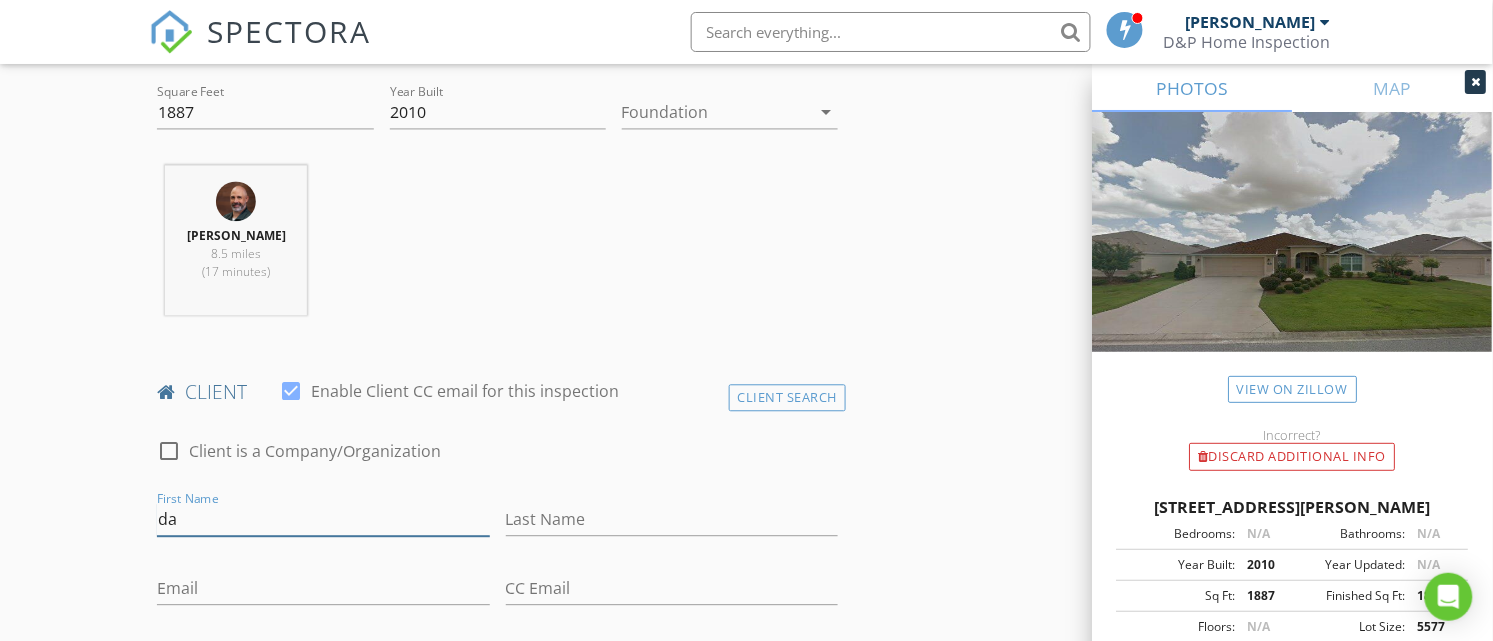 type on "[PERSON_NAME]" 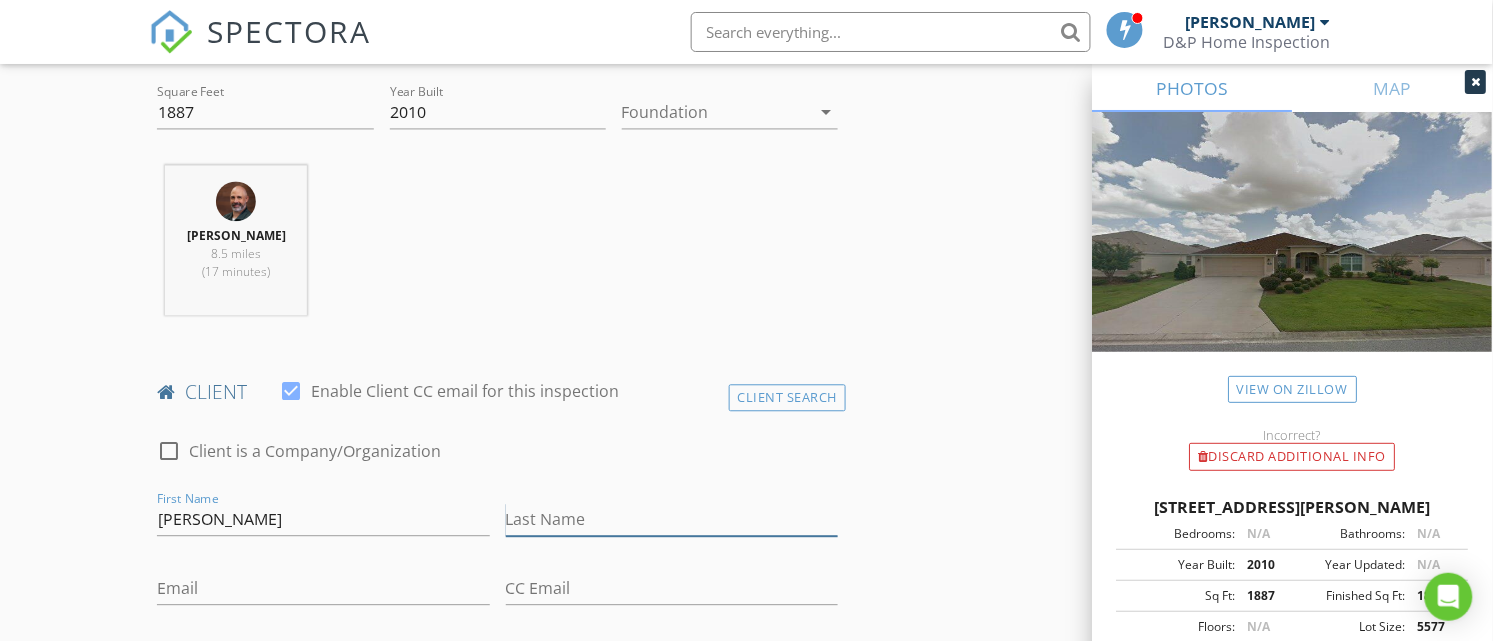 click on "Last Name" at bounding box center (672, 519) 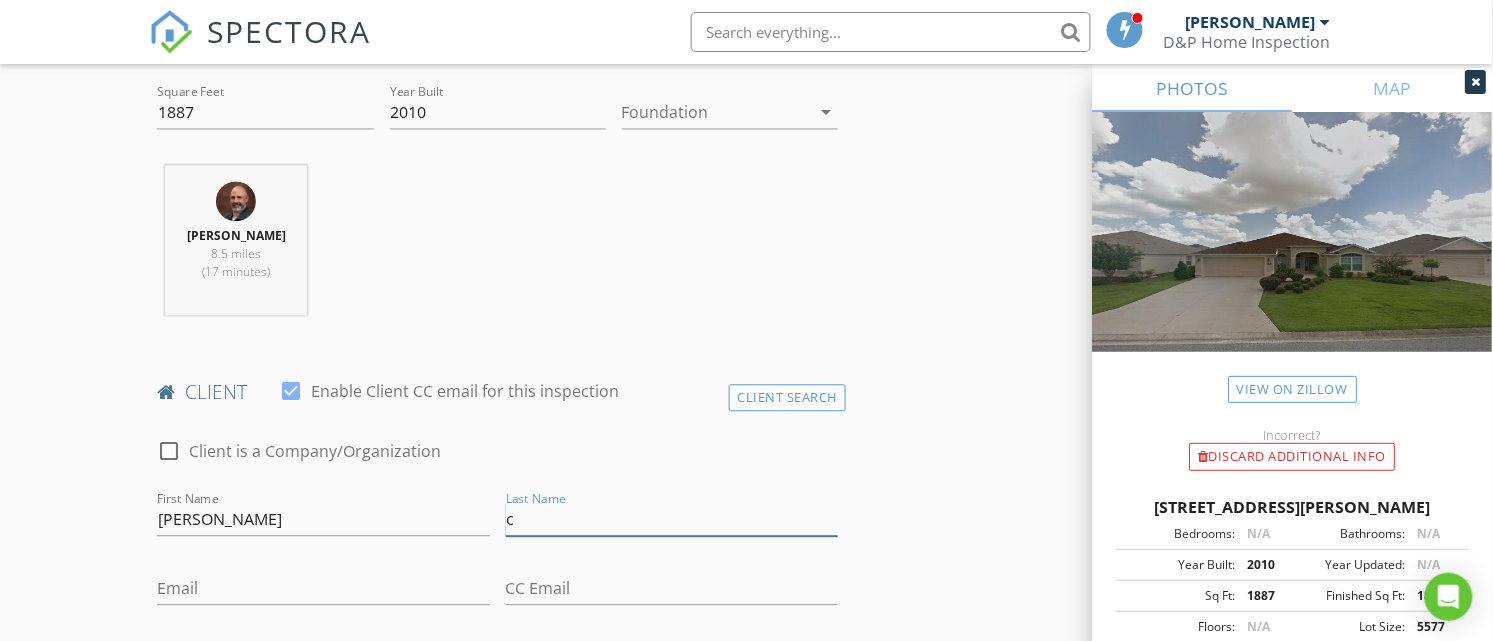 type on "Crego" 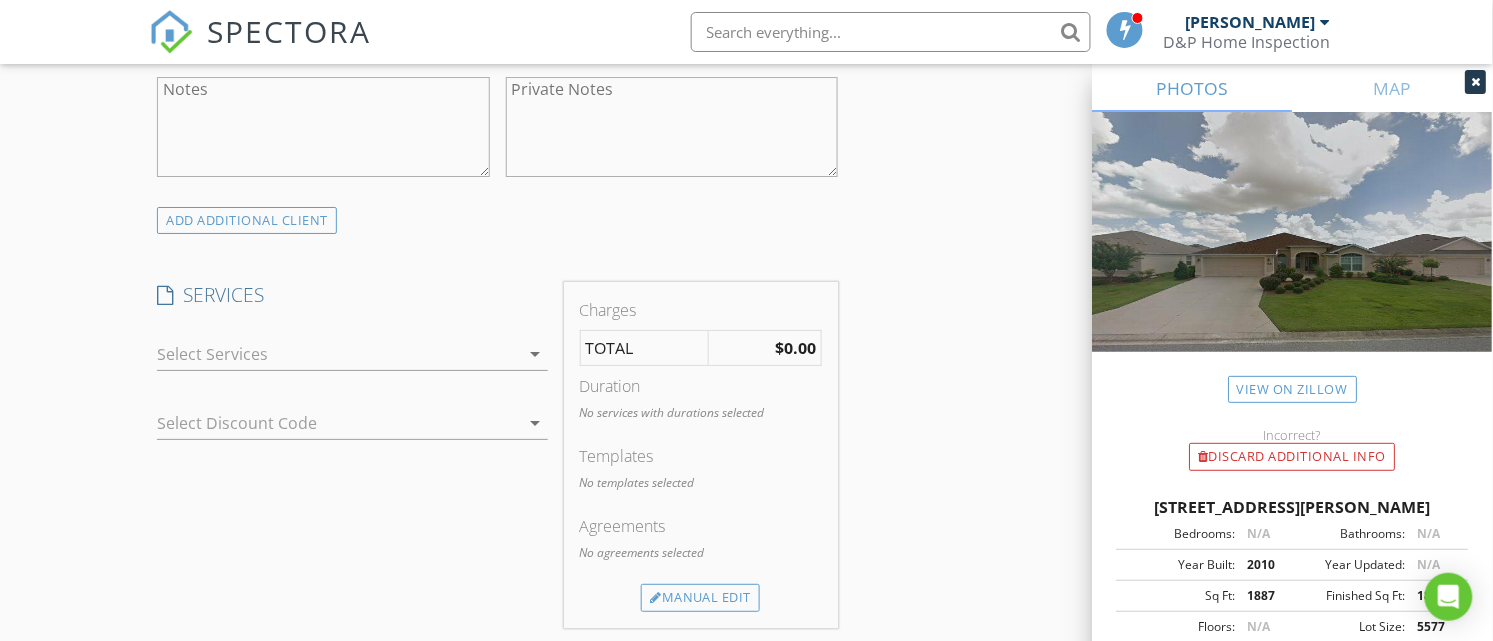 scroll, scrollTop: 1666, scrollLeft: 0, axis: vertical 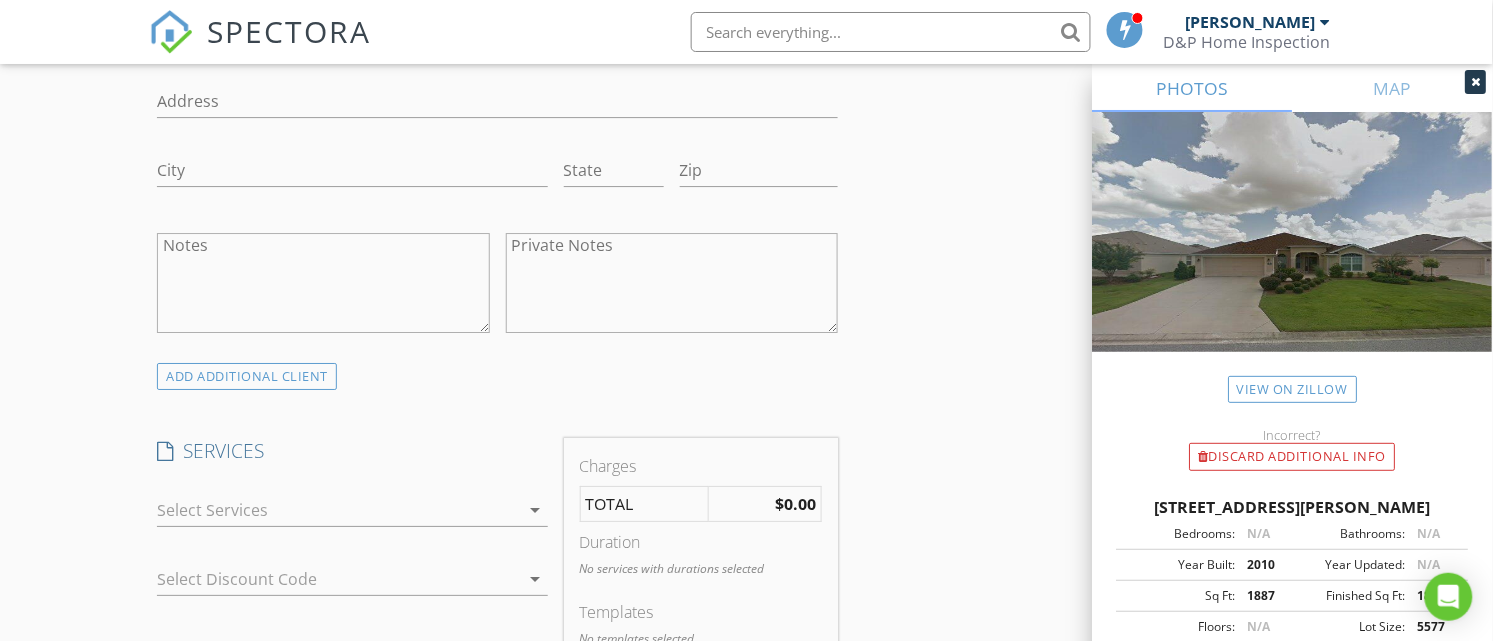 click at bounding box center (338, 510) 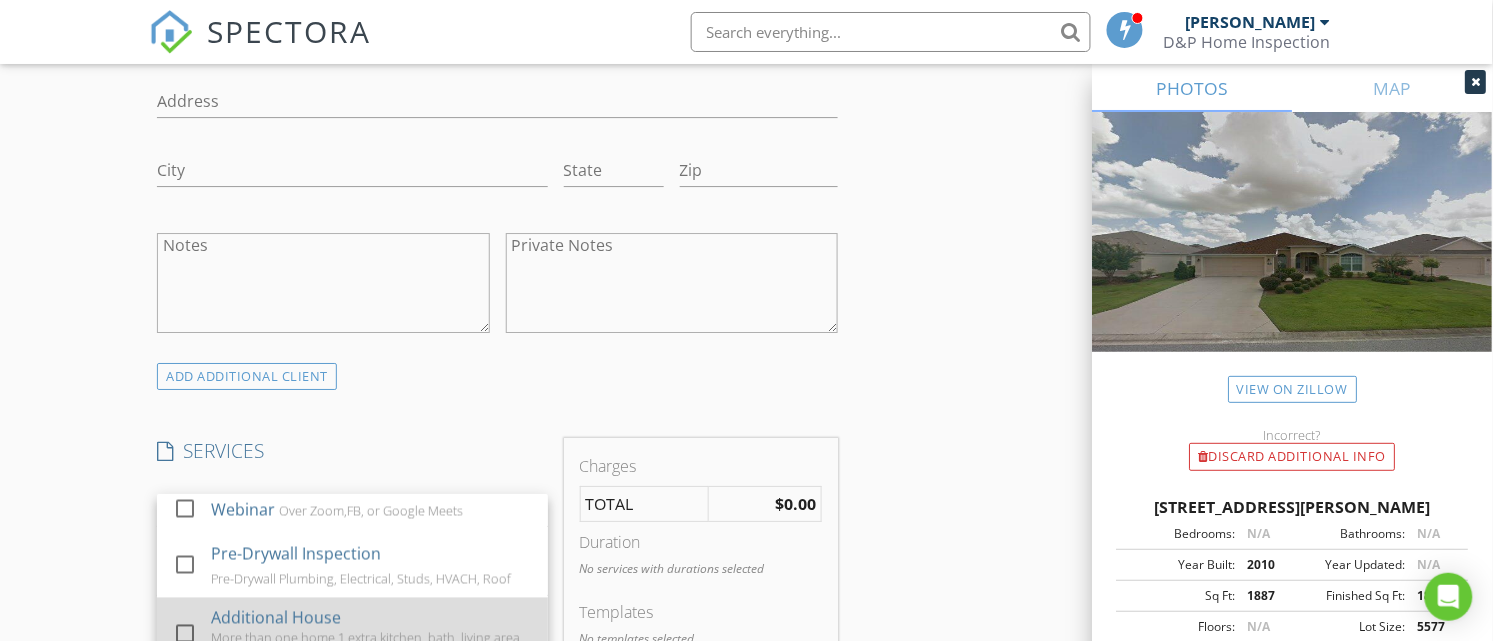 scroll, scrollTop: 1103, scrollLeft: 0, axis: vertical 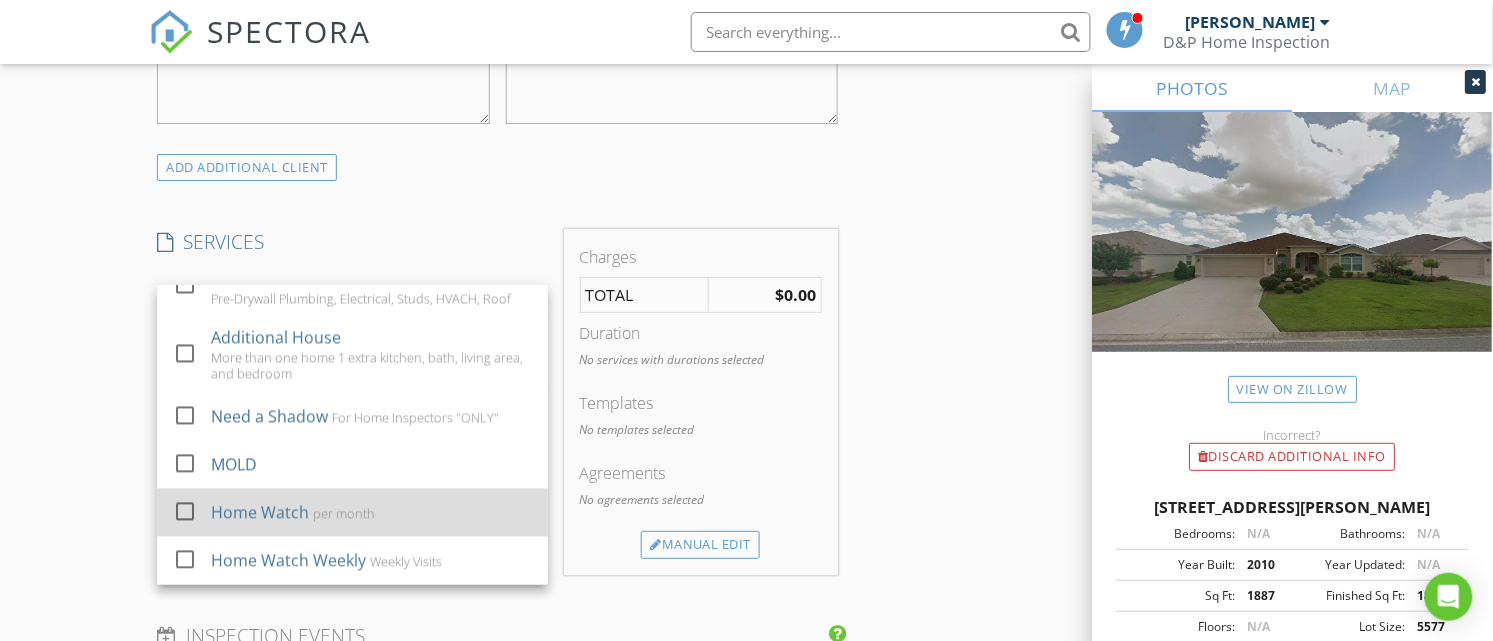 click at bounding box center (185, 512) 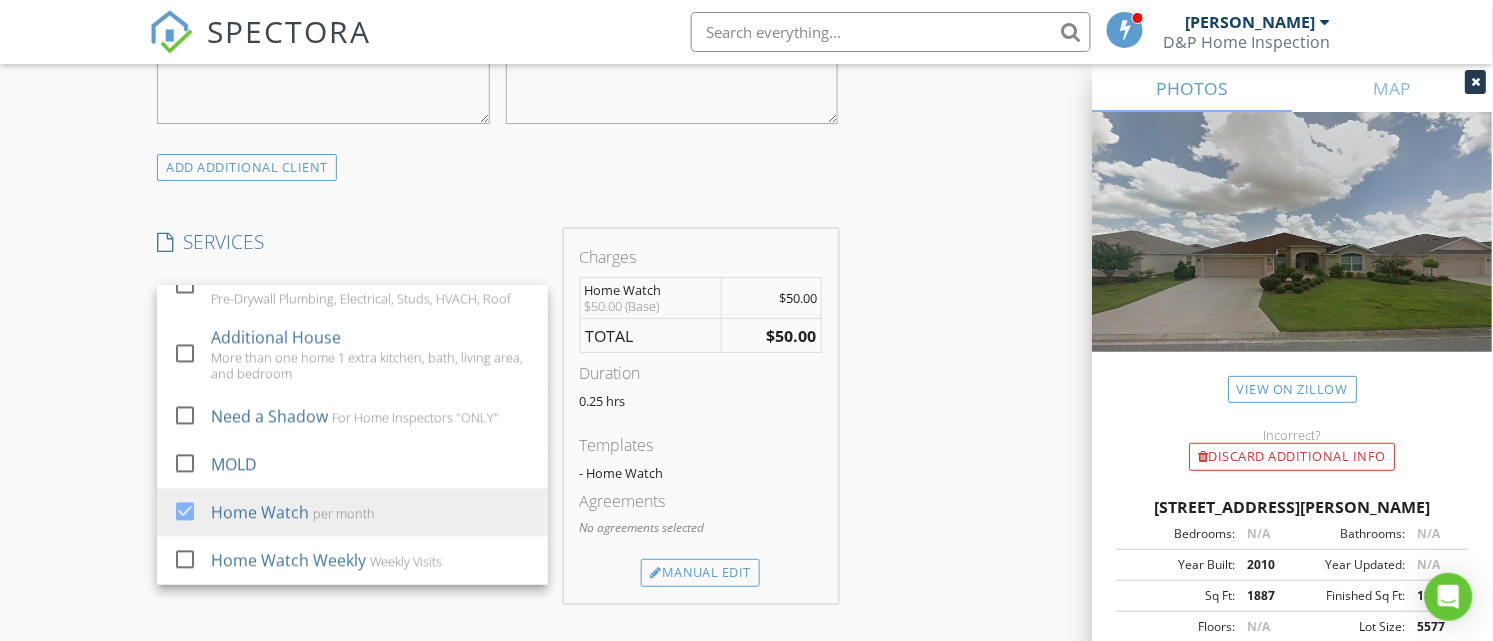 click on "New Inspection
Click here to use the New Order Form
INSPECTOR(S)
check_box   Dirk Houglum   PRIMARY   Dirk Houglum arrow_drop_down   check_box_outline_blank Dirk Houglum specifically requested
Date/Time
08/01/2025 12:00 AM   Repeats arrow_drop_down   Repeat Every   1   Month arrow_drop_down     Ends radio_button_unchecked  Never    radio_button_unchecked On   2025-07-12   radio_button_checked After   30   occurrences   This repeats: every month for 30 times   check_box_outline_blank Keep the assigned inspector for future inspections
Location
Address Search       Address 1167 Westmoreland Loop   Unit   City The Villages   State FL   Zip 32162   County Sumter     Square Feet 1887   Year Built 2010   Foundation arrow_drop_down     Dirk Houglum     8.5 miles     (17 minutes)
client
check_box Enable Client CC email for this inspection   Client Search" at bounding box center [746, 288] 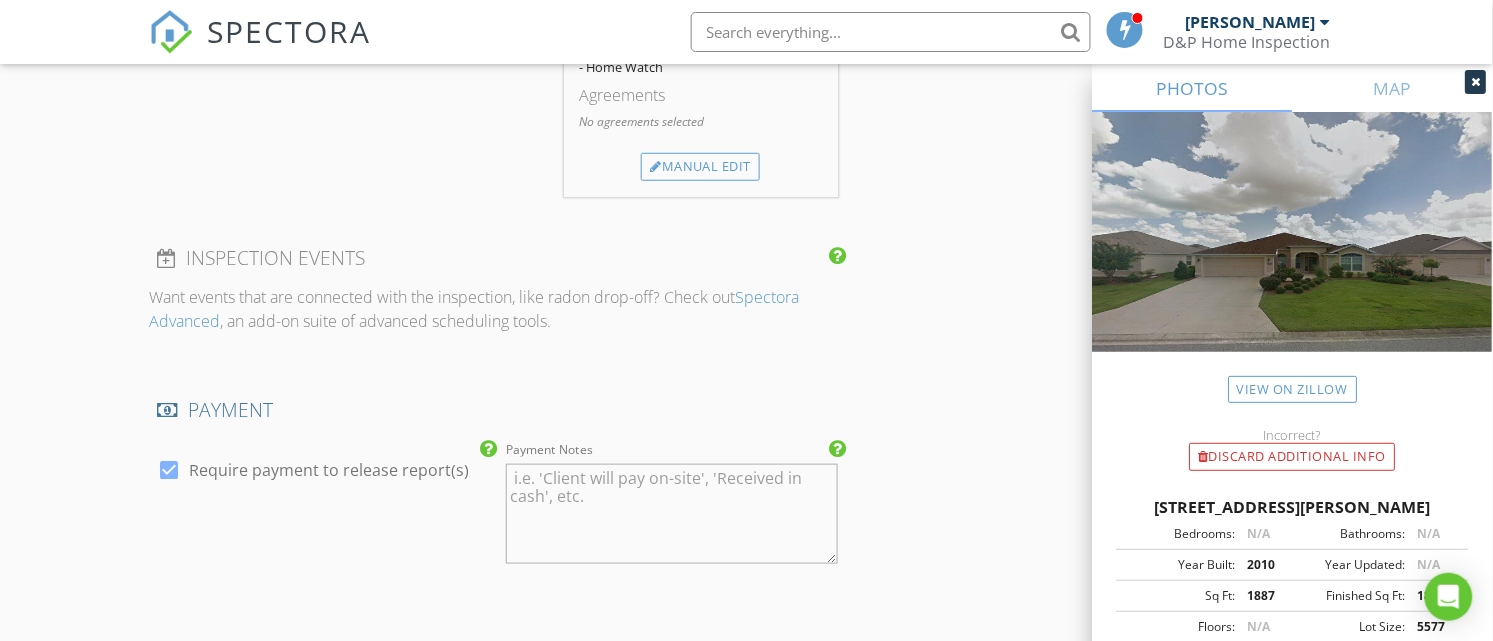 scroll, scrollTop: 2291, scrollLeft: 0, axis: vertical 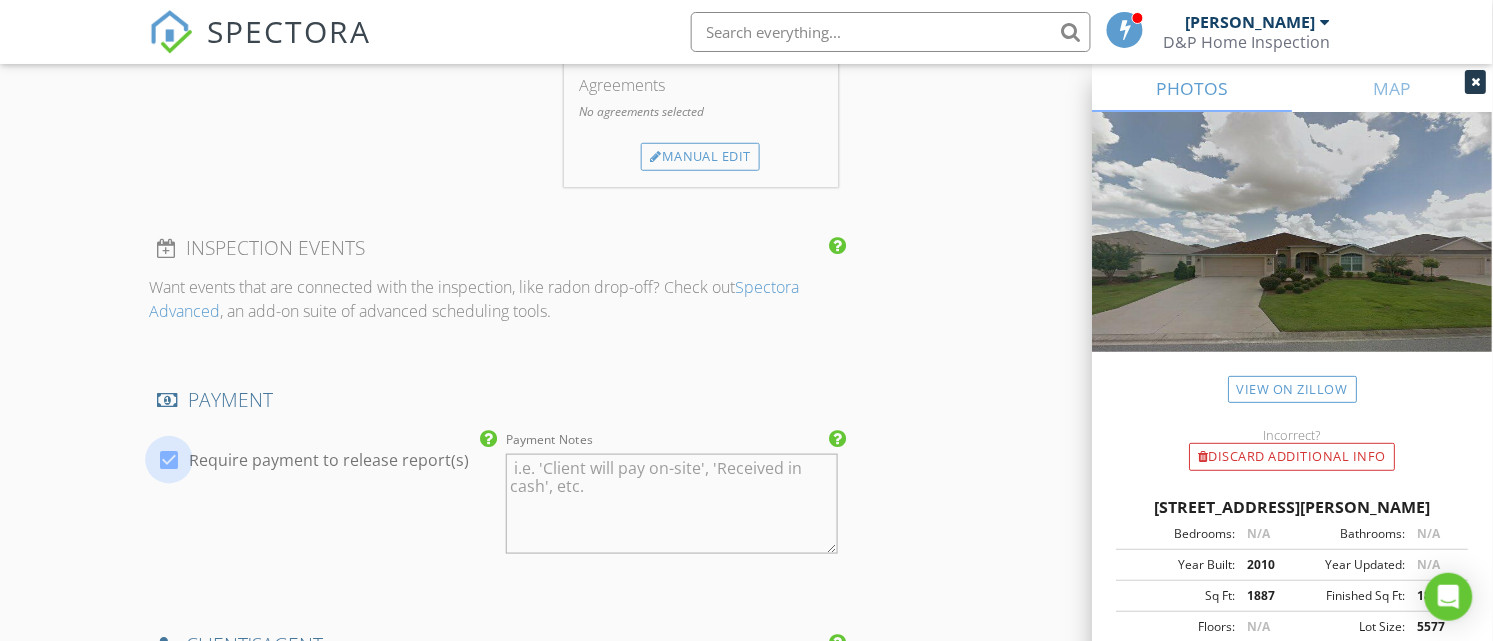 click at bounding box center [169, 460] 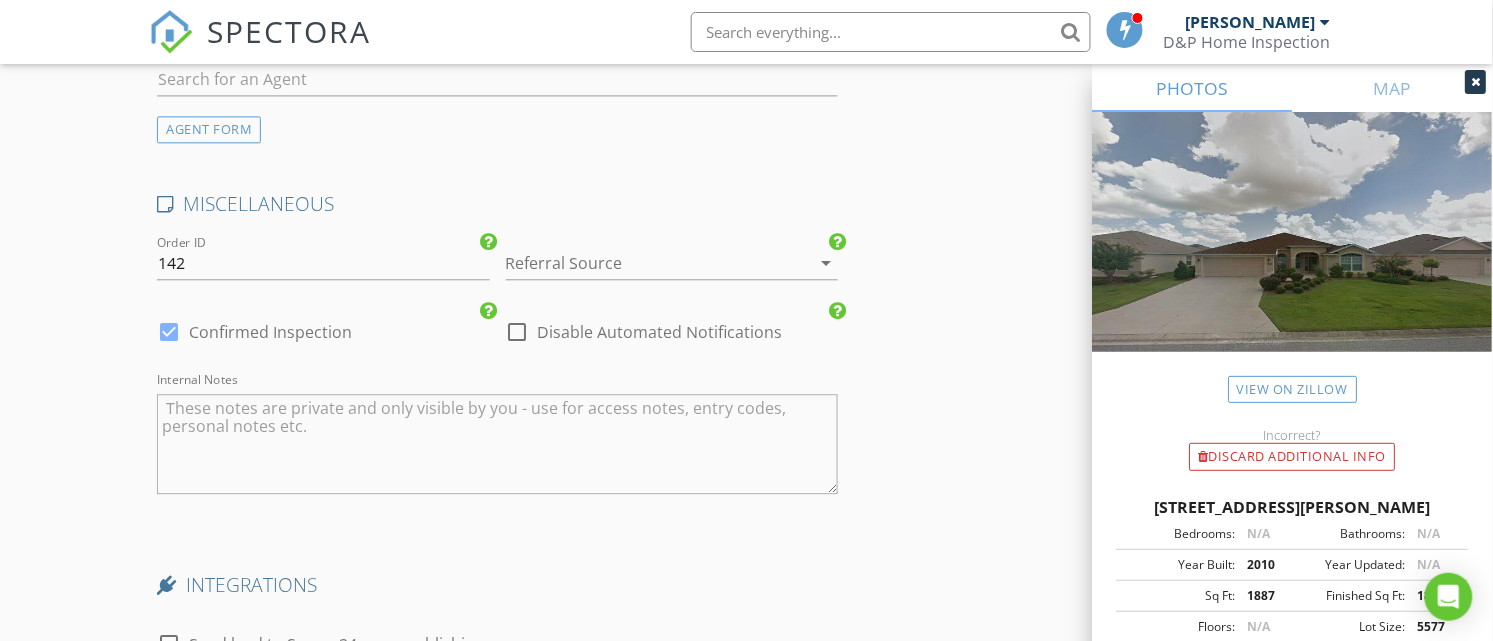 scroll, scrollTop: 3125, scrollLeft: 0, axis: vertical 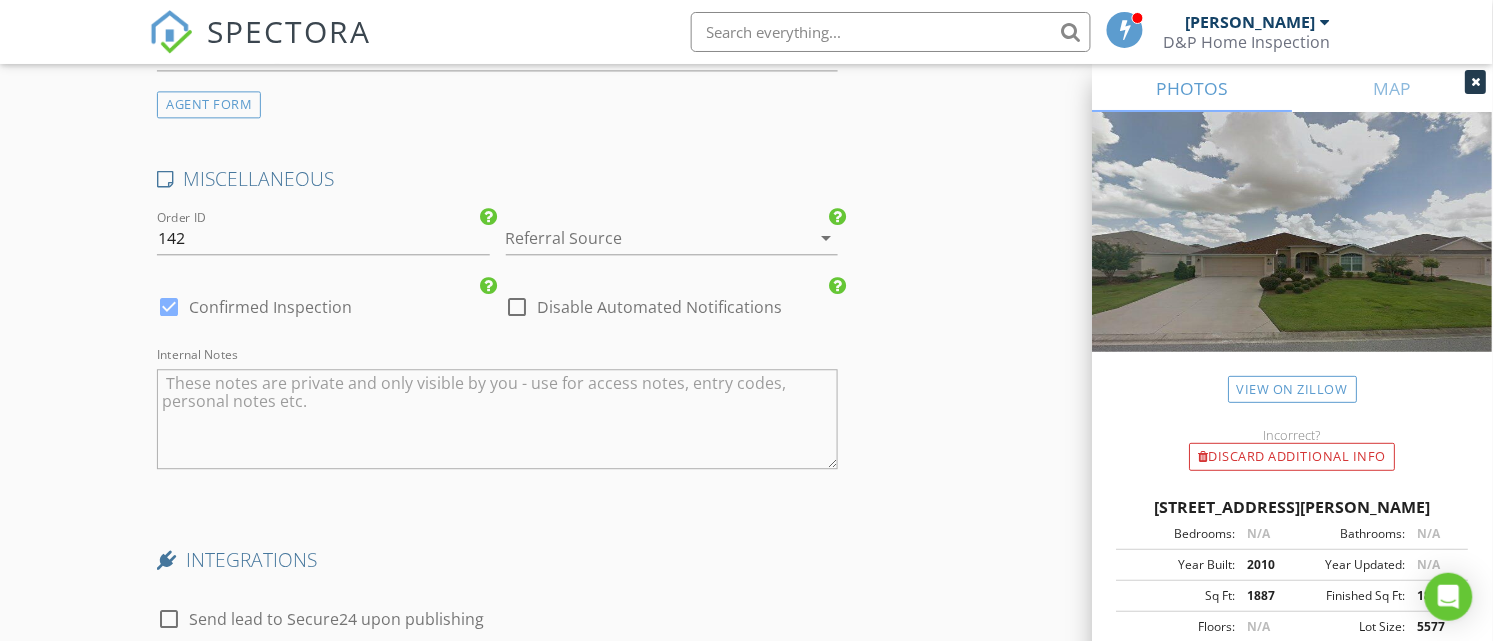 click at bounding box center [518, 307] 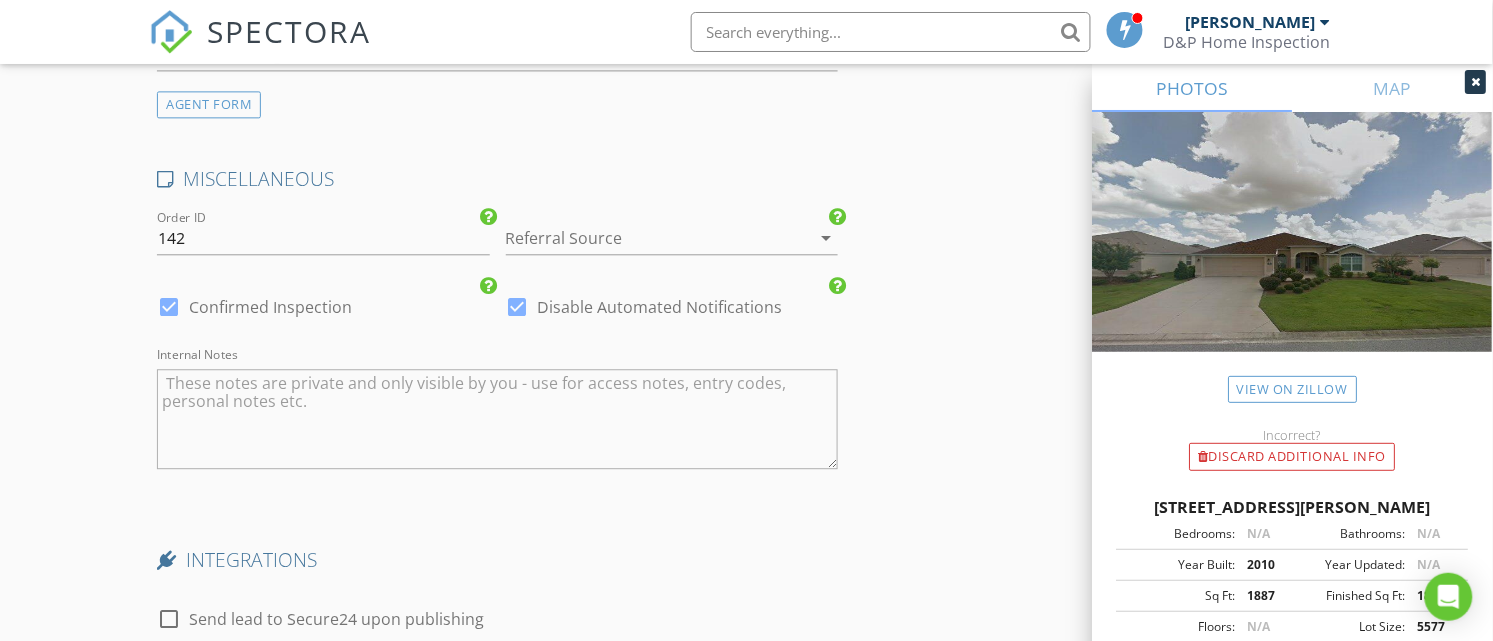 click at bounding box center [169, 307] 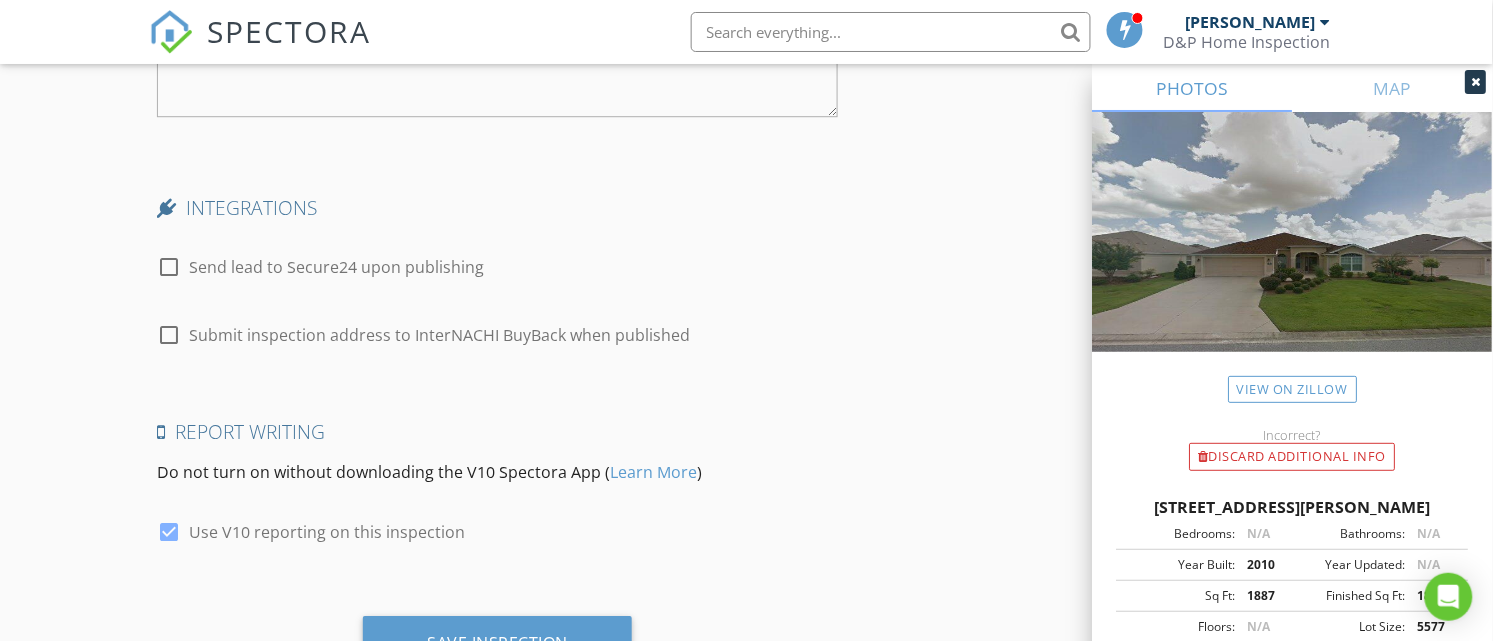 scroll, scrollTop: 3572, scrollLeft: 0, axis: vertical 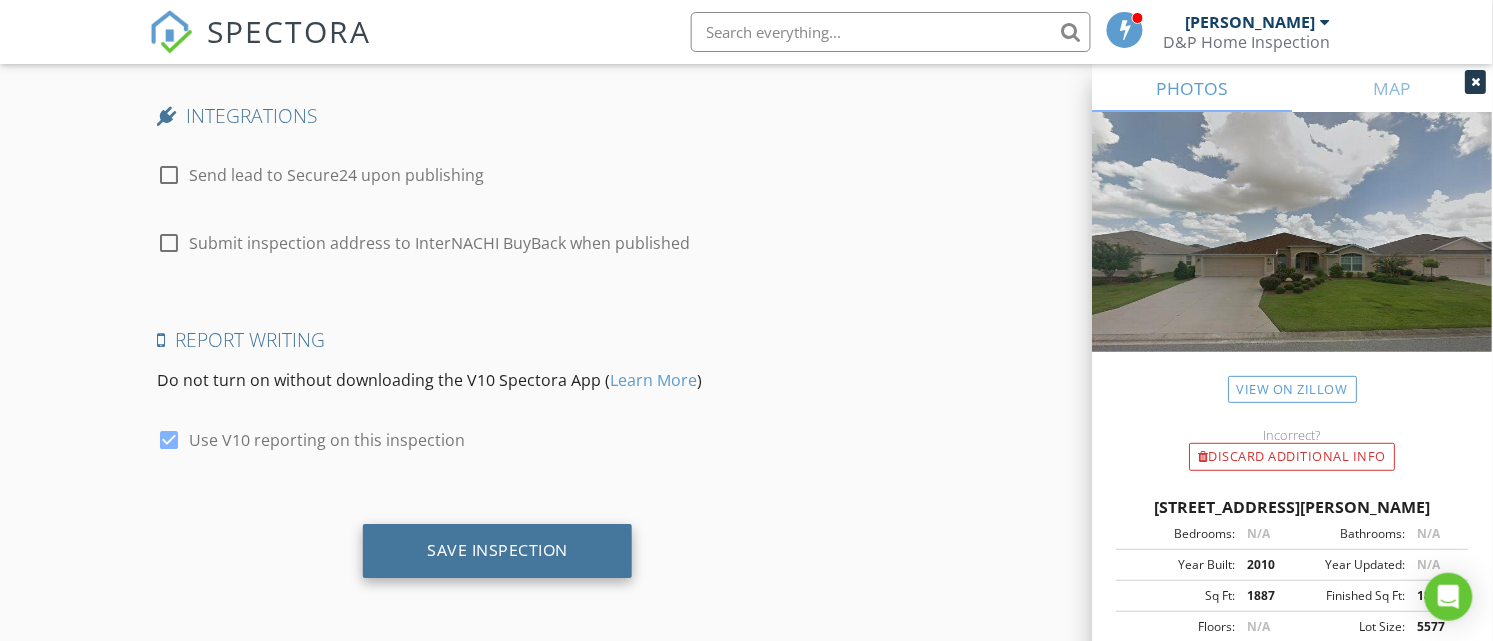 click on "Save Inspection" at bounding box center [497, 550] 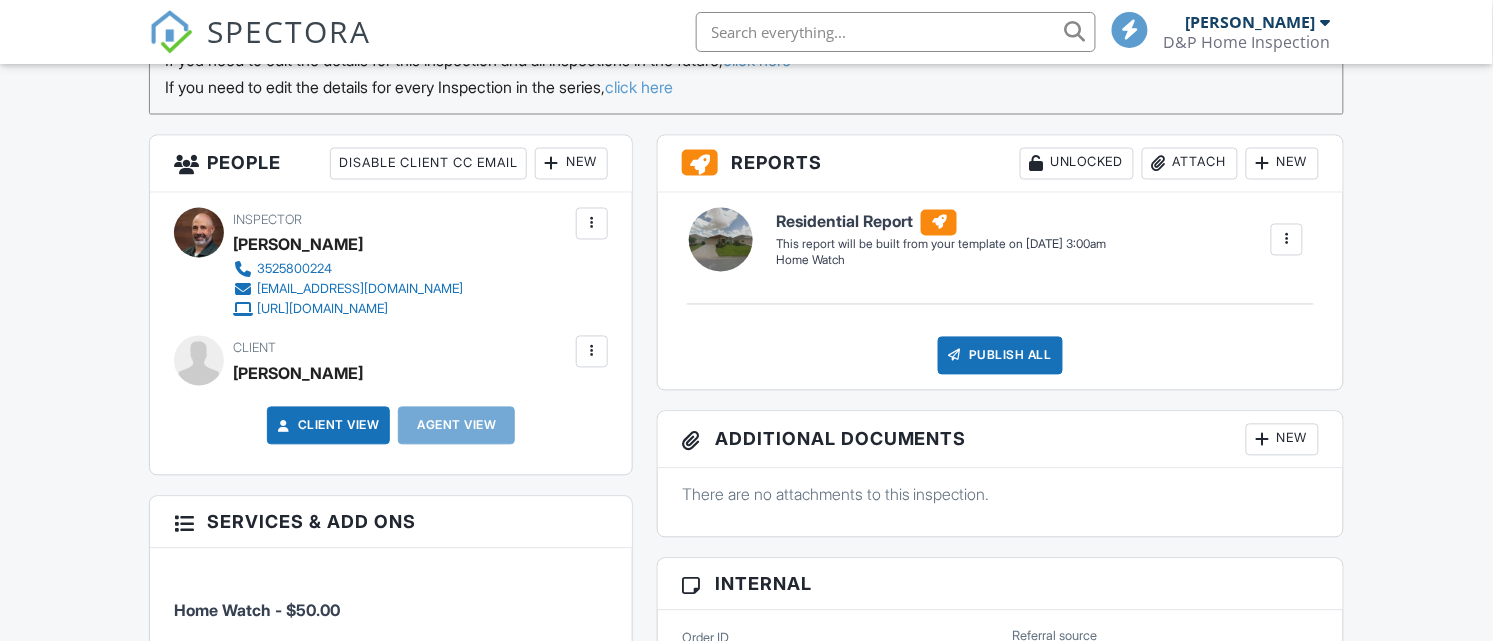 scroll, scrollTop: 1250, scrollLeft: 0, axis: vertical 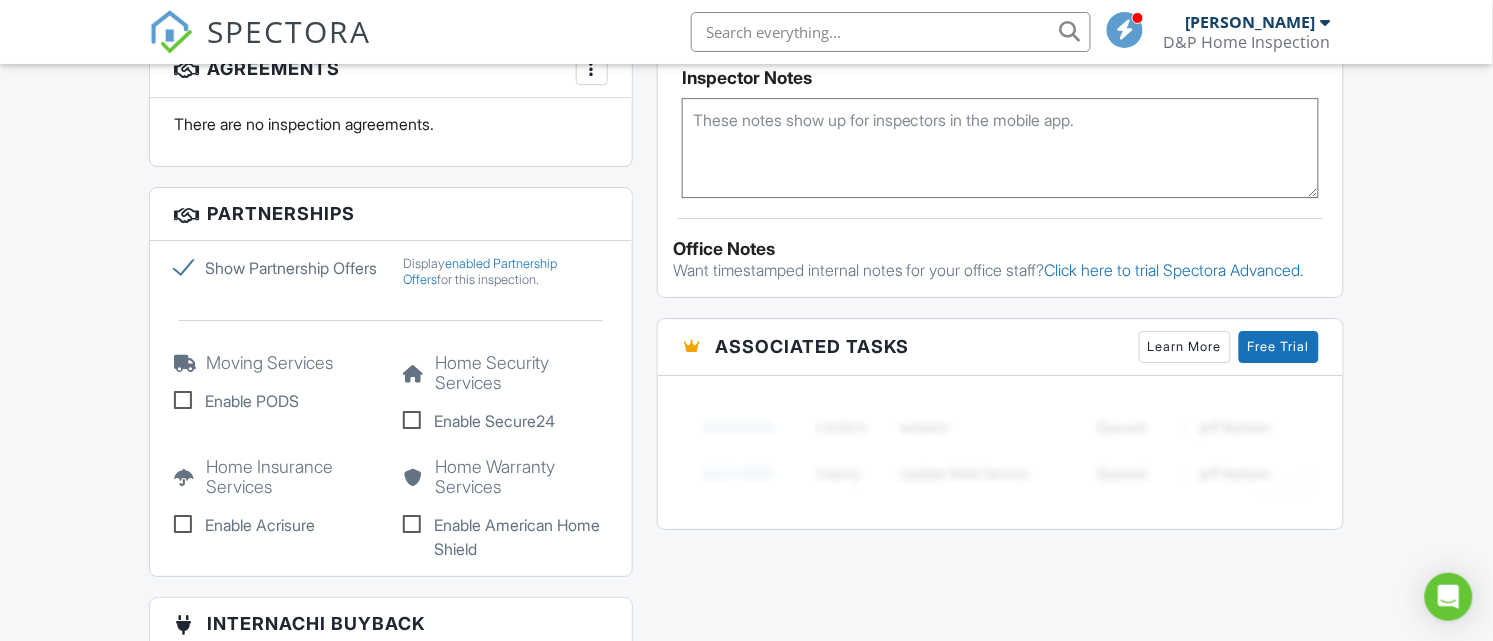 click on "Show Partnership Offers" at bounding box center (276, 268) 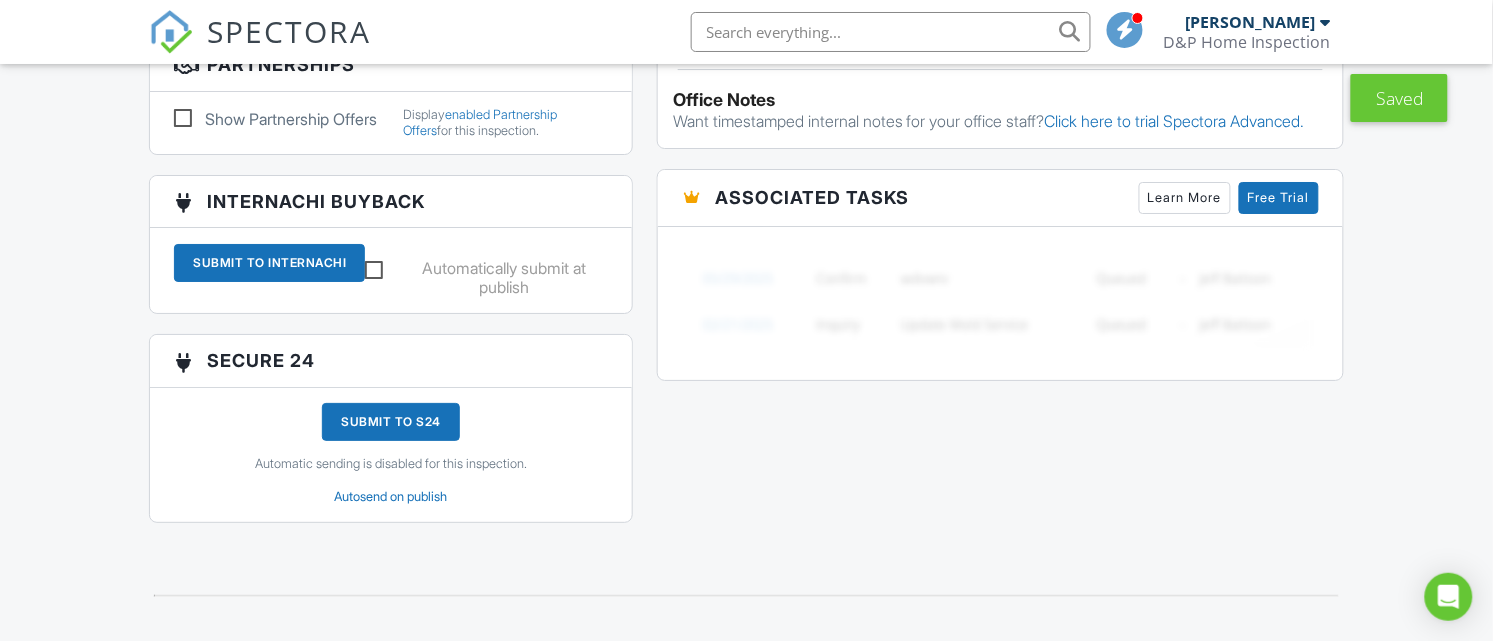 scroll, scrollTop: 1875, scrollLeft: 0, axis: vertical 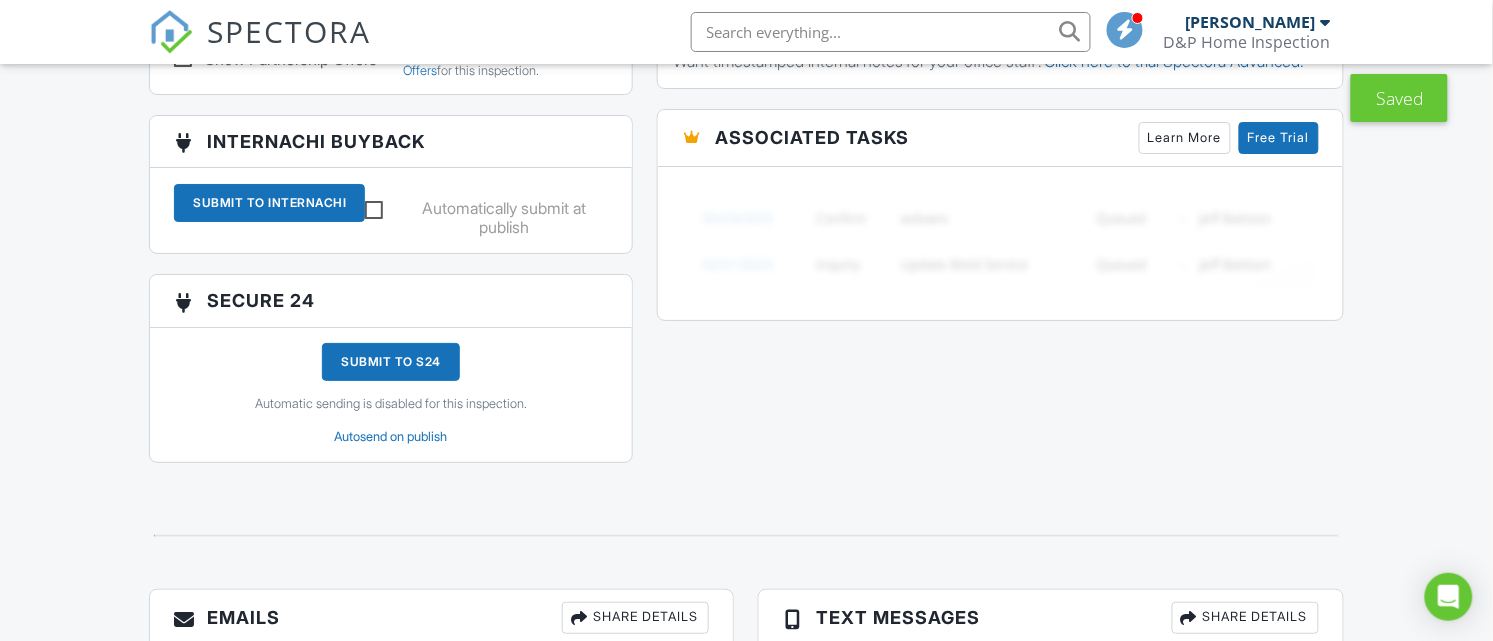click on "Dashboard
Calendar
Templates
Contacts
Metrics
Automations
Settings
Support Center
Inspection Details
Client View
More
Property Details
Reschedule
Reorder / Copy
Share
Cancel
Delete
Print Order
Convert to V9
Enable Pass on CC Fees
Disable Buy Now Pay Later
View Change Log
08/01/2025 12:00 am
- 12:15 am
1167 Westmoreland Loop
The Villages, FL 32162
Built
2010
1887
sq. ft.
Lot Size
5577
sq.ft.
+ −  Leaflet   |   © MapTiler   © OpenStreetMap contributors
This is an Unconfirmed Inspection!
This inspection hasn't been confirmed yet. If you'd like to make changes to this inspection go ahead and when you're ready confirm the inspection below.
Confirm with notifications disabled" at bounding box center (746, -515) 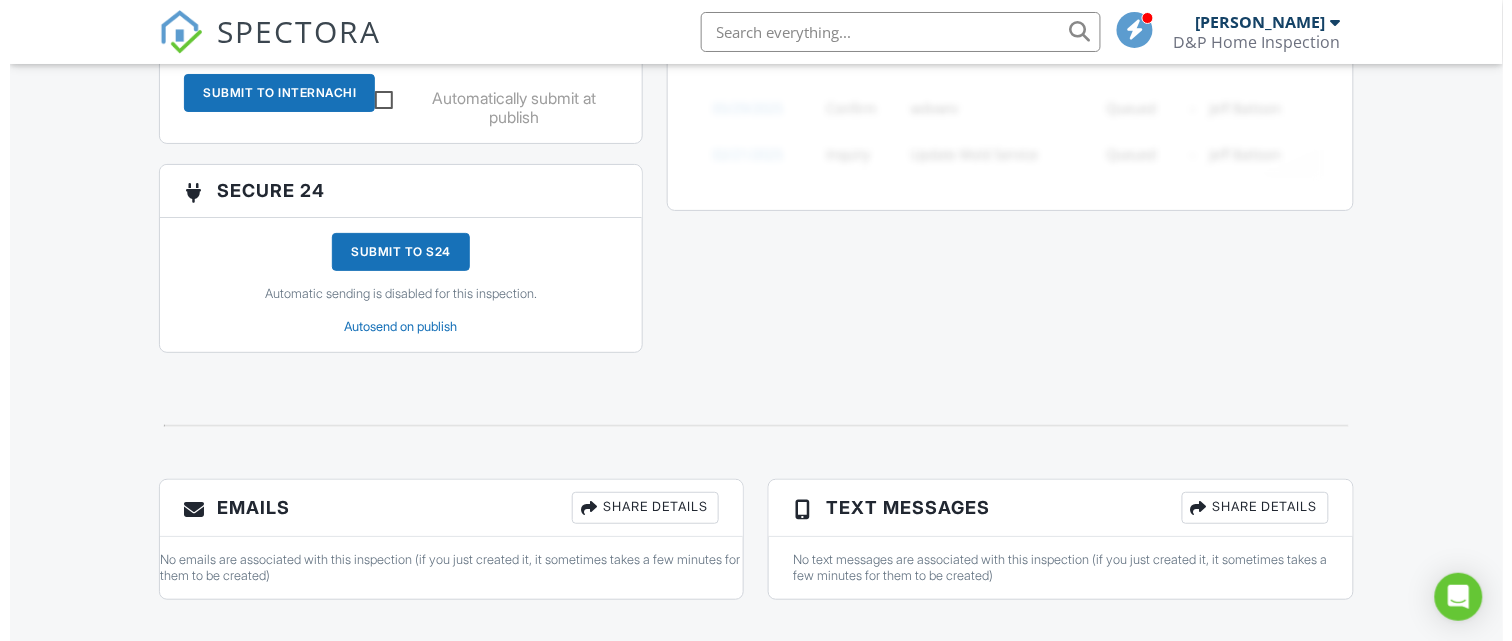 scroll, scrollTop: 2041, scrollLeft: 0, axis: vertical 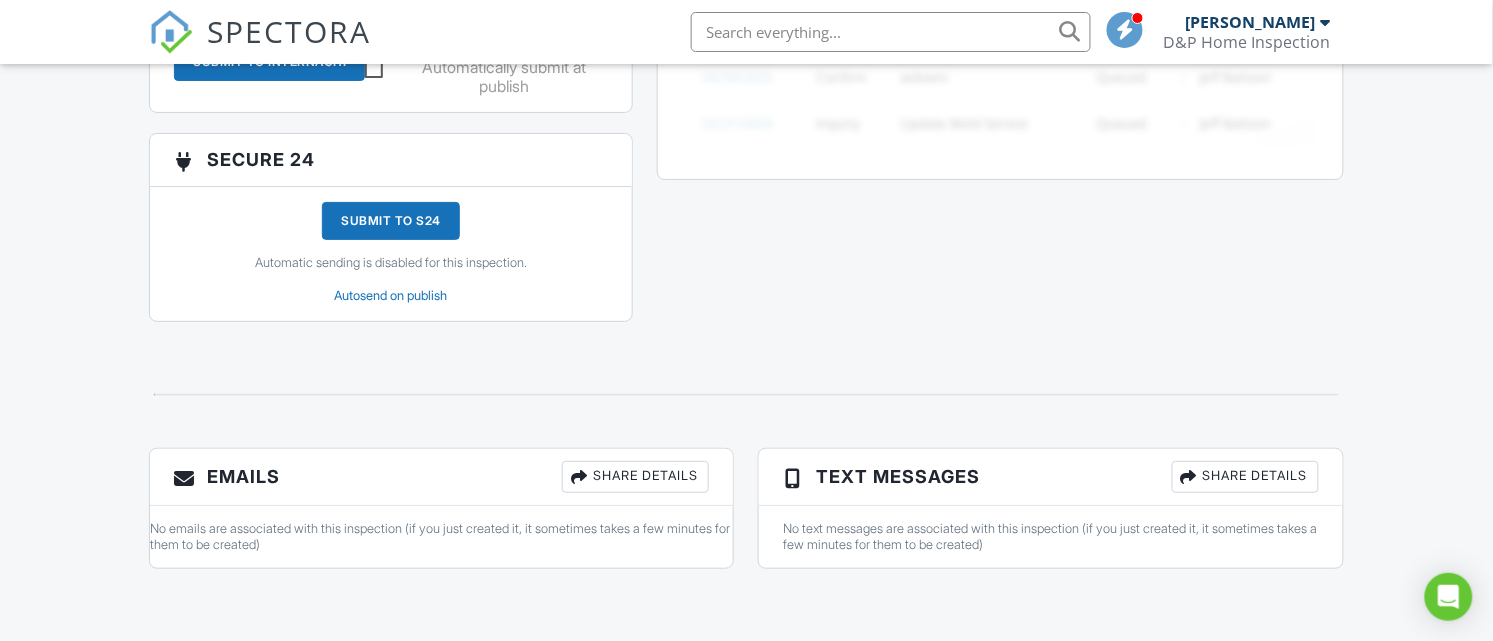 click on "Share Details" at bounding box center [635, 477] 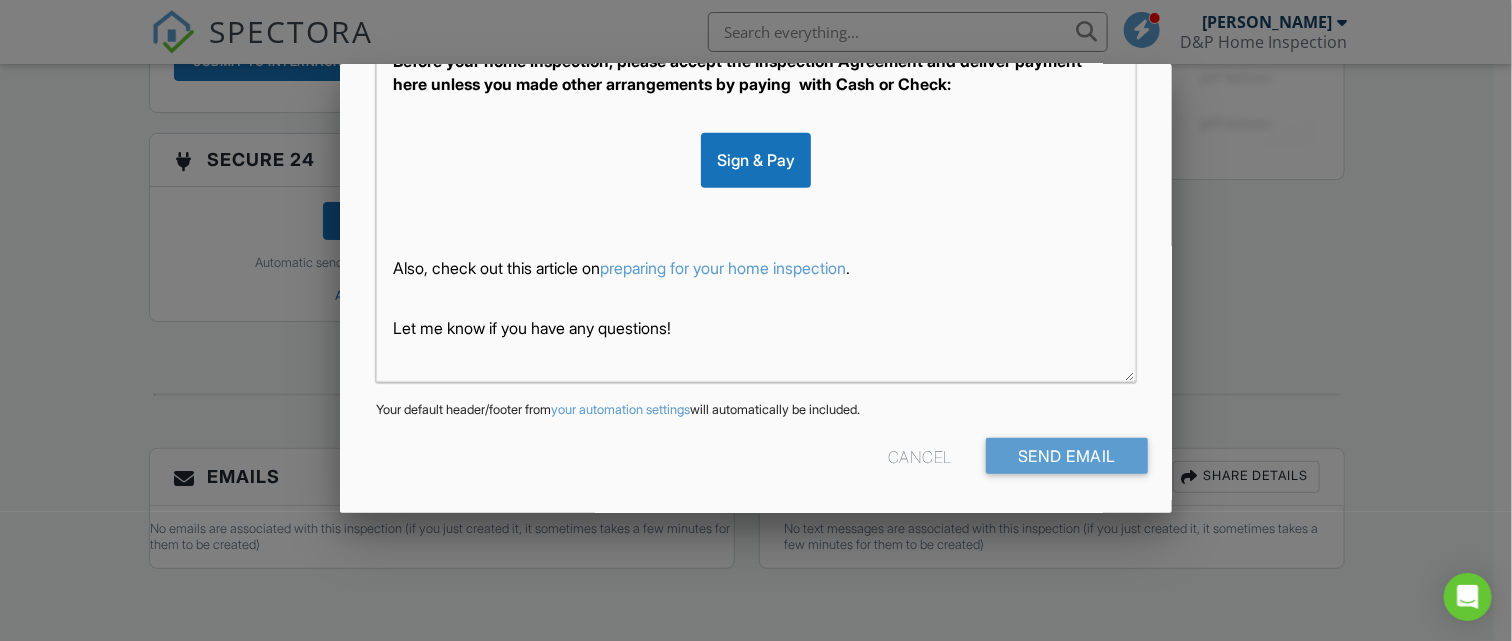 scroll, scrollTop: 165, scrollLeft: 0, axis: vertical 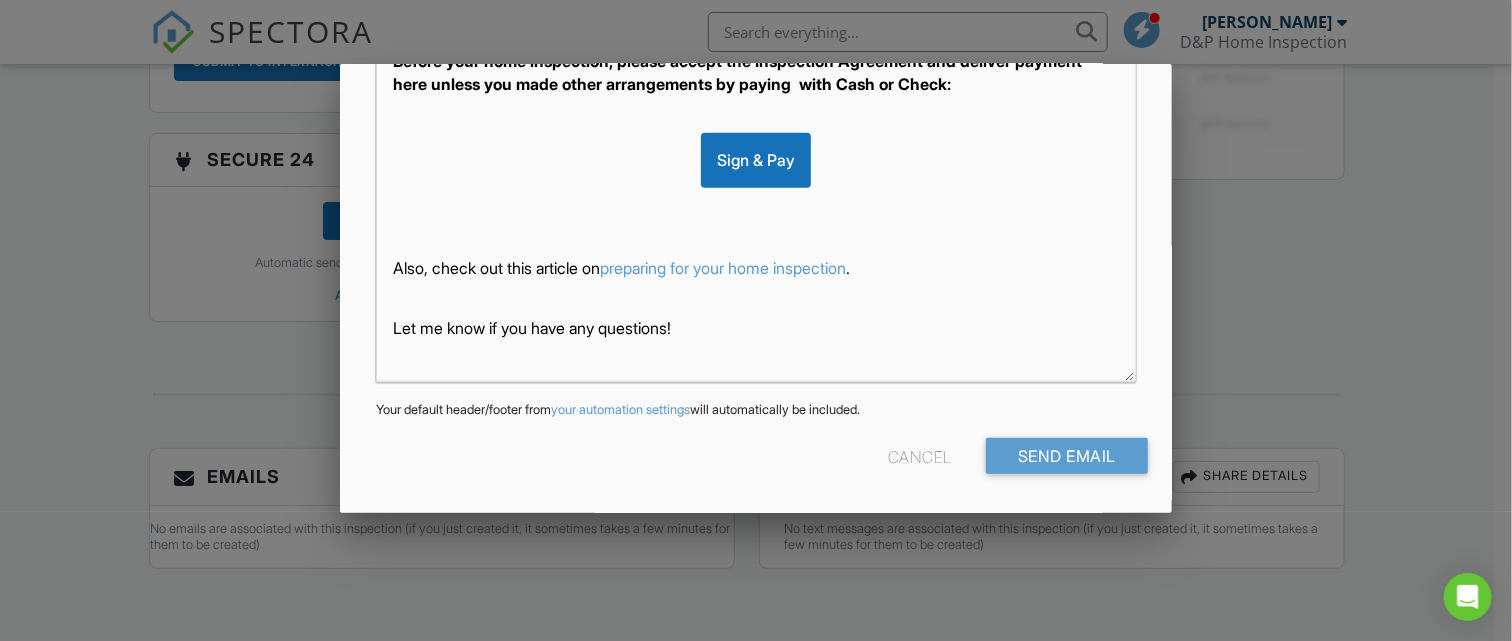 click on "your automation settings" at bounding box center (620, 409) 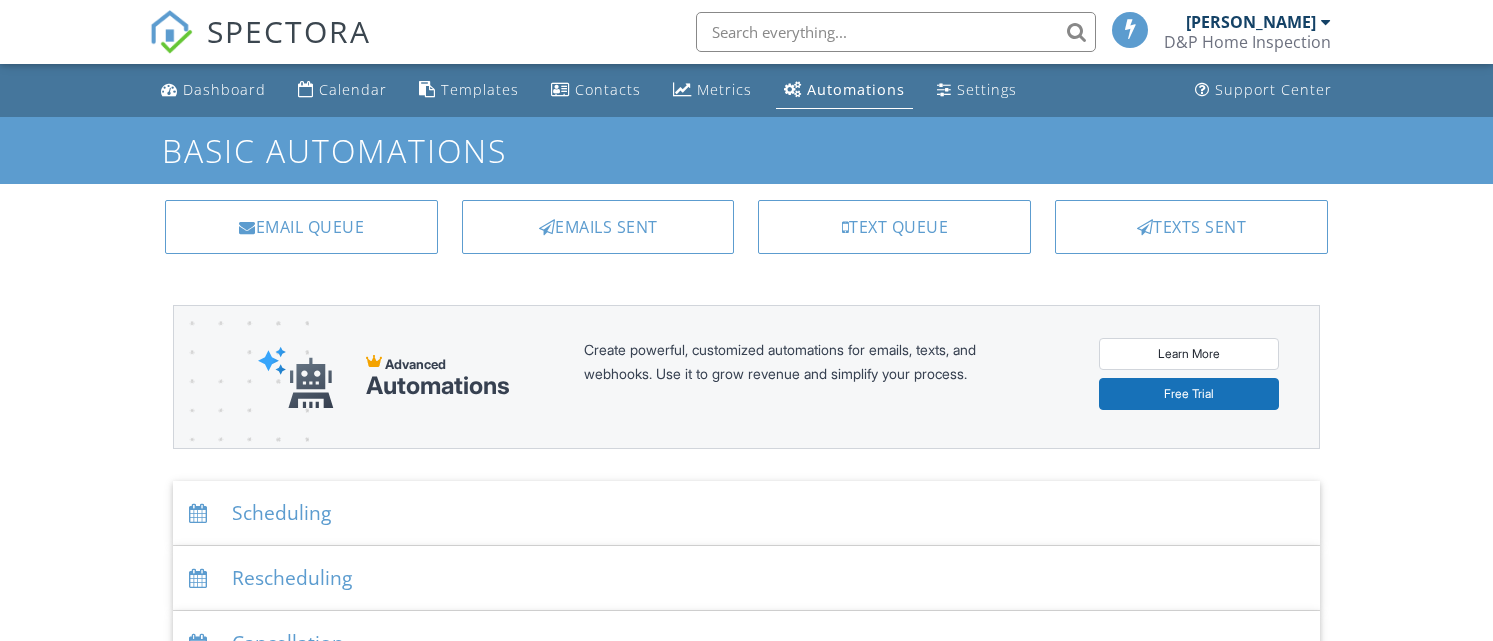 scroll, scrollTop: 0, scrollLeft: 0, axis: both 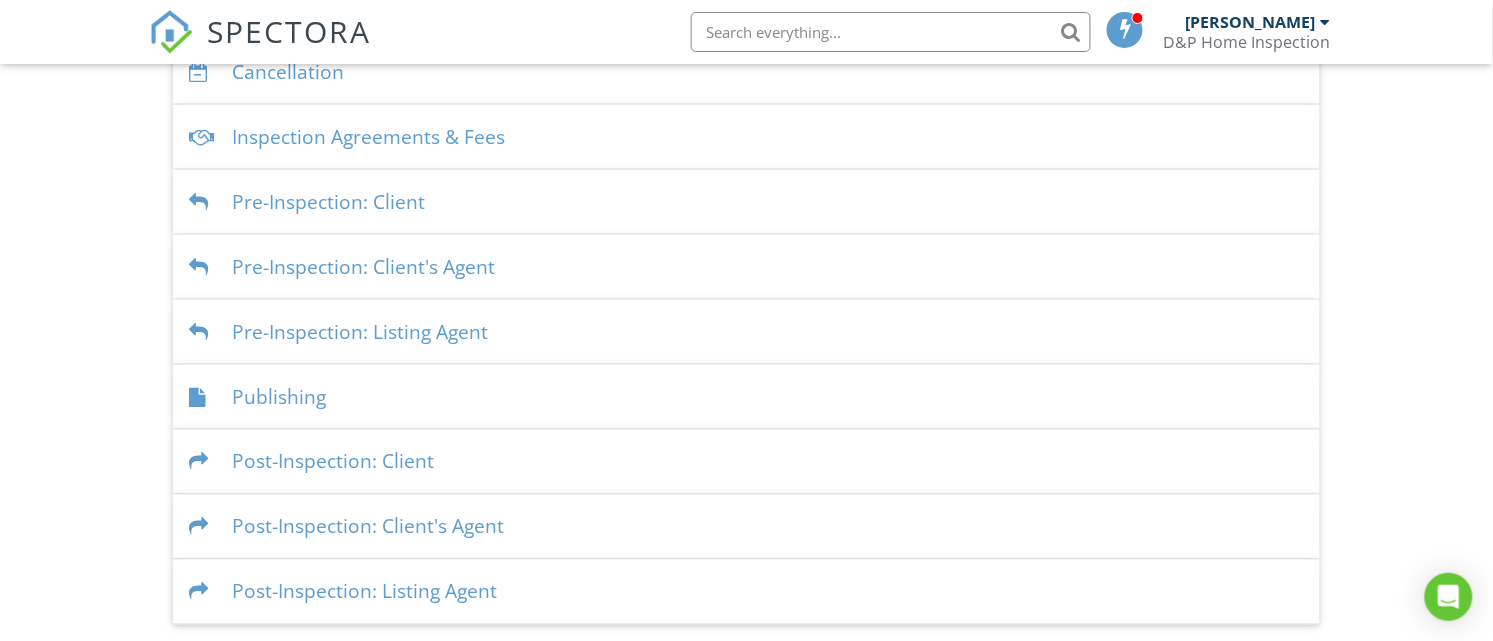 click on "Dashboard
Calendar
Templates
Contacts
Metrics
Automations
Settings
Support Center
Basic Automations
Email Queue
Emails Sent
Text Queue
Texts Sent
Advanced
Automations
Create powerful, customized automations for emails, texts, and webhooks.
Use it to grow revenue and simplify your process.
Learn More
Free Trial
Scheduling
Emails
Inspection confirmation email for clients
Edit Template
Inspection confirmation email for client's agent
Edit Template
Inspection confirmation email for listing agent
Edit Template
Text Messages
Inspection confirmation text for clients
Edit Template
Inspection confirmation text for client's agent
Edit Template
Edit Template" at bounding box center (746, 59) 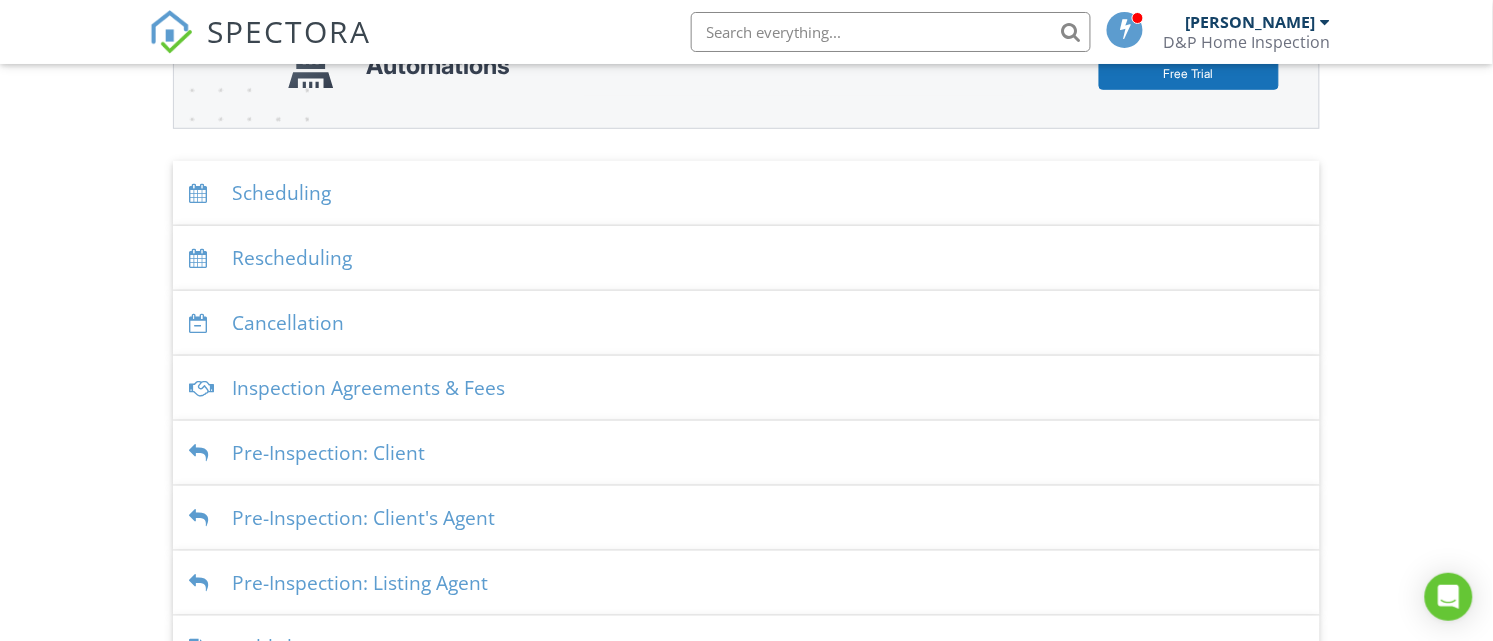 scroll, scrollTop: 0, scrollLeft: 0, axis: both 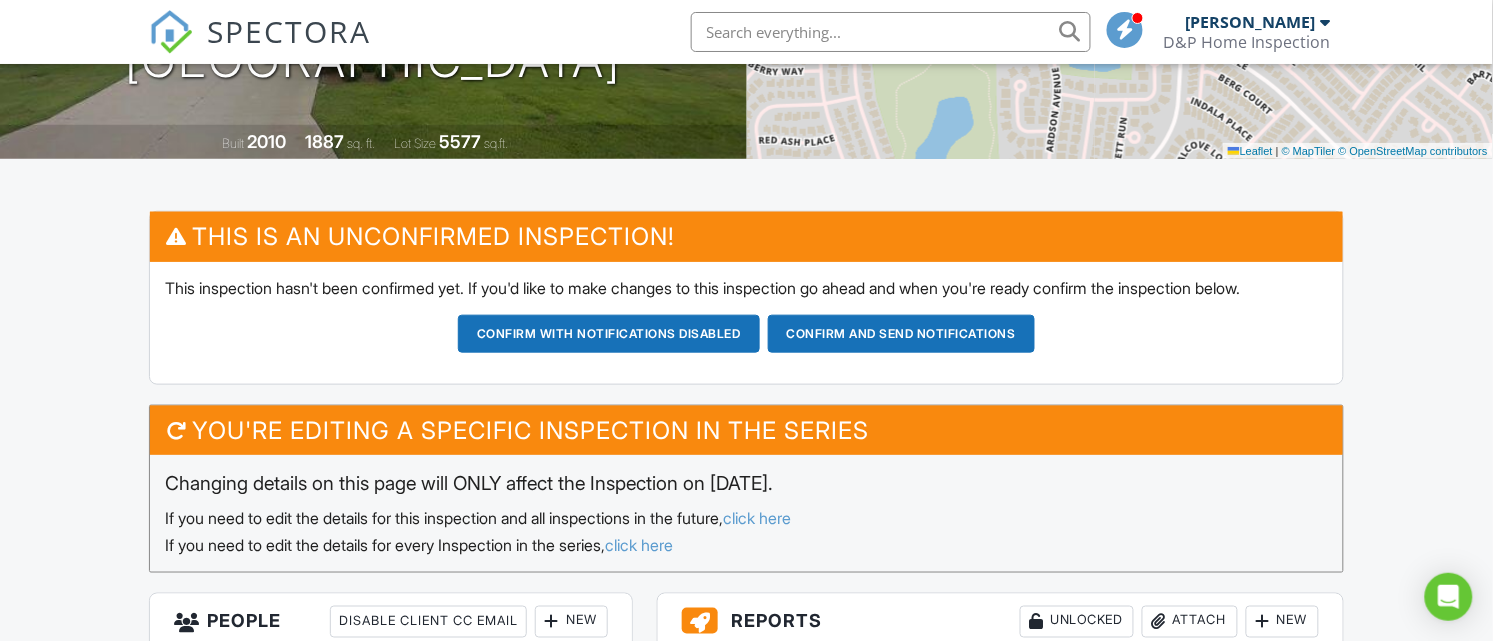 click on "click here" at bounding box center (639, 545) 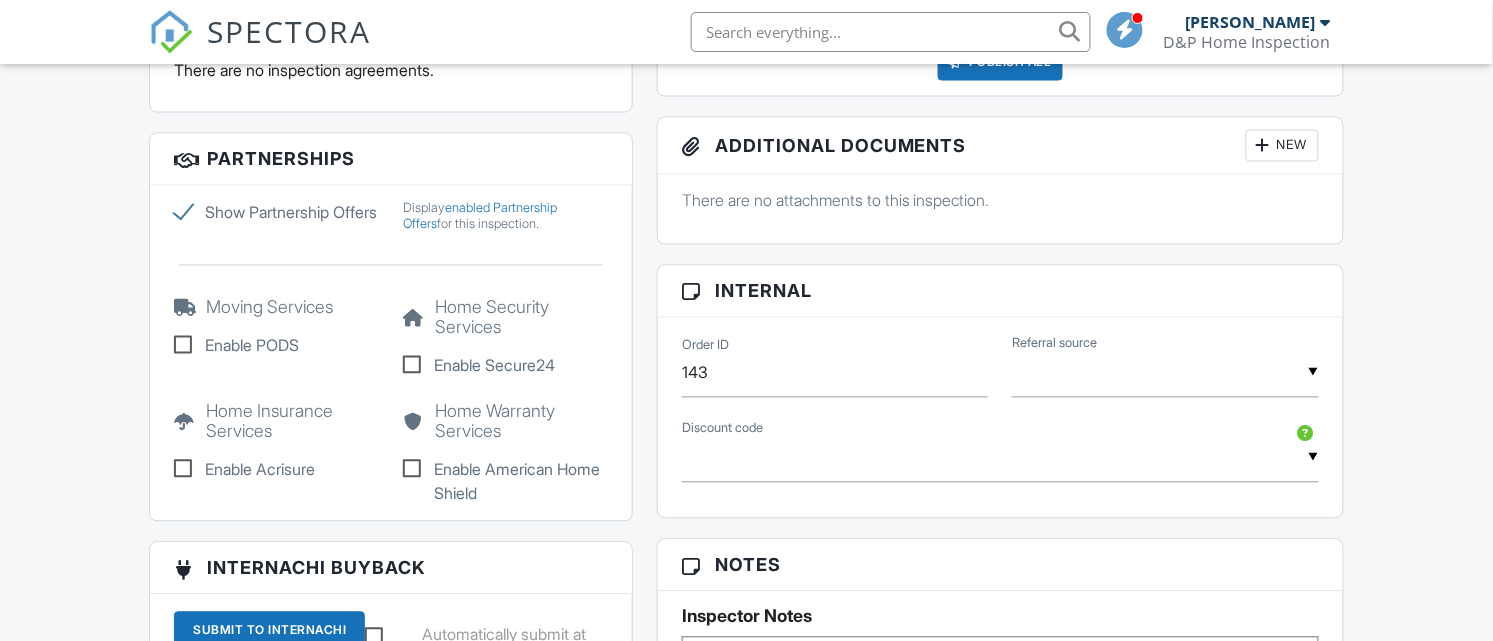 scroll, scrollTop: 1250, scrollLeft: 0, axis: vertical 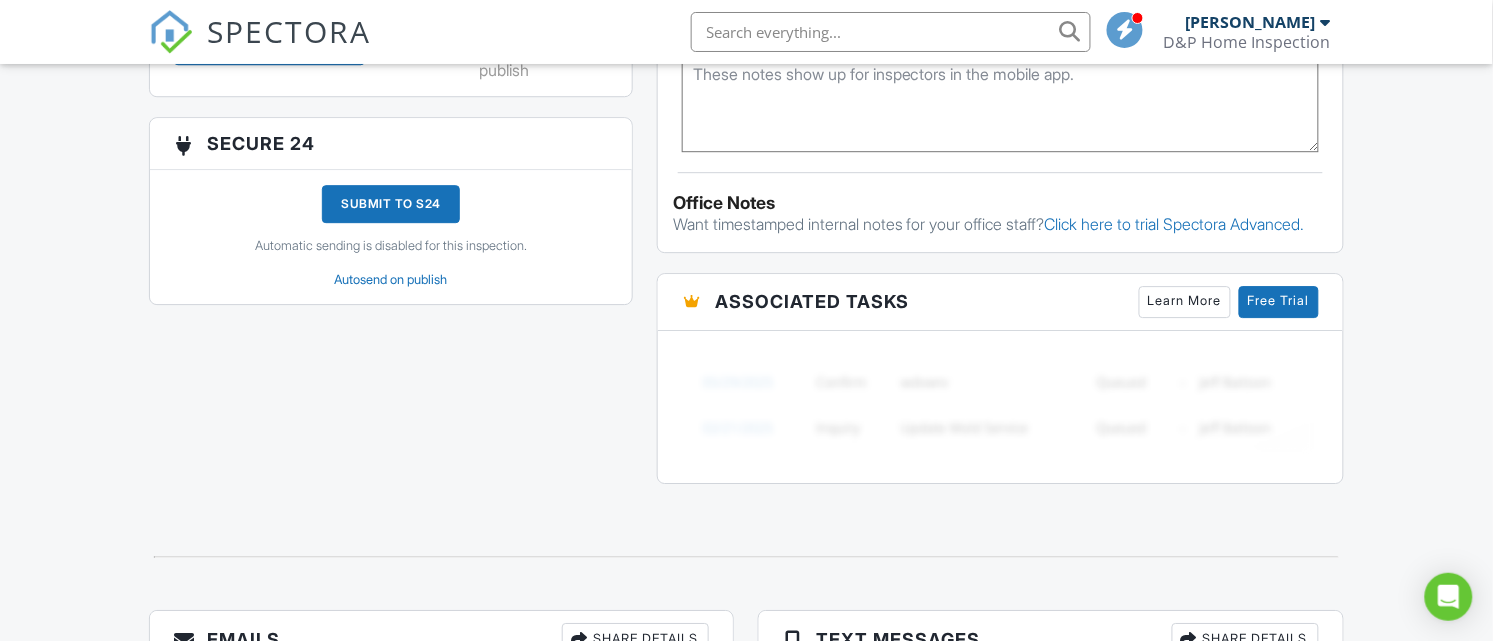 click on "Dashboard
Calendar
Templates
Contacts
Metrics
Automations
Settings
Support Center
Inspection Details
Client View
More
Property Details
Reschedule
Reorder / Copy
Share
Cancel
[GEOGRAPHIC_DATA]
Print Order
Convert to V9
Enable Pass on CC Fees
Disable Buy Now Pay Later
View Change Log
[DATE] 12:00 am
- 12:15 am
[STREET_ADDRESS][PERSON_NAME]
The Villages, [GEOGRAPHIC_DATA]
Built
2010
1887
sq. ft.
Lot Size
5577
sq.ft.
+ −  Leaflet   |   © MapTiler   © OpenStreetMap contributors
You're editing the entire series
Changing details on this page will affect ALL unpaid Inspections within this series including and after [DATE].
Reports
Locked
Attach
New
Residential Report" at bounding box center (746, -296) 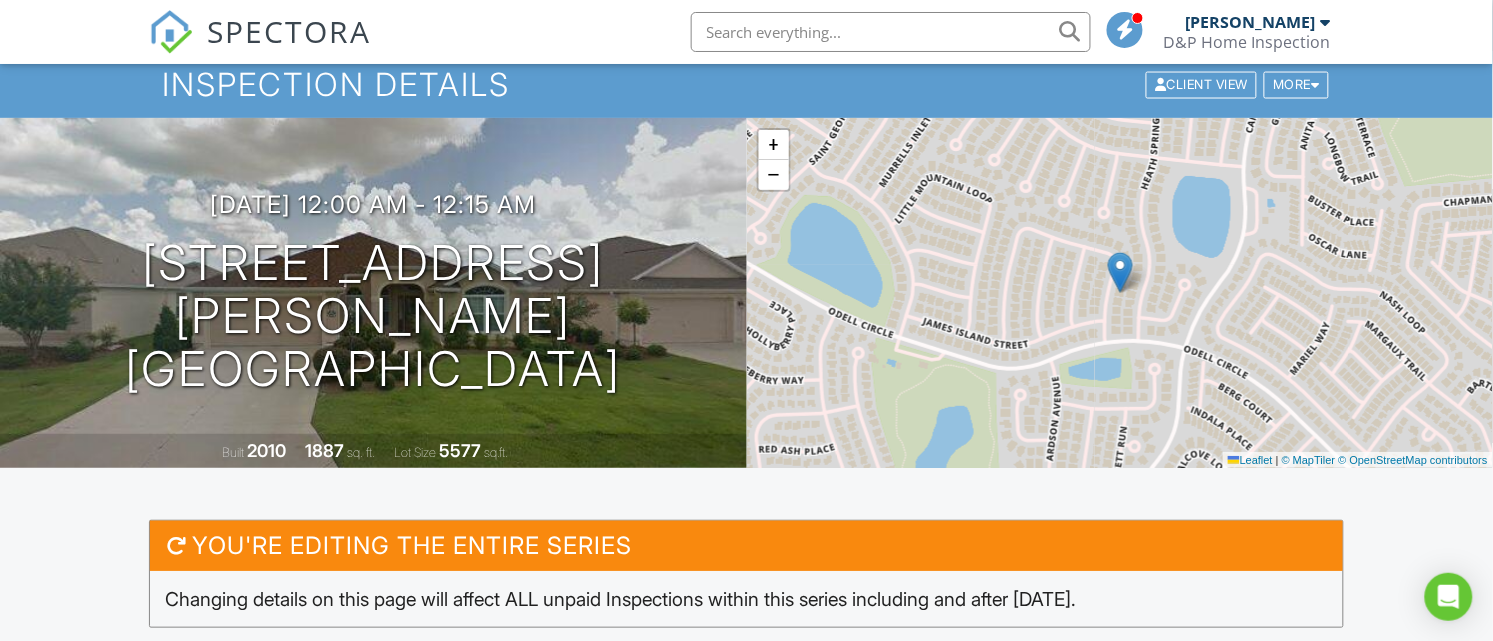 scroll, scrollTop: 0, scrollLeft: 0, axis: both 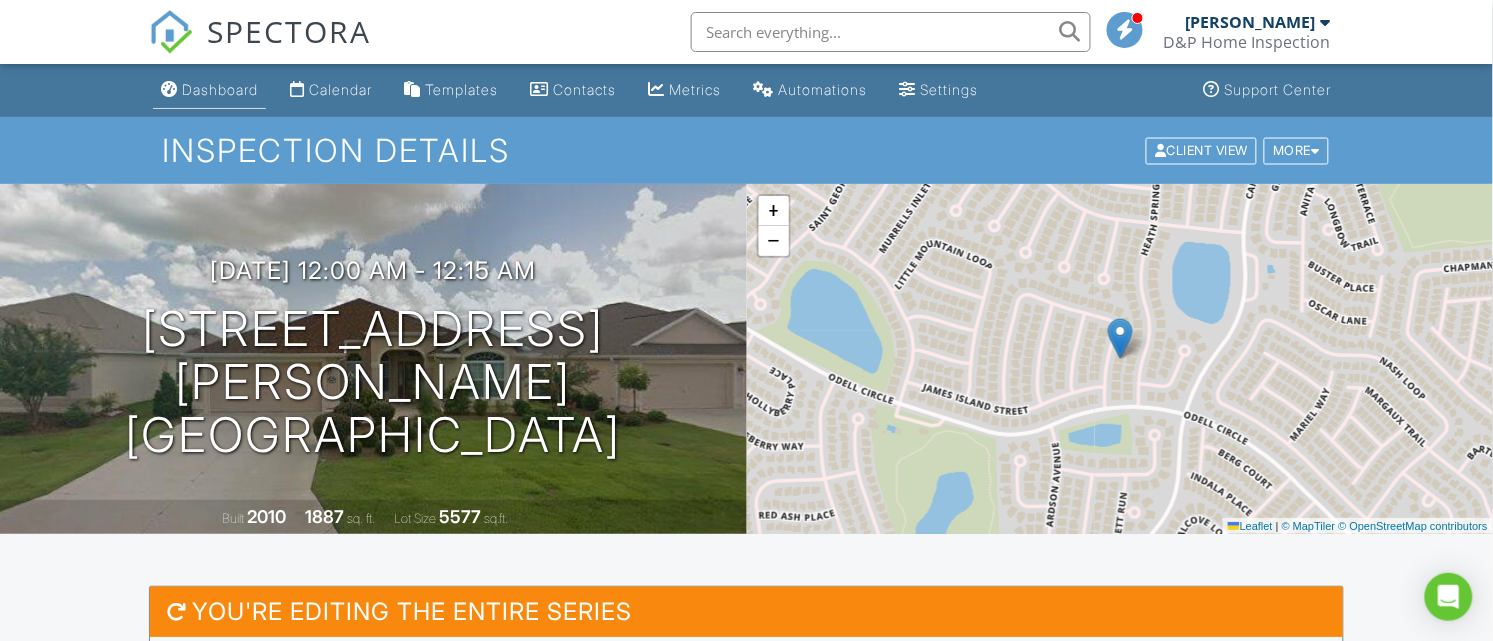 click on "Dashboard" at bounding box center [220, 89] 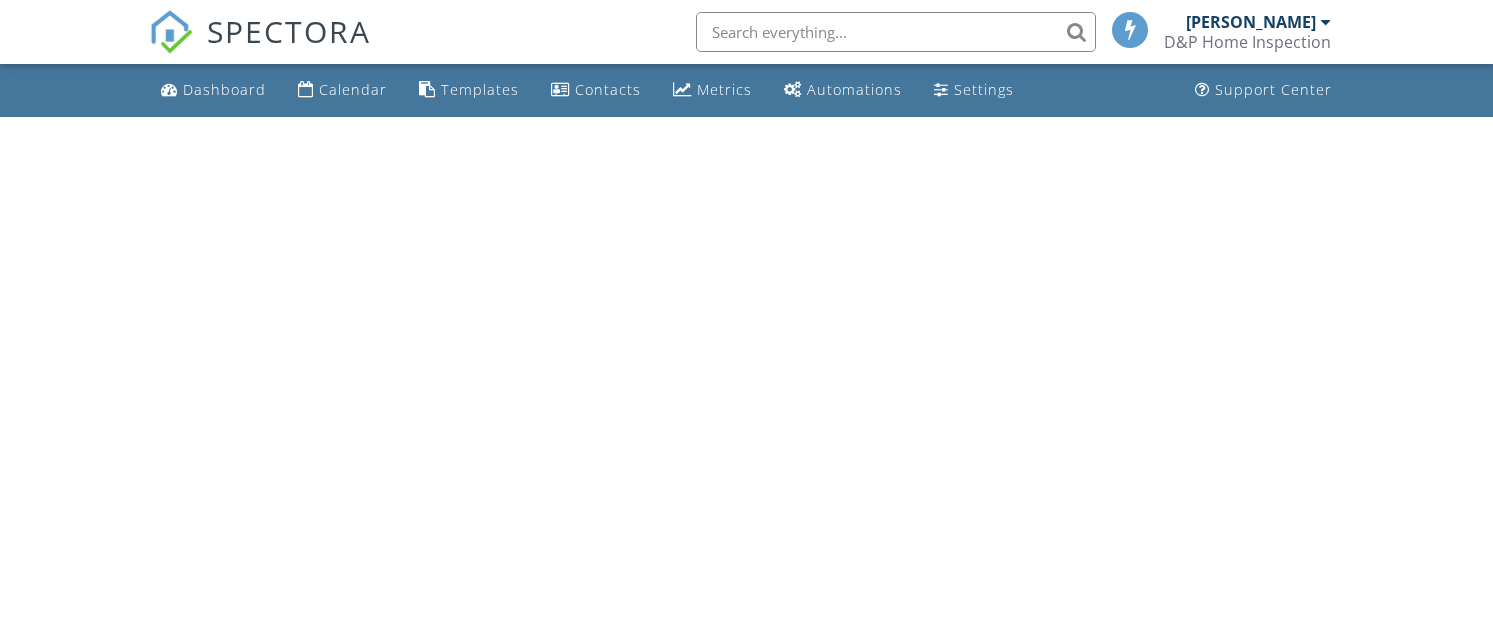 scroll, scrollTop: 0, scrollLeft: 0, axis: both 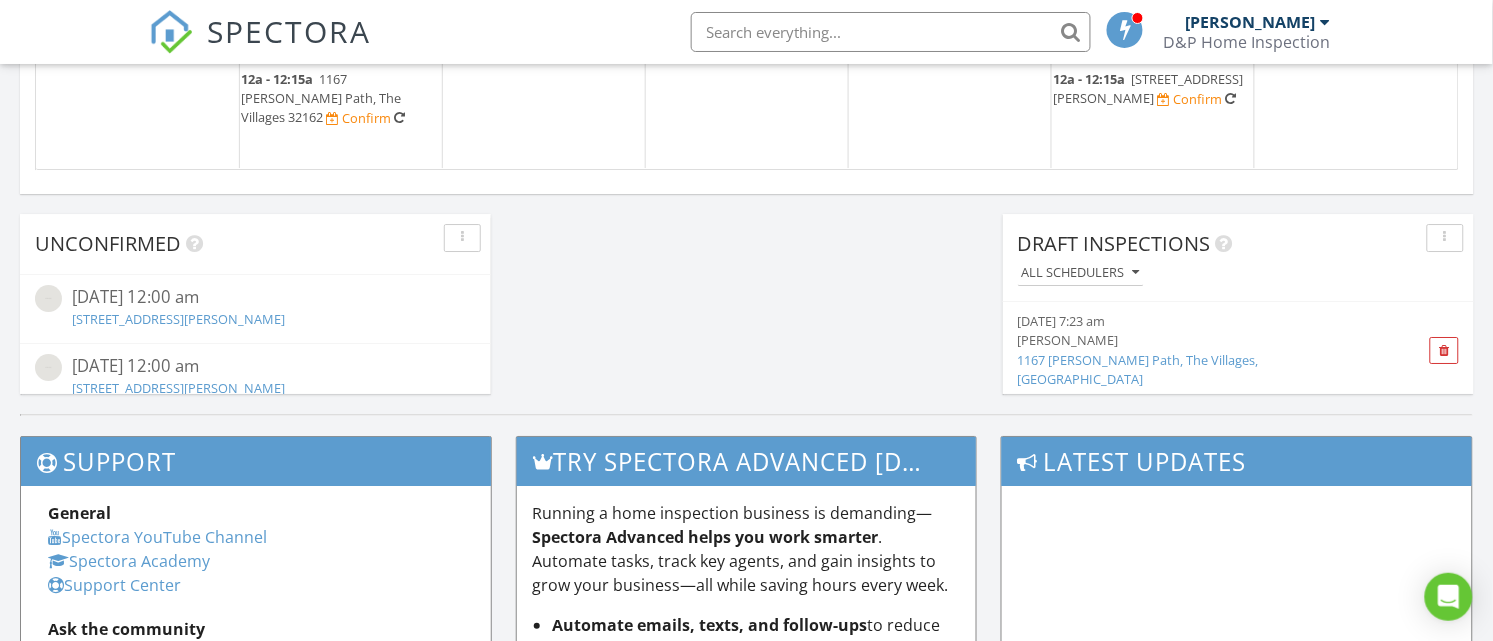 click on "[DATE]
[PERSON_NAME]
12:00 am
[PERSON_NAME]
[PERSON_NAME]
New Inspection     New Quote         Map               + − Leaflet  |  © MapTiler   © OpenStreetMap contributors     In Progress
[PERSON_NAME]
No results found       Calendar                 [DATE] – [DATE] [DATE] list day week cal wk 4 wk month Sun Mon Tue Wed Thu Fri Sat 6
4p - 5p
[STREET_ADDRESS]
4p - 5p
Tristan
7
8:30a - 9:30a
[URL][DOMAIN_NAME]
9a - 9:45a" 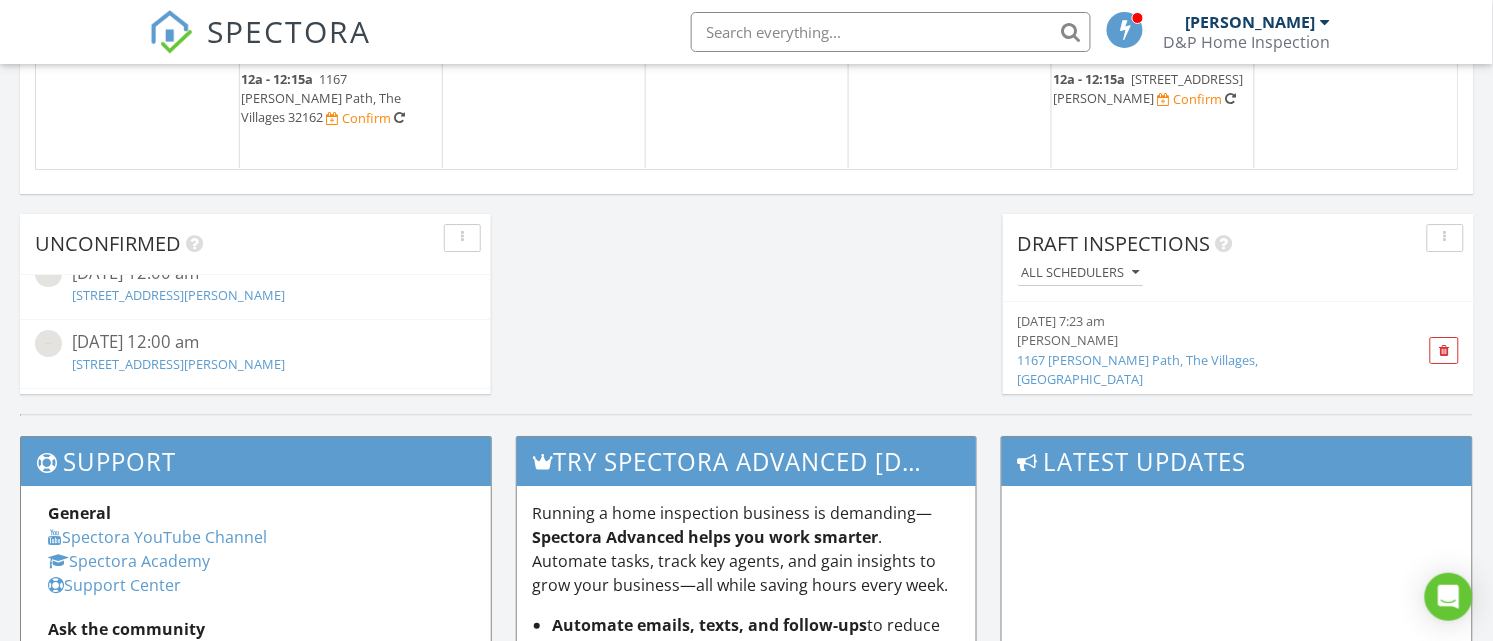 scroll, scrollTop: 833, scrollLeft: 0, axis: vertical 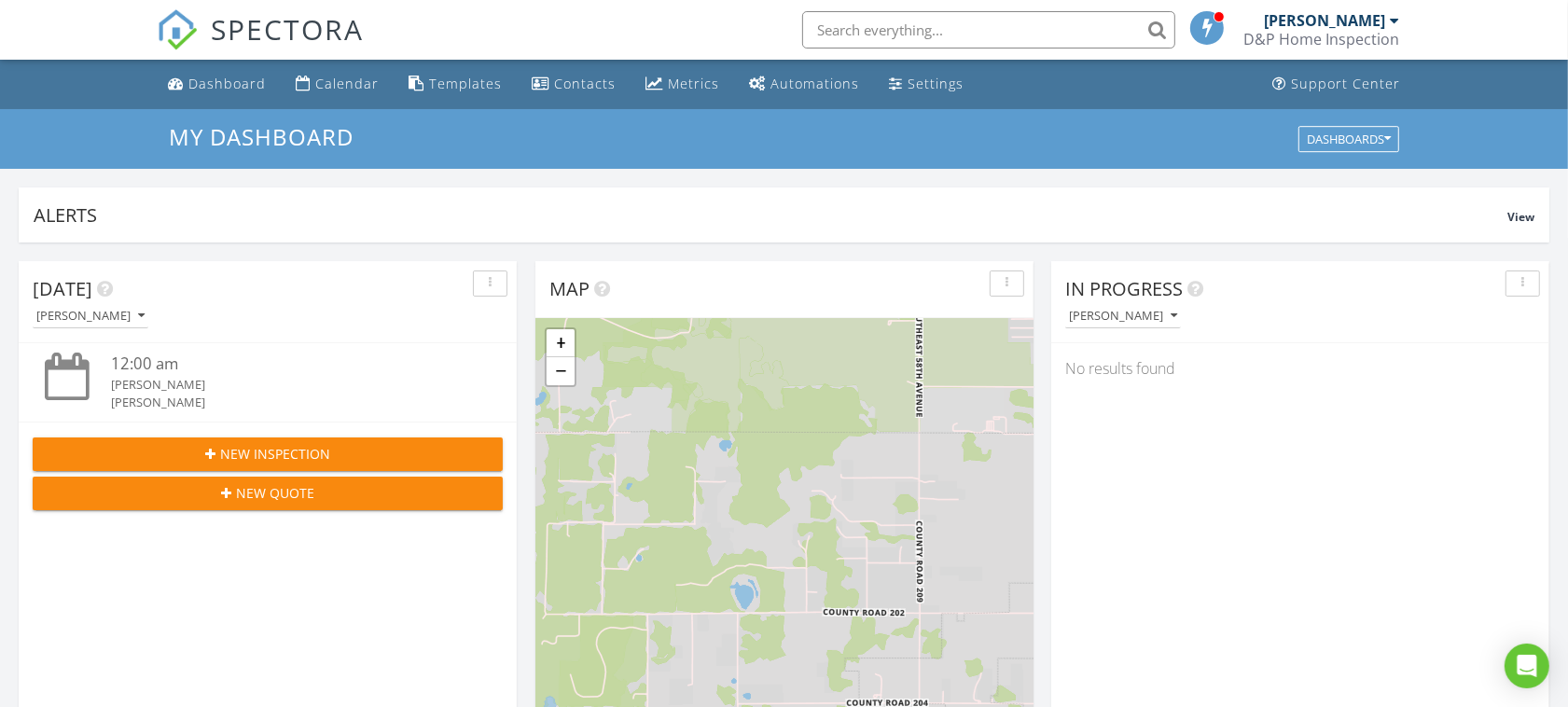 click on "Alerts
View
Company
Inspection
Learn More          No new alerts   That is a good thing!   No new alerts   That is a good thing!     [DATE]
[PERSON_NAME]
12:00 am
[PERSON_NAME]
[PERSON_NAME]
New Inspection     New Quote         Map               + − Leaflet  |  © MapTiler   © OpenStreetMap contributors     In Progress
[PERSON_NAME]
No results found       Calendar                 [DATE] – [DATE] [DATE] list day week cal wk 4 wk month Sun Mon Tue Wed Thu Fri Sat 6
4p - 5p
[STREET_ADDRESS]
4p - 5p
Tristan
7
8:30a - 9:30a" at bounding box center [784, 1054] 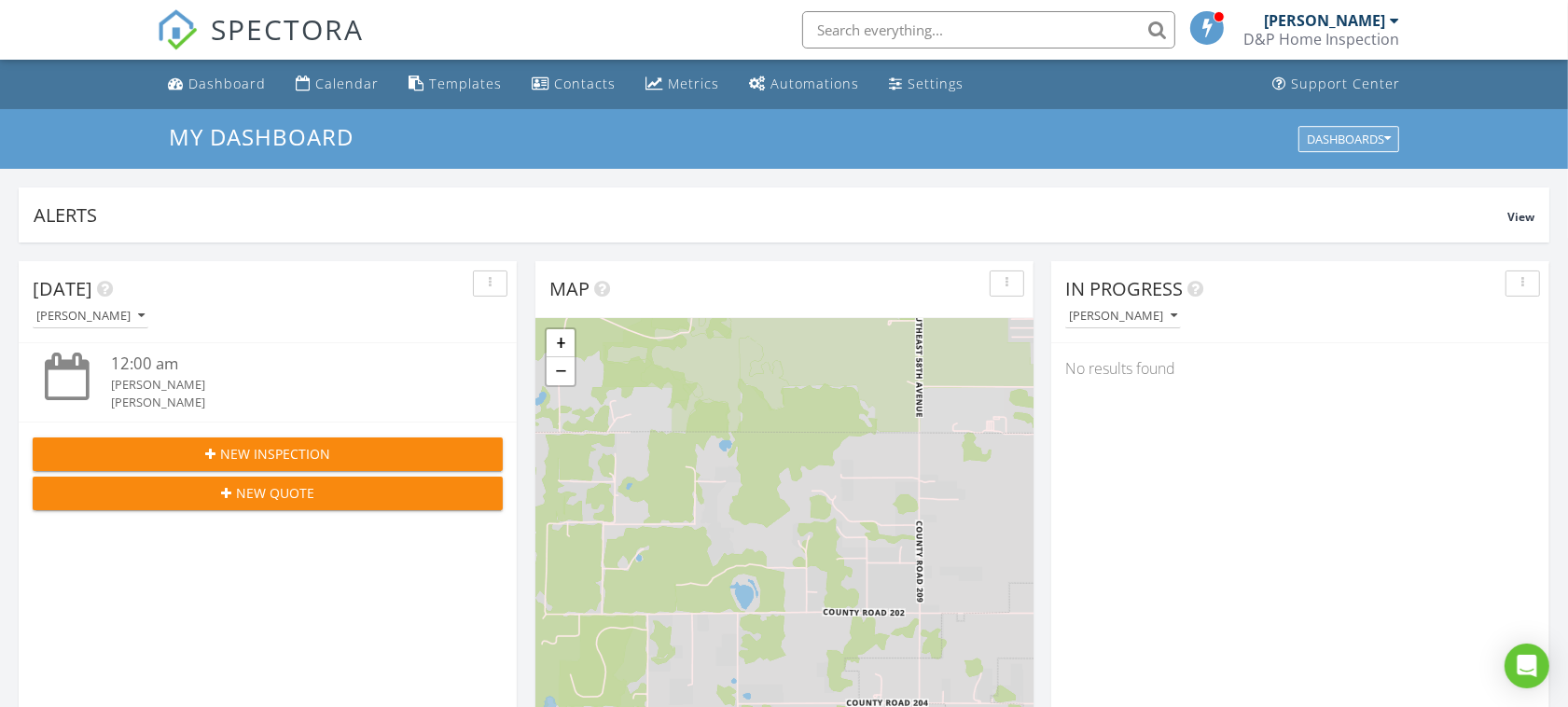 click at bounding box center [1387, 139] 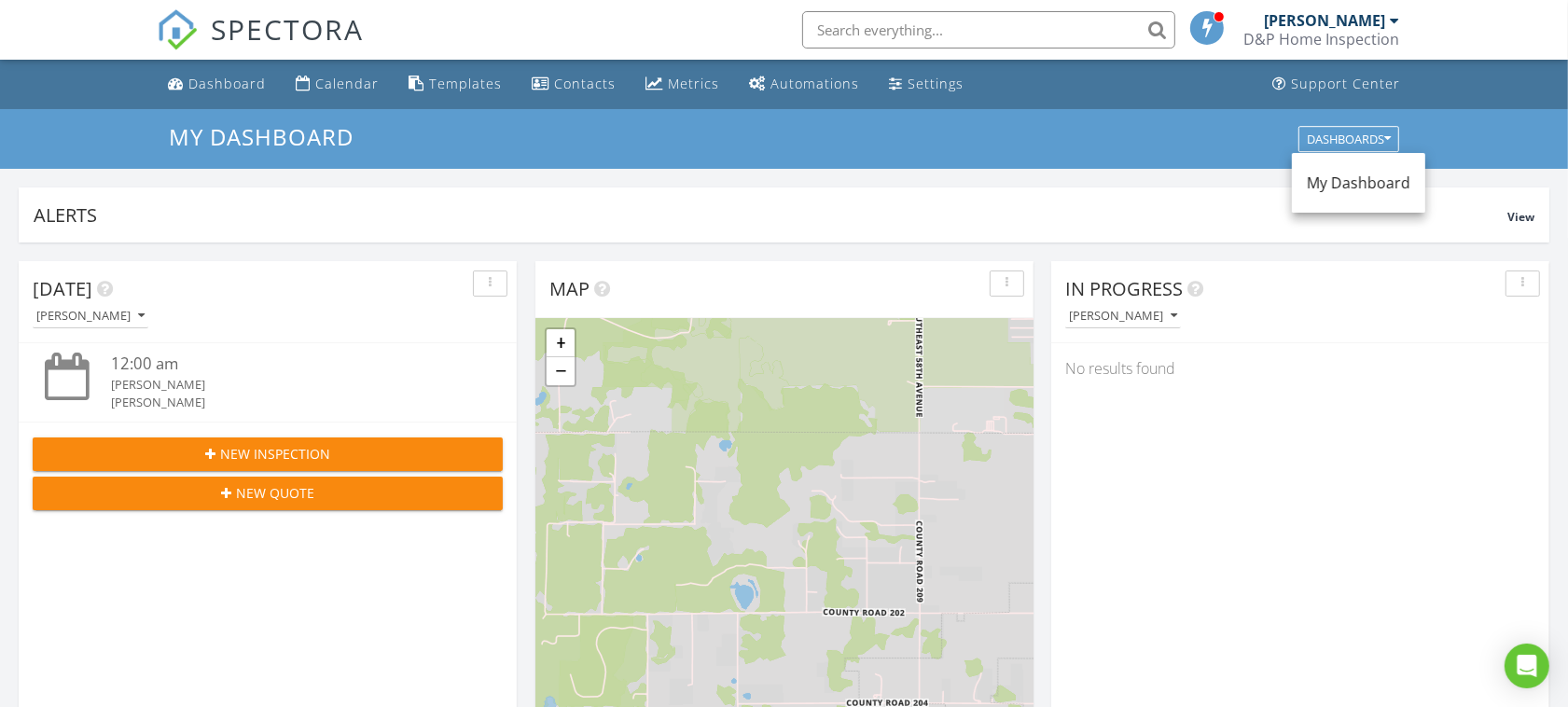 click on "My Dashboard" at bounding box center [1358, 183] 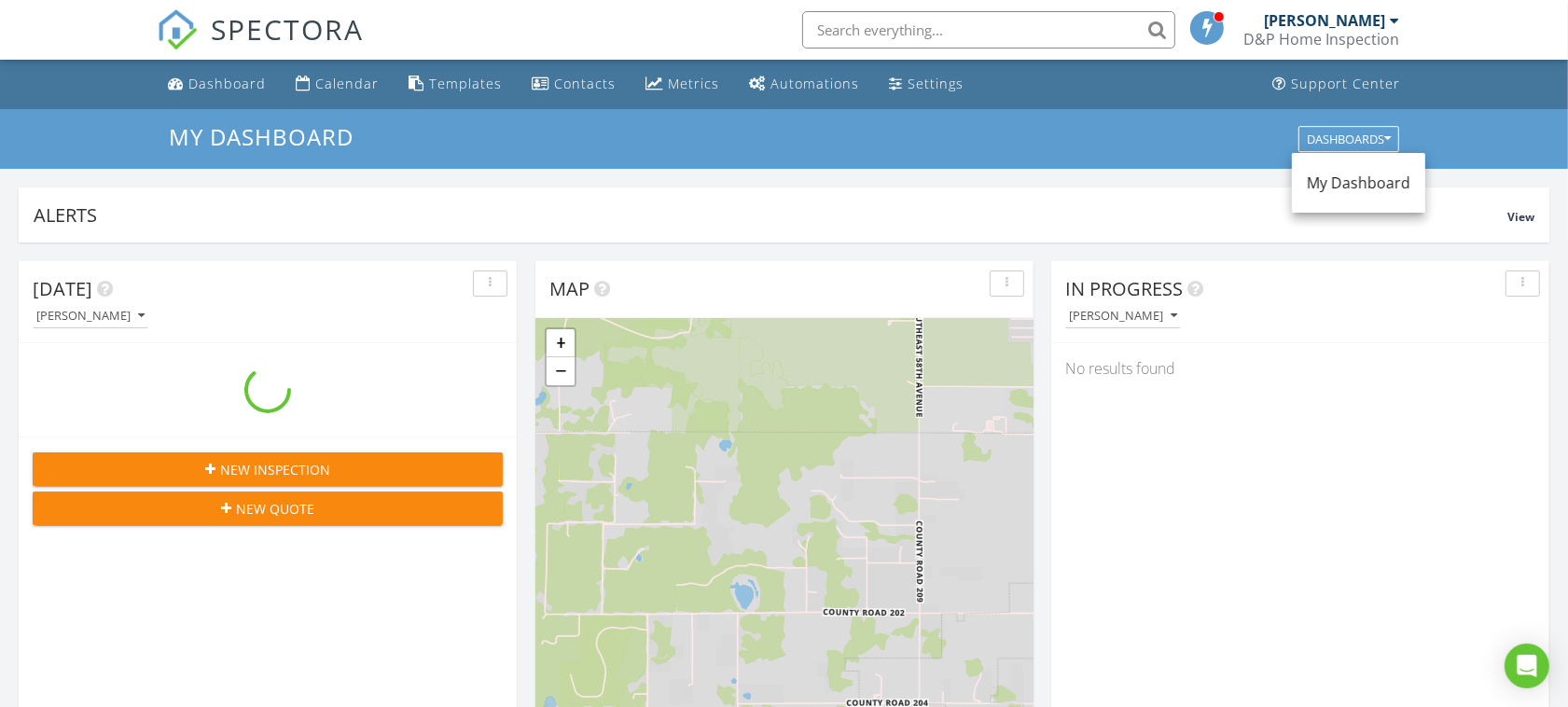 scroll, scrollTop: 9, scrollLeft: 9, axis: both 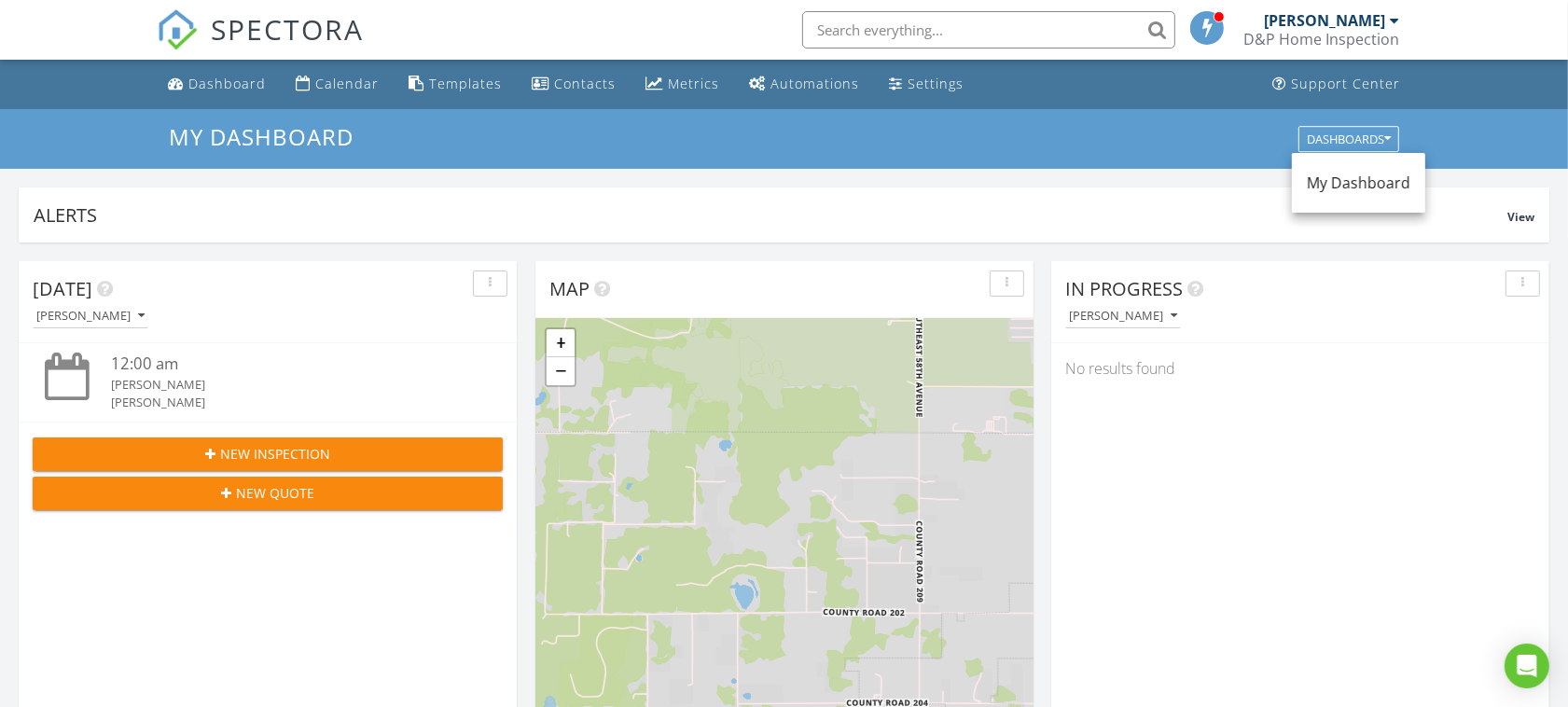 click at bounding box center (989, 30) 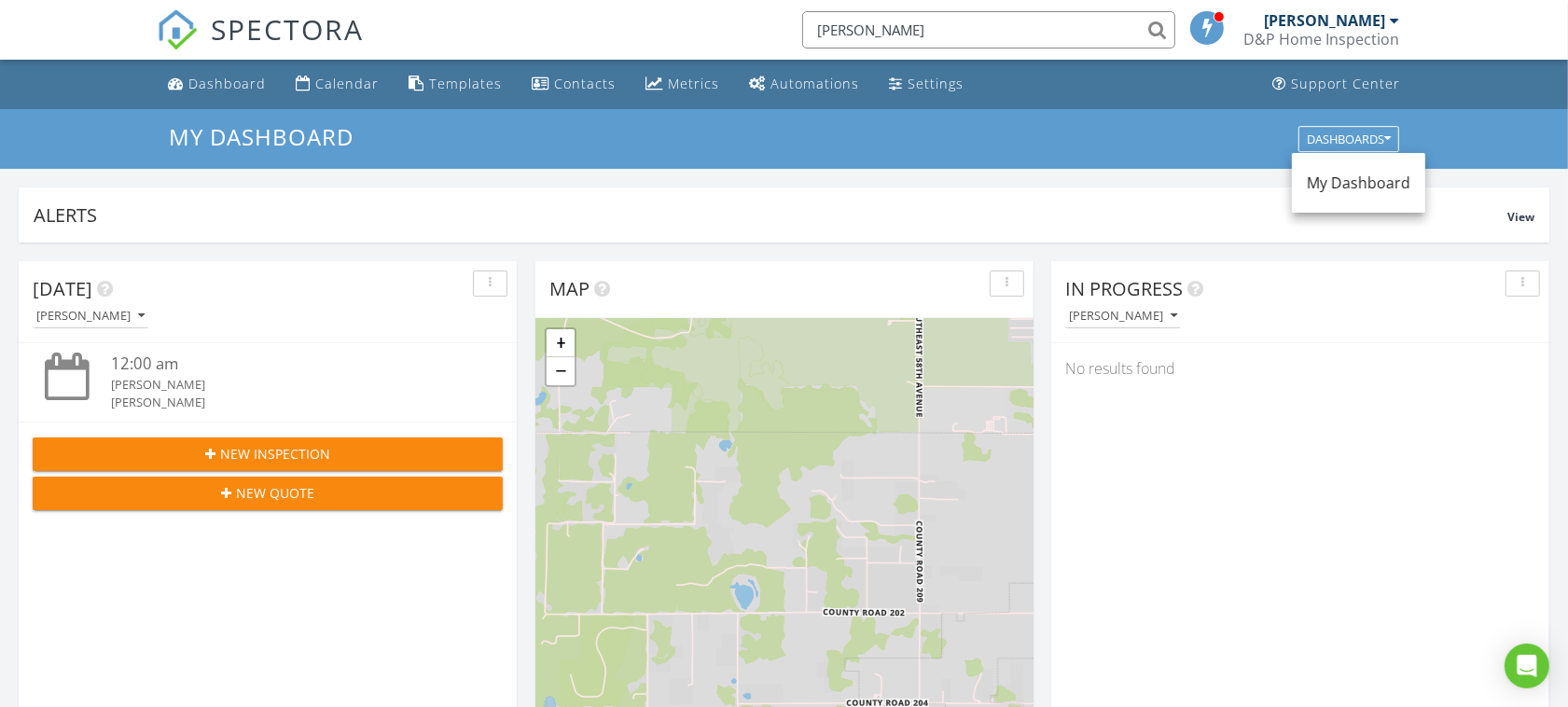 type on "[PERSON_NAME]" 